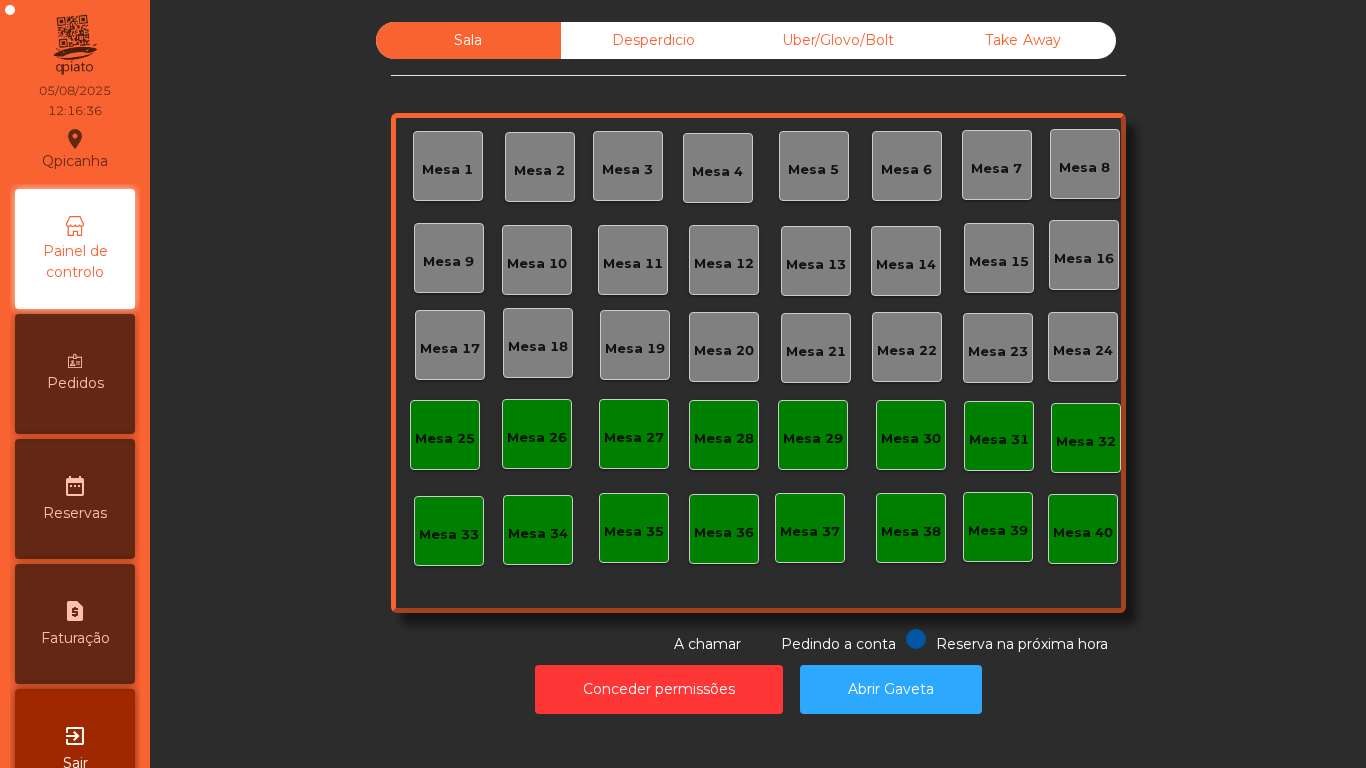 scroll, scrollTop: 0, scrollLeft: 0, axis: both 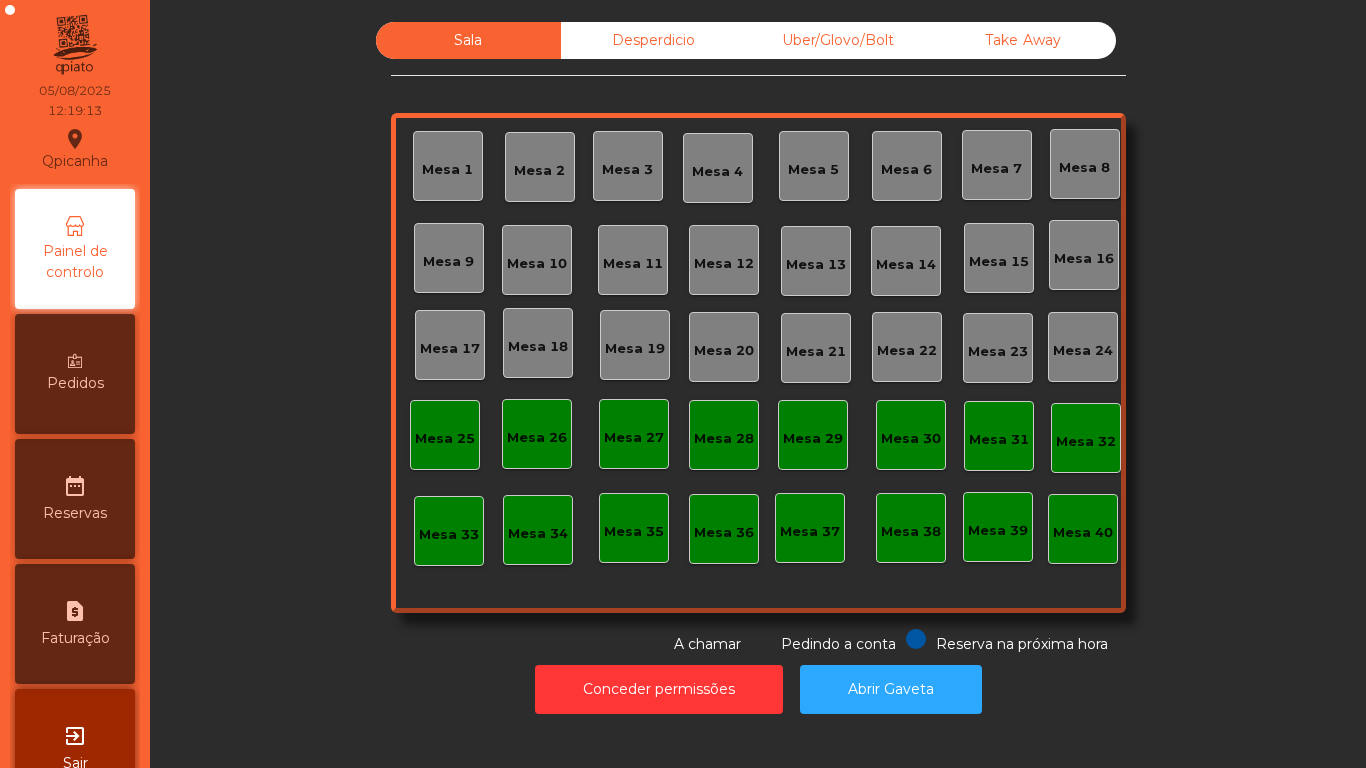 click on "Sala   Desperdicio   Uber/Glovo/Bolt   Take Away   Mesa 1   Mesa 2   Mesa 3   Mesa 4   Mesa 5   Mesa 6   Mesa 7   Mesa 8   Mesa 9   Mesa 10   Mesa 11   Mesa 12   Mesa 13   Mesa 14   Mesa 15   Mesa 16   Mesa 17   Mesa 18   Mesa 19   Mesa 20   Mesa 21   Mesa 22   Mesa 23   Mesa 24   Mesa 25   Mesa 26   Mesa 27   Mesa 28   Mesa 29   Mesa 30   Mesa 31   Mesa 32   Mesa 33   Mesa 34   Mesa 35   Mesa 36   Mesa 37   Mesa 38   Mesa 39   Mesa 40  Reserva na próxima hora Pedindo a conta A chamar" 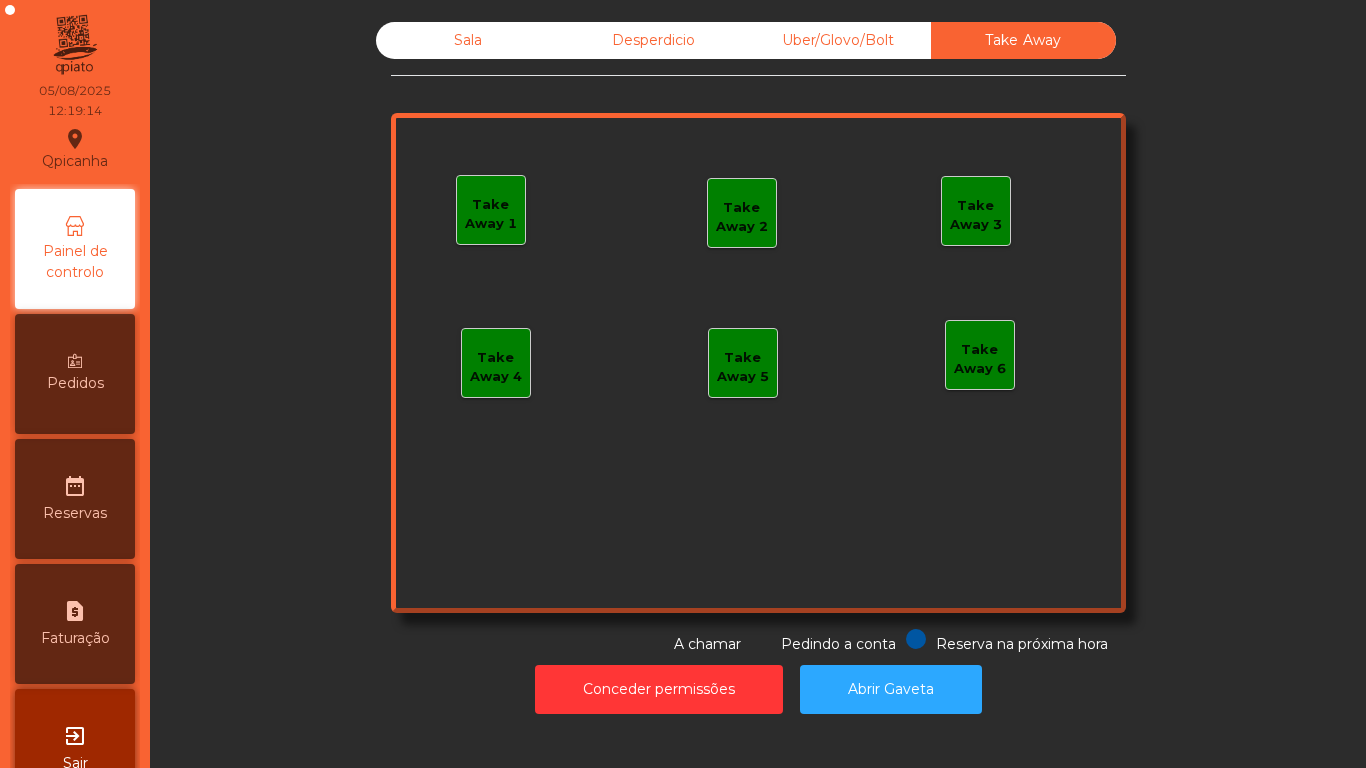 click on "Take Away 1" 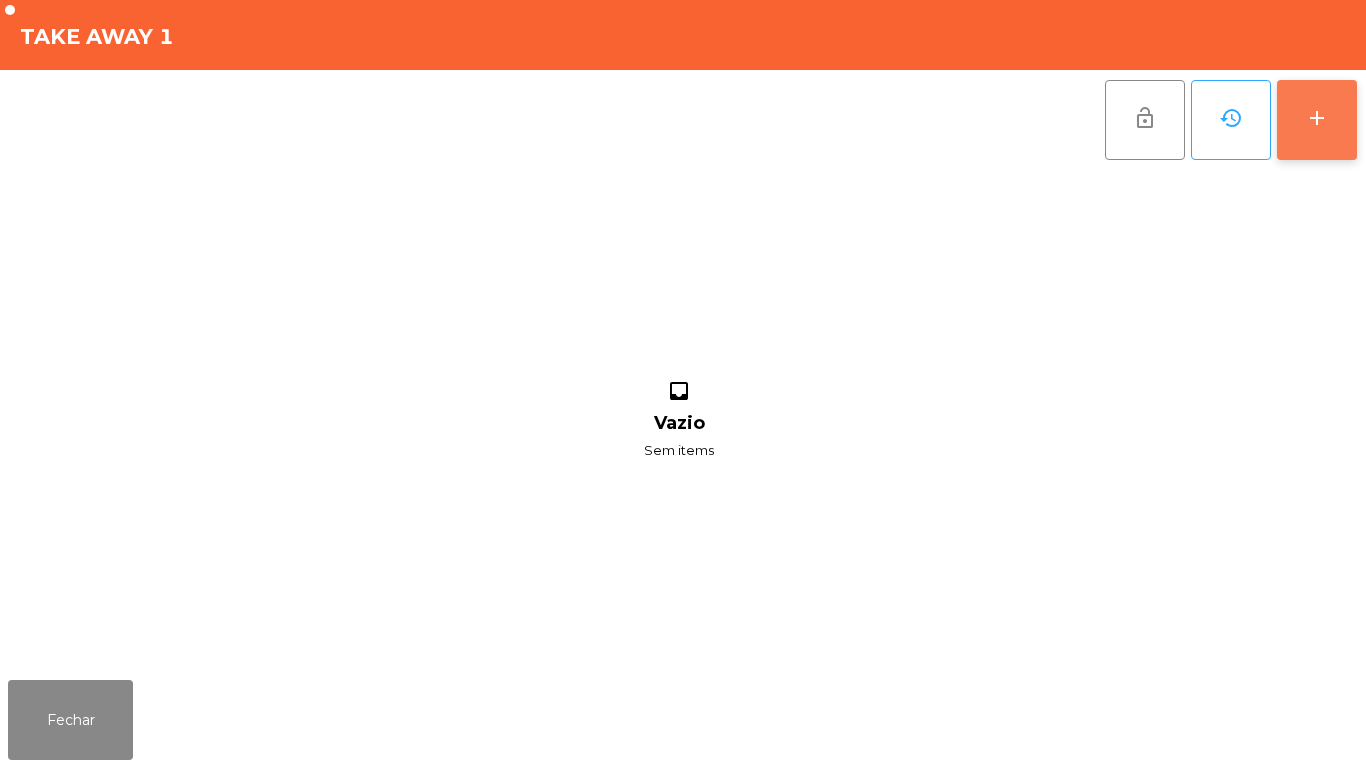 click on "add" 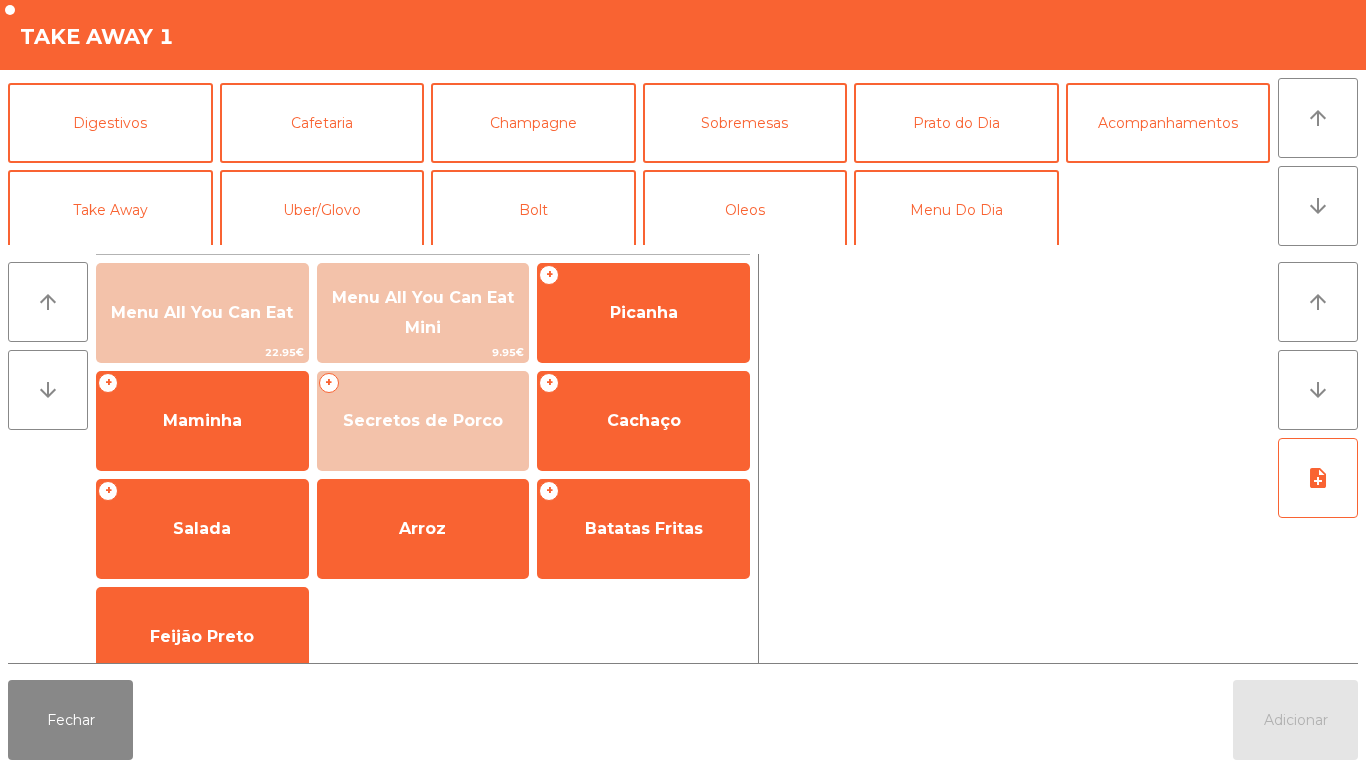 scroll, scrollTop: 174, scrollLeft: 0, axis: vertical 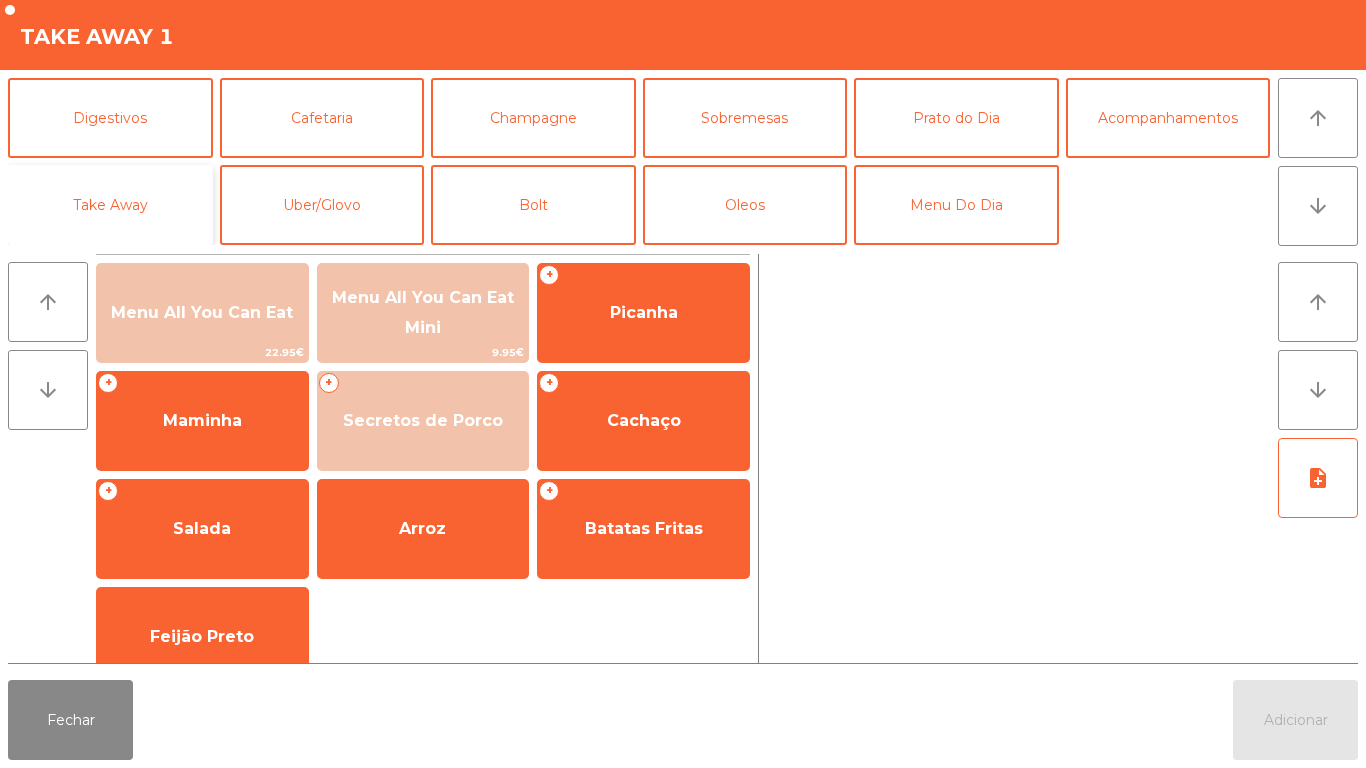 click on "Take Away" 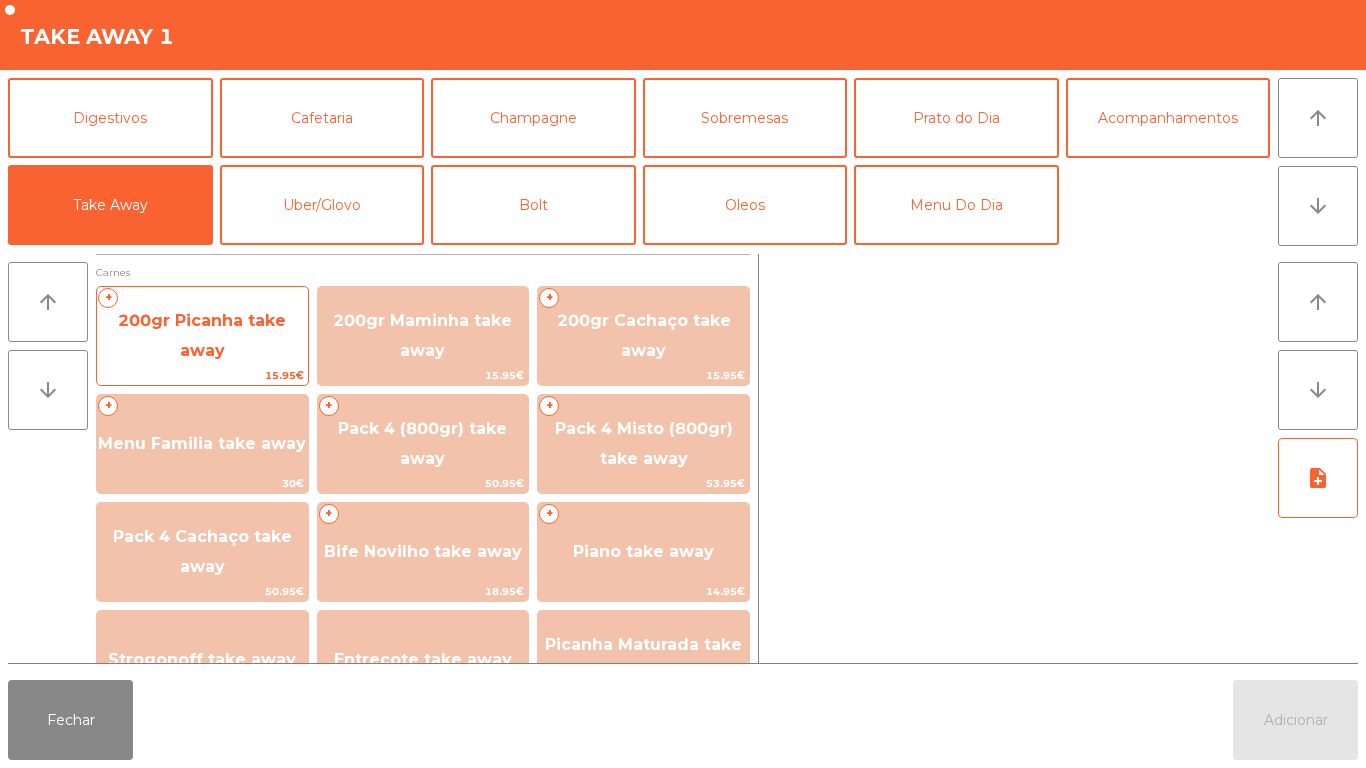 click on "200gr Picanha take away" 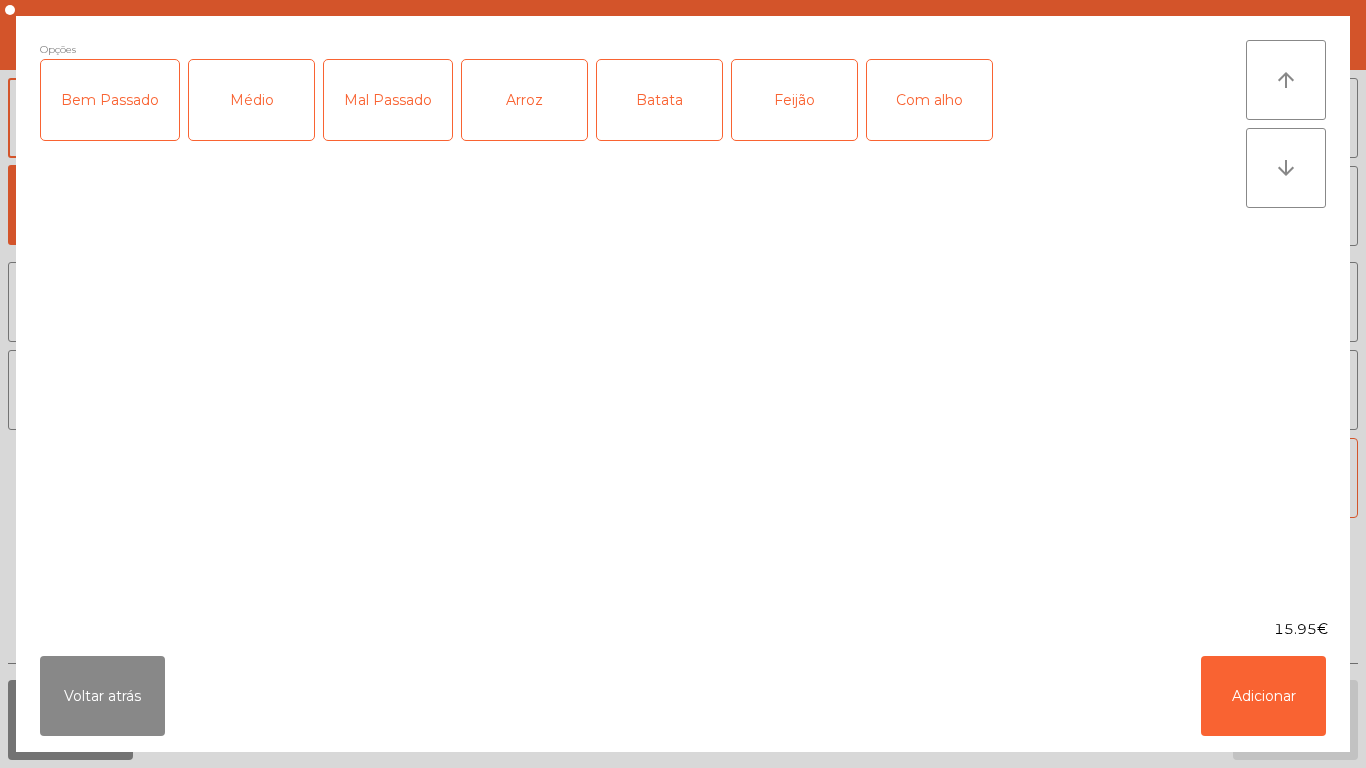 click on "Bem Passado" 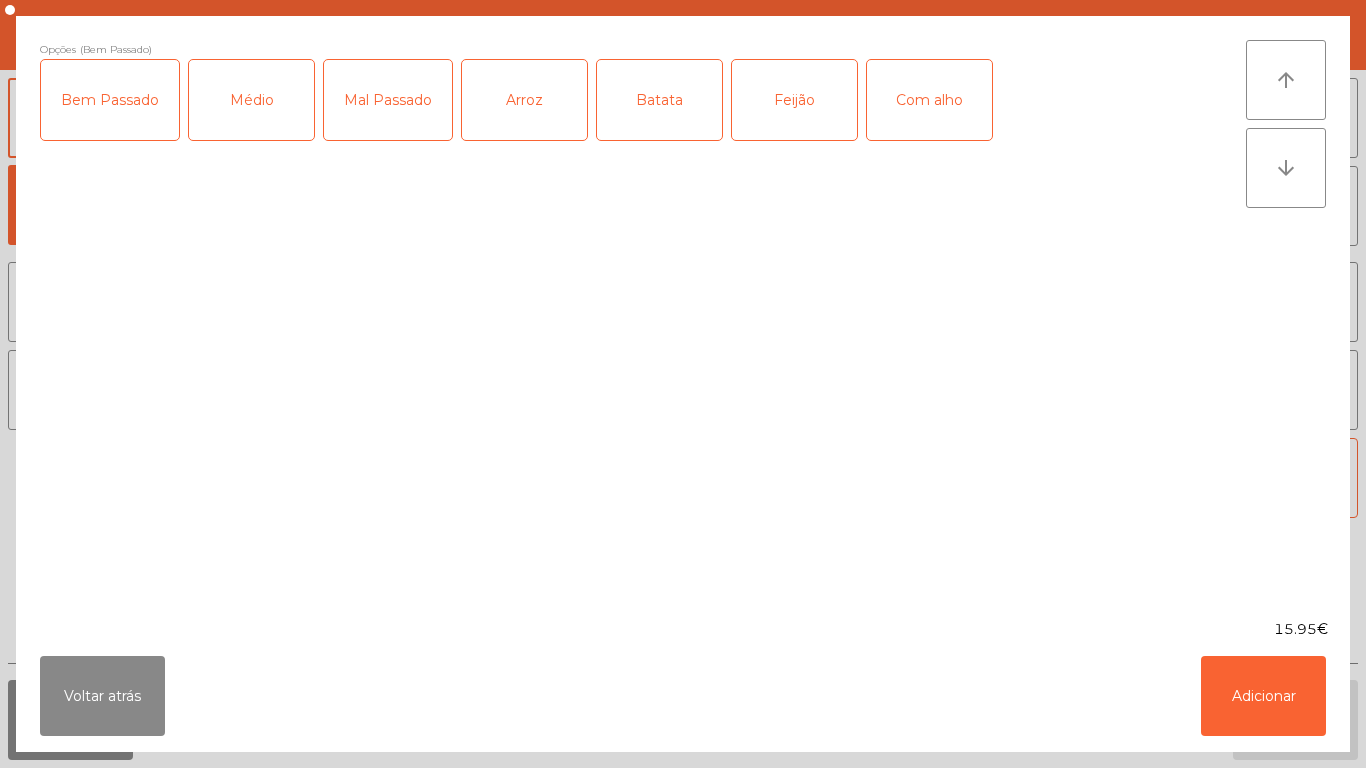 click on "Com alho" 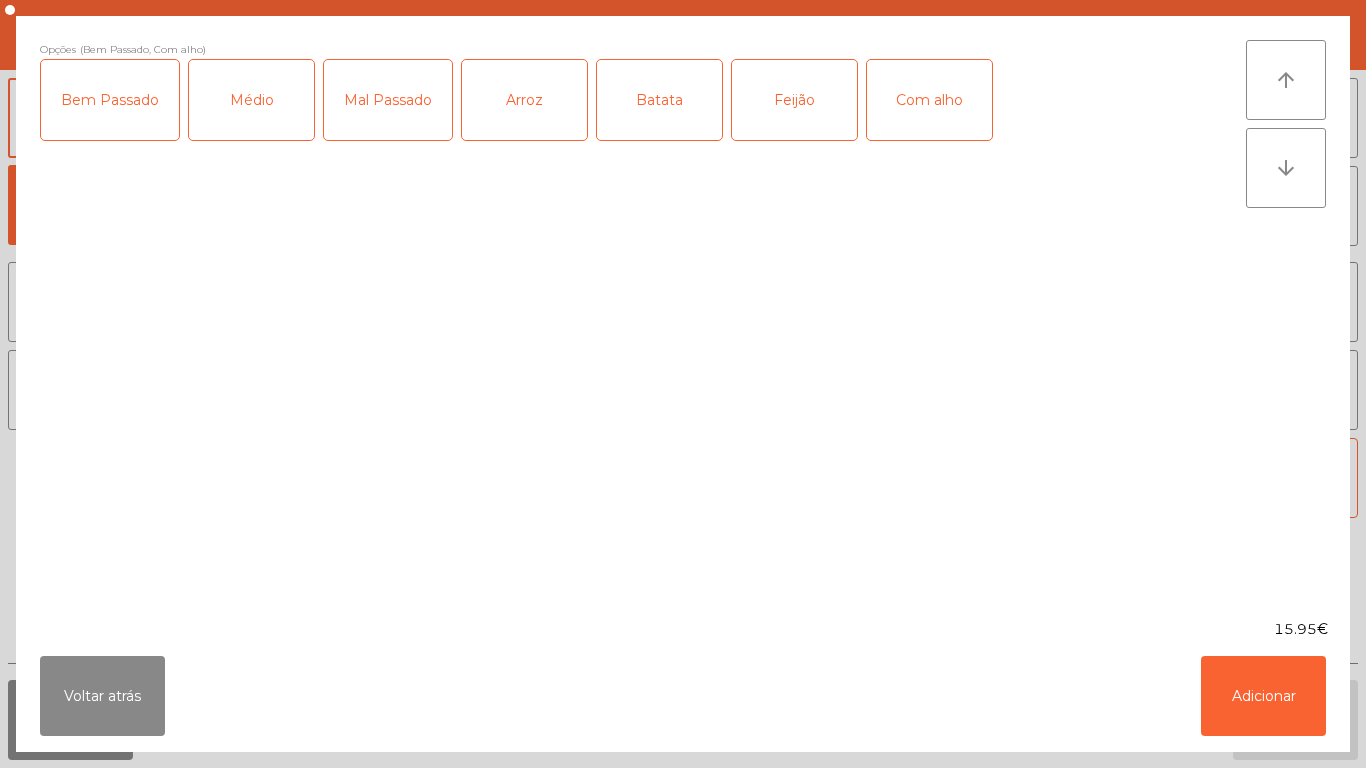 click on "Feijão" 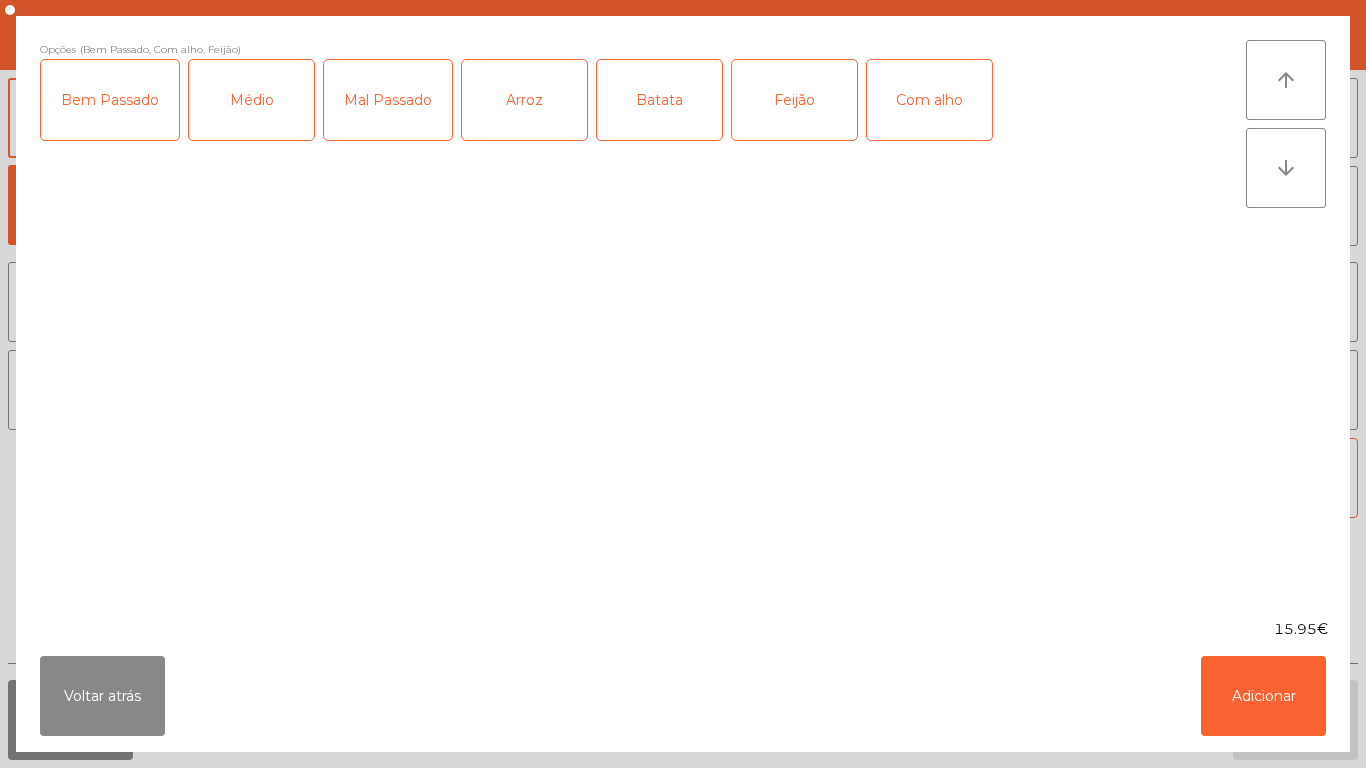 click on "Batata" 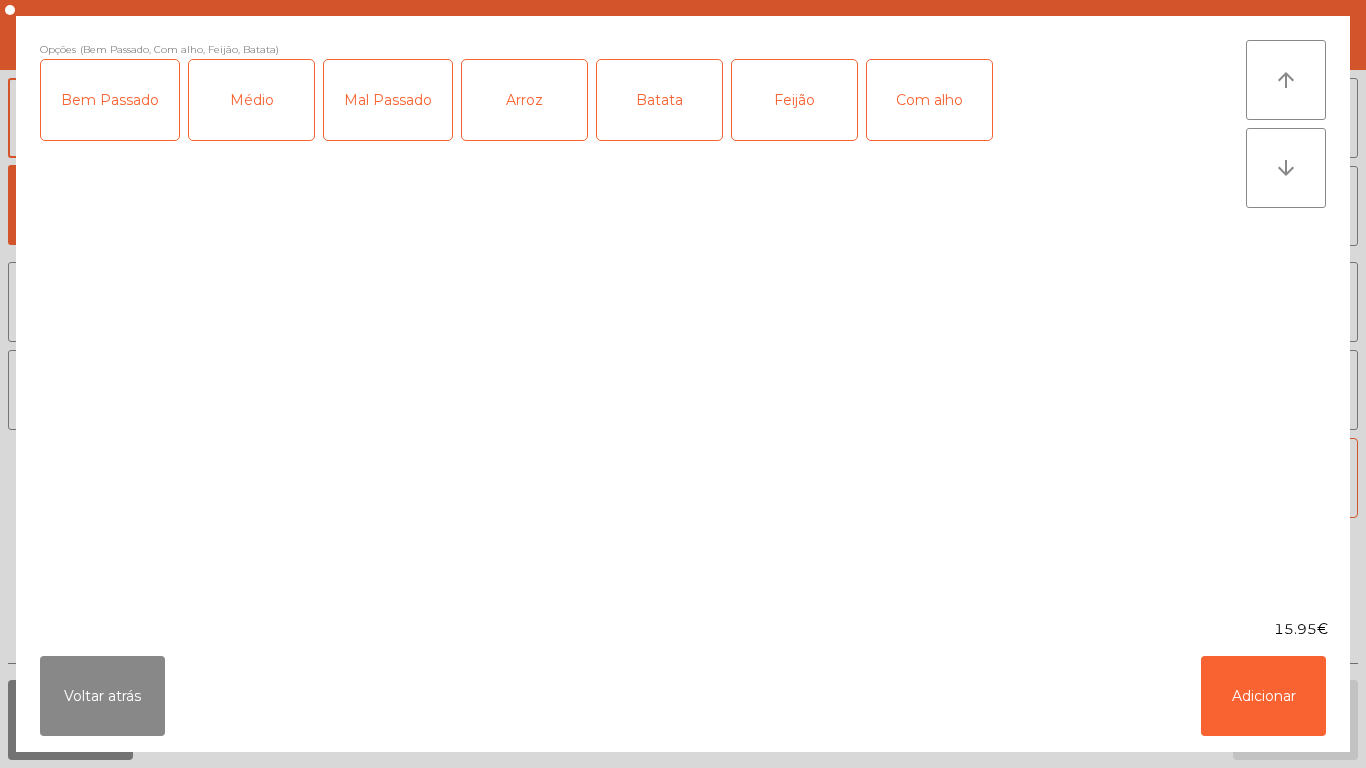 click on "Arroz" 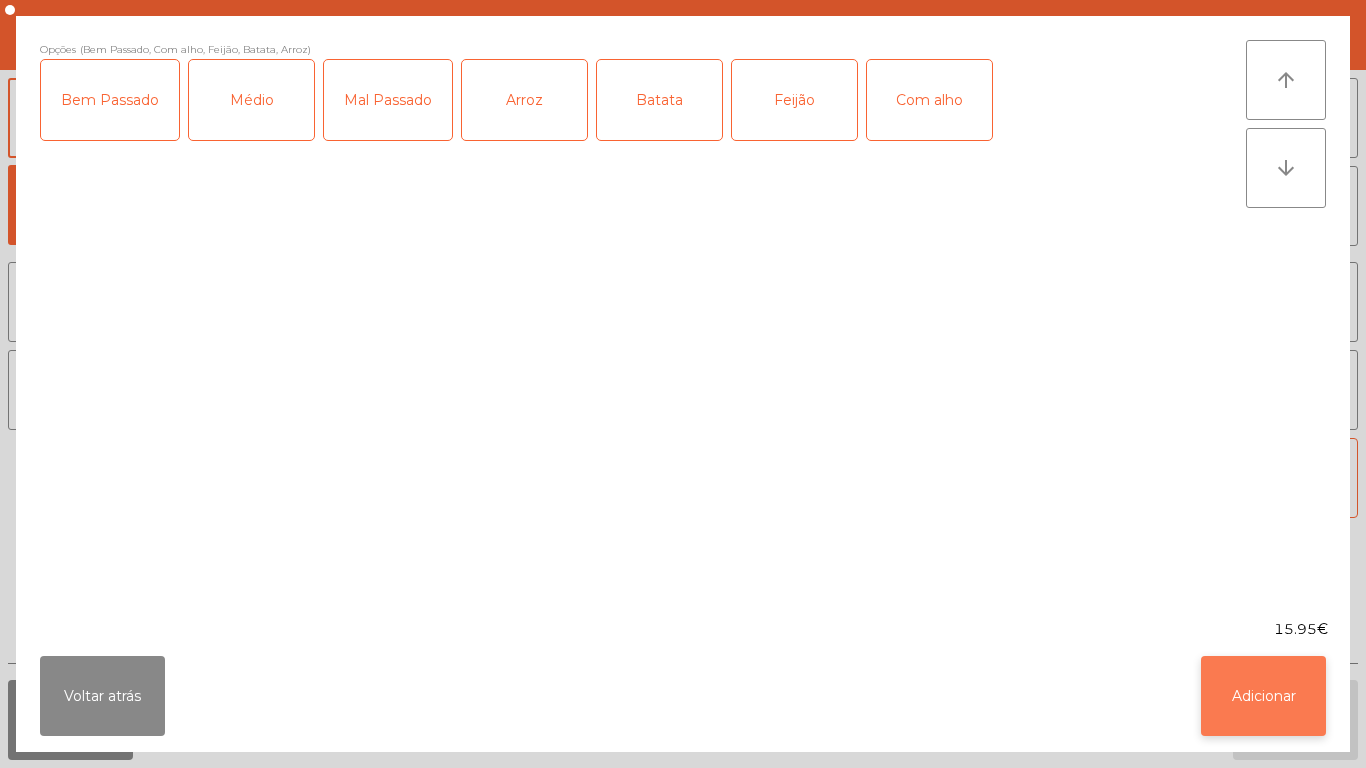 click on "Adicionar" 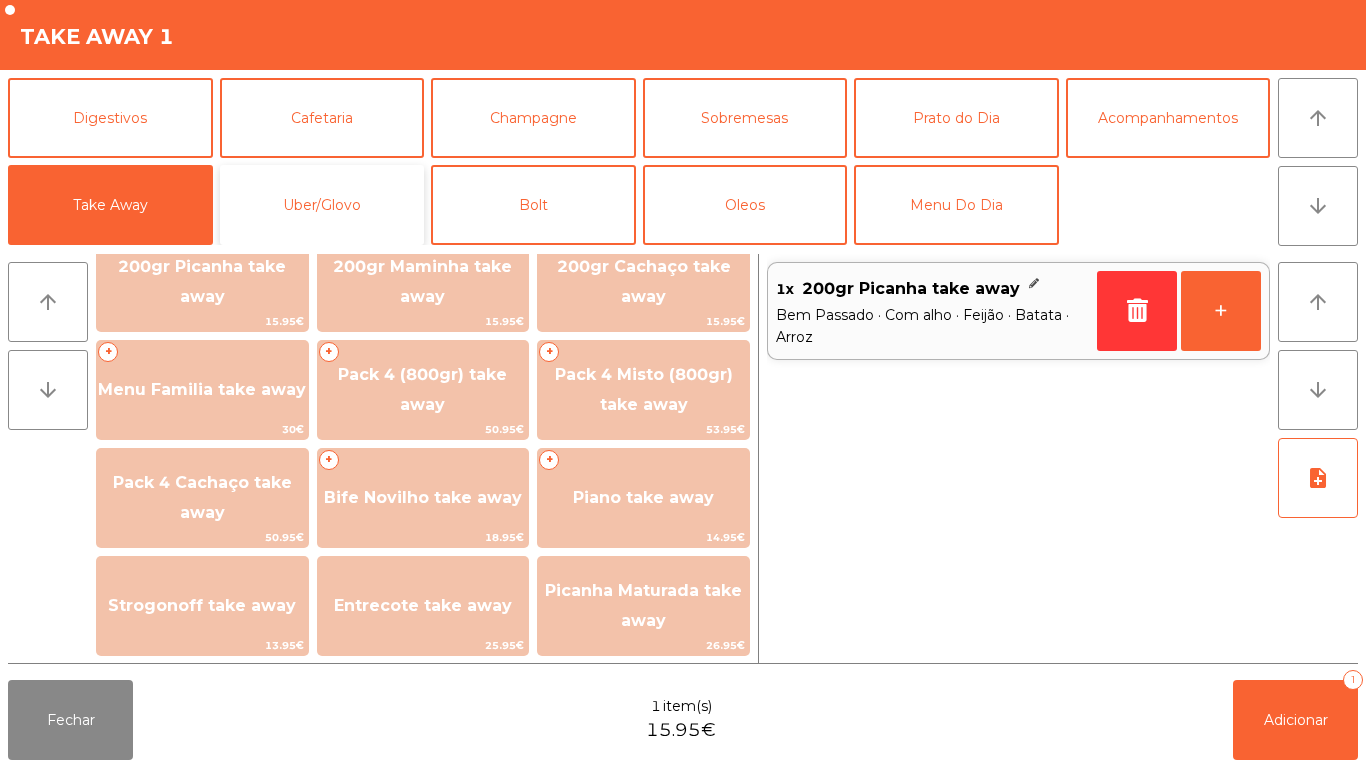 click on "Uber/Glovo" 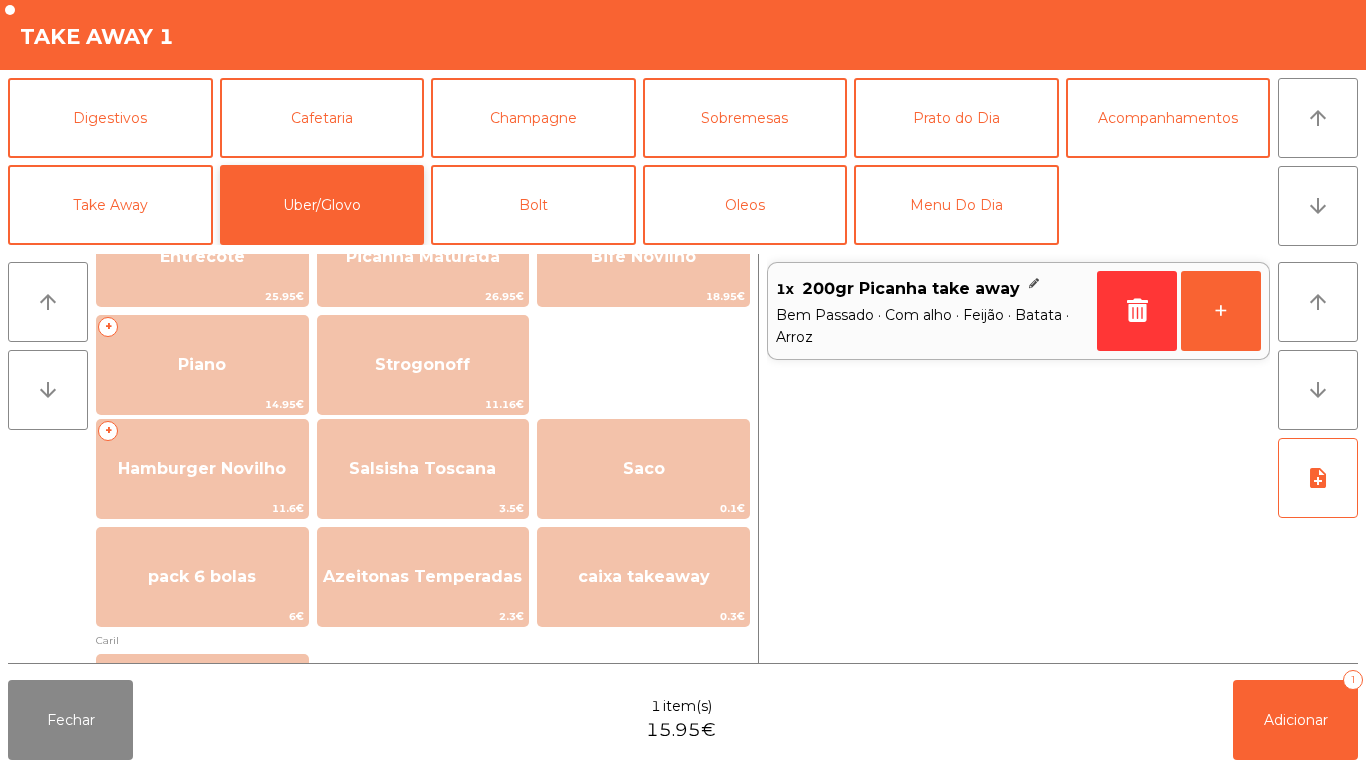 scroll, scrollTop: 347, scrollLeft: 0, axis: vertical 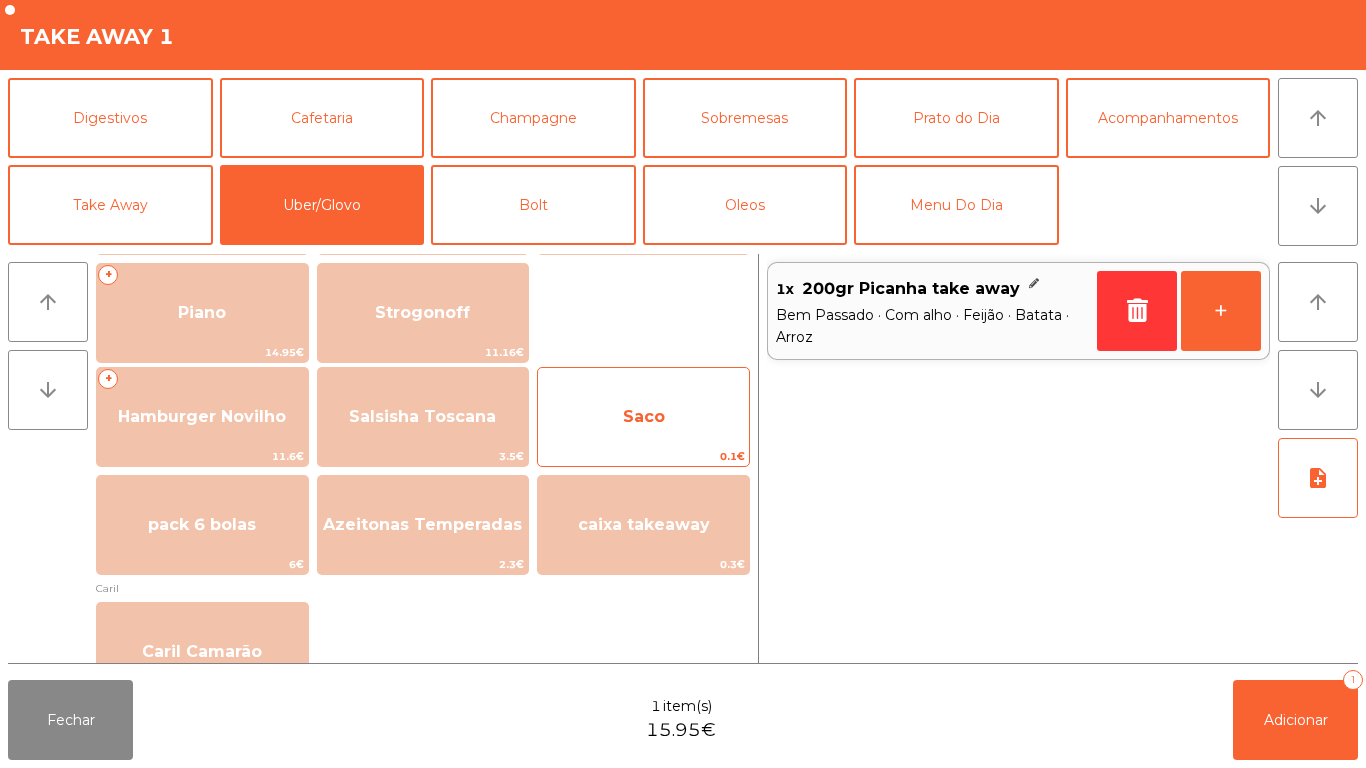 click on "Saco   [PRICE]" 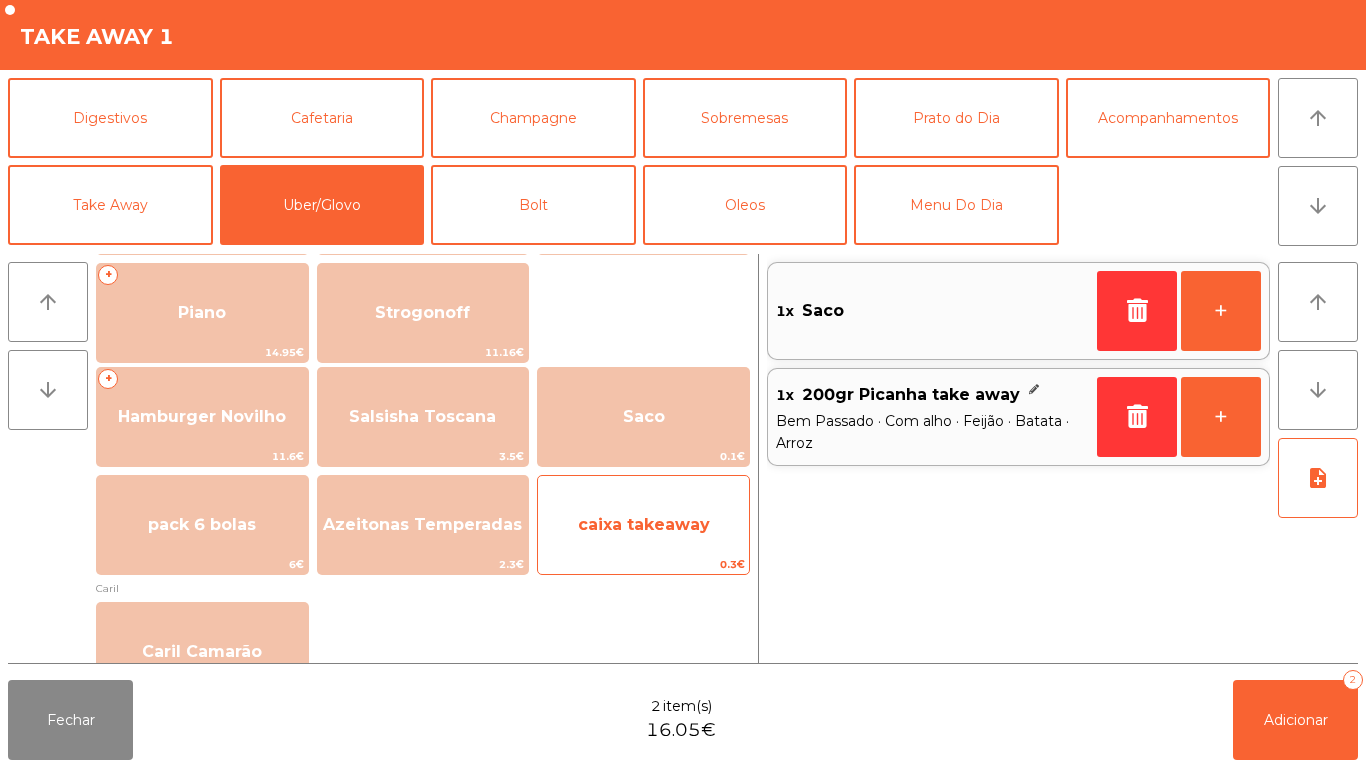 click on "caixa takeaway" 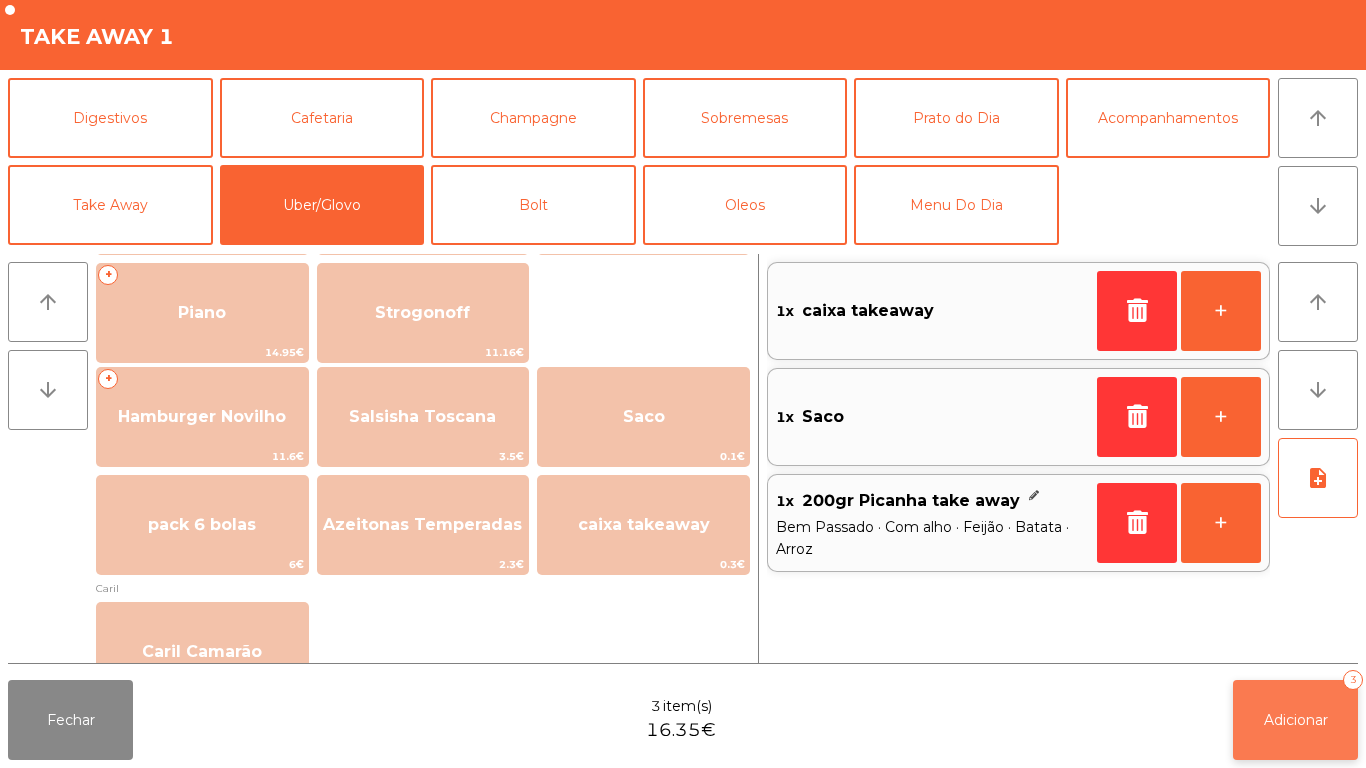 click on "Adicionar   3" 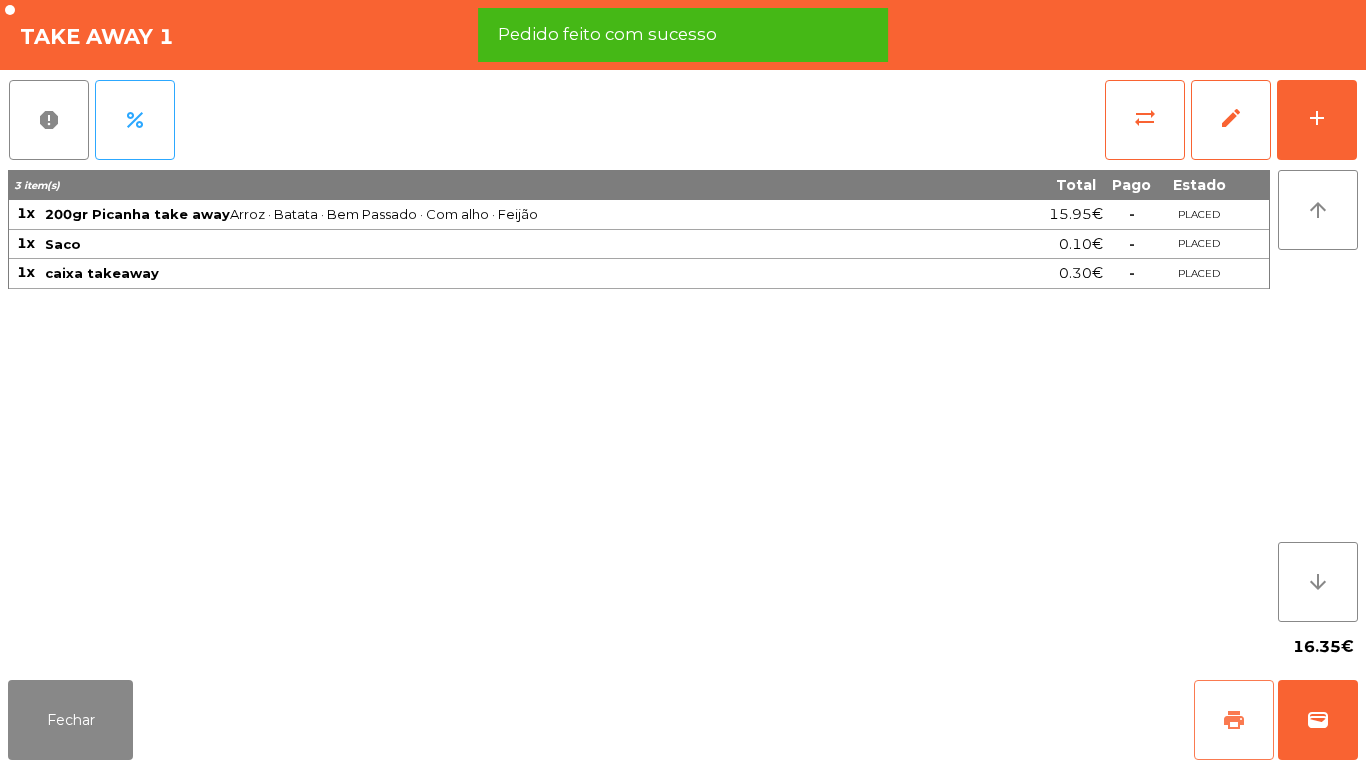 click on "print" 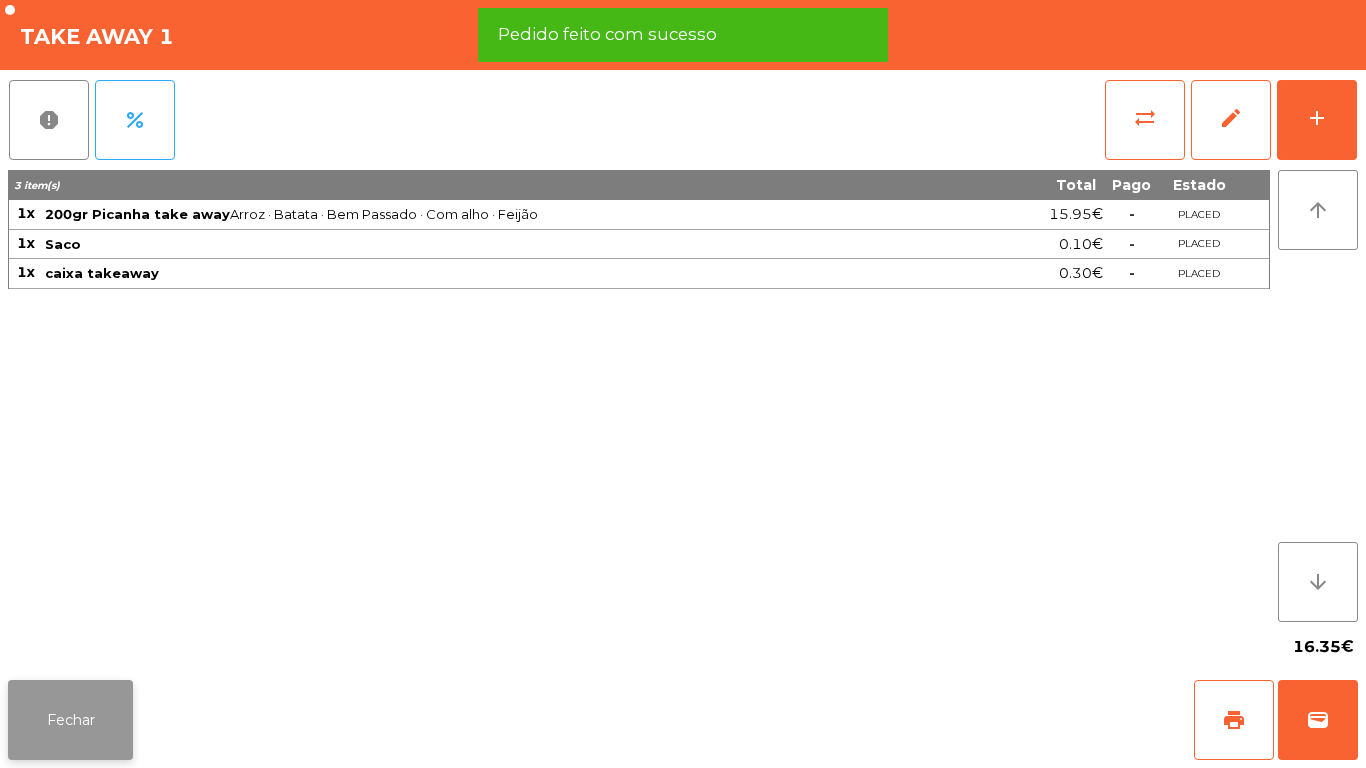 click on "Fechar" 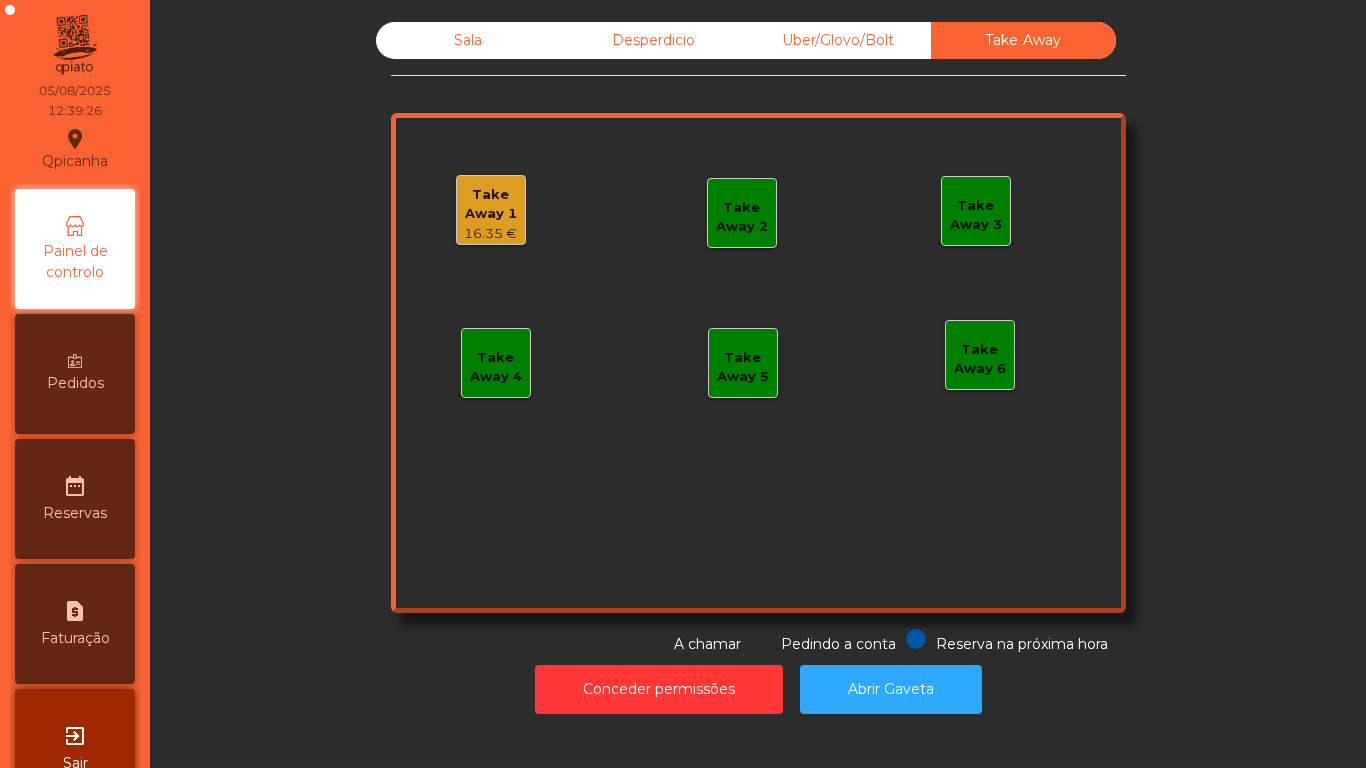 click on "Take Away 1" 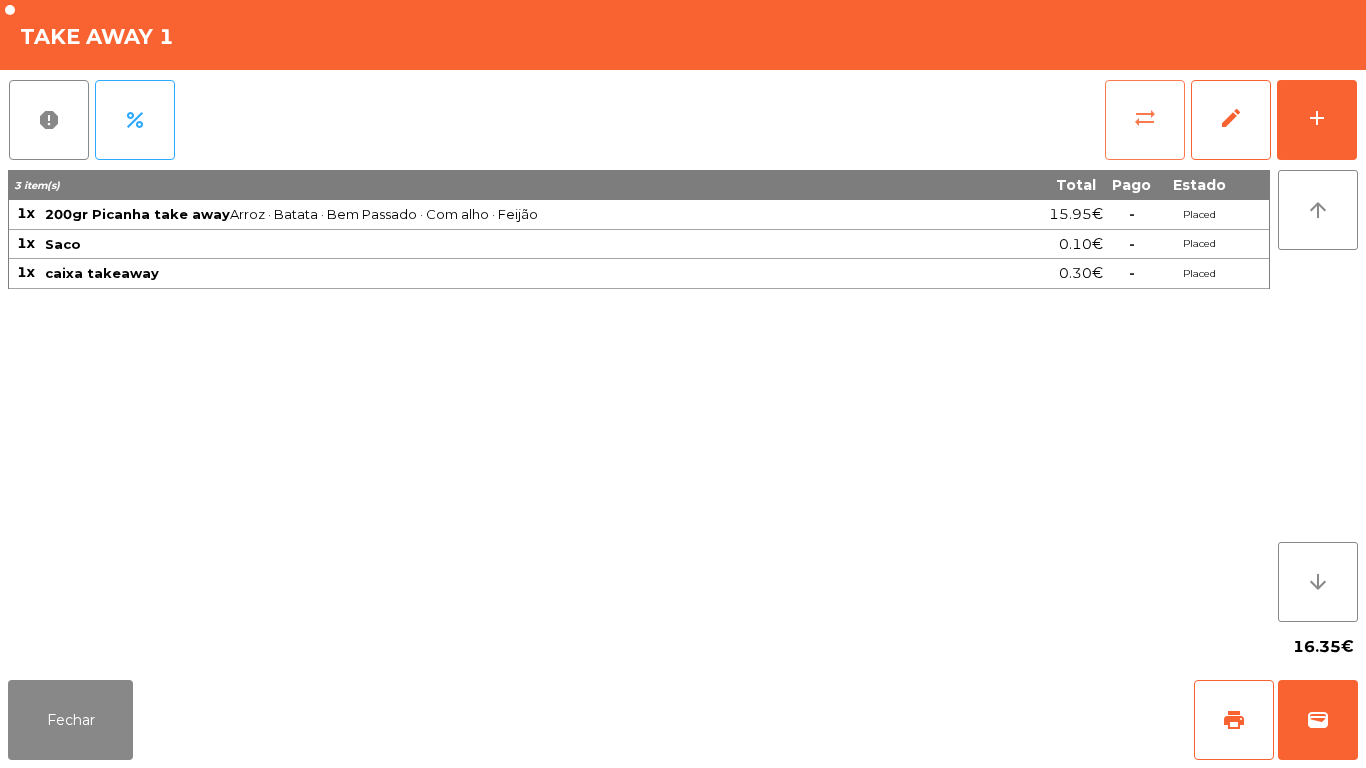 click on "sync_alt" 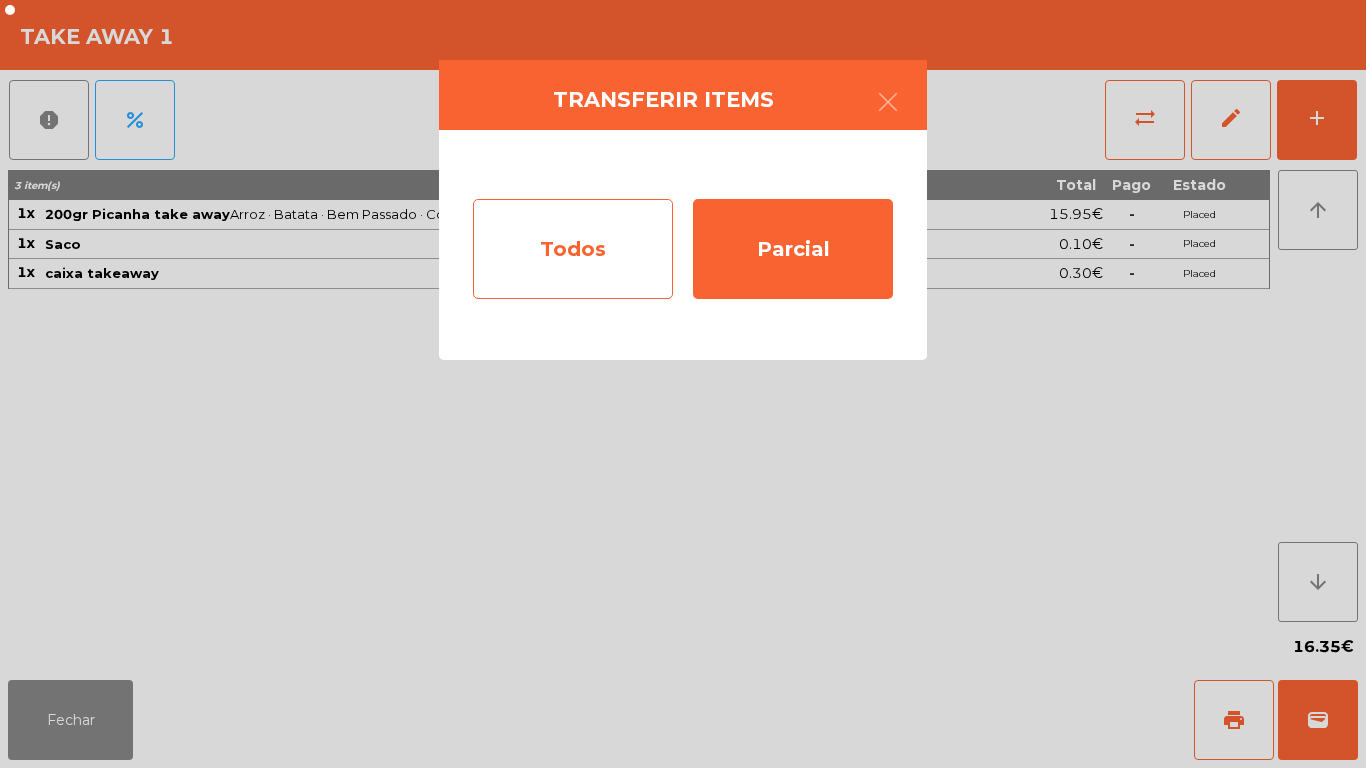 click on "Todos" 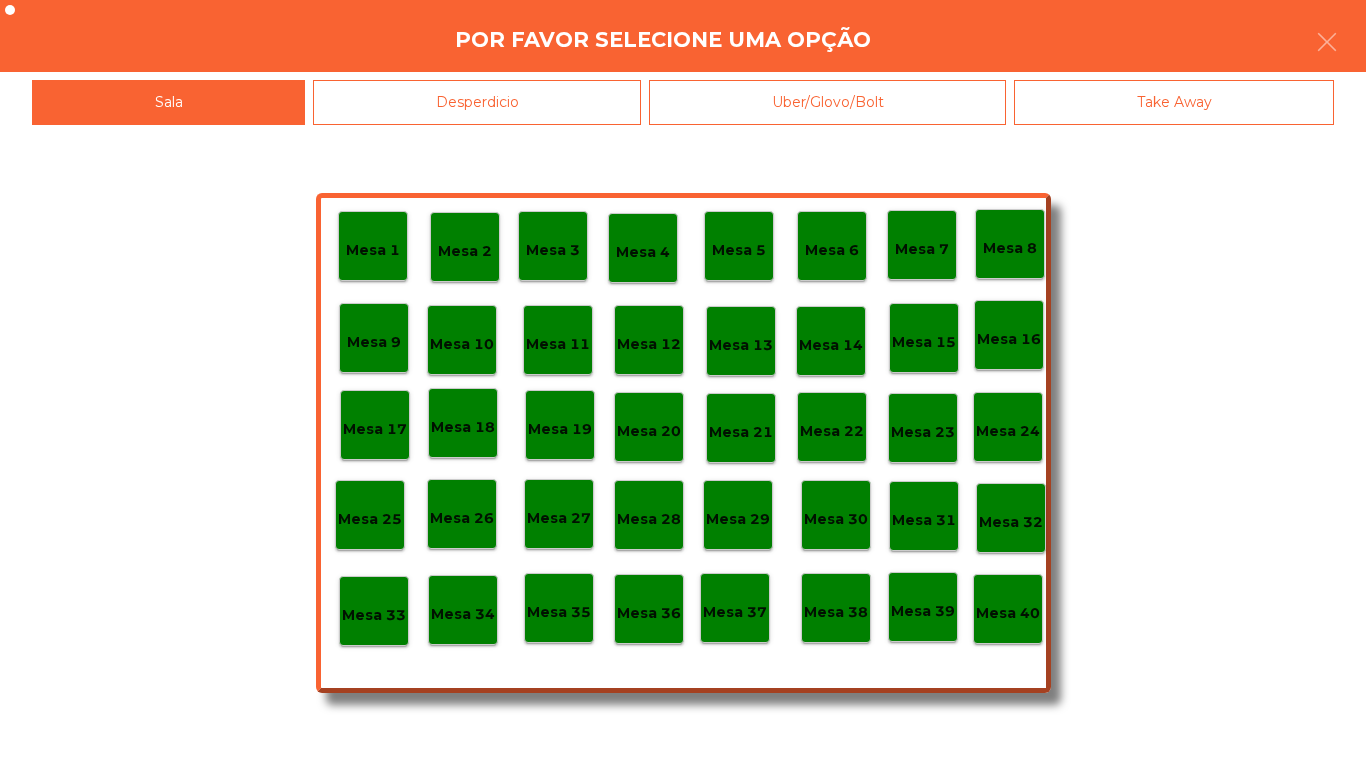 click on "Mesa 40" 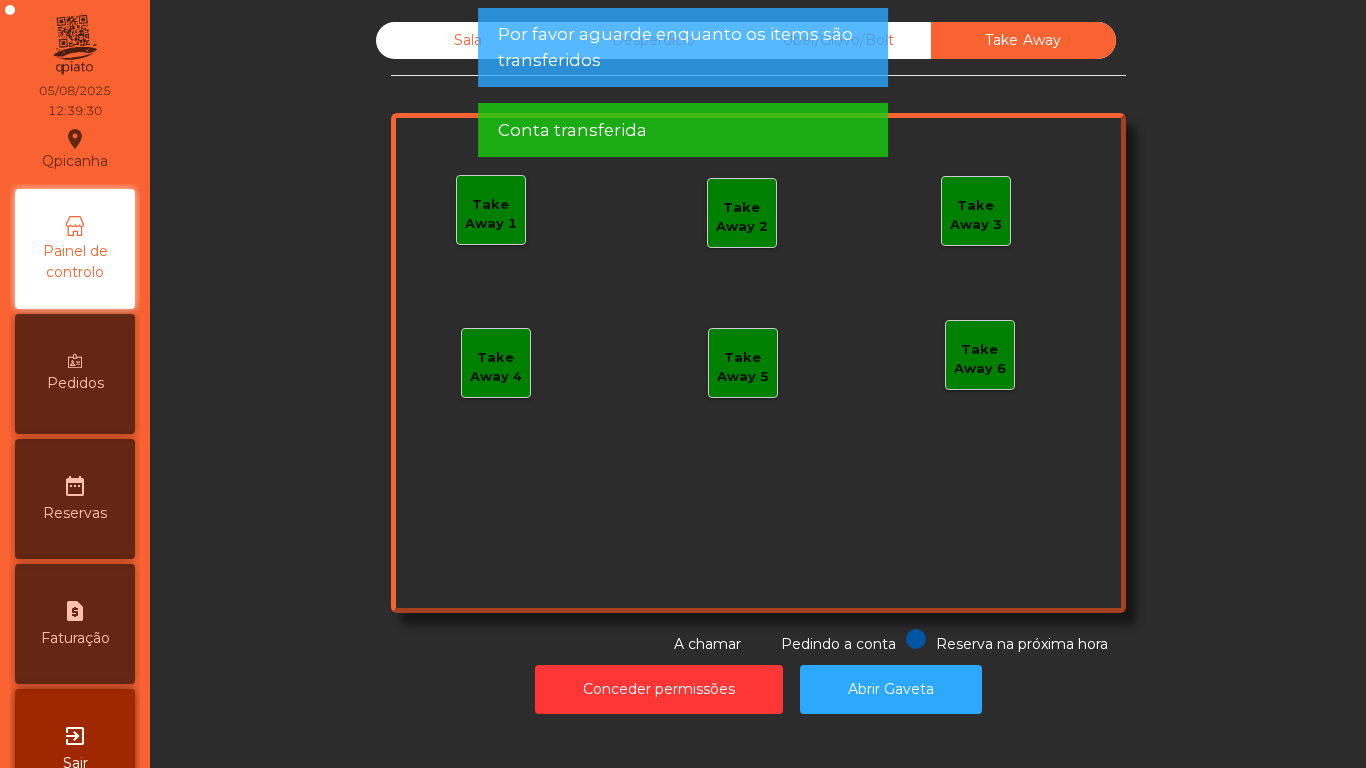 click on "Sala" 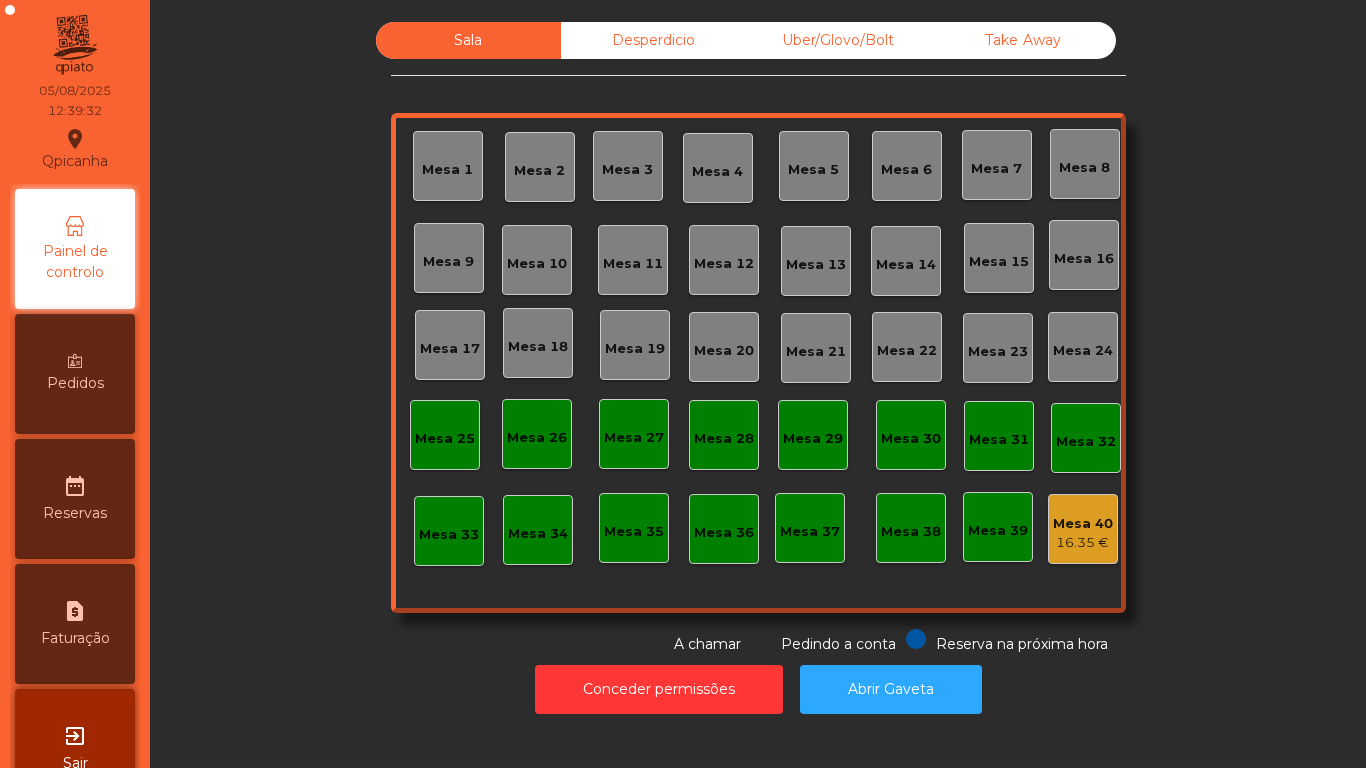 click on "Mesa 11" 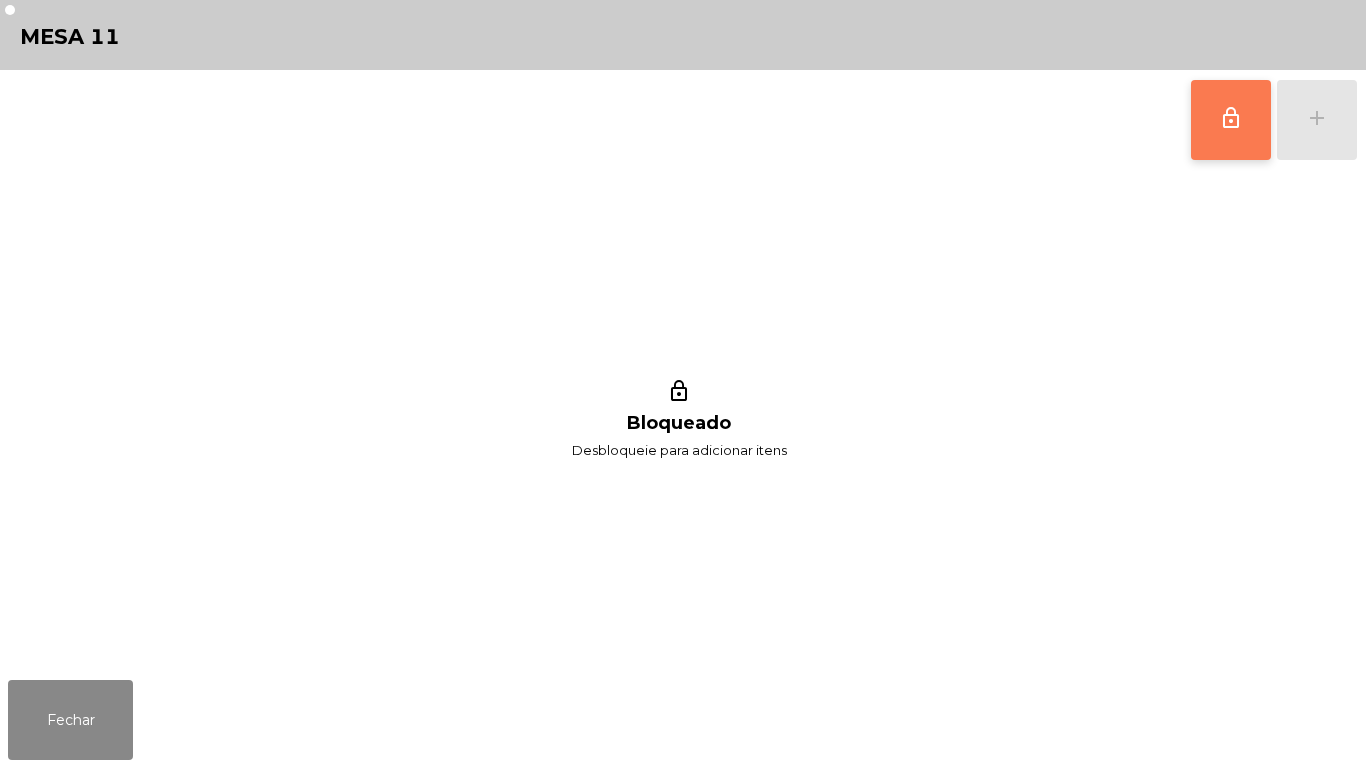click on "lock_outline" 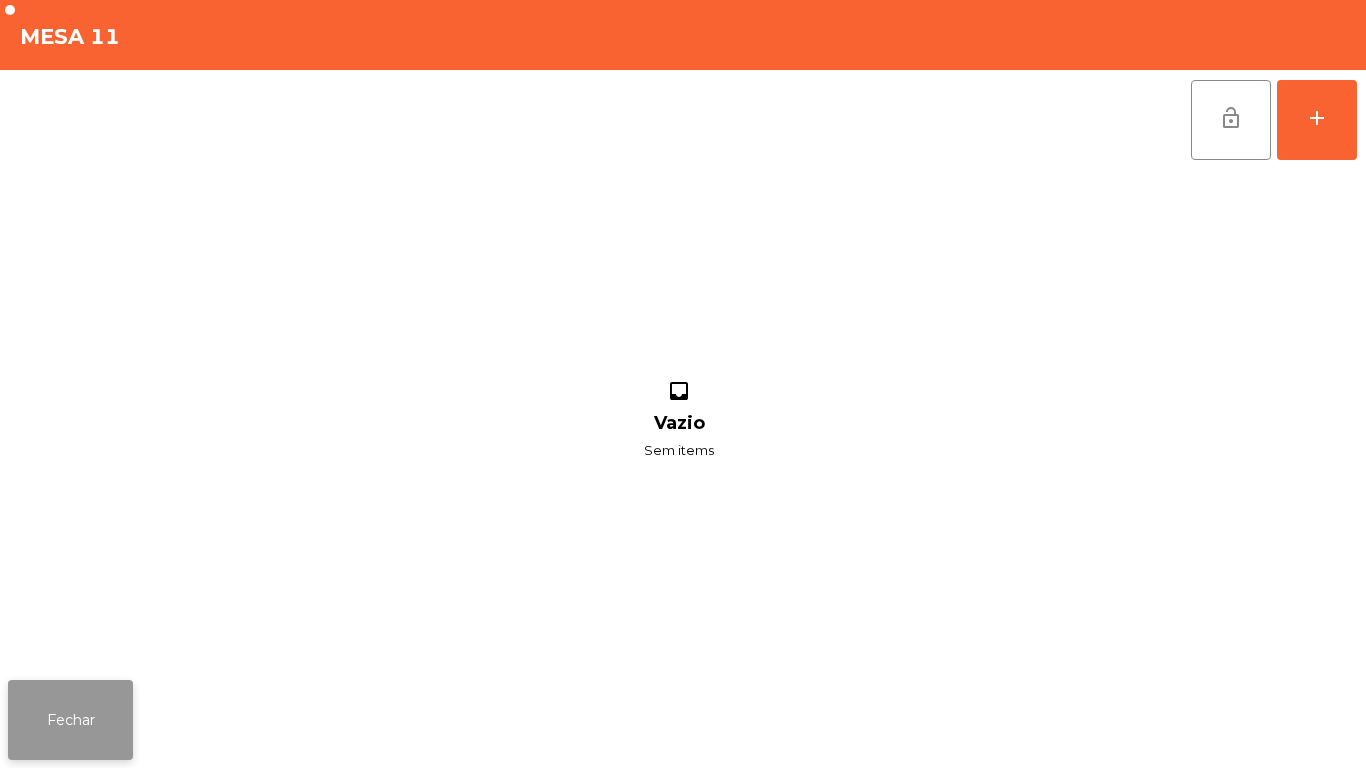 click on "Fechar" 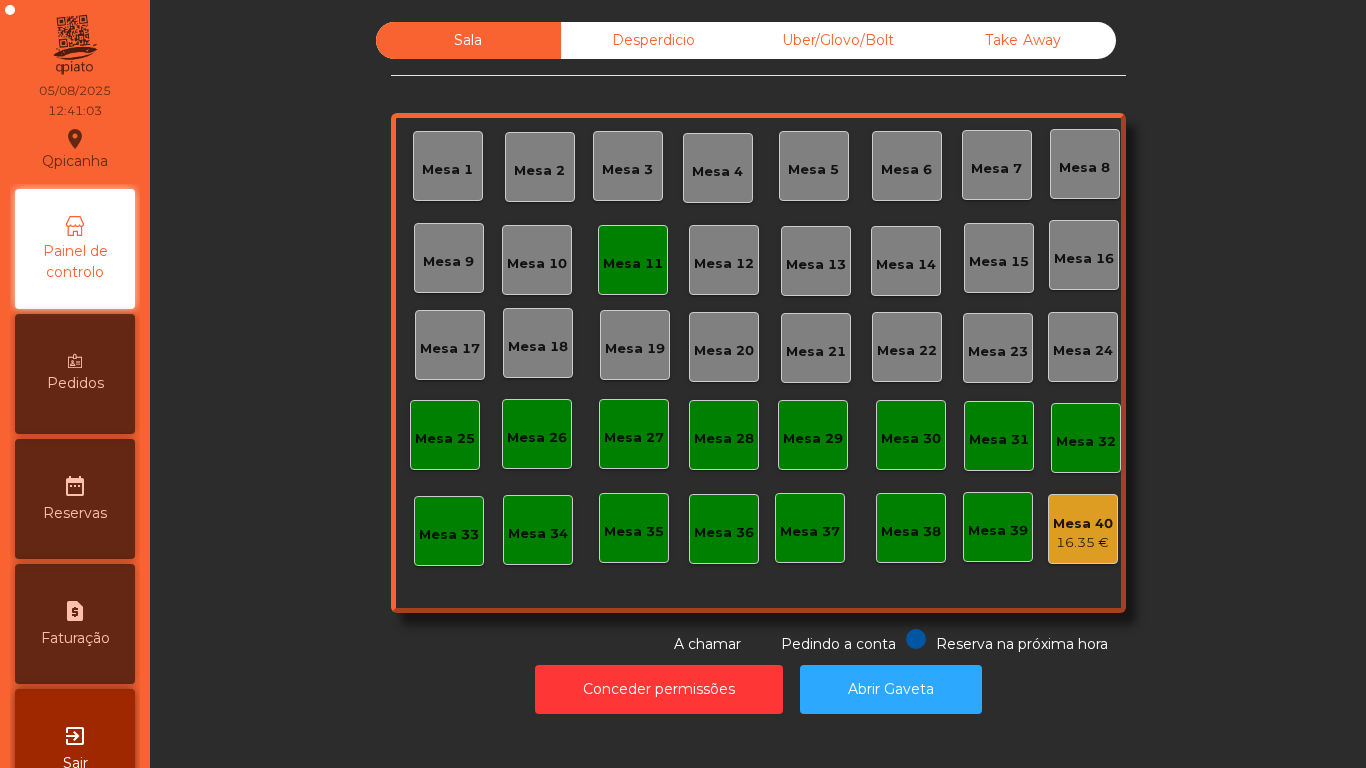click on "Mesa 11" 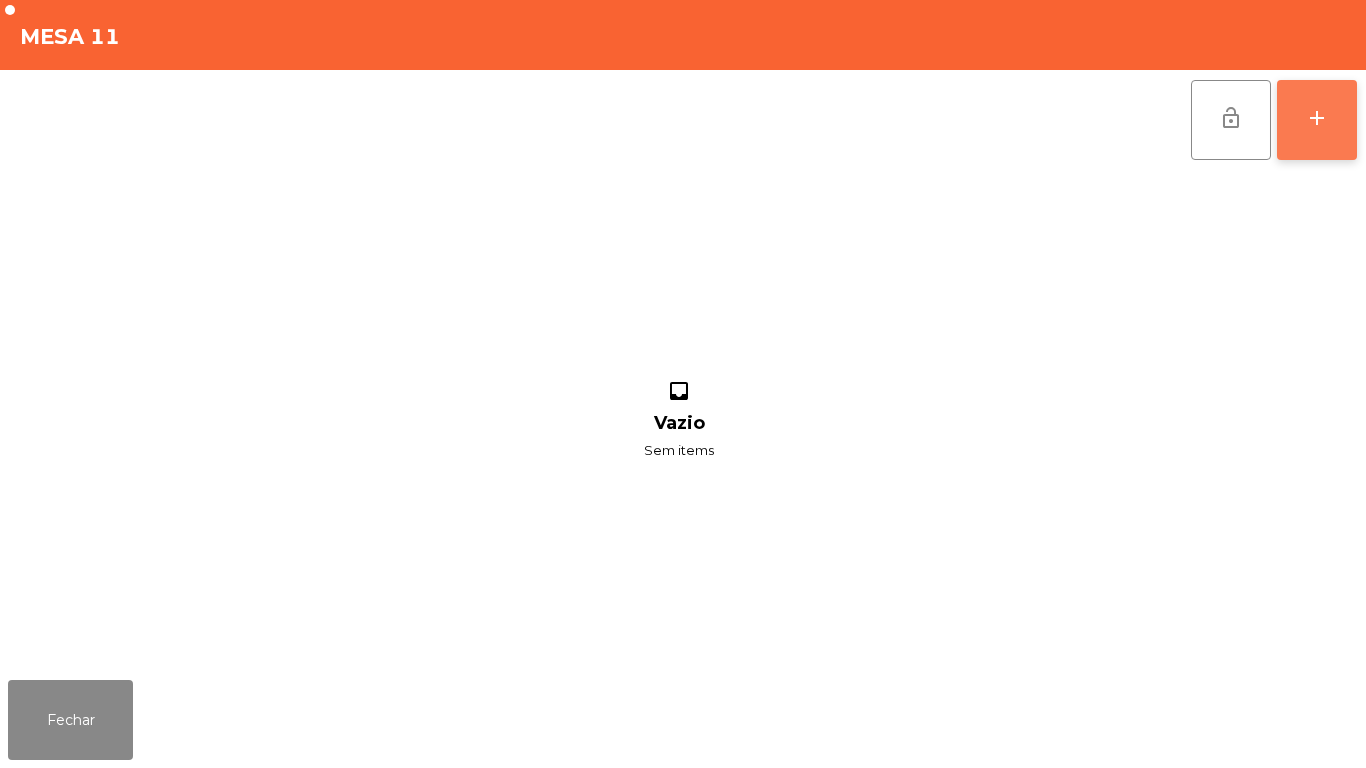 click on "add" 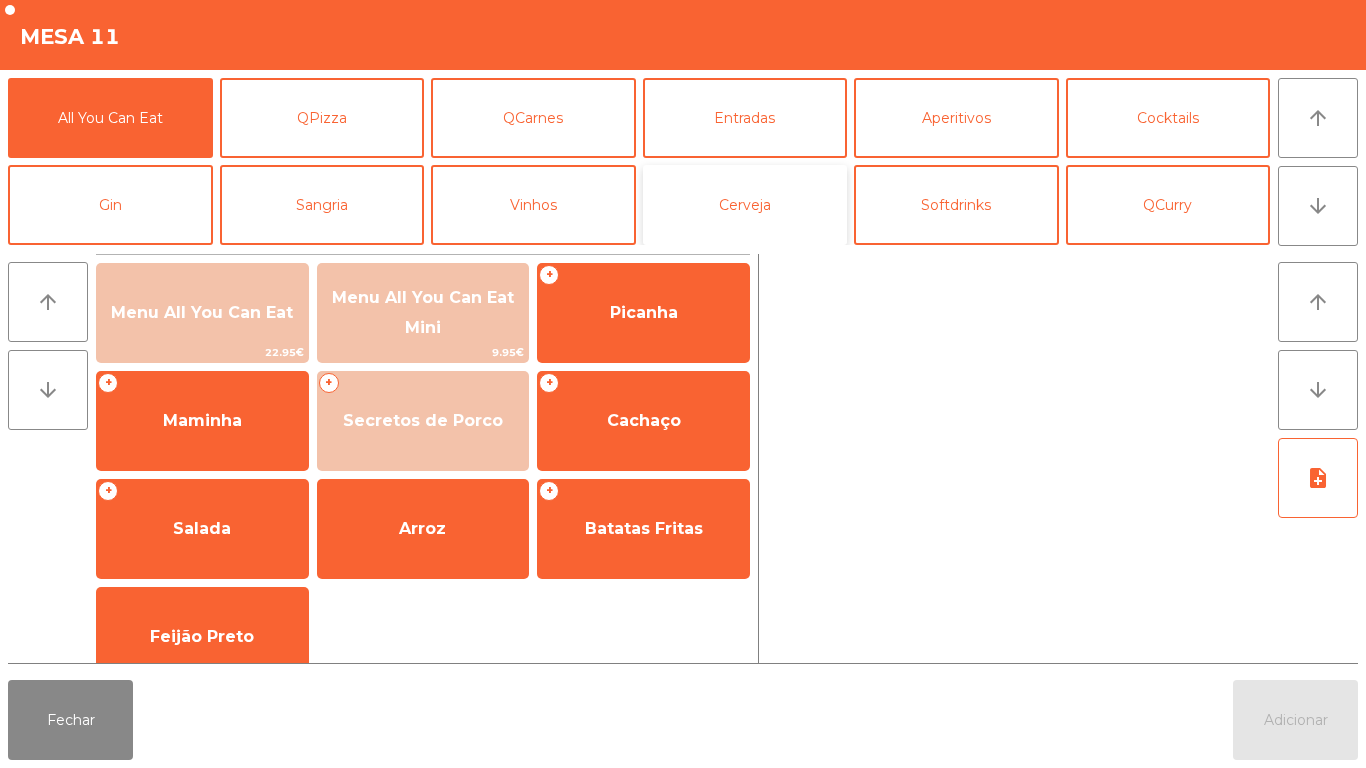 click on "Cerveja" 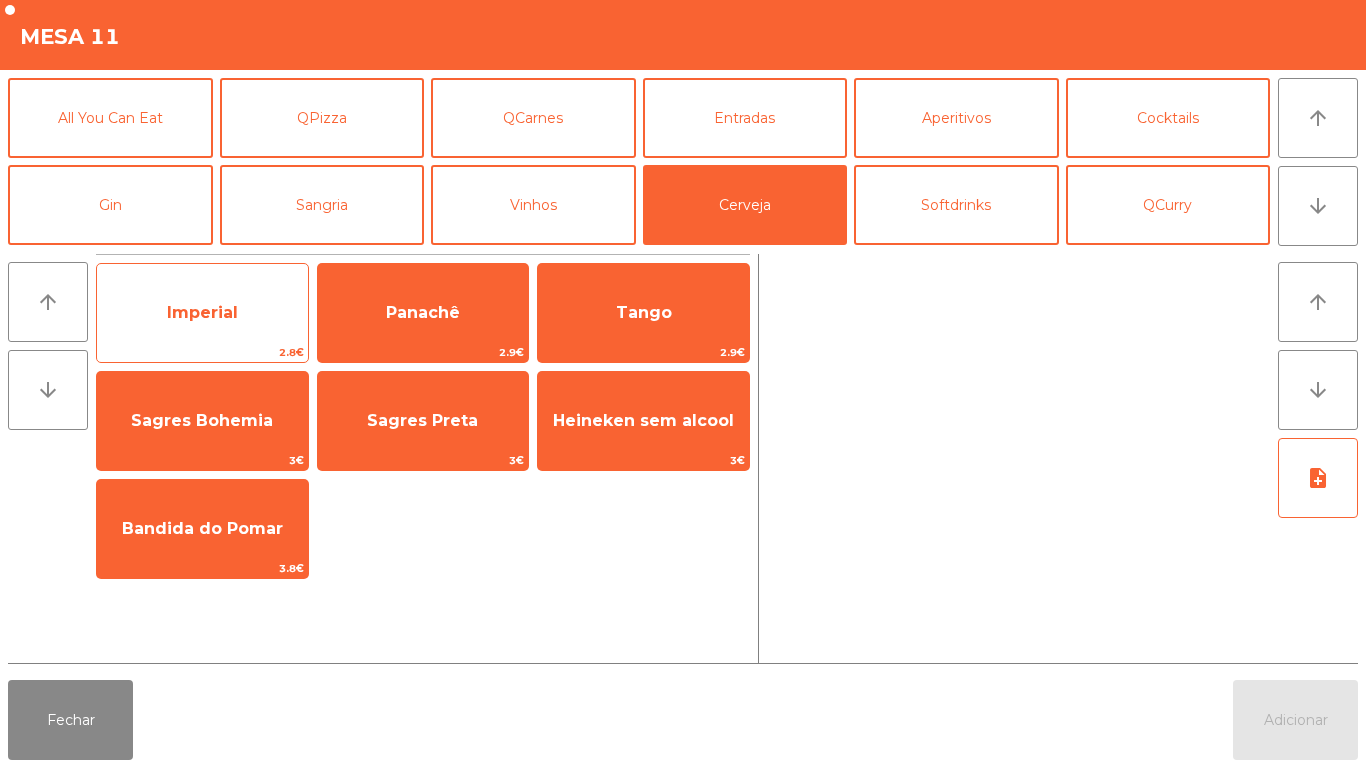 click on "Imperial" 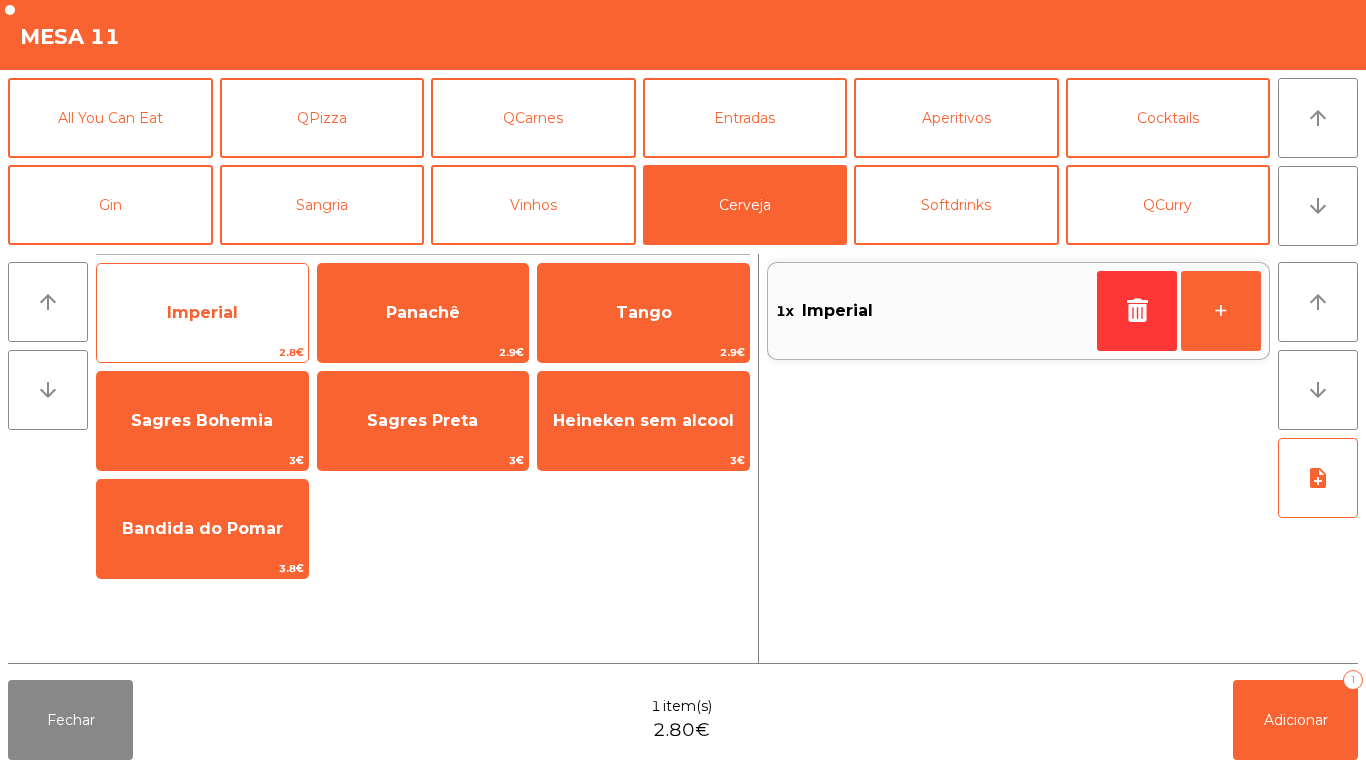 click on "Imperial" 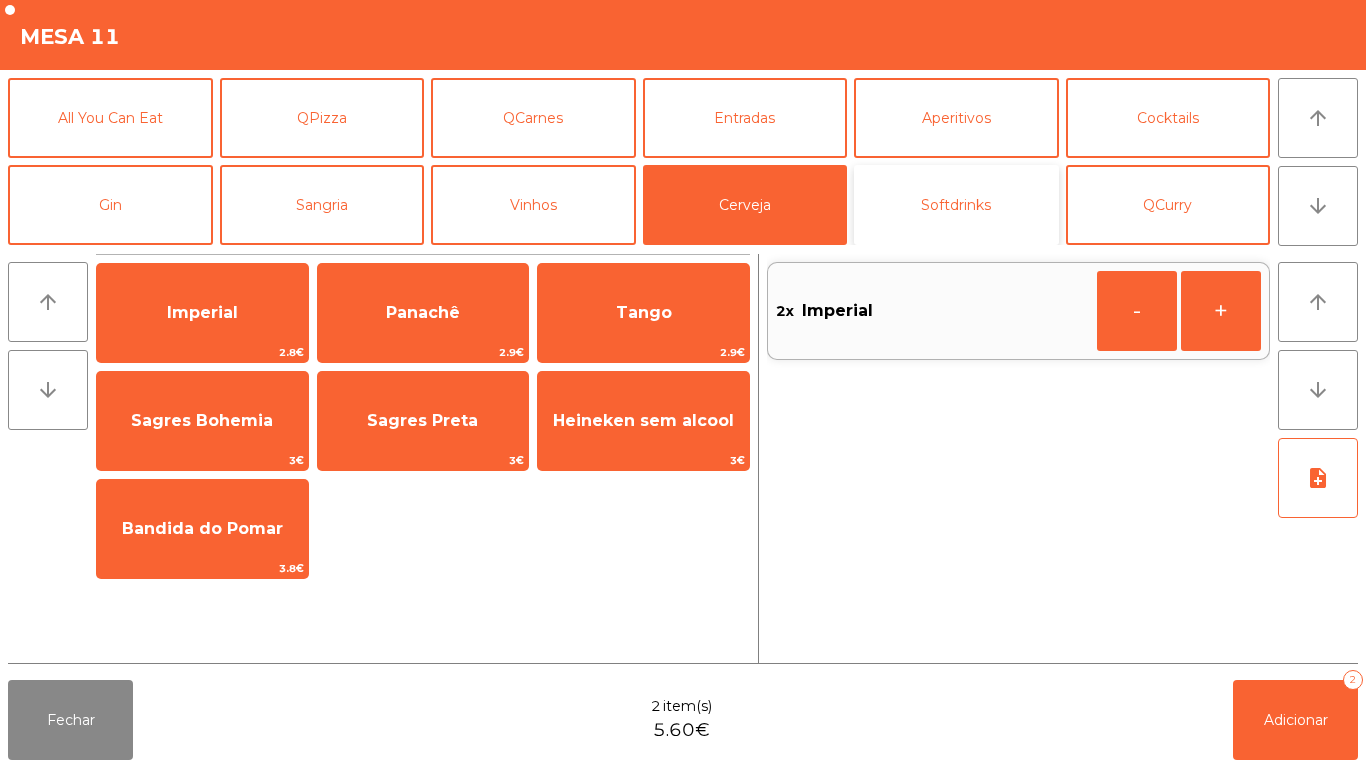 click on "Softdrinks" 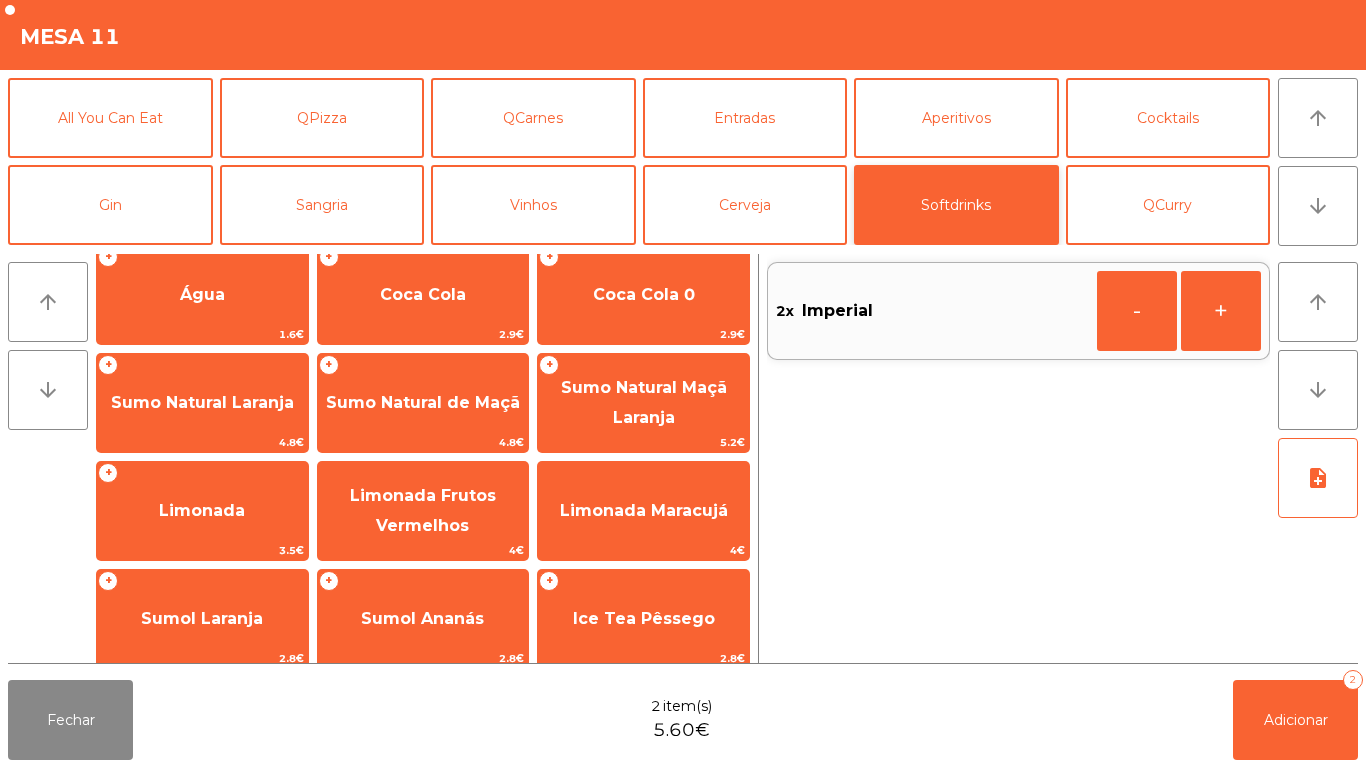 scroll, scrollTop: 0, scrollLeft: 0, axis: both 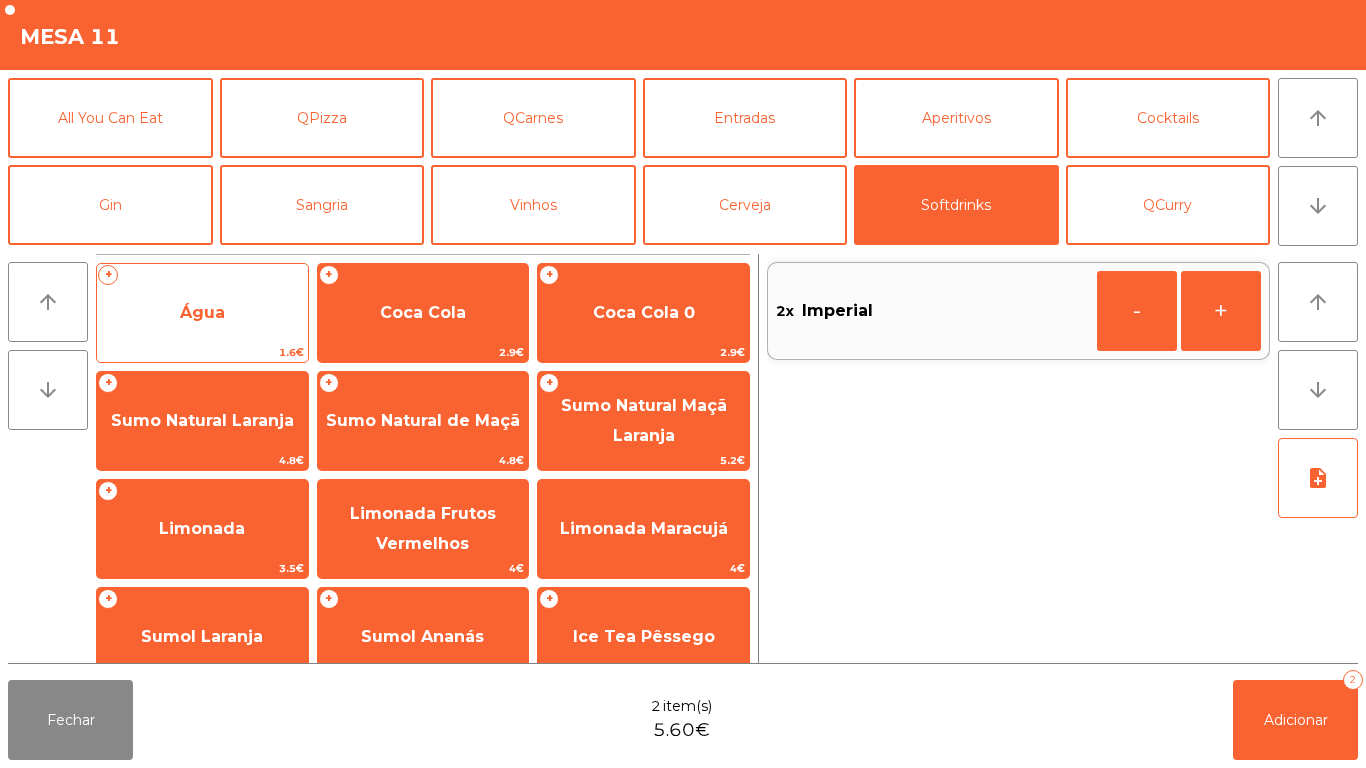 click on "Água" 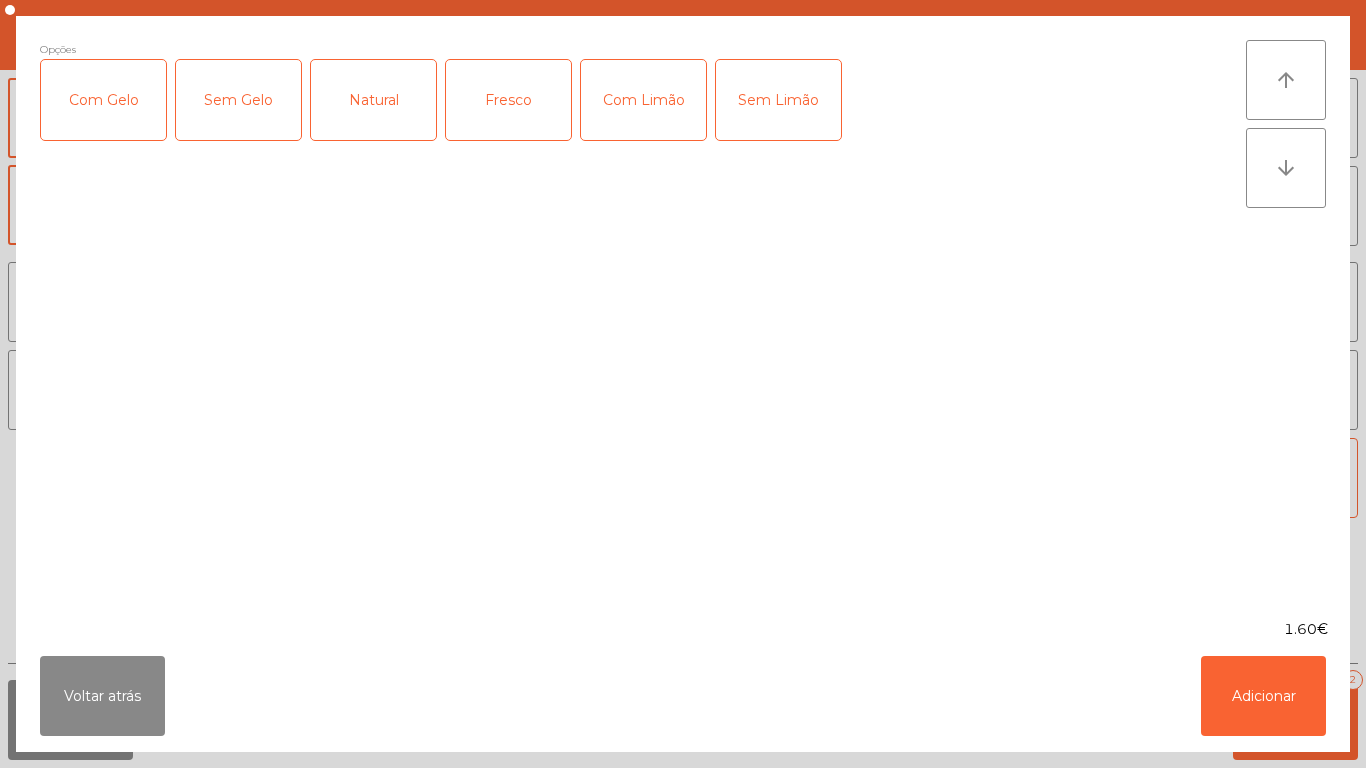 click on "Fresco" 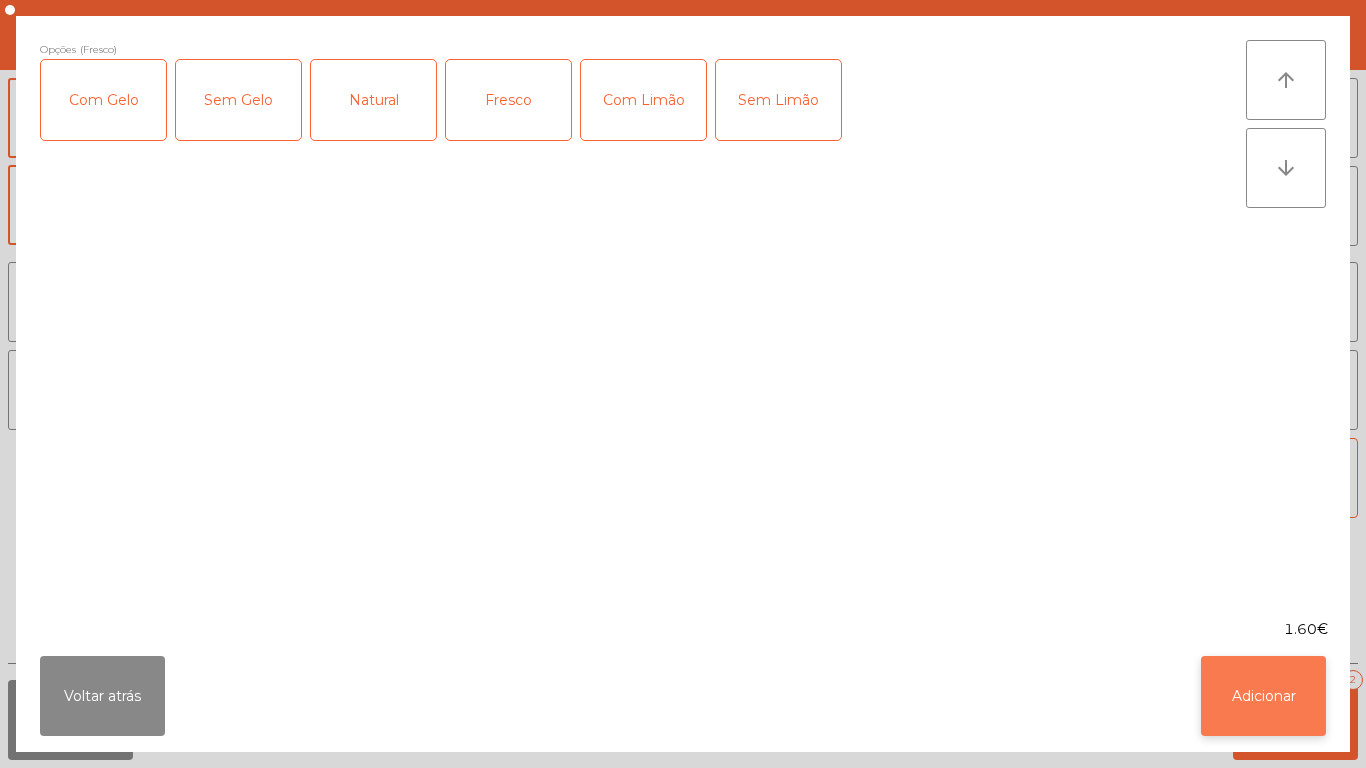 click on "Adicionar" 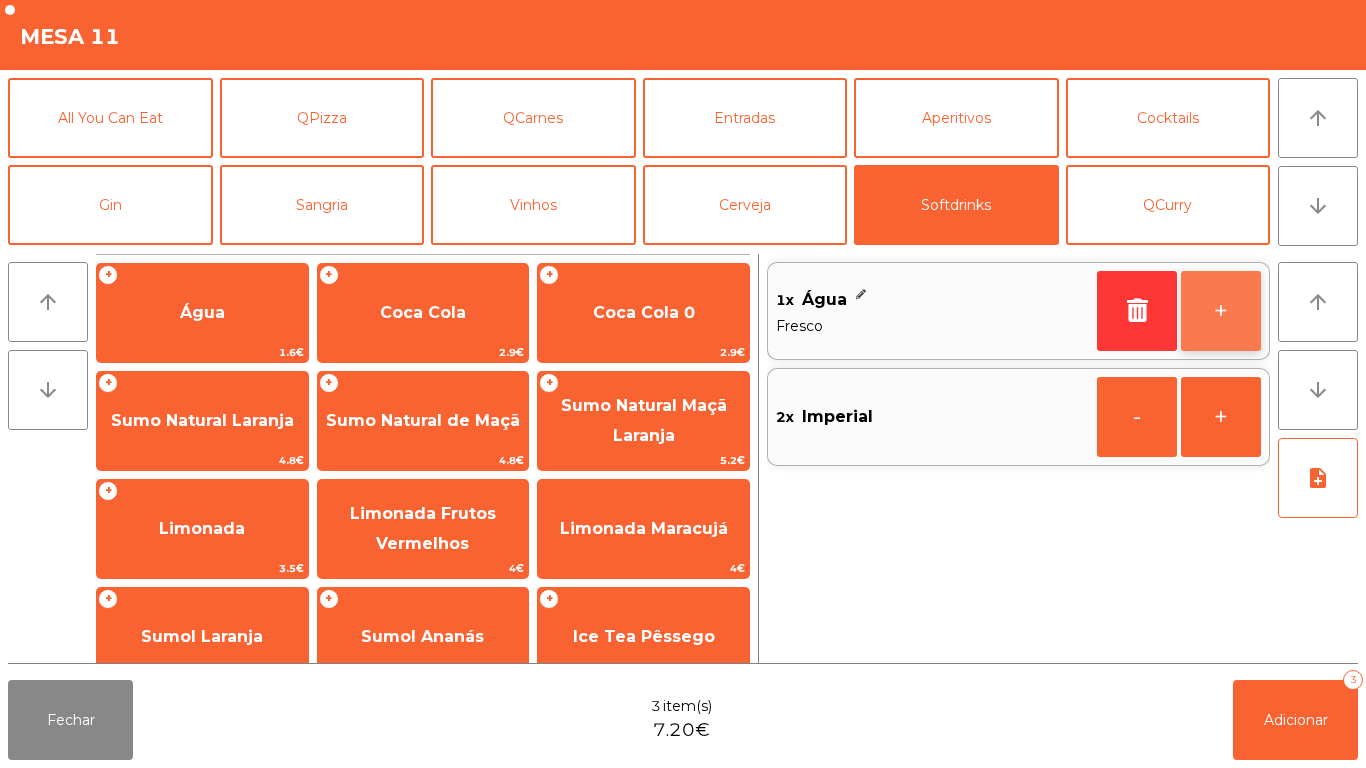 click on "+" 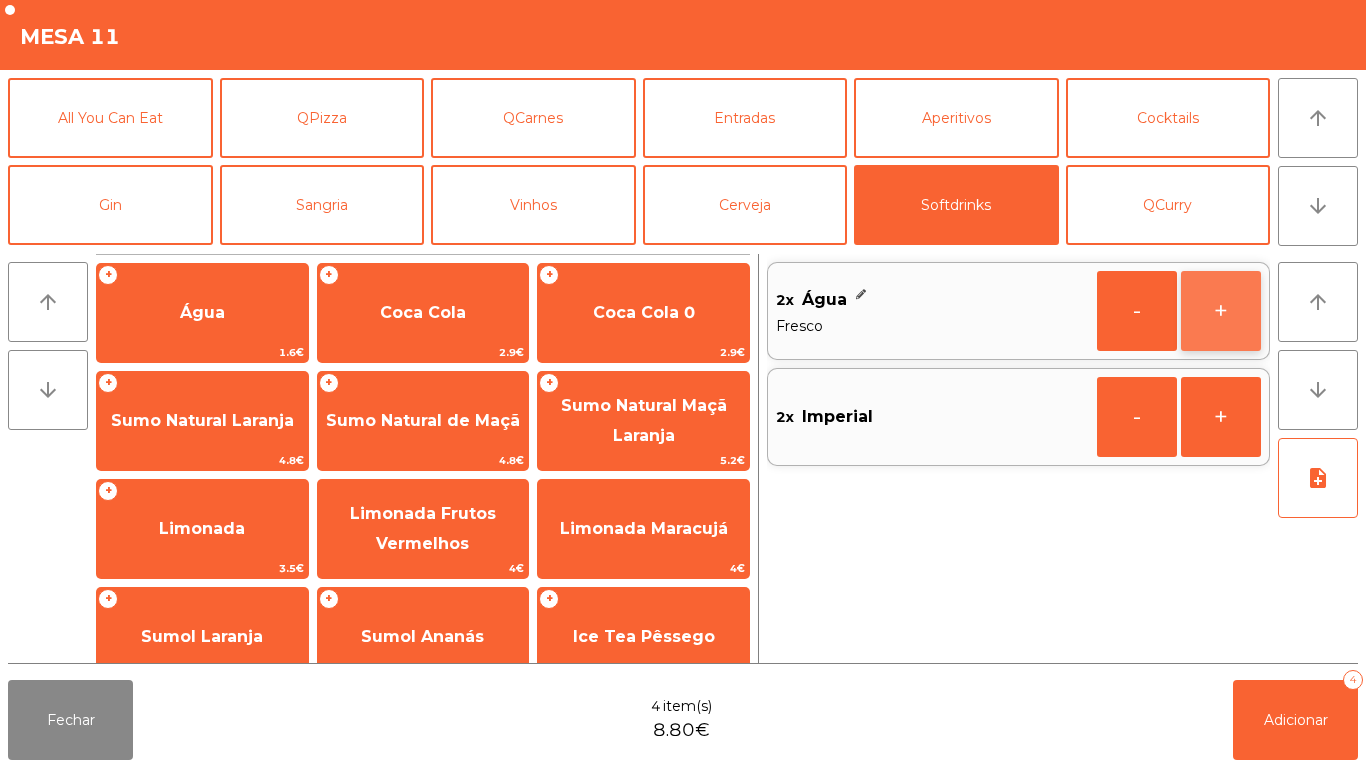 click on "+" 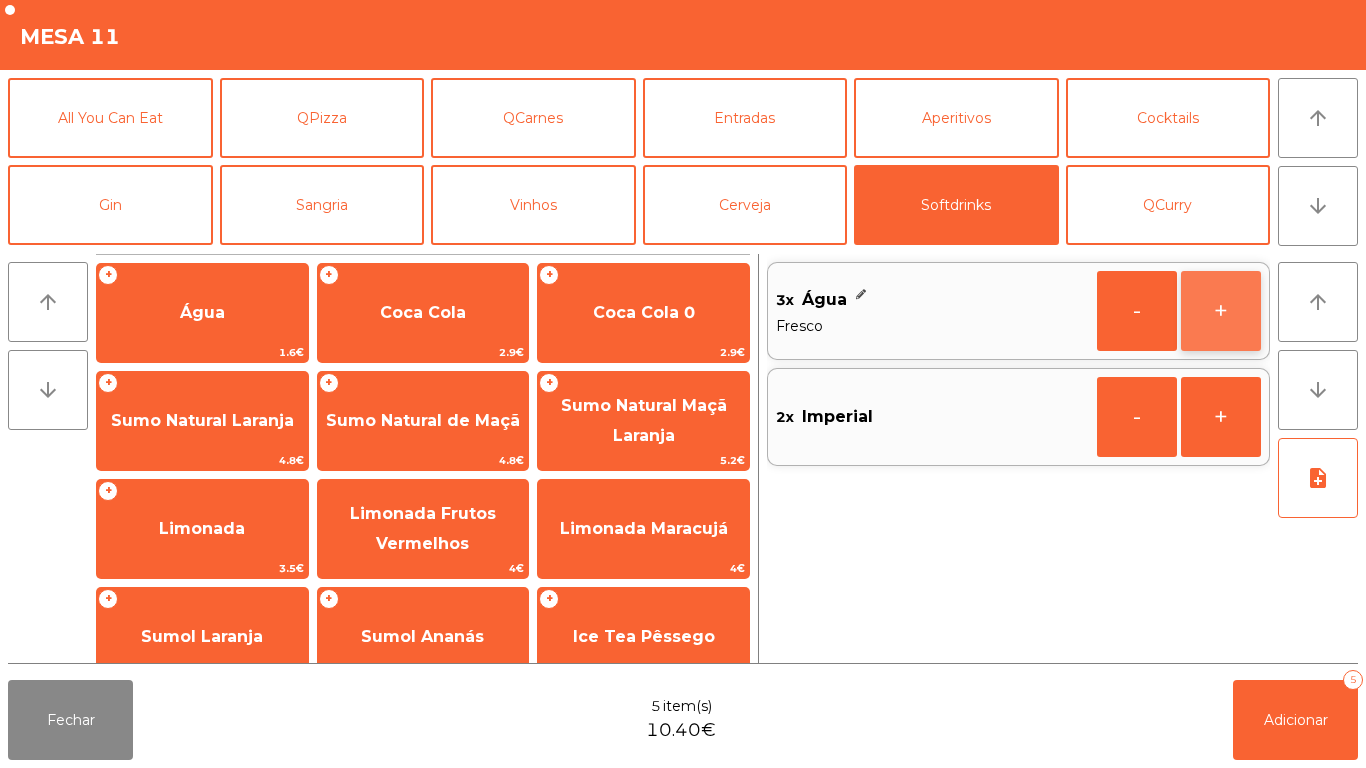 click on "+" 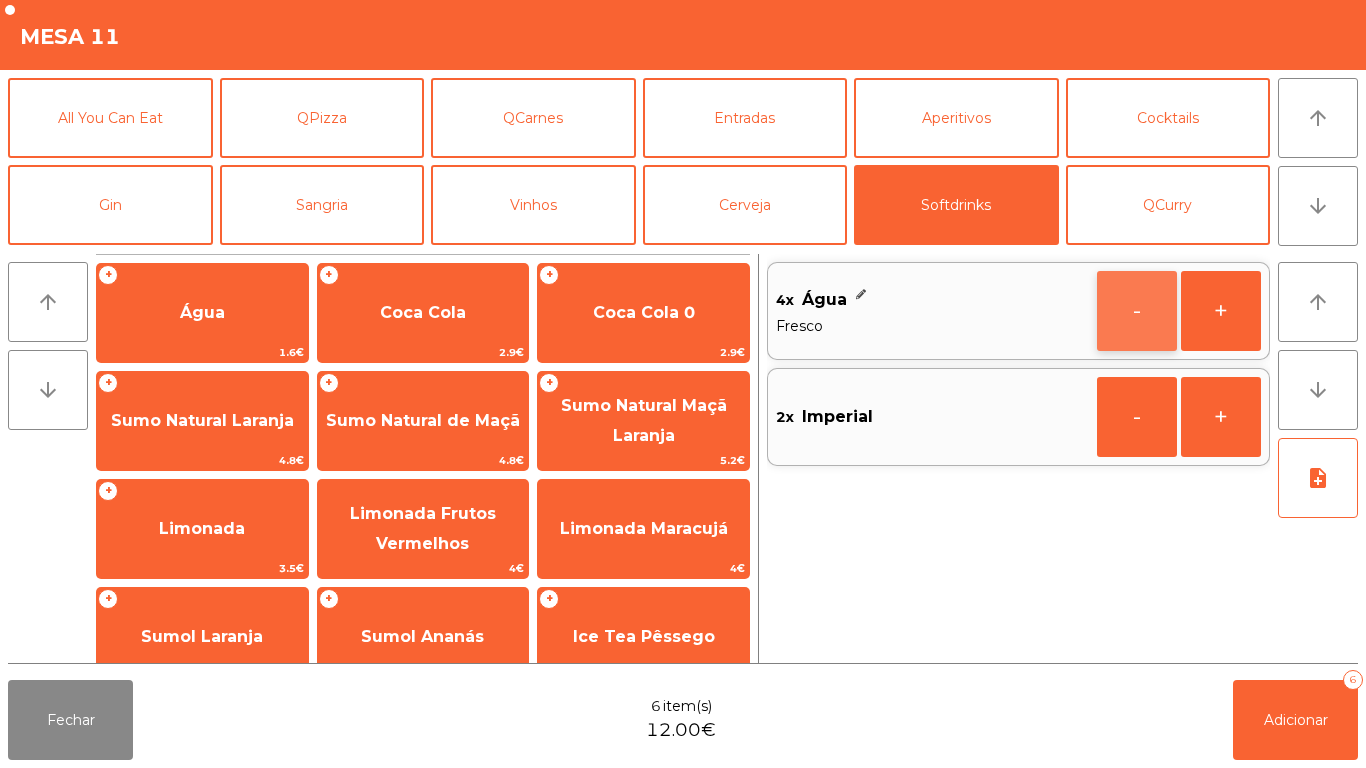 click on "-" 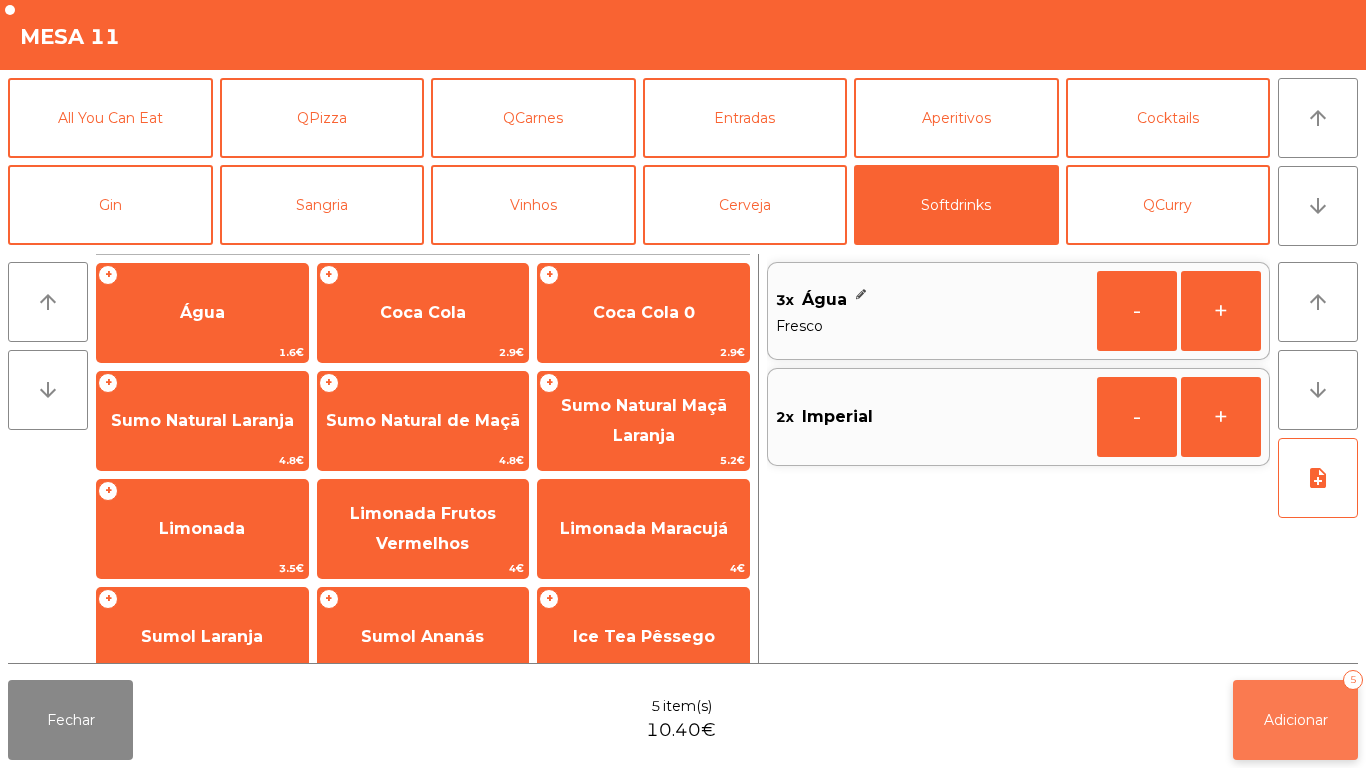 click on "Adicionar" 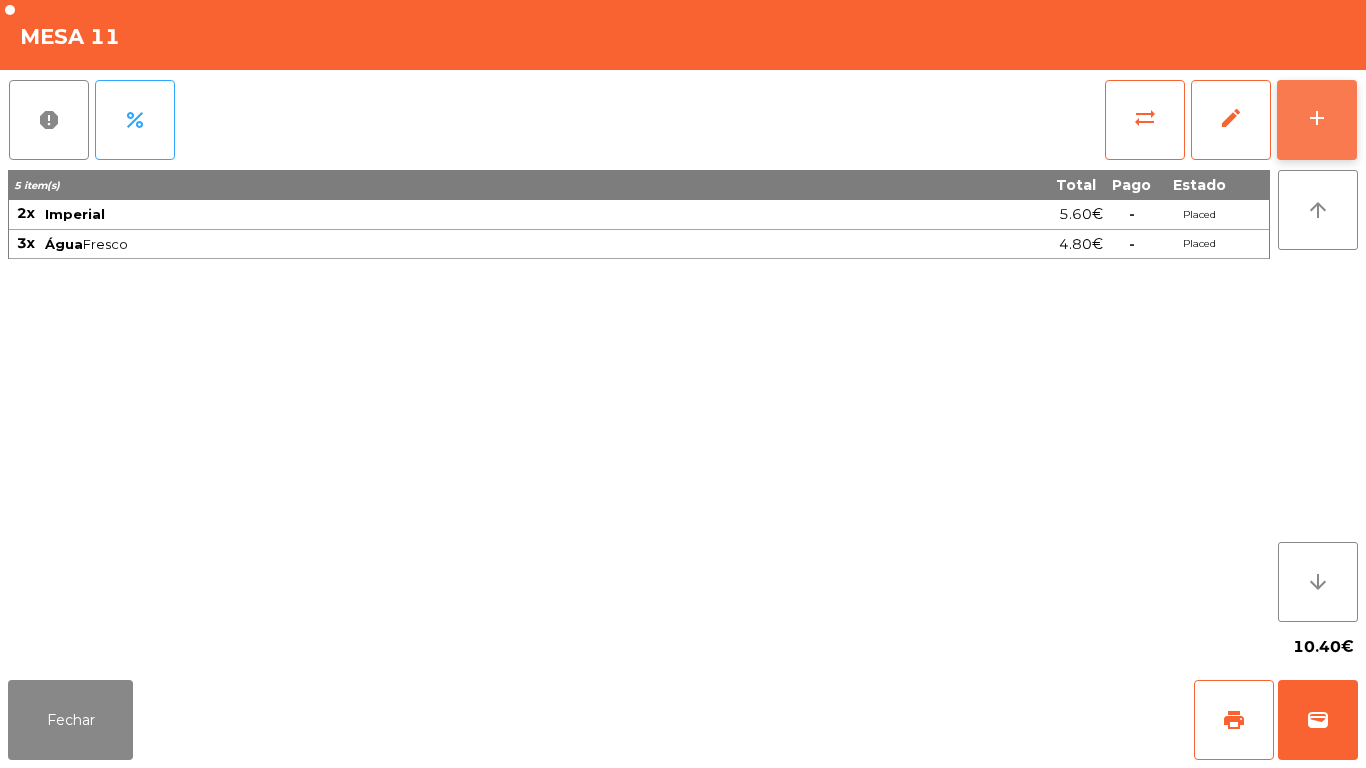 click on "add" 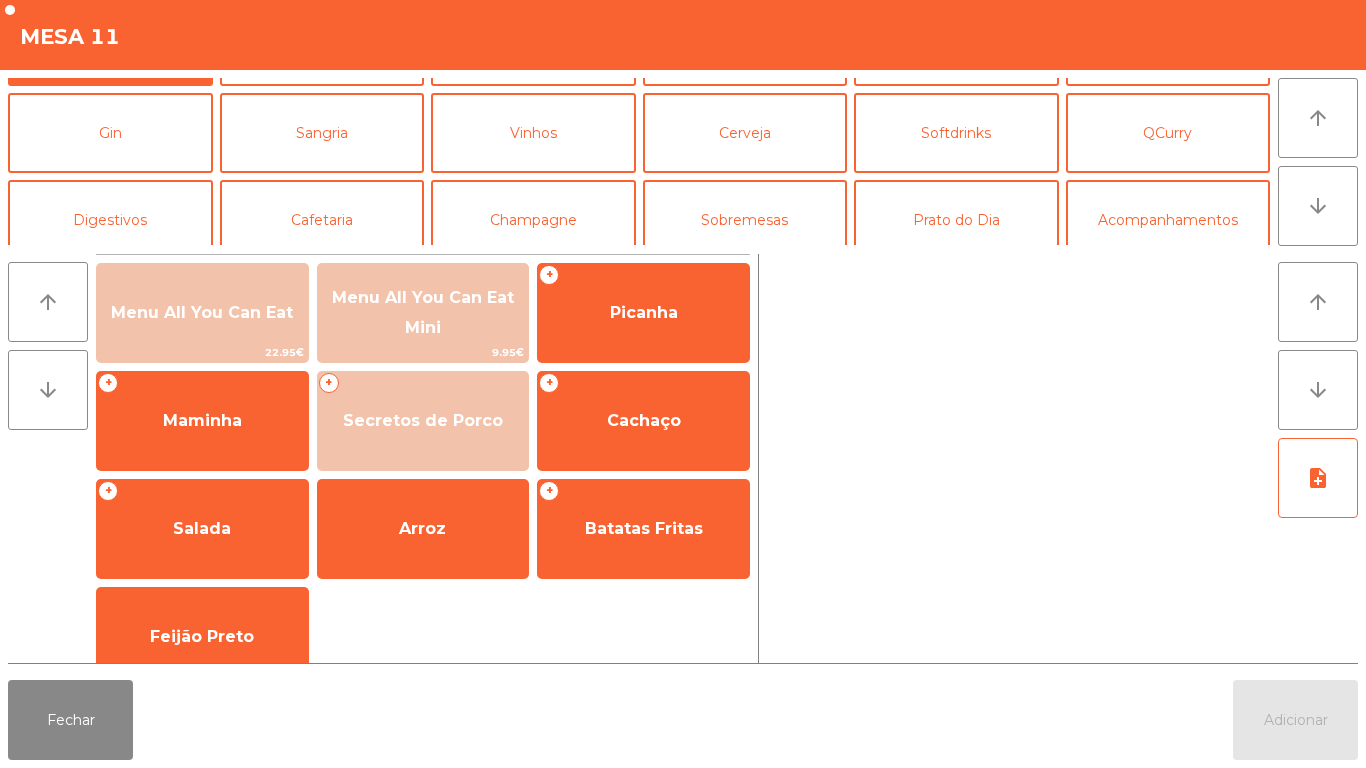 scroll, scrollTop: 108, scrollLeft: 0, axis: vertical 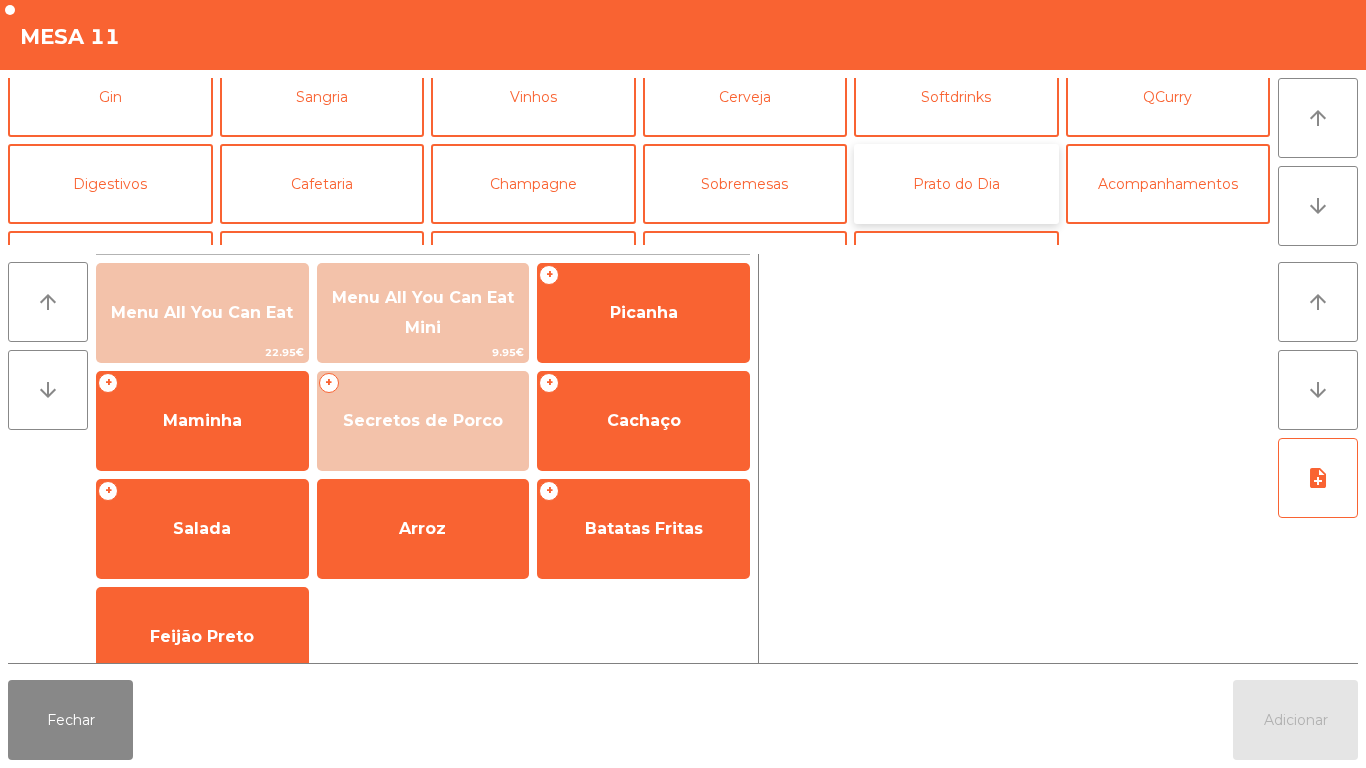 click on "Prato do Dia" 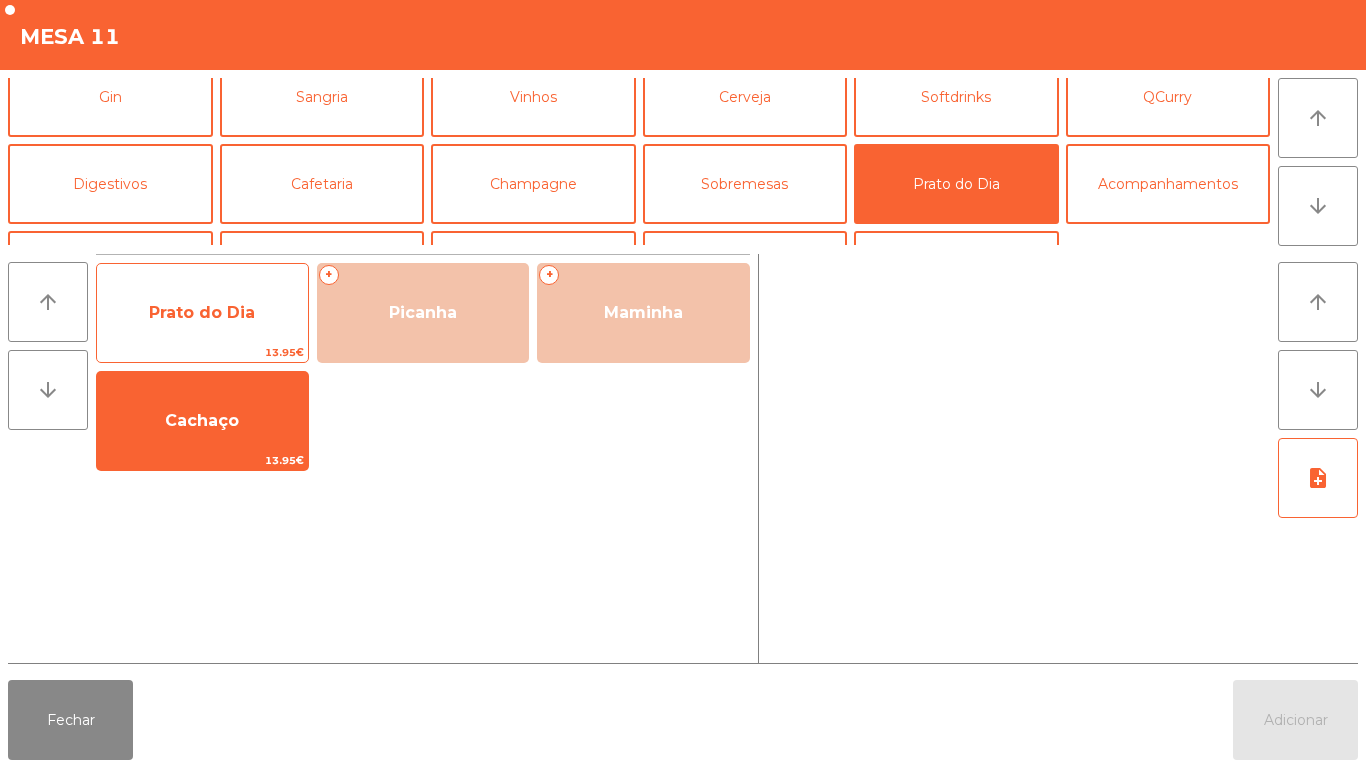 click on "Prato do Dia" 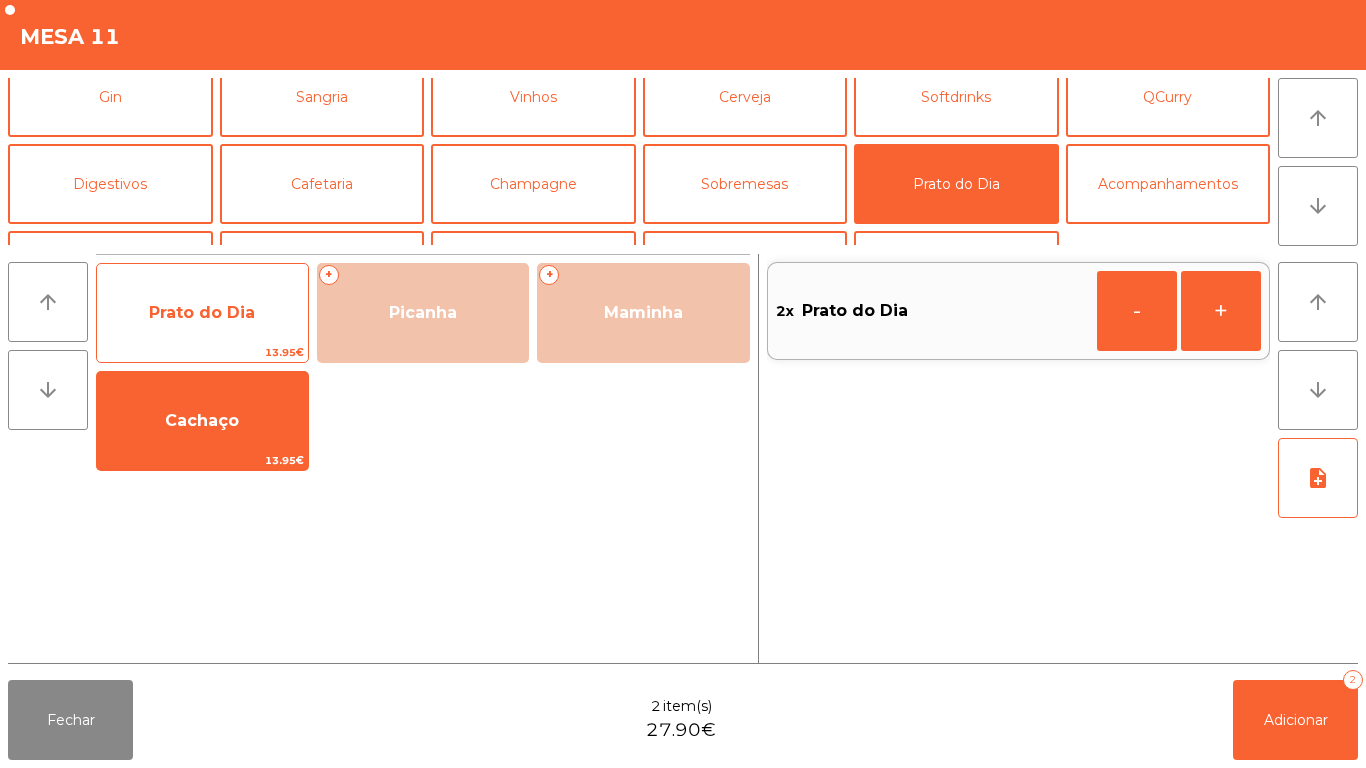 click on "Prato do Dia" 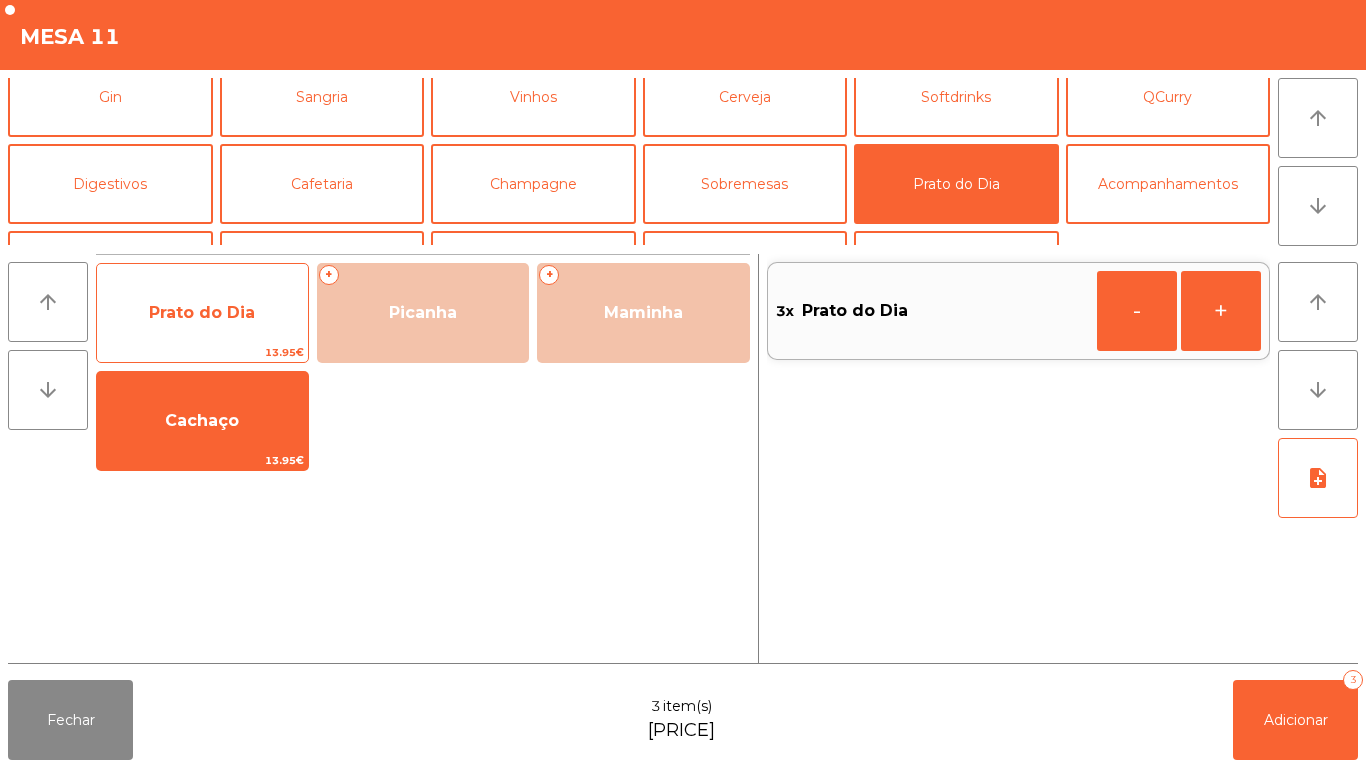 click on "Prato do Dia   [PRICE]" 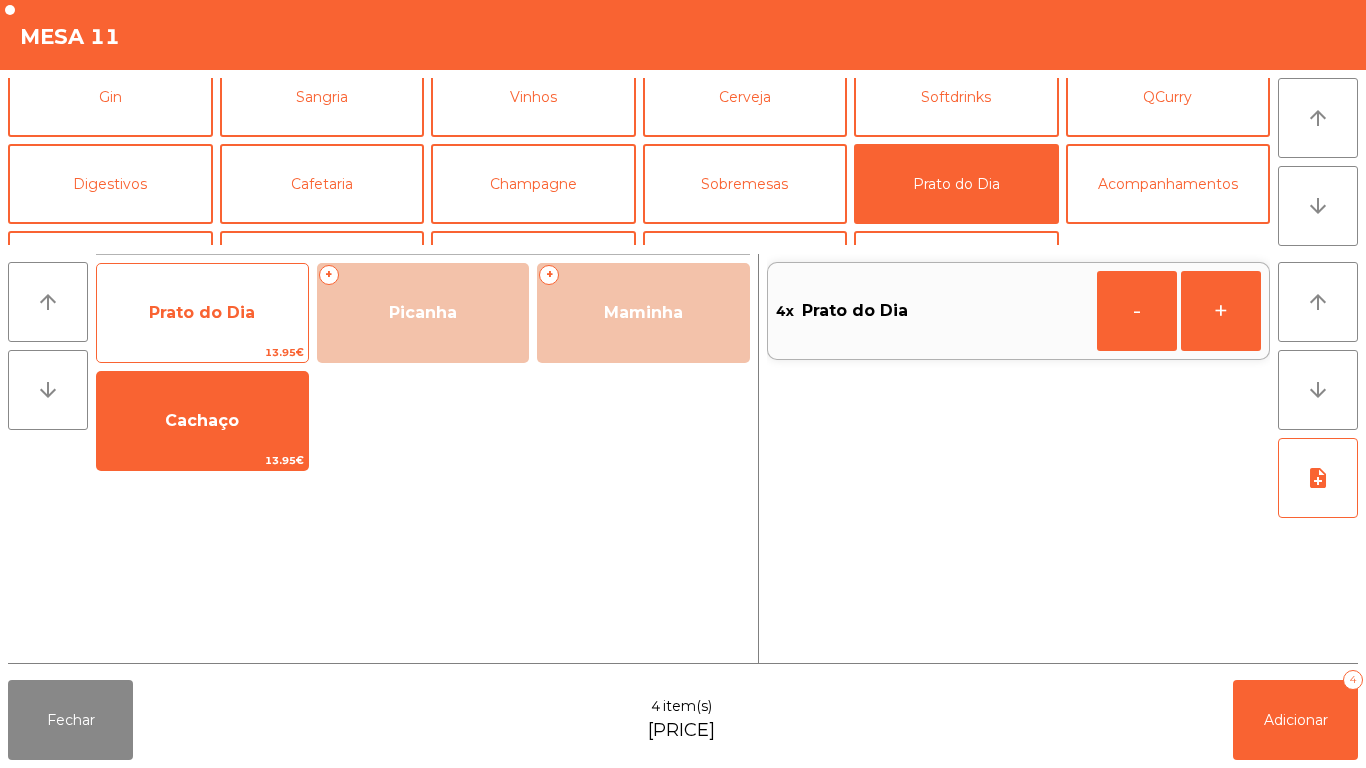 click on "Prato do Dia" 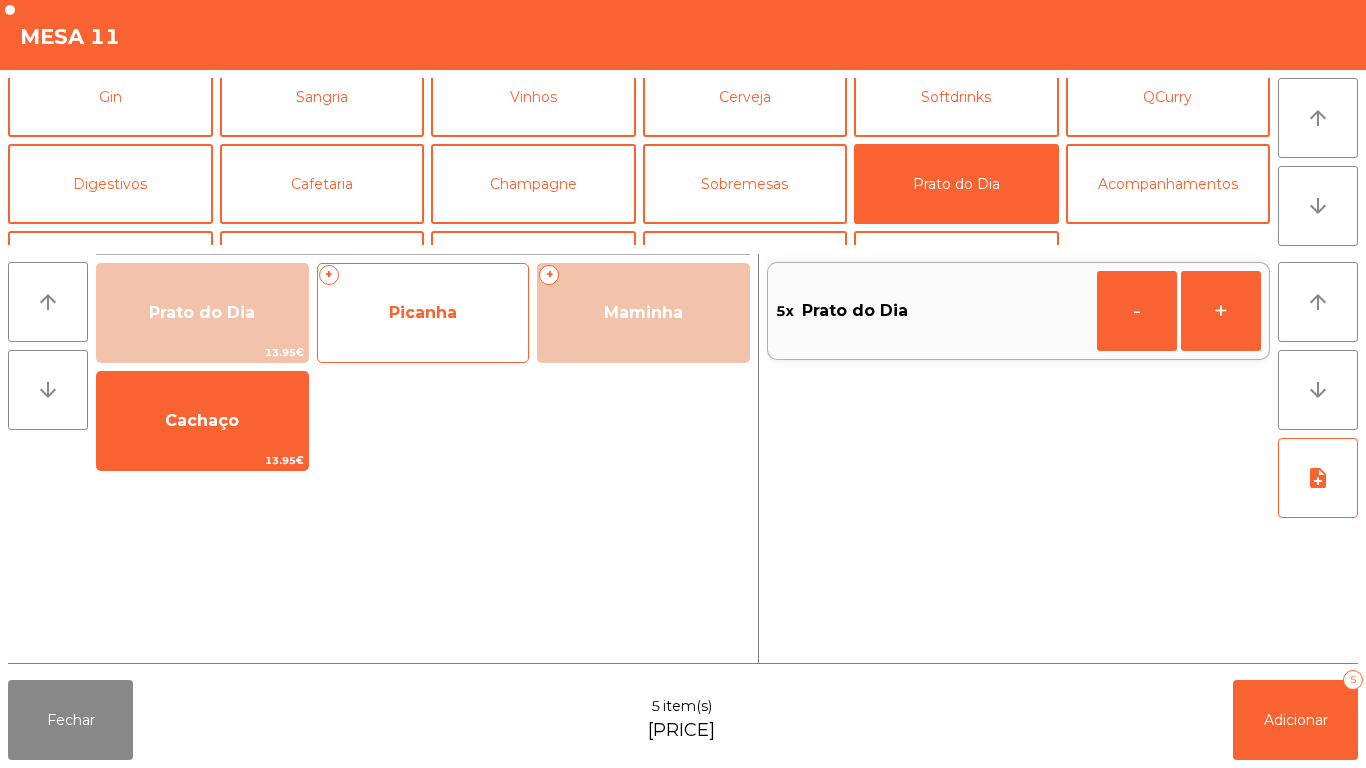 click on "Picanha" 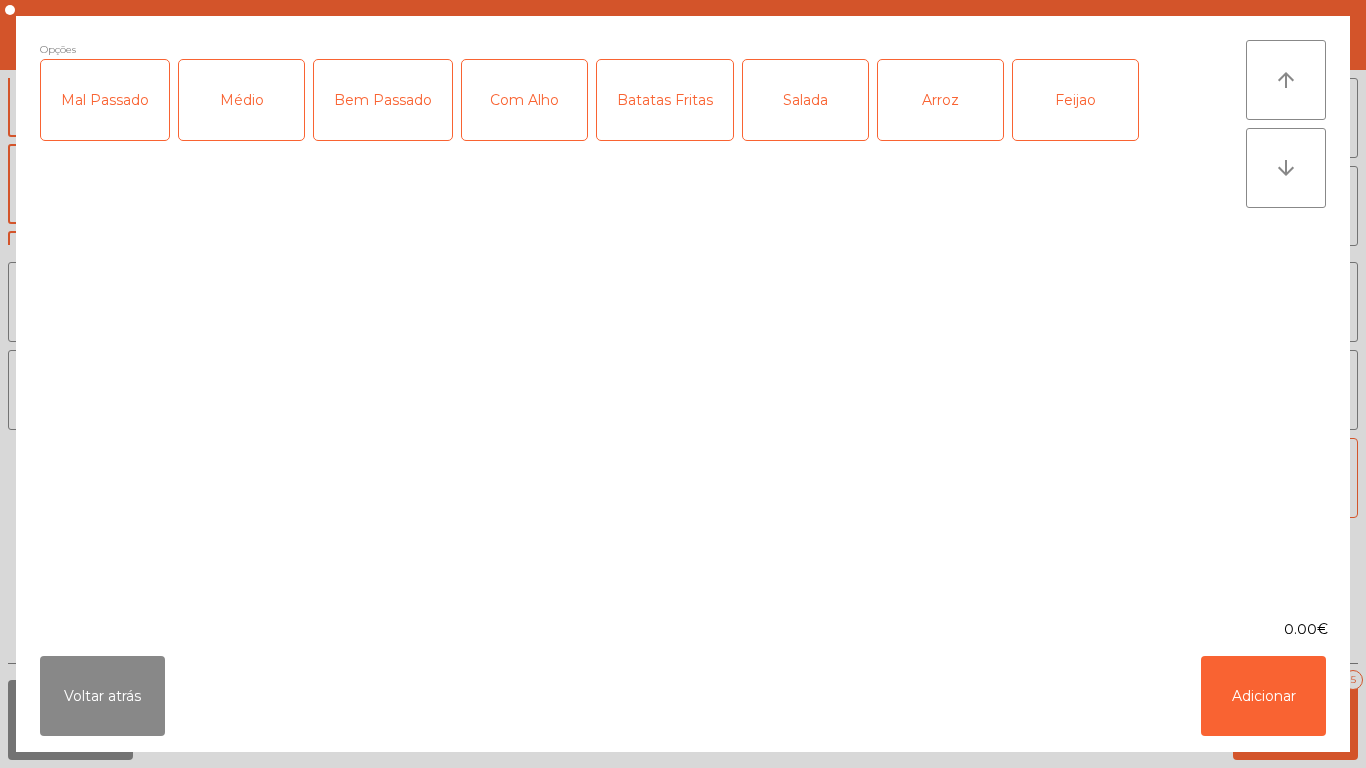 click on "Mal Passado" 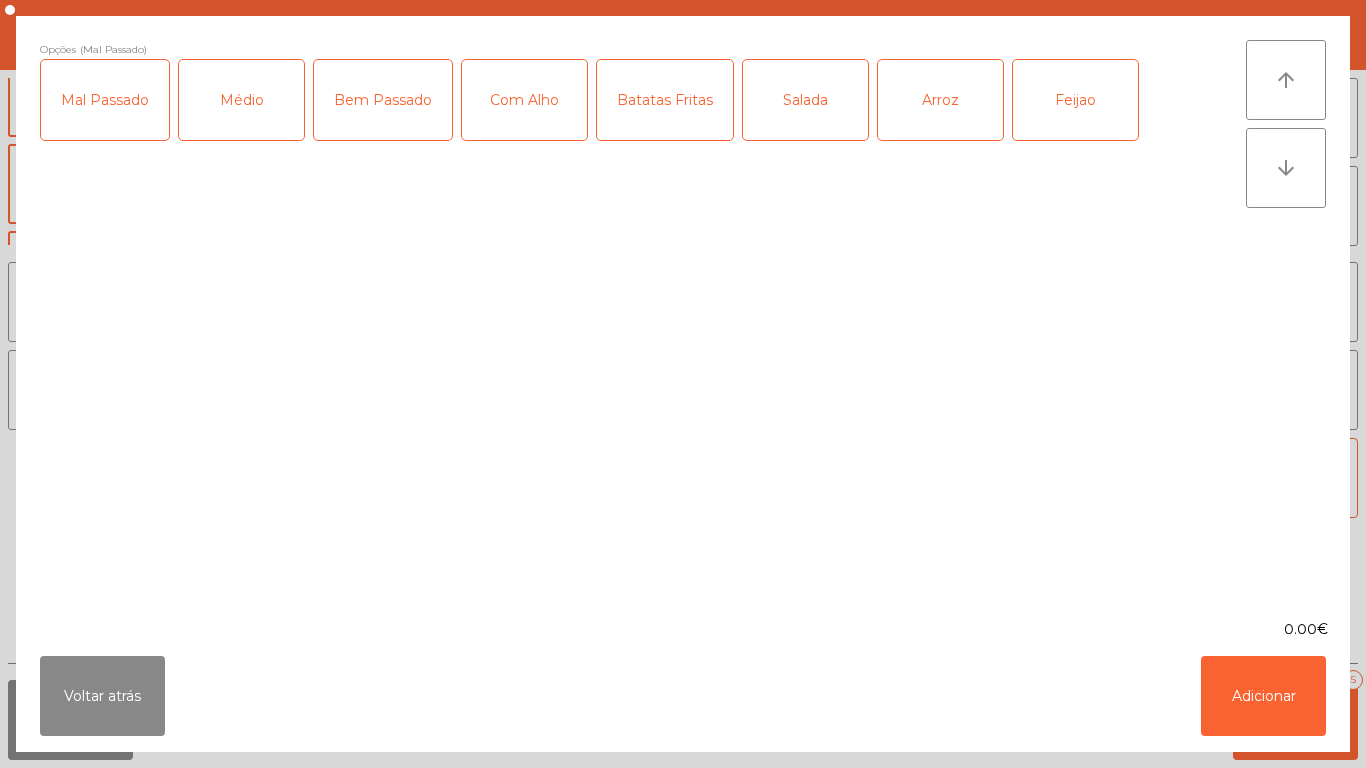 click on "Médio" 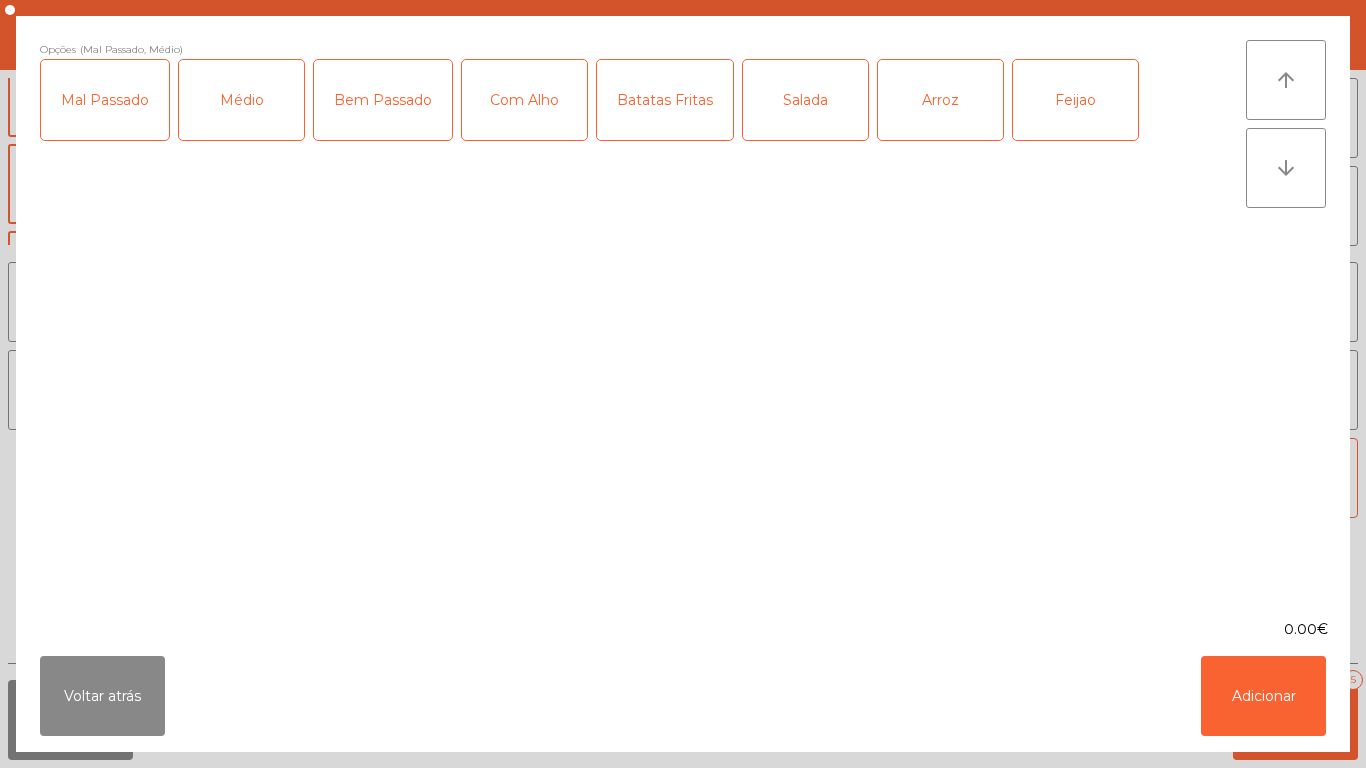 click on "Com Alho" 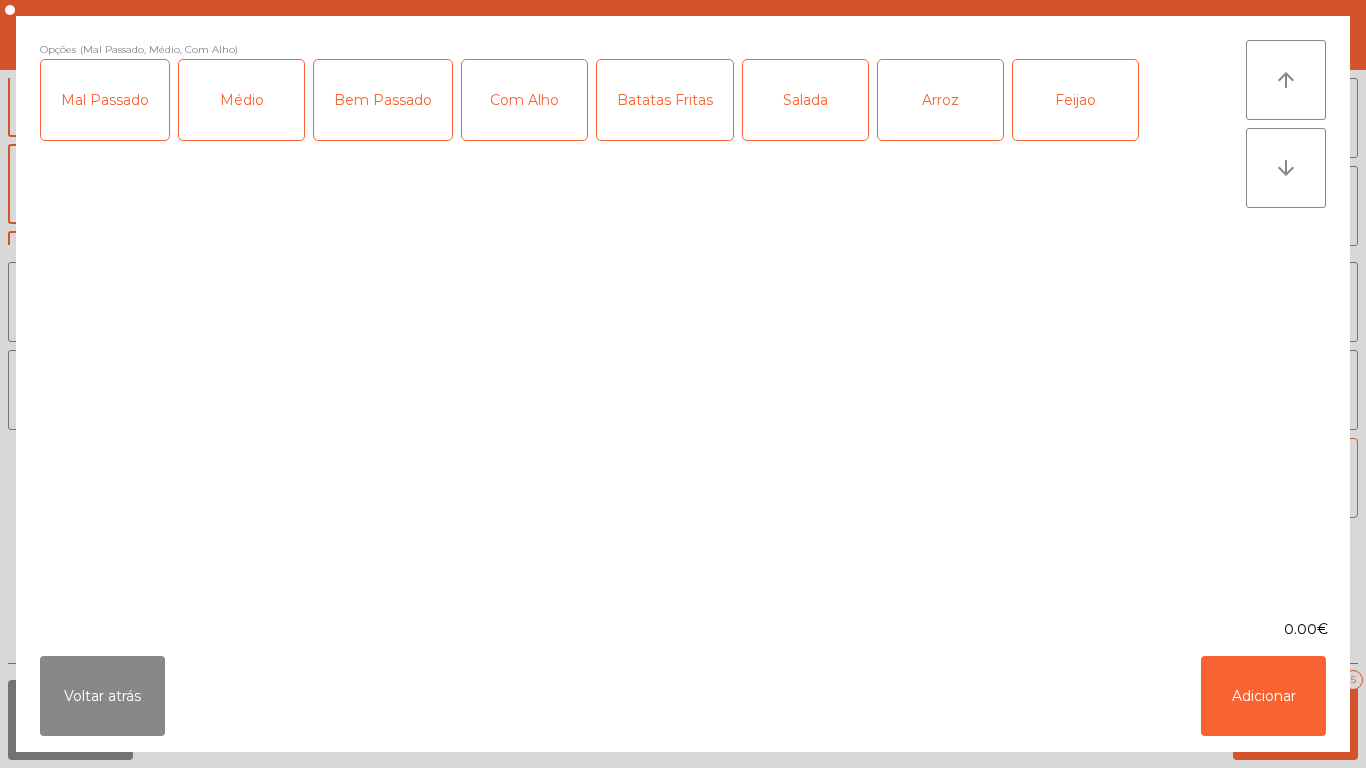 click on "Batatas Fritas" 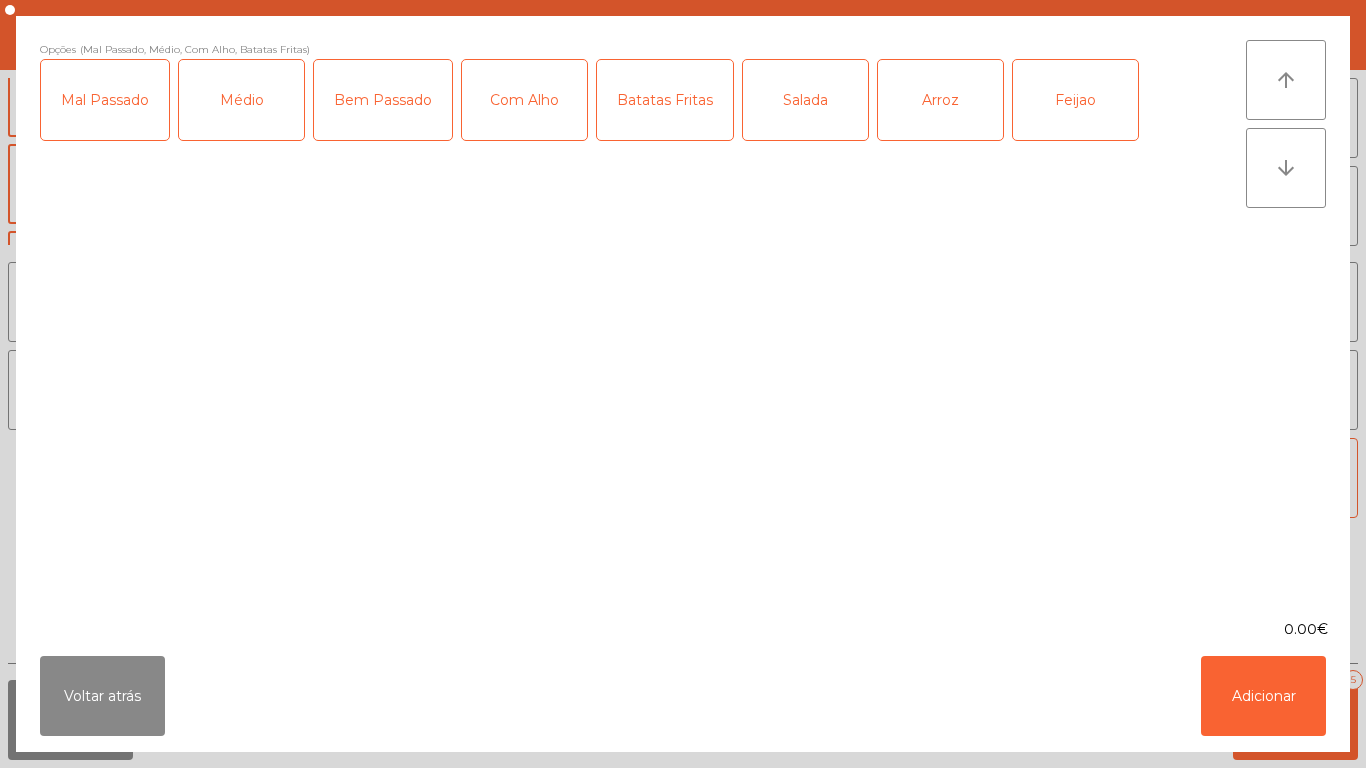 click on "Salada" 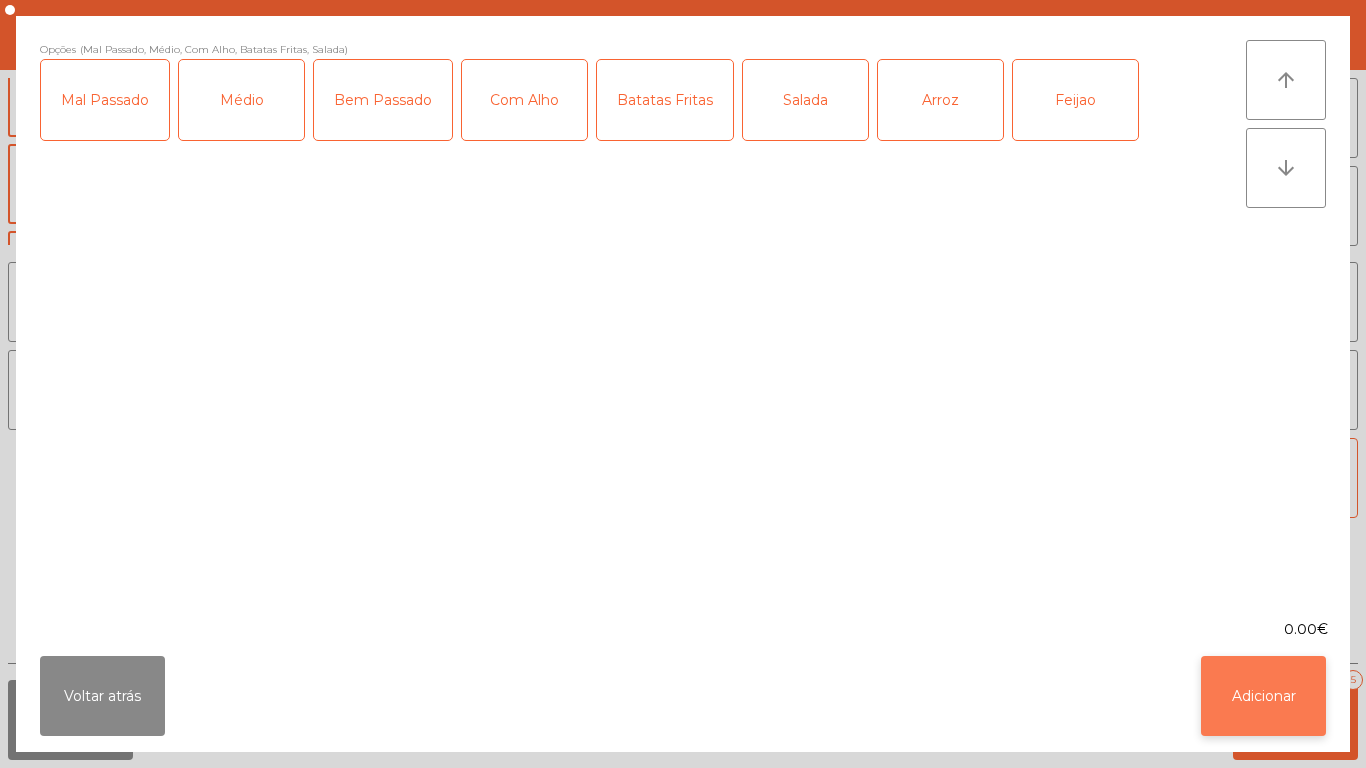 click on "Adicionar" 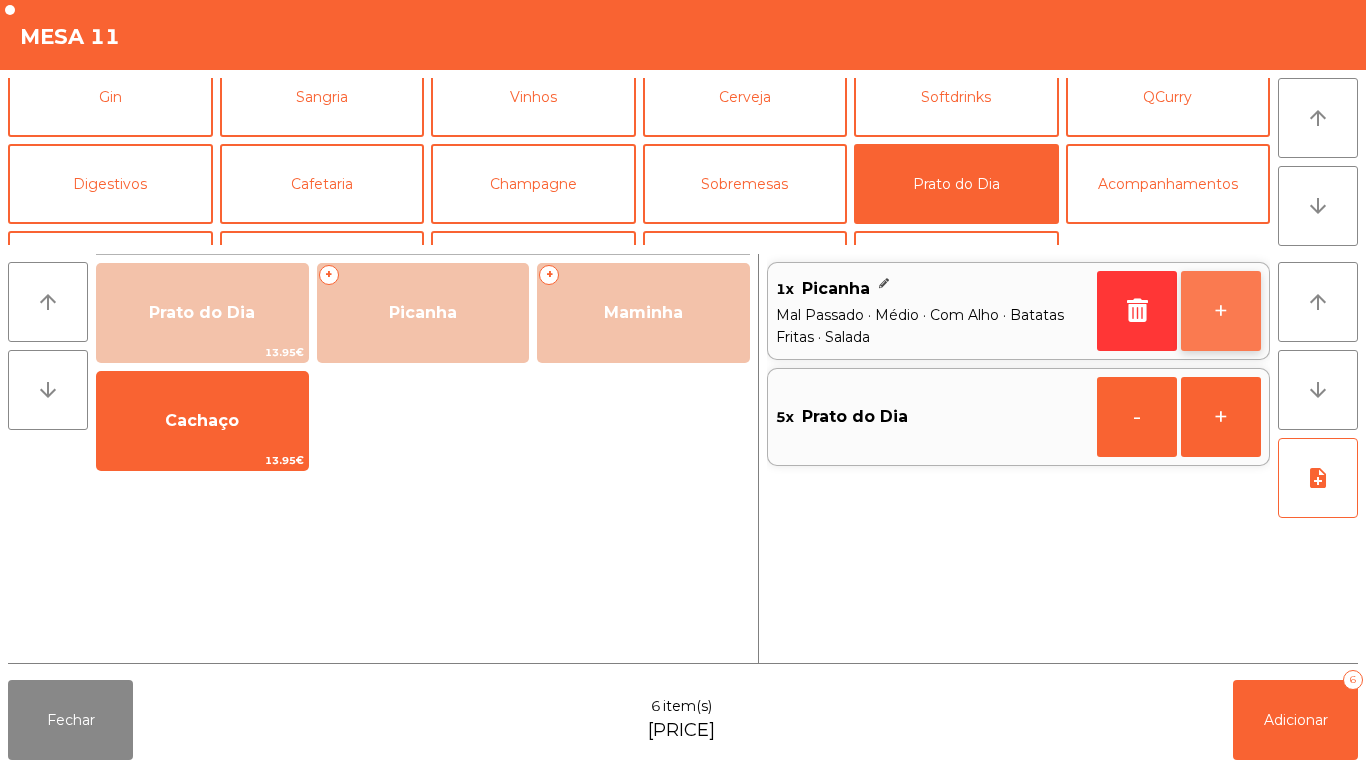 click on "+" 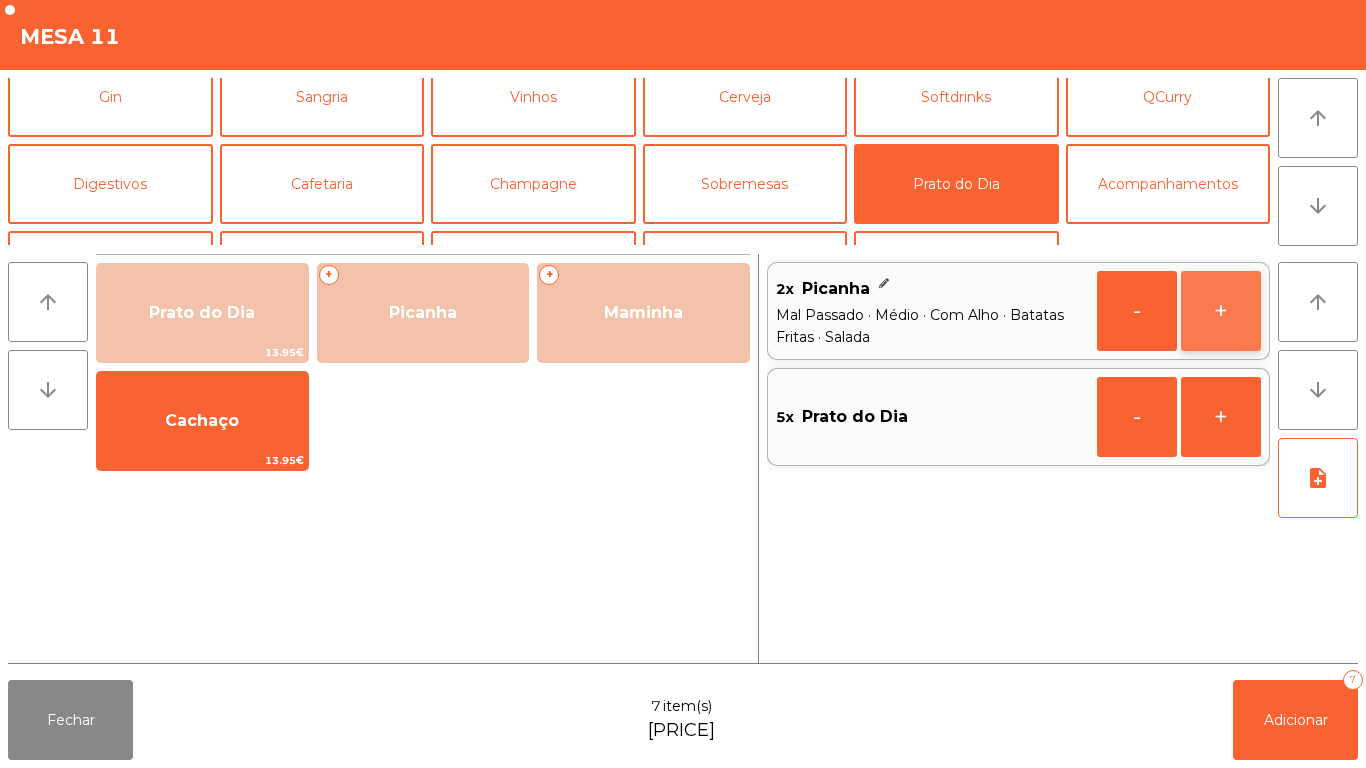 click on "+" 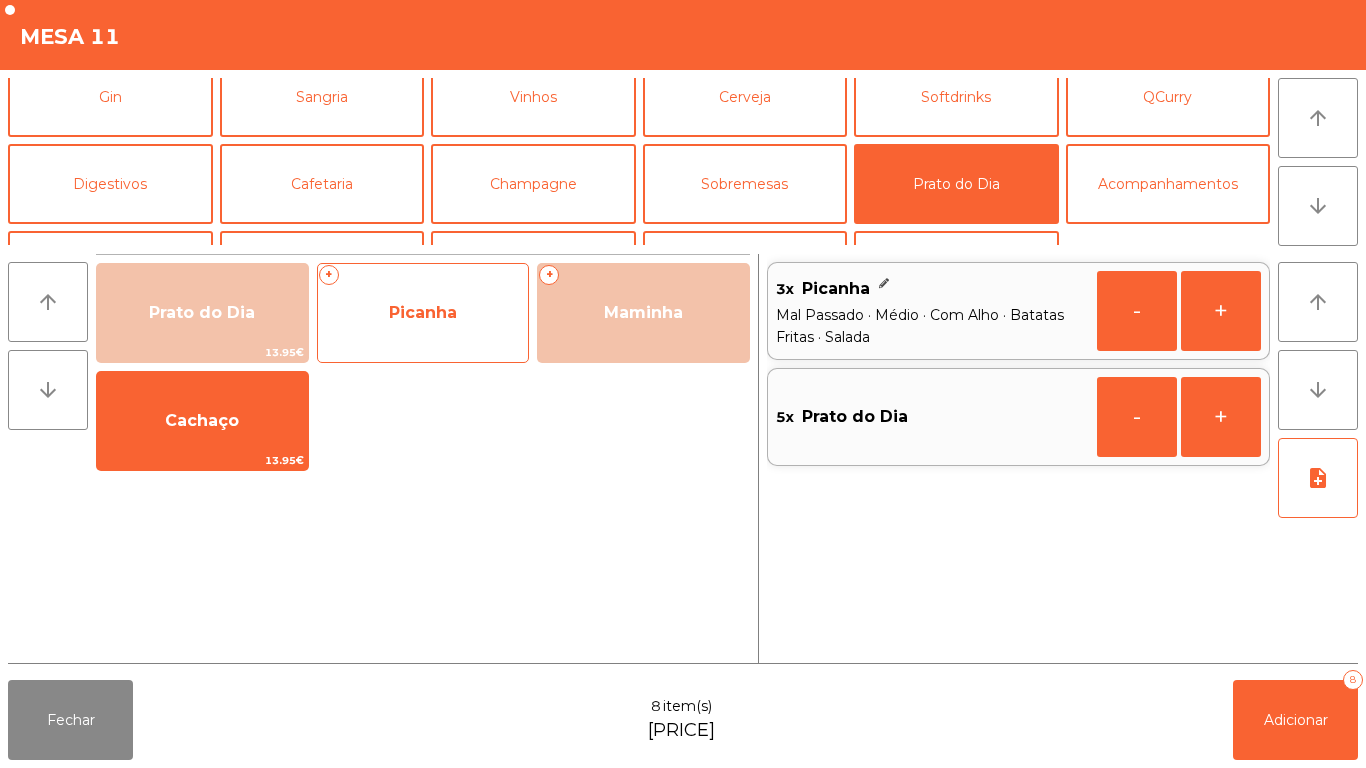 click on "Picanha" 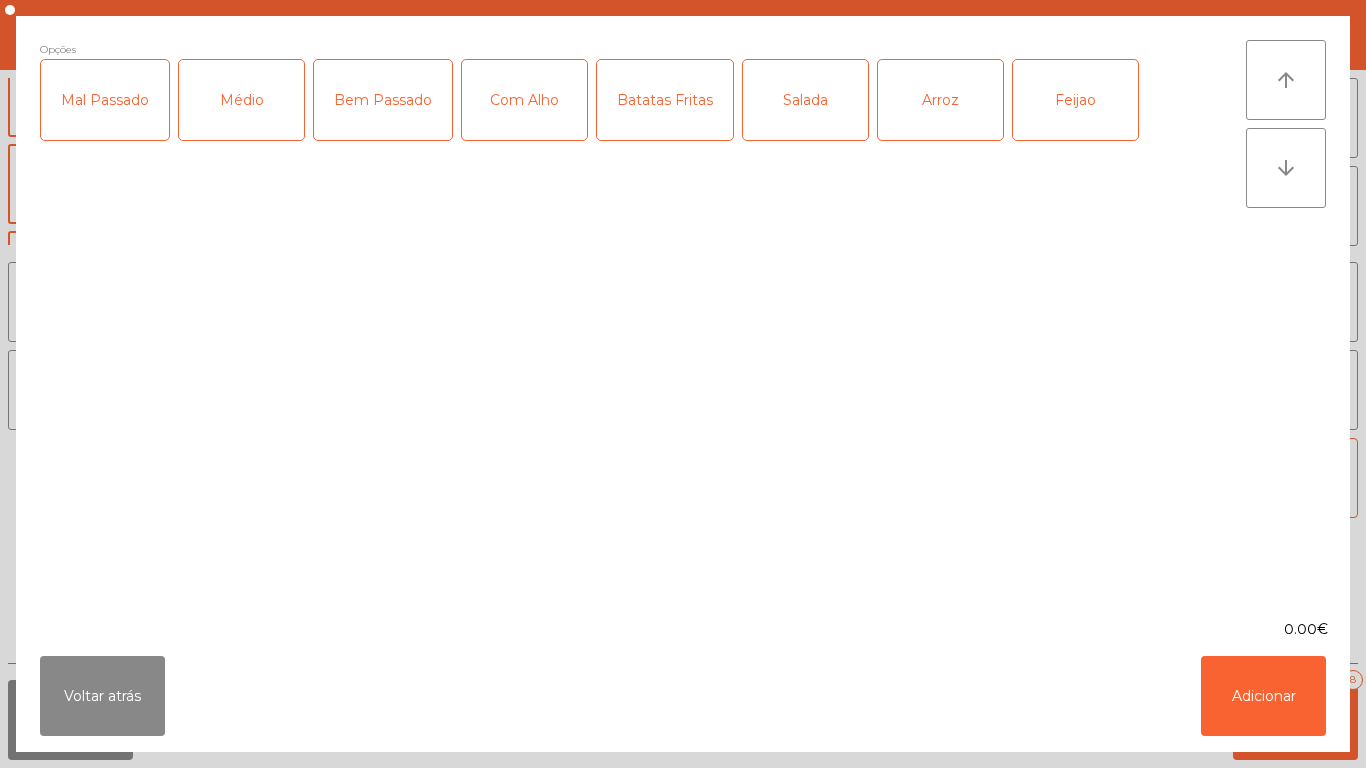 click on "Médio" 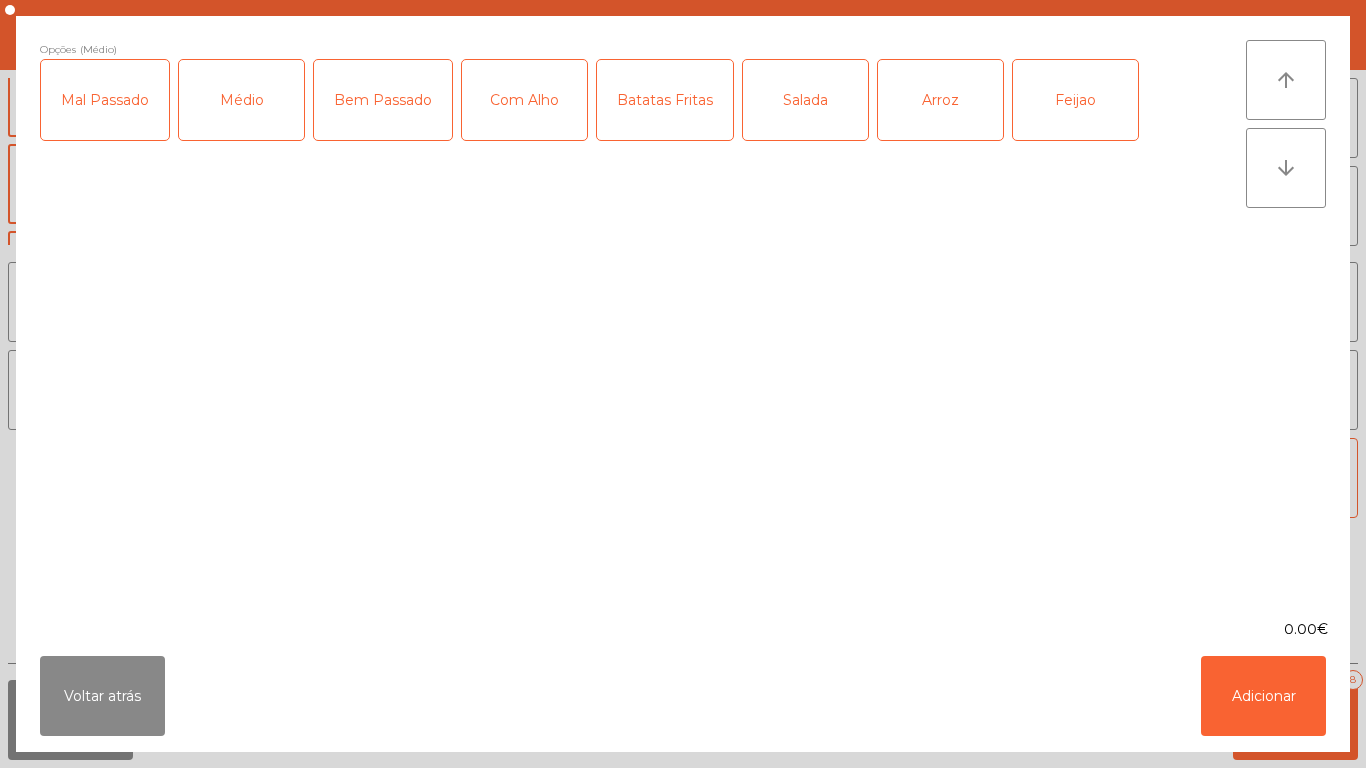 click on "Mal Passado" 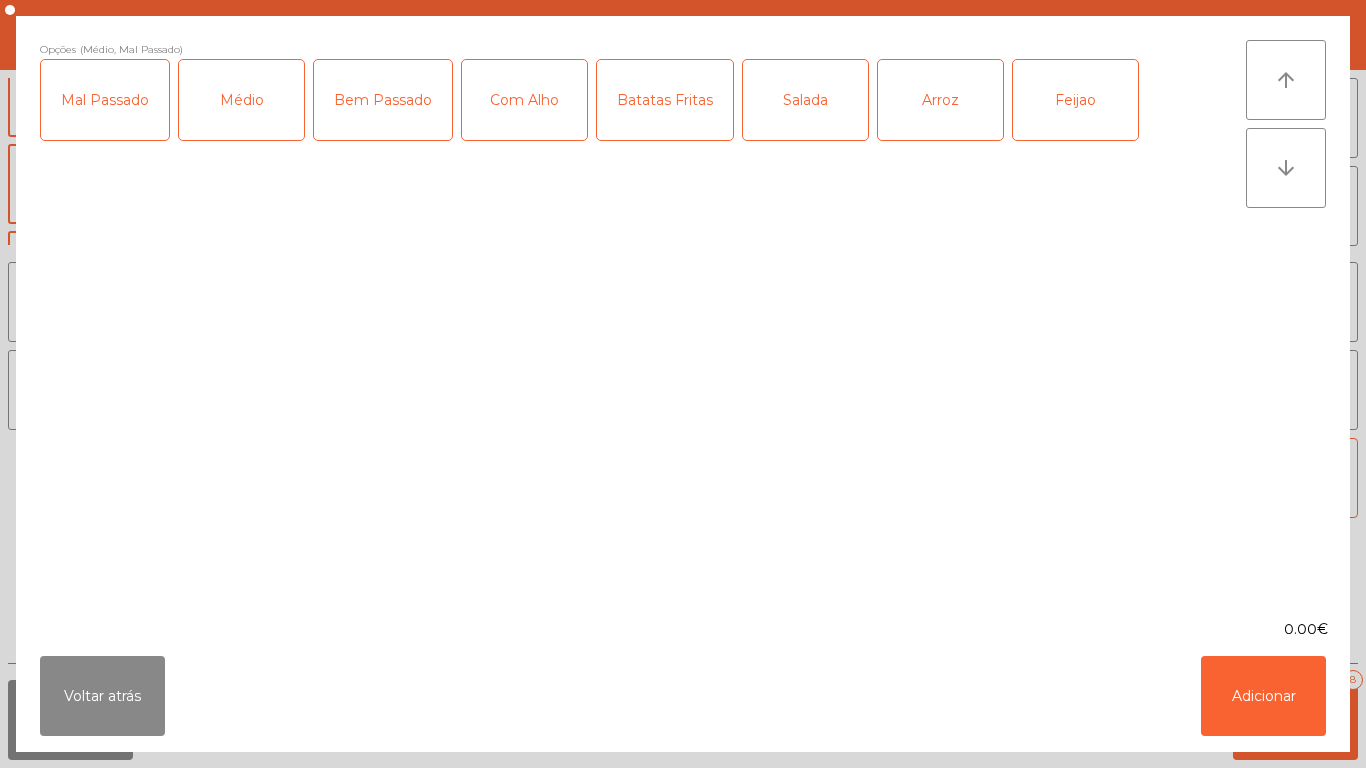 click on "Com Alho" 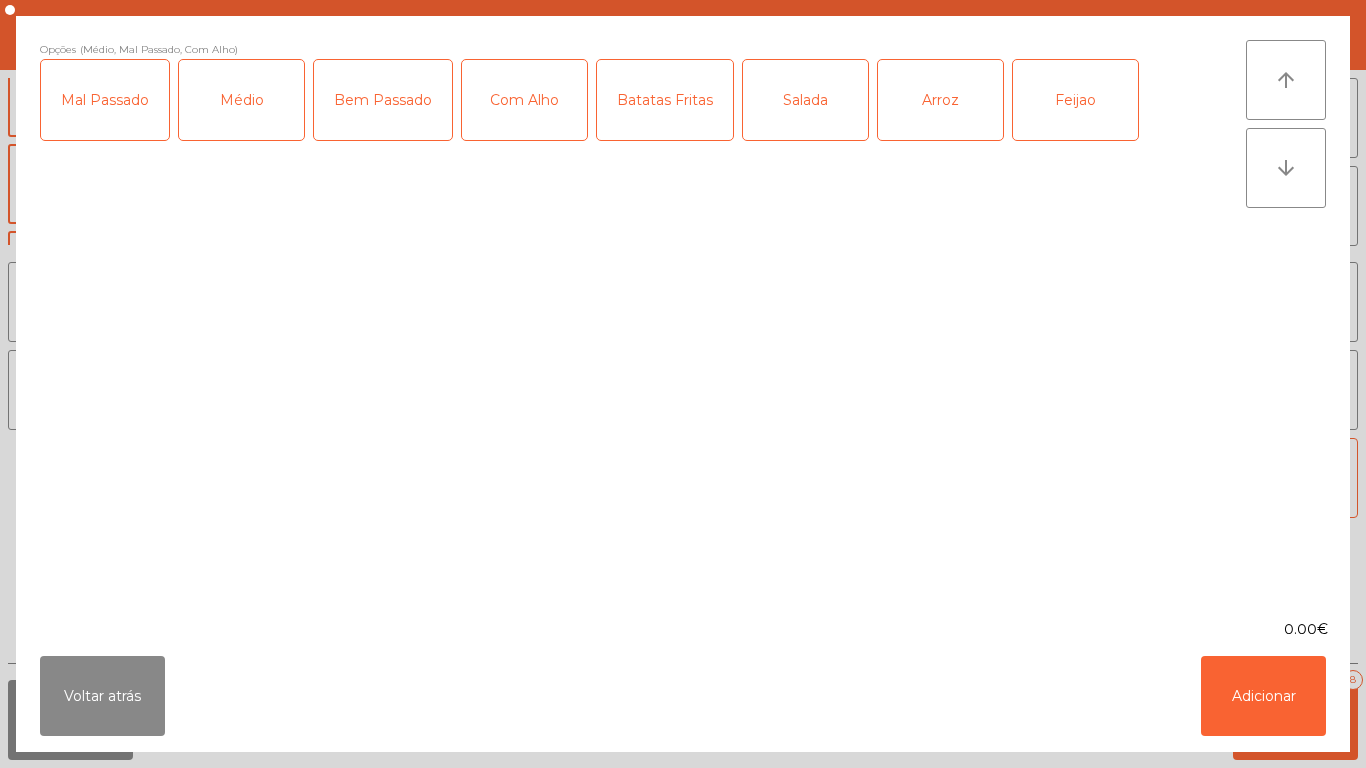 click on "Salada" 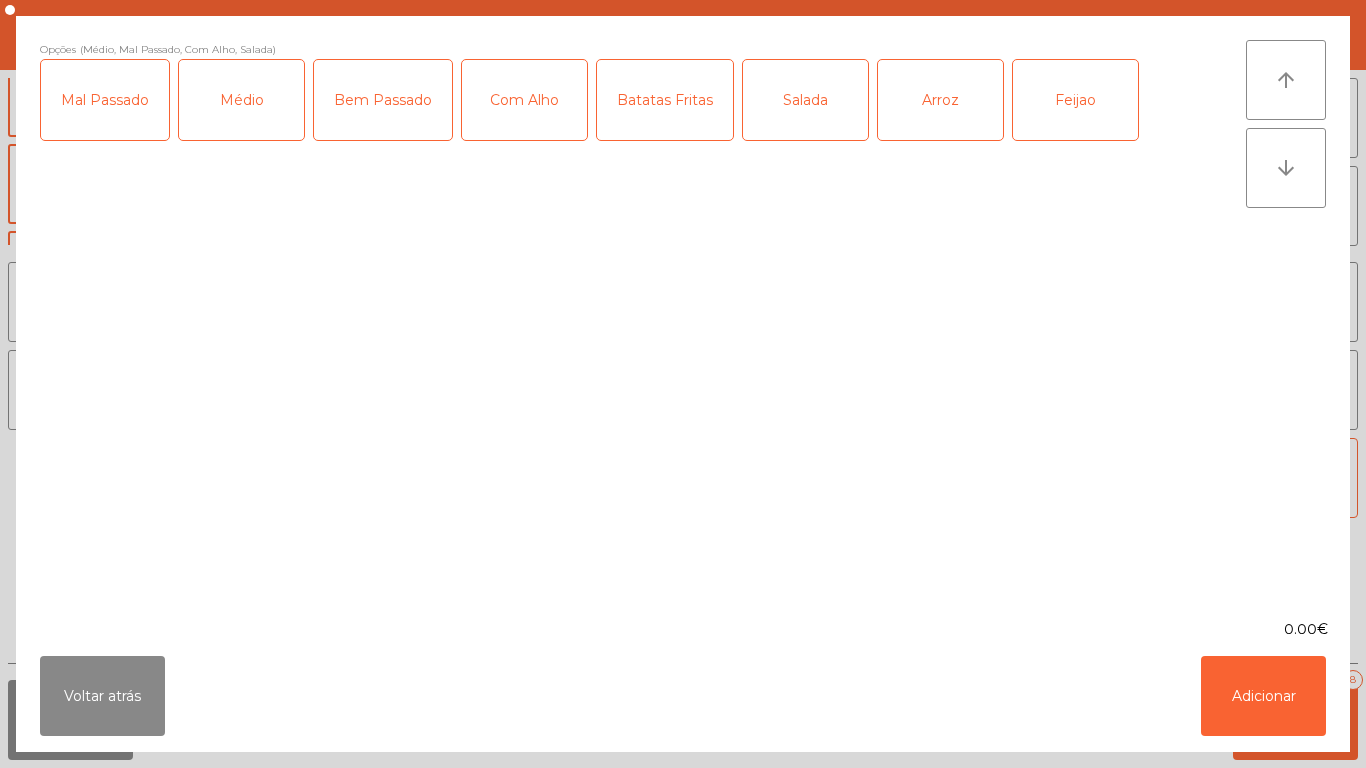 click on "Arroz" 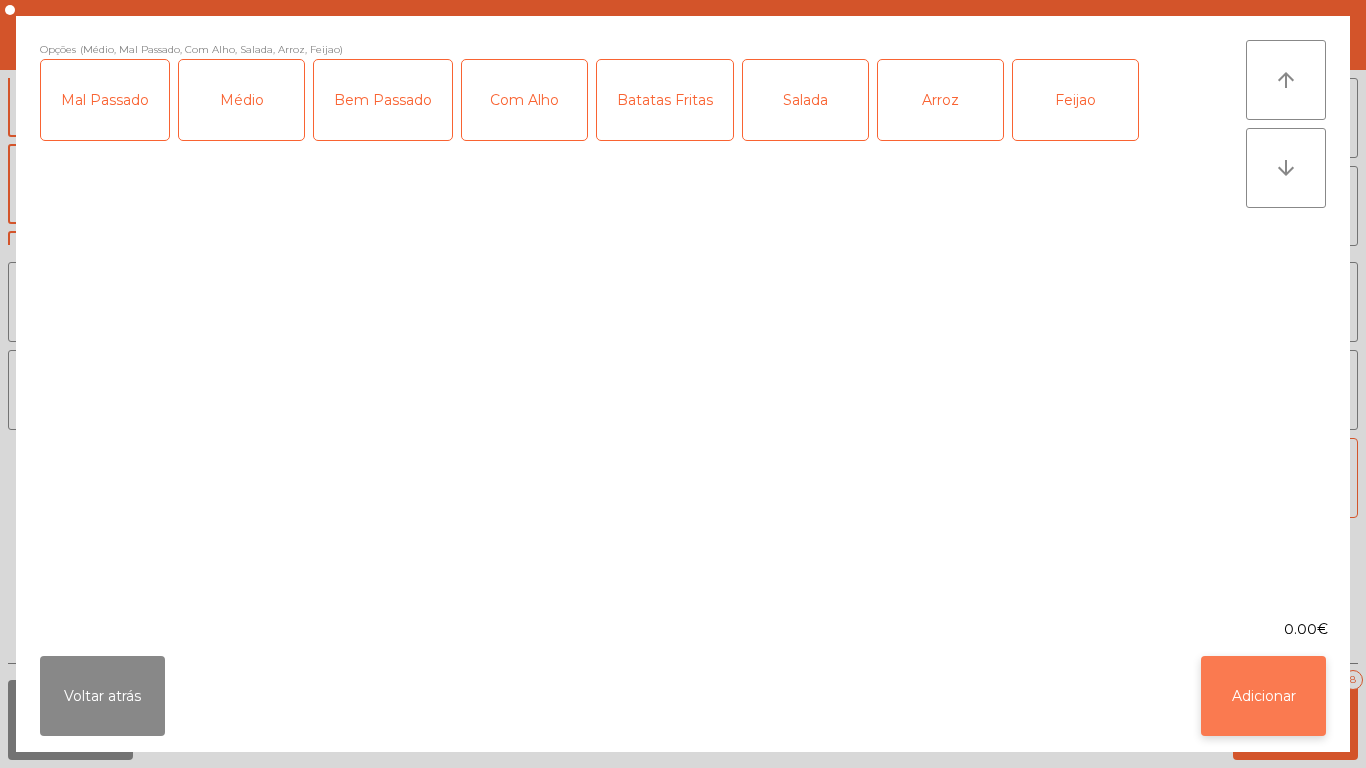 click on "Adicionar" 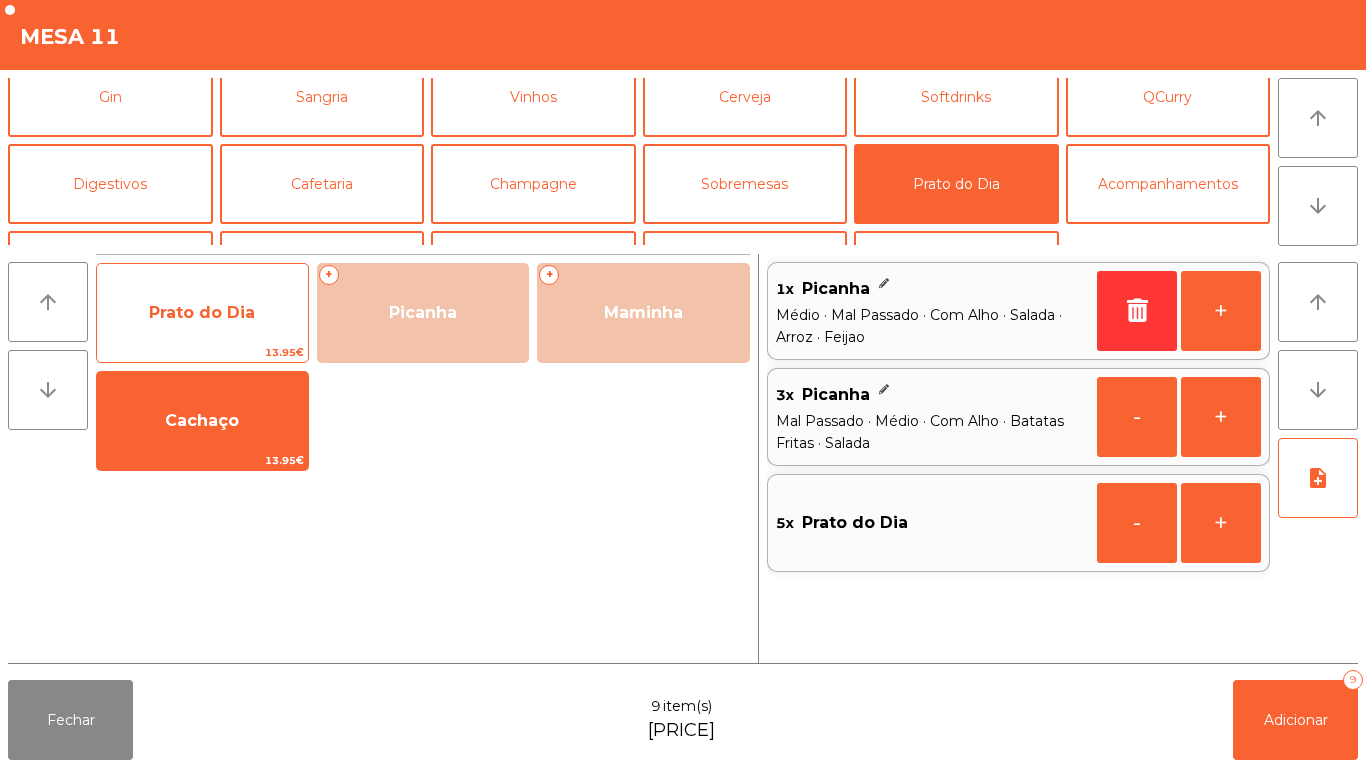 click on "Prato do Dia" 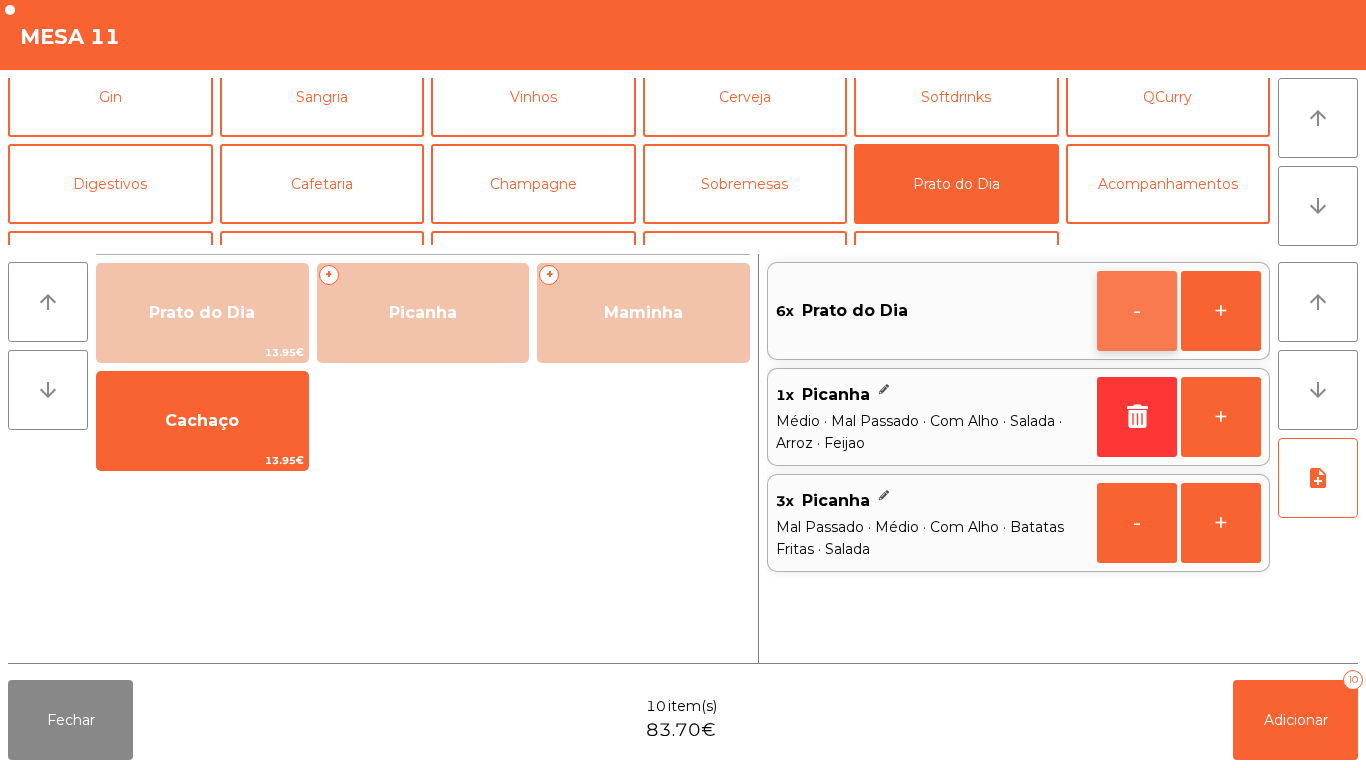 click on "-" 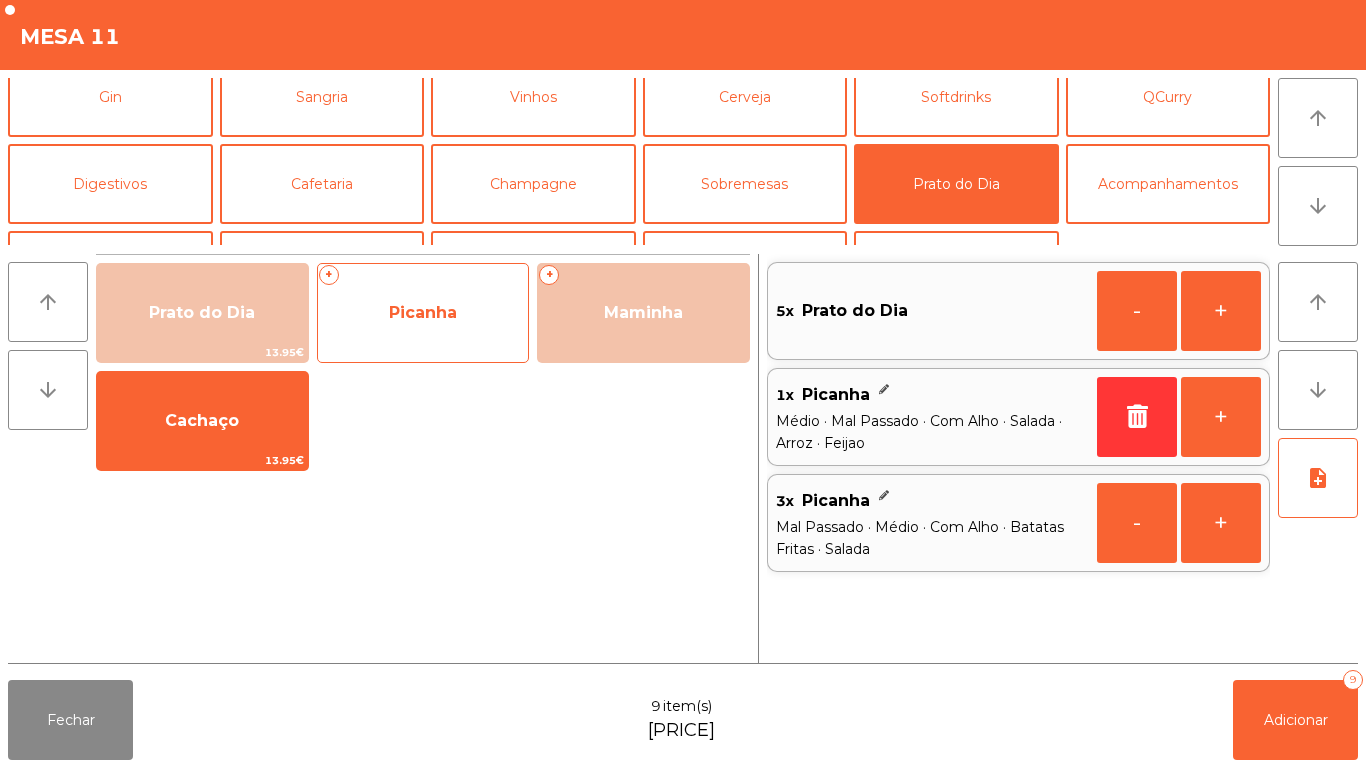 click on "Picanha" 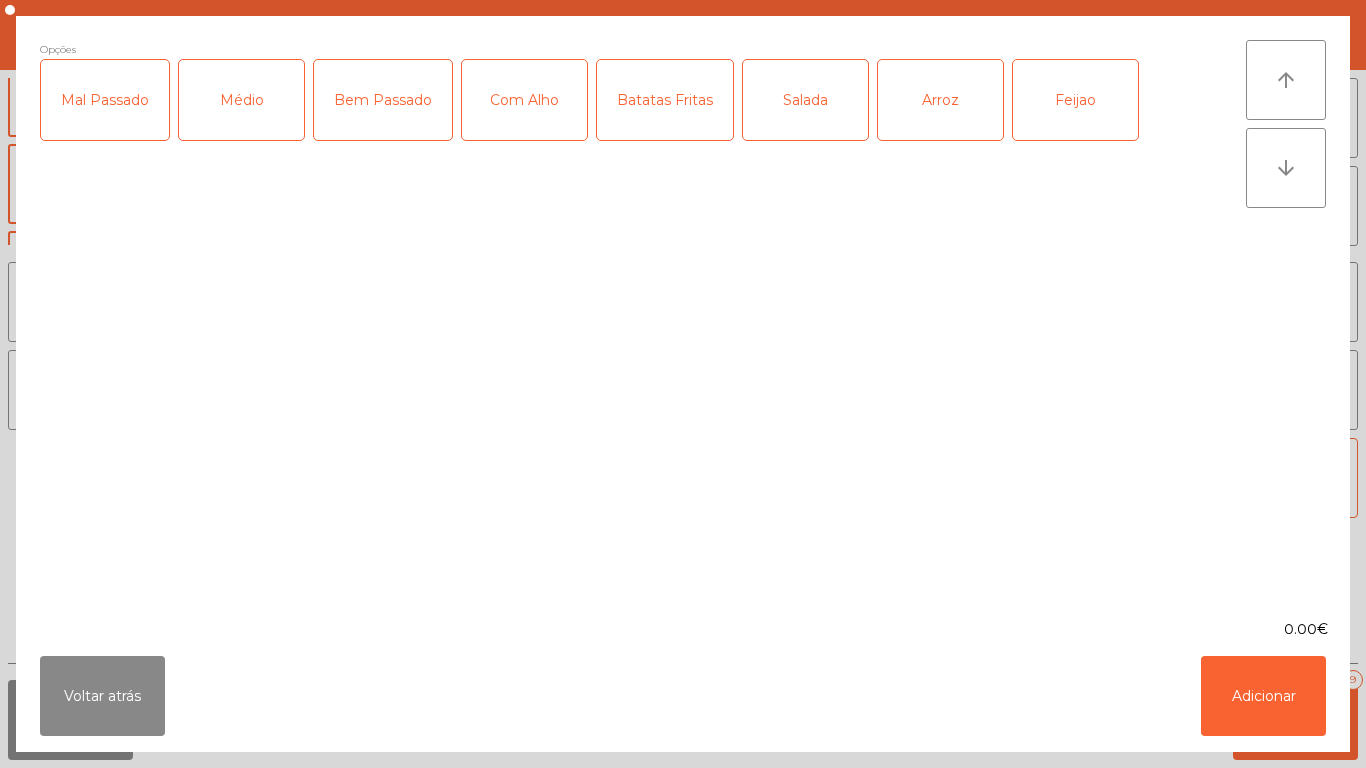 click on "Médio" 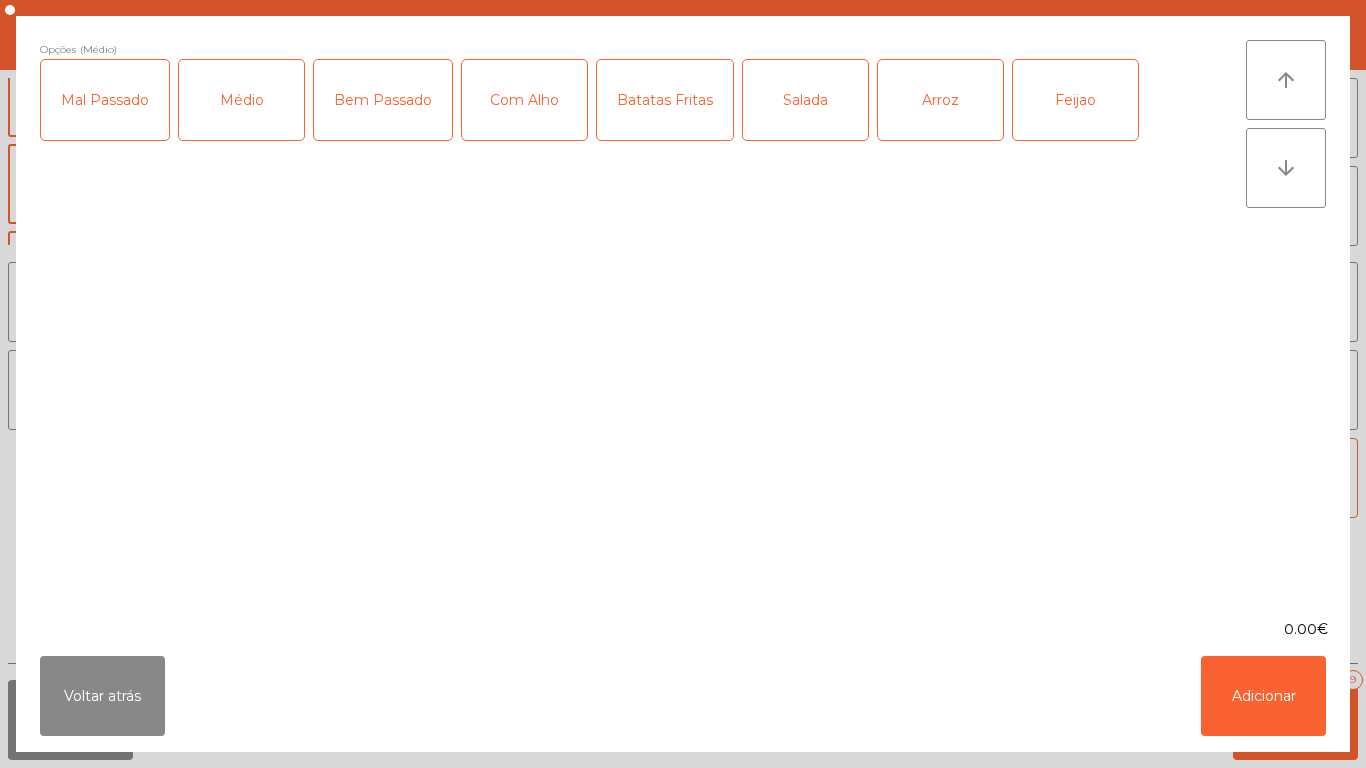 click on "Mal Passado" 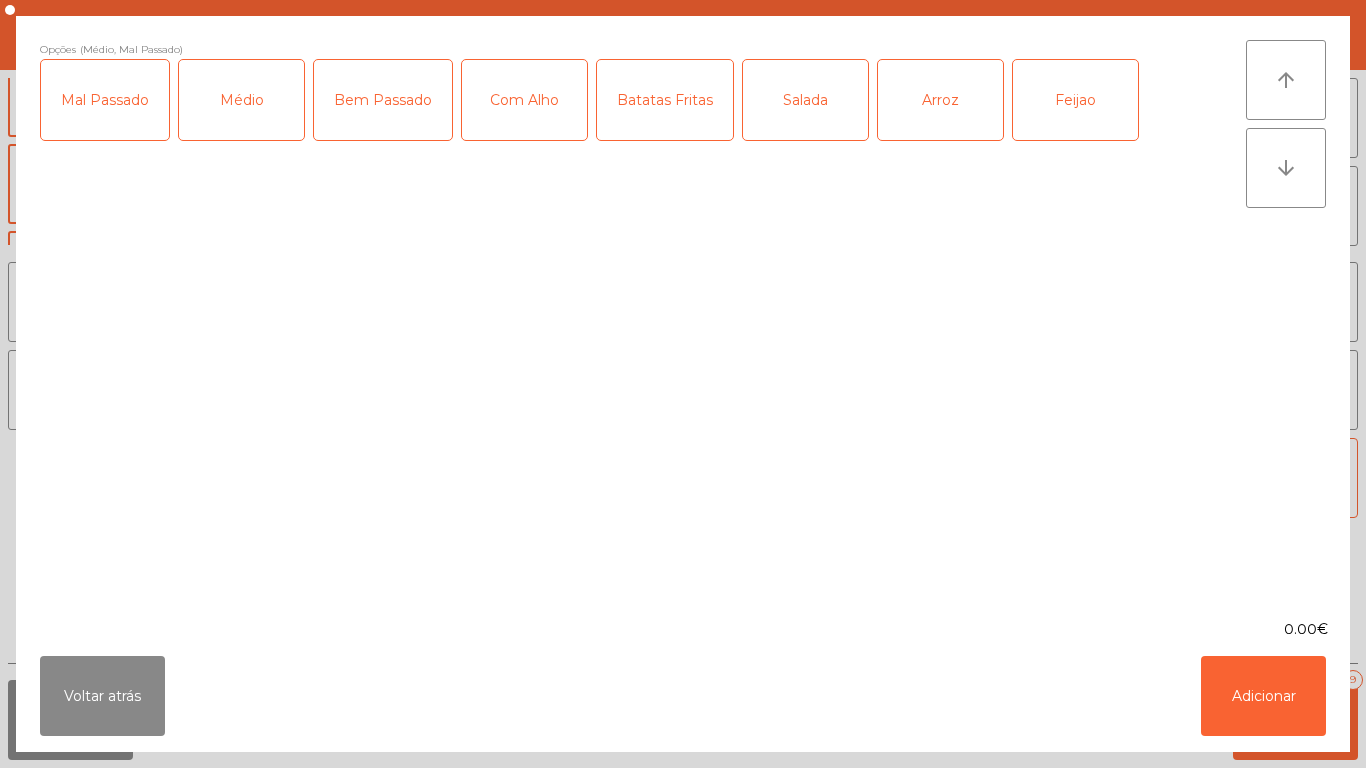 click on "Com Alho" 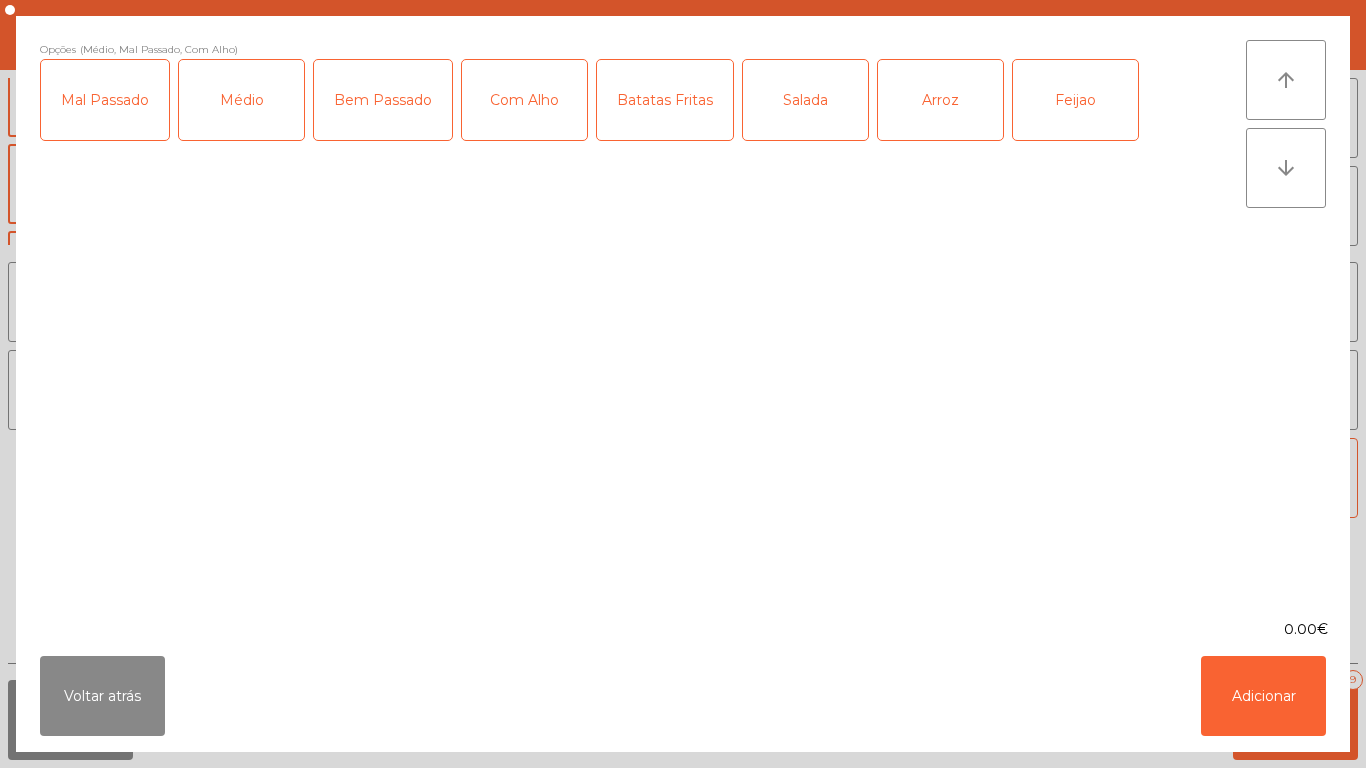 click on "Batatas Fritas" 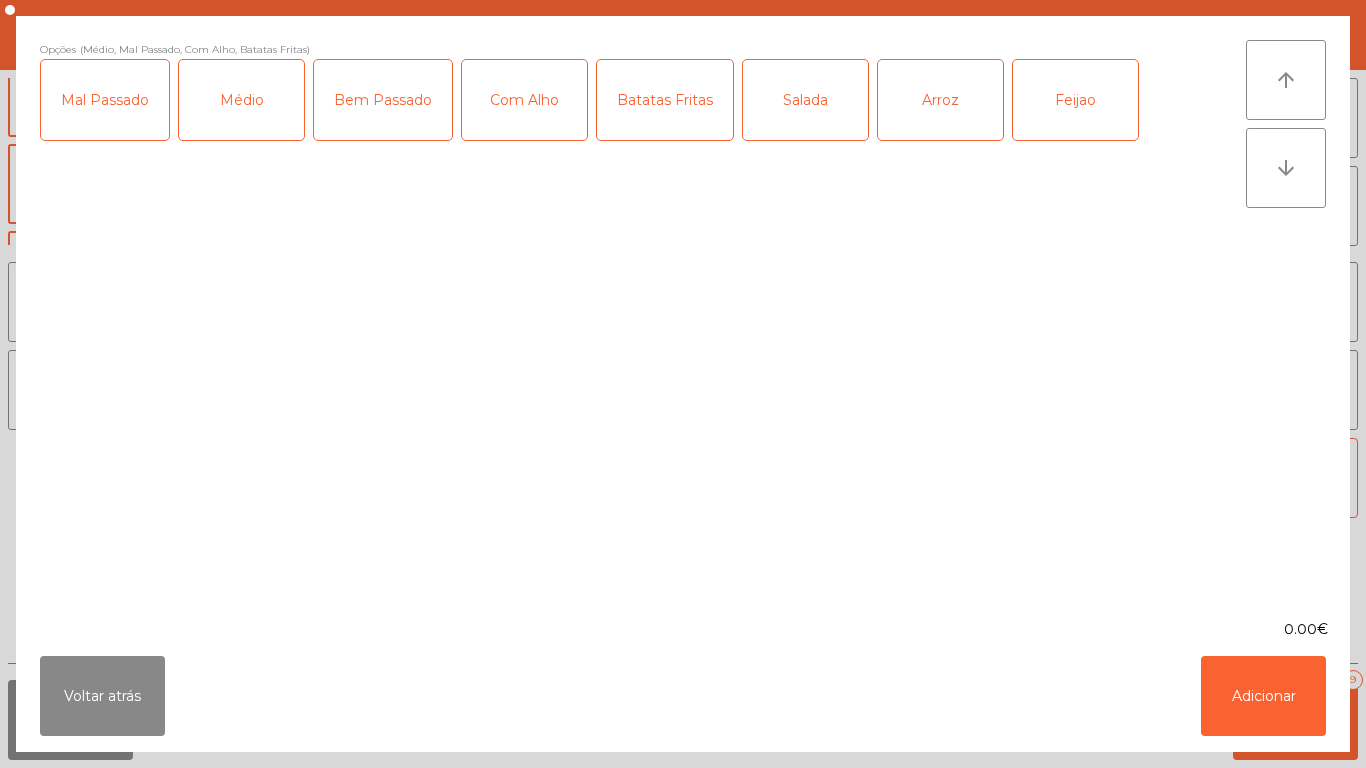click on "Arroz" 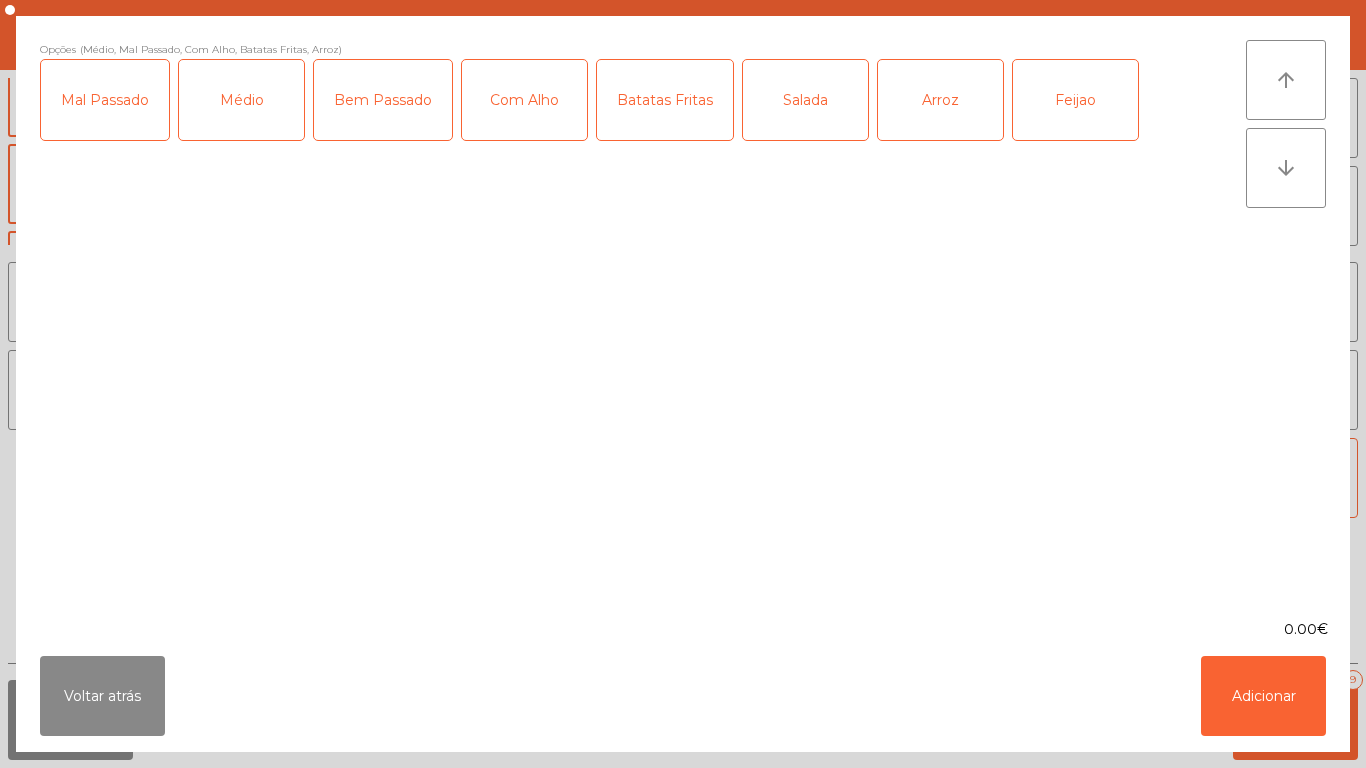 click on "Salada" 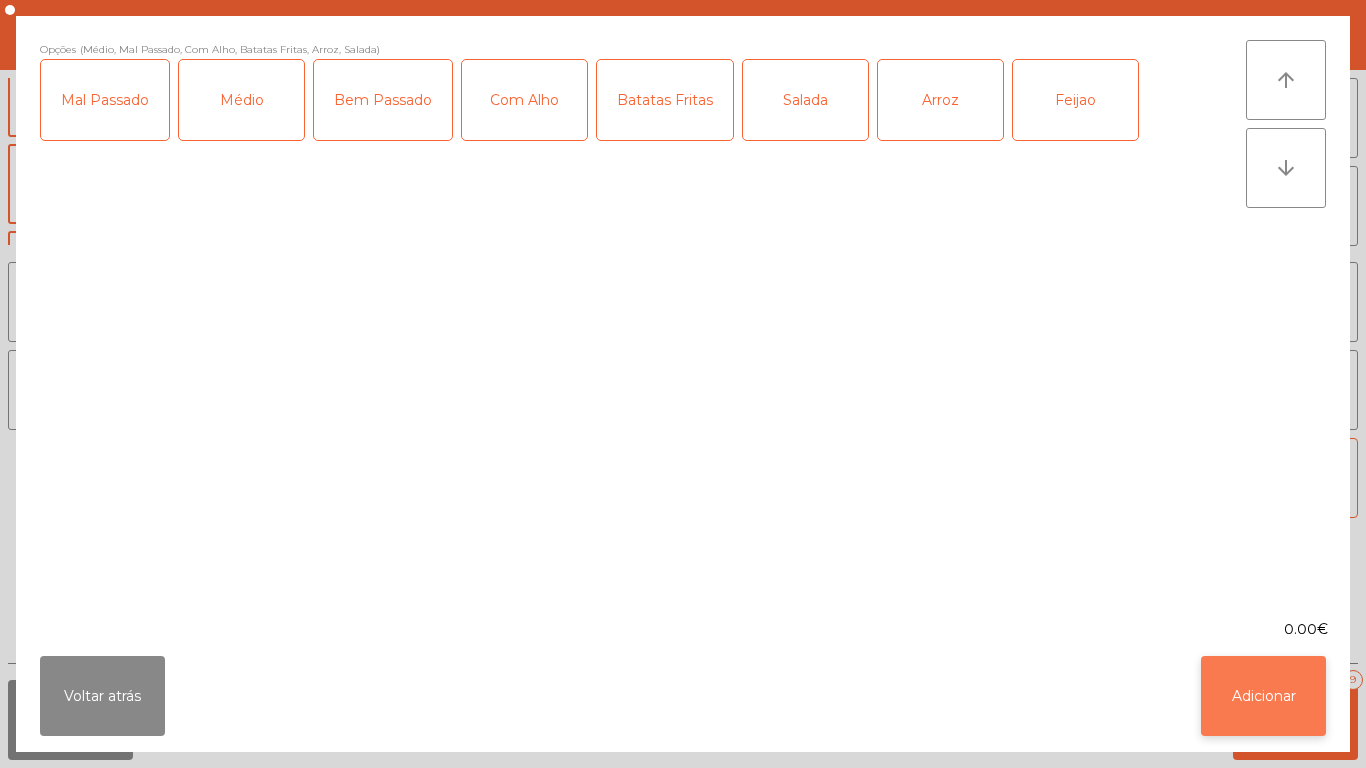 click on "Adicionar" 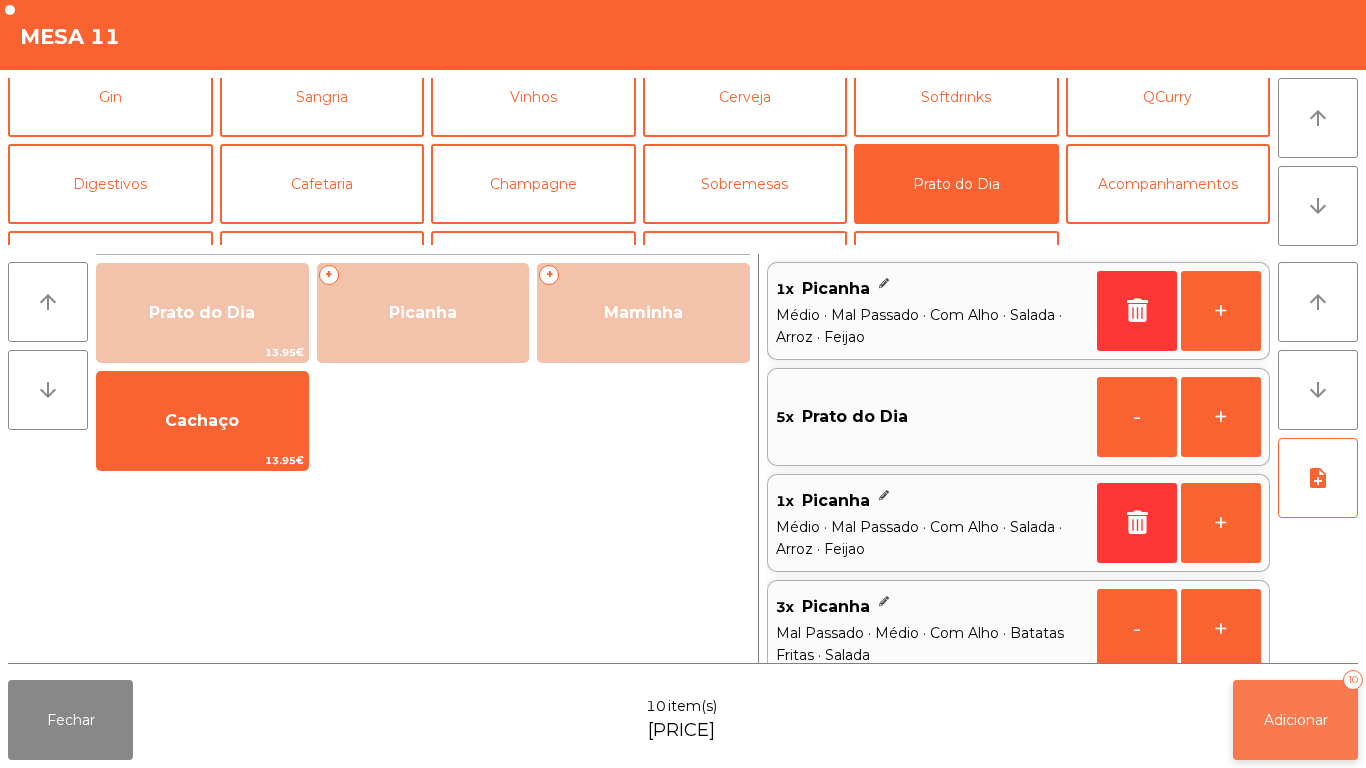click on "Adicionar" 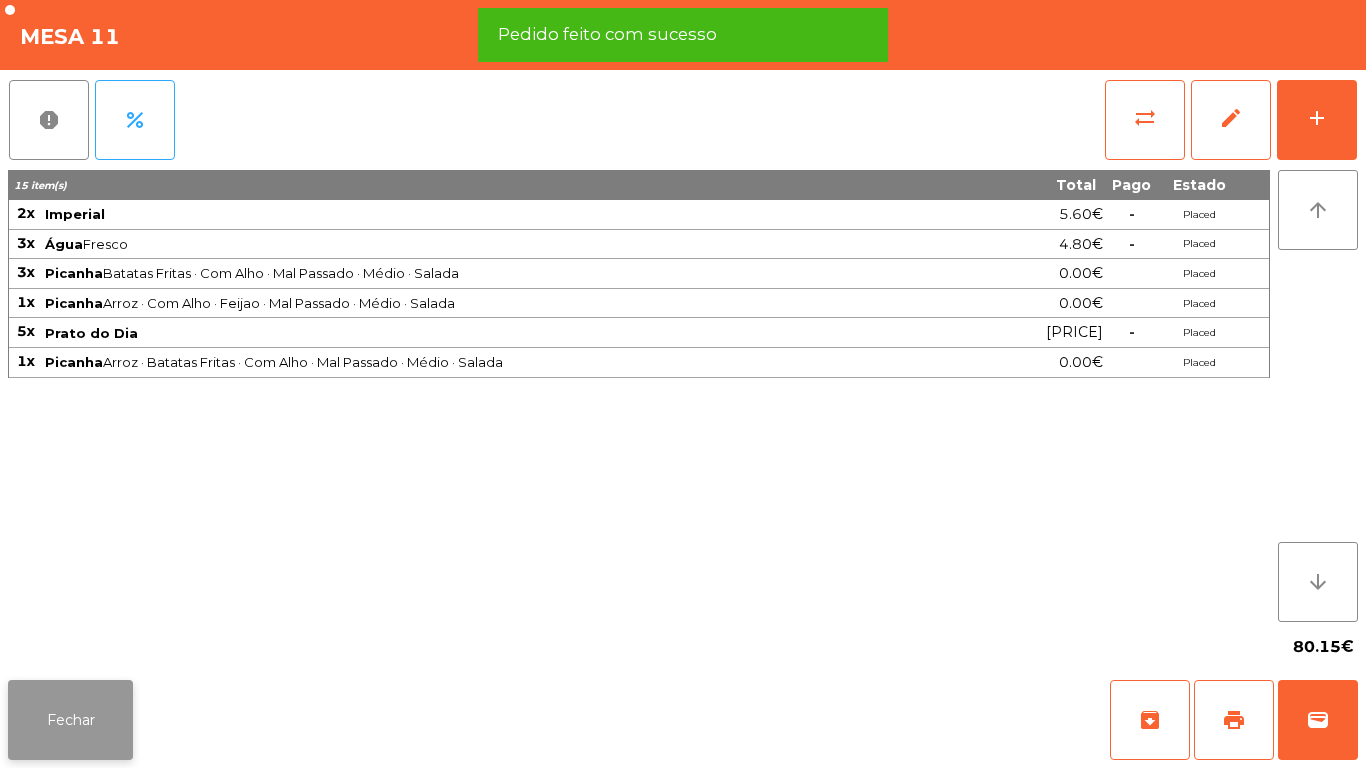 click on "Fechar" 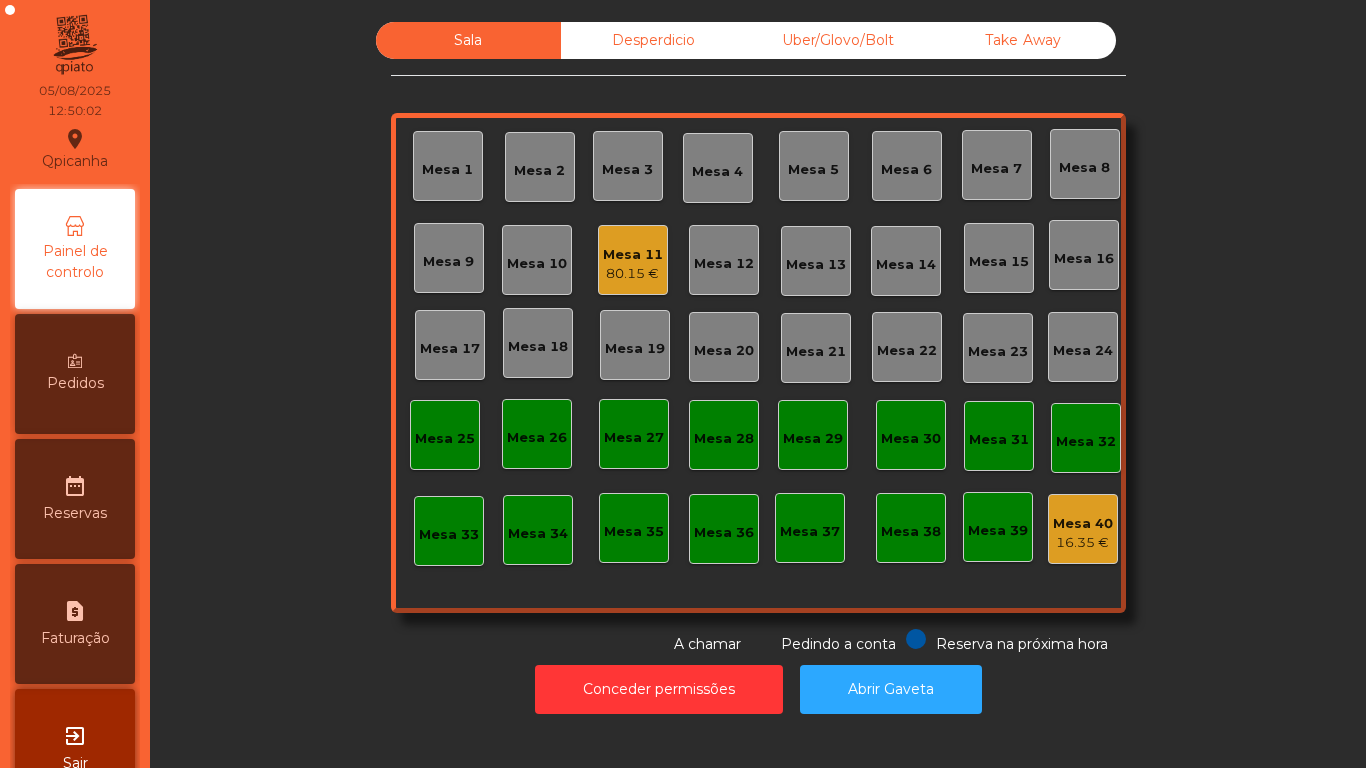 click on "Mesa 11" 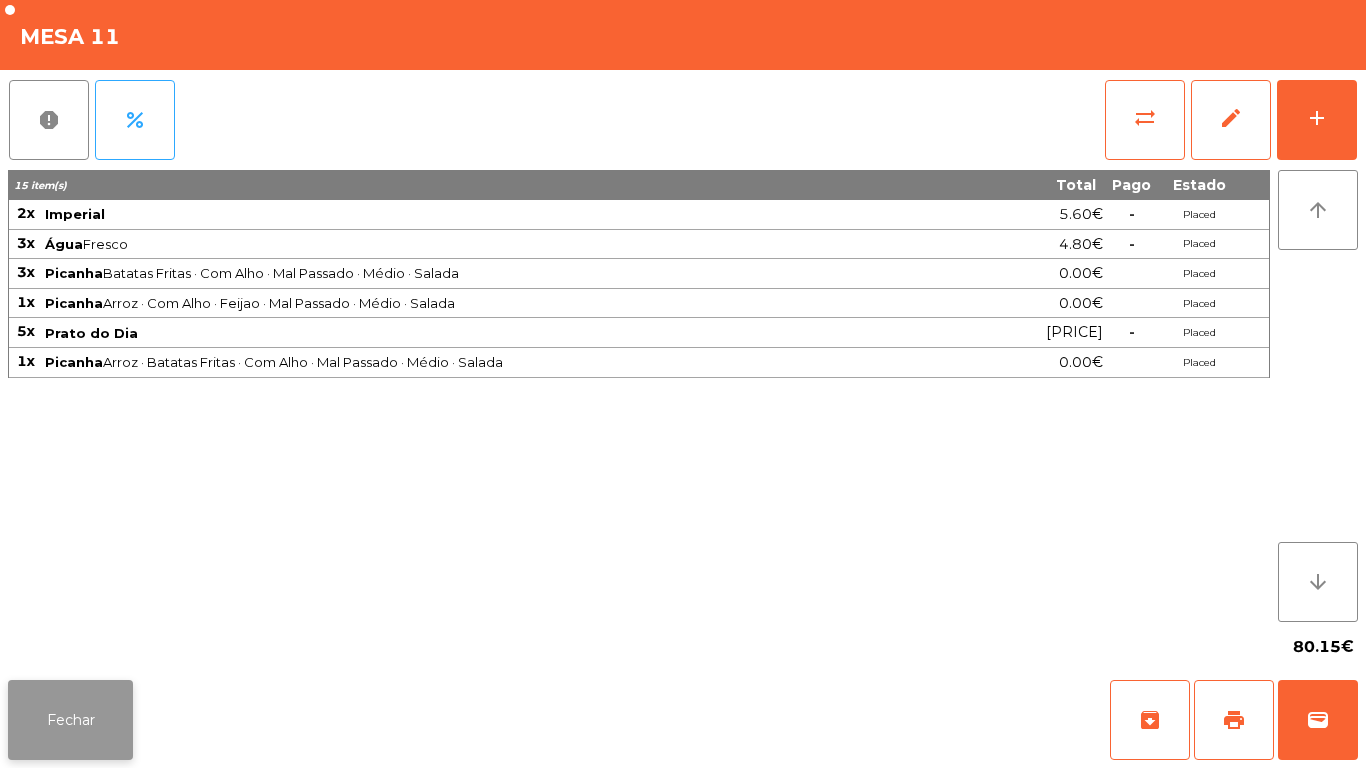click on "Fechar" 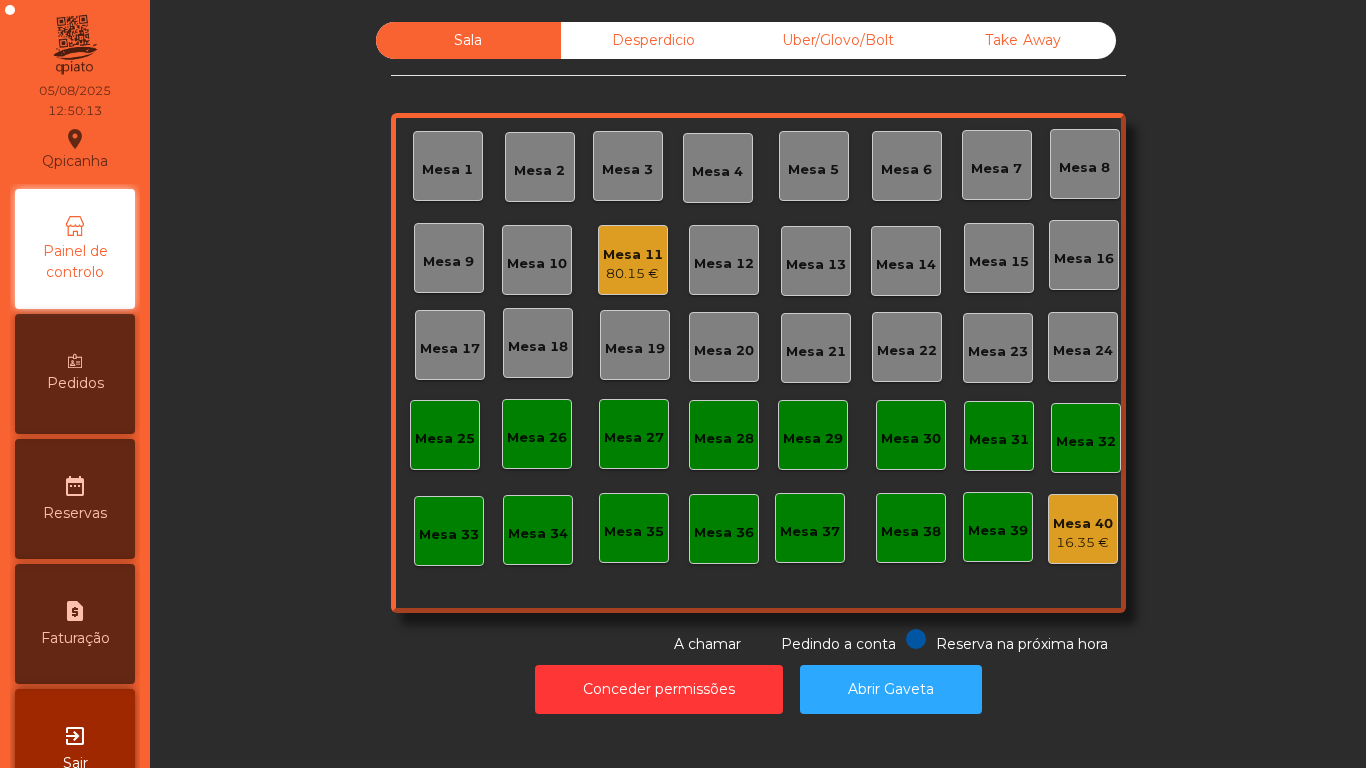 click on "Pedidos" at bounding box center [75, 383] 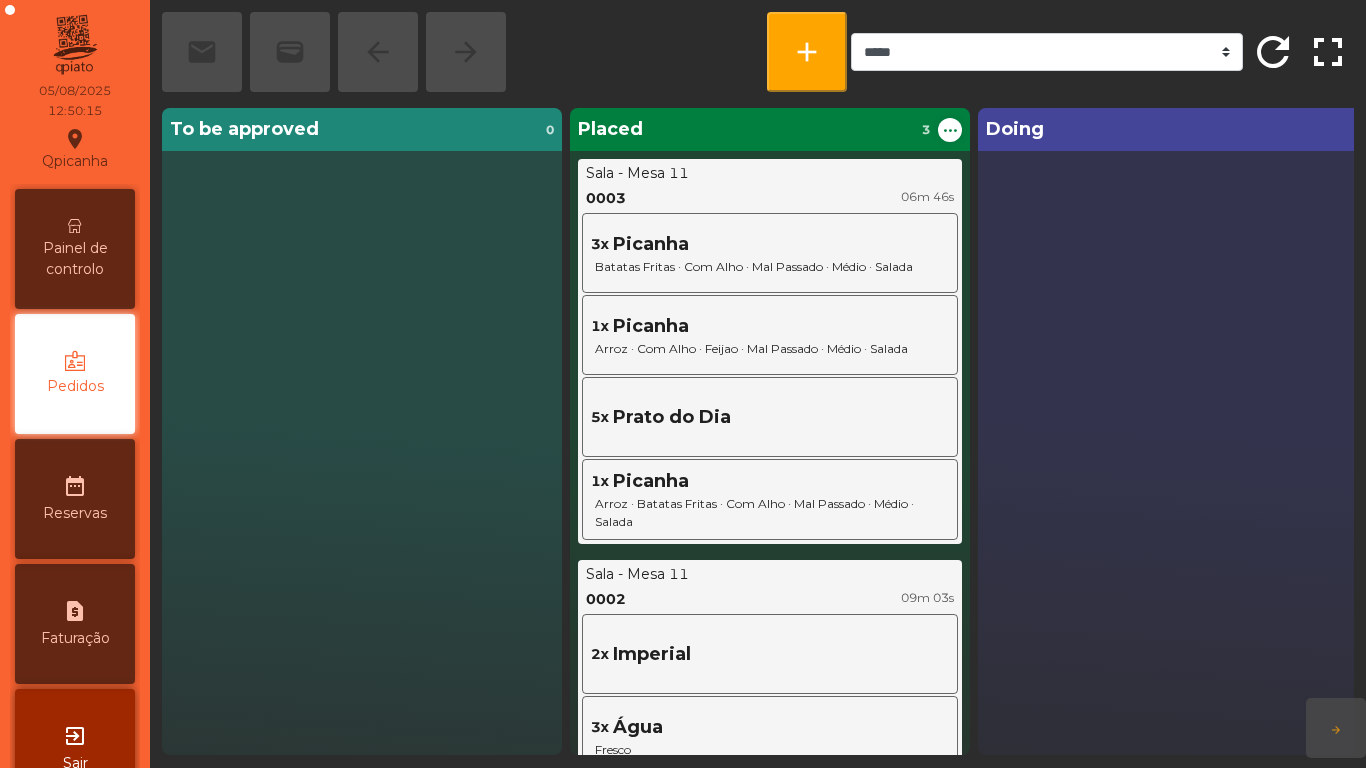 click on "Painel de controlo" at bounding box center [75, 259] 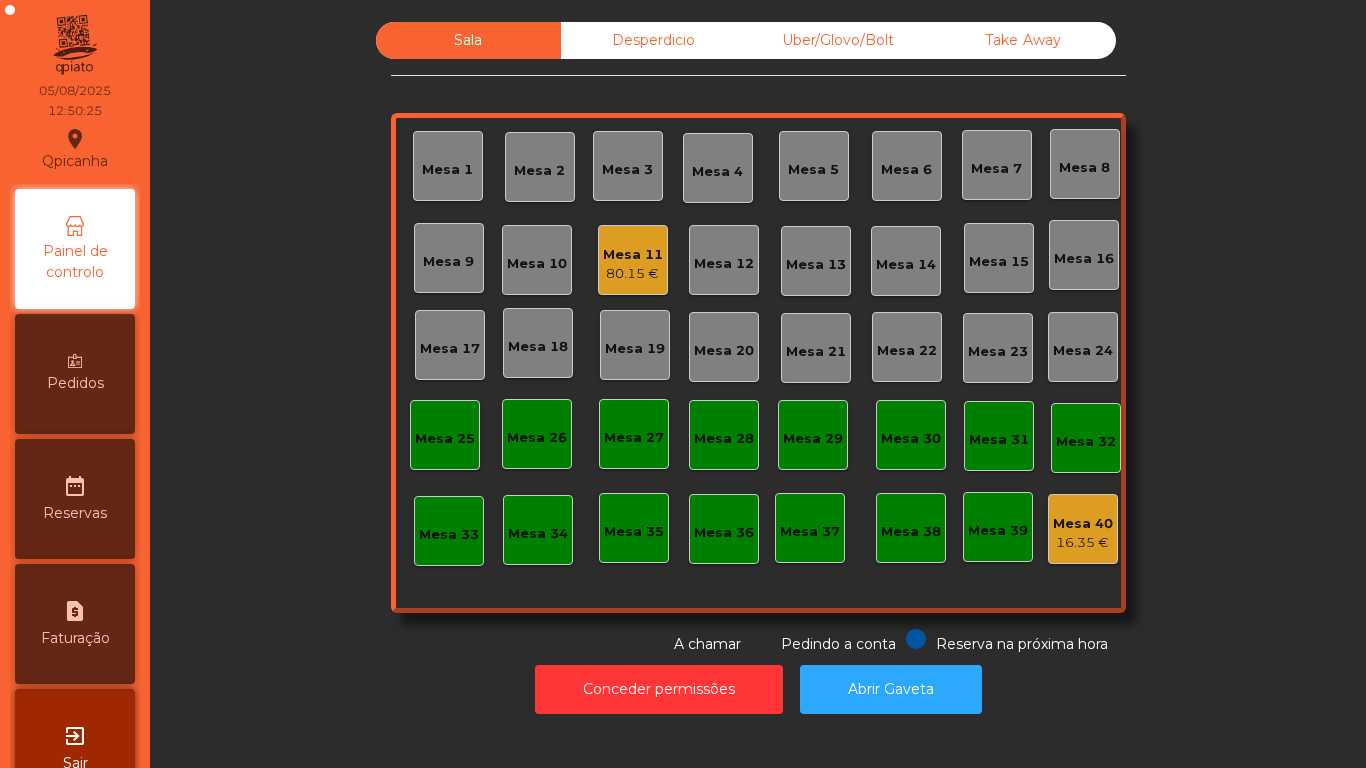 click on "Pedidos" at bounding box center [75, 374] 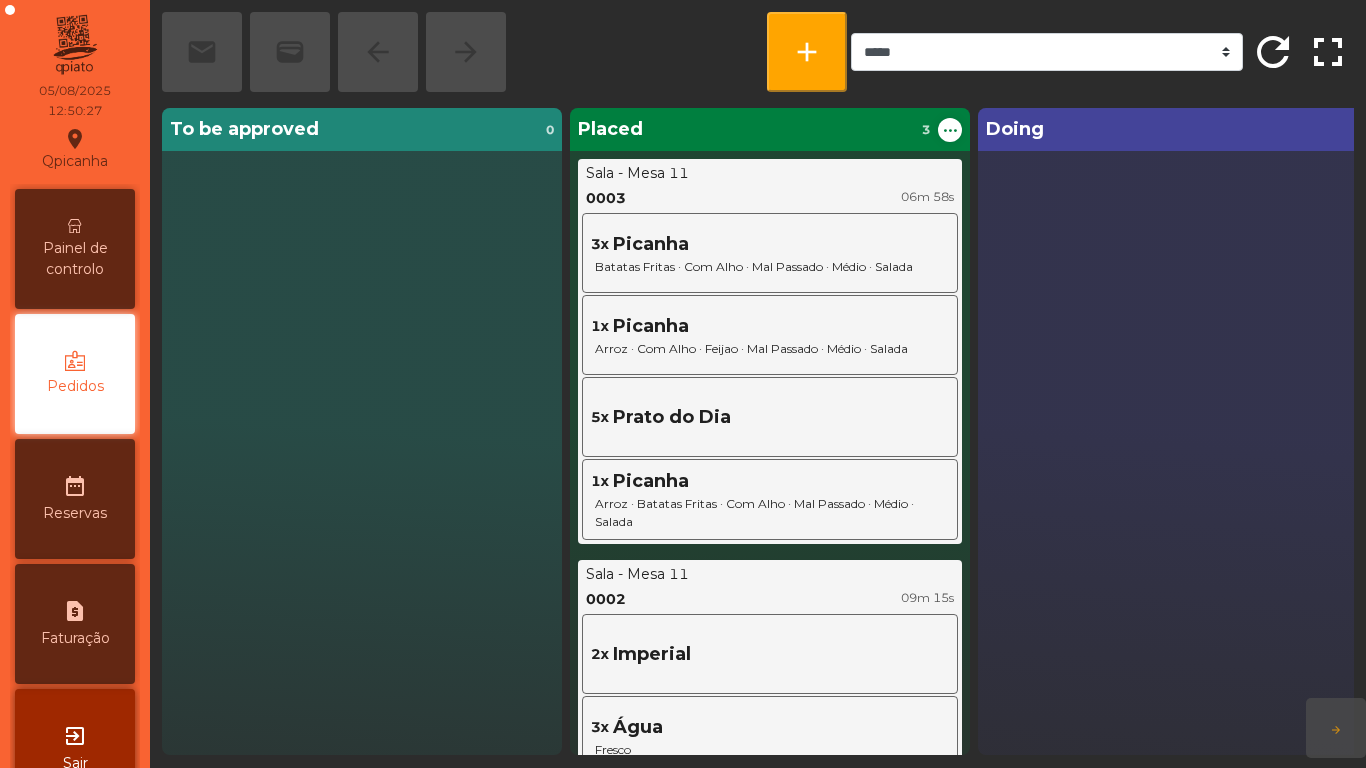 click on "Painel de controlo" at bounding box center [75, 259] 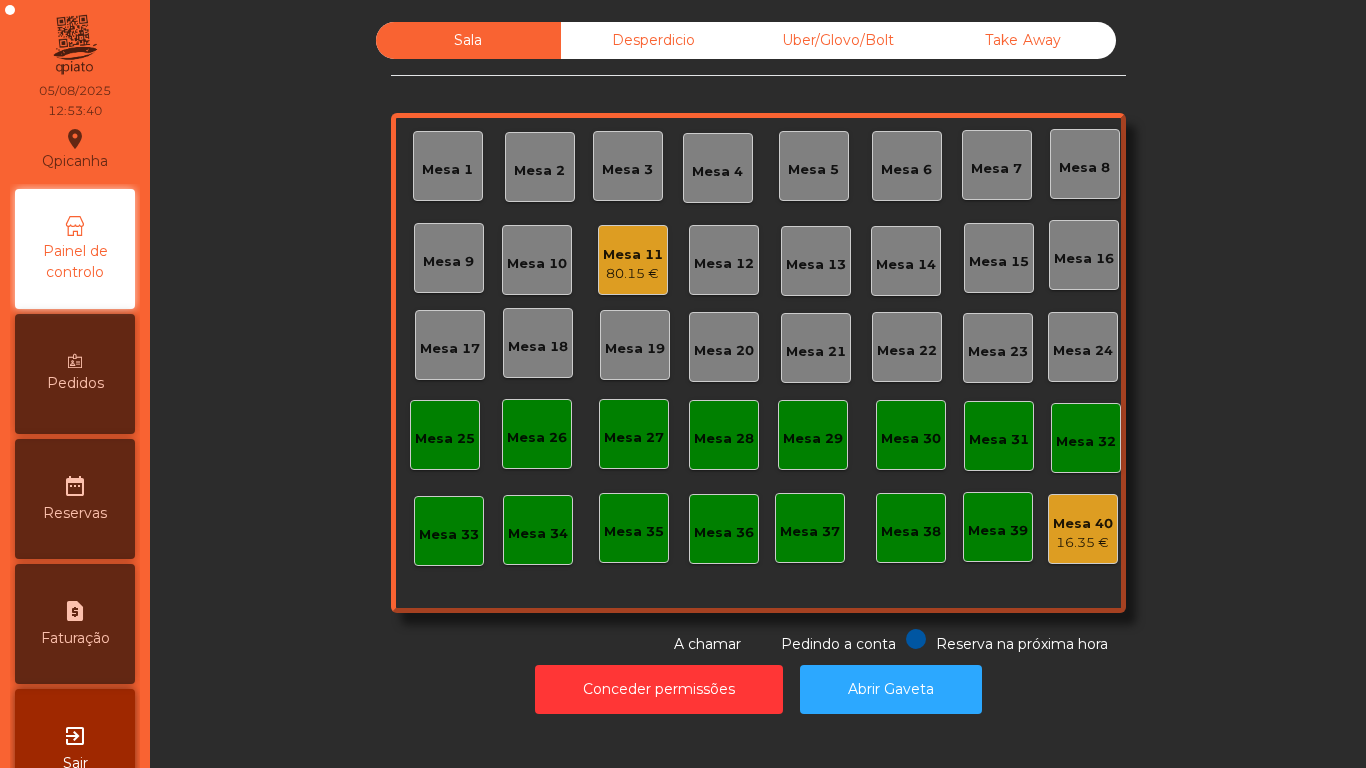 click on "Mesa 5" 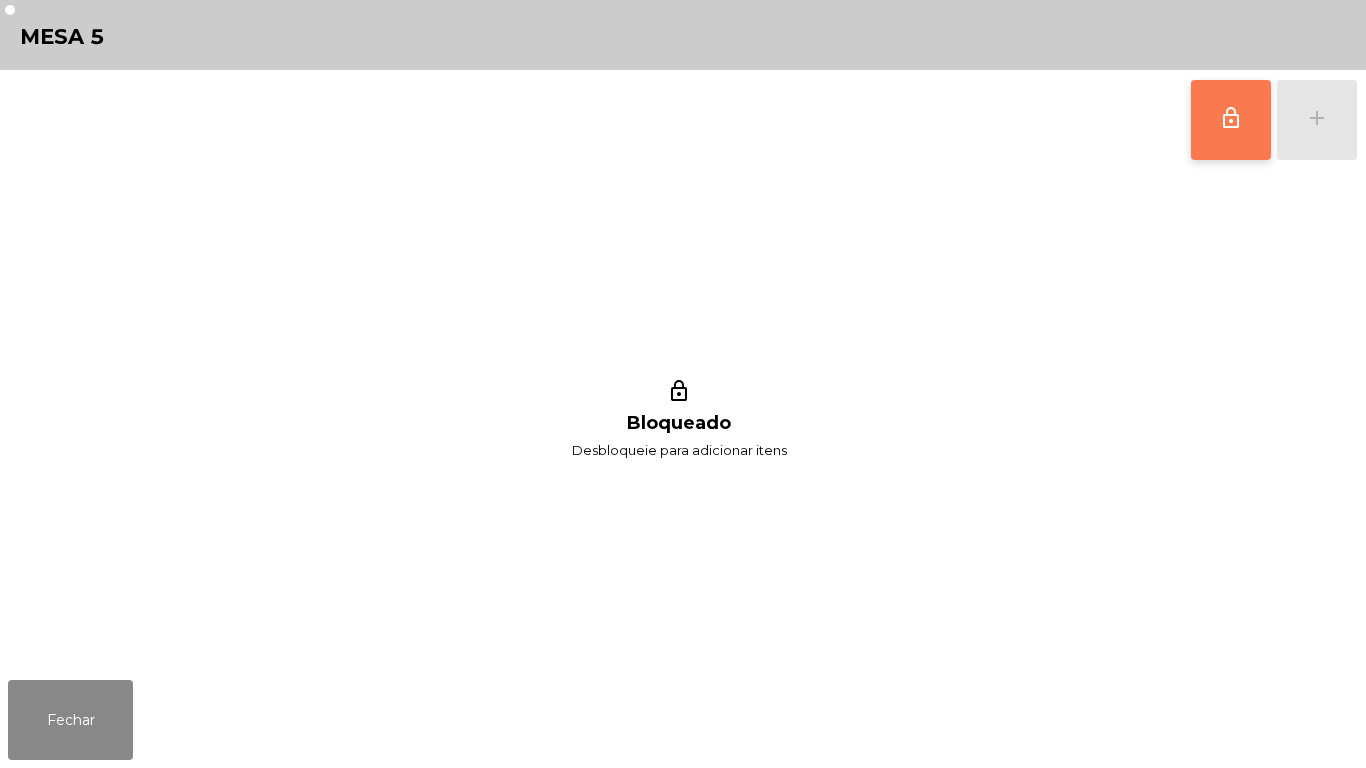 click on "lock_outline" 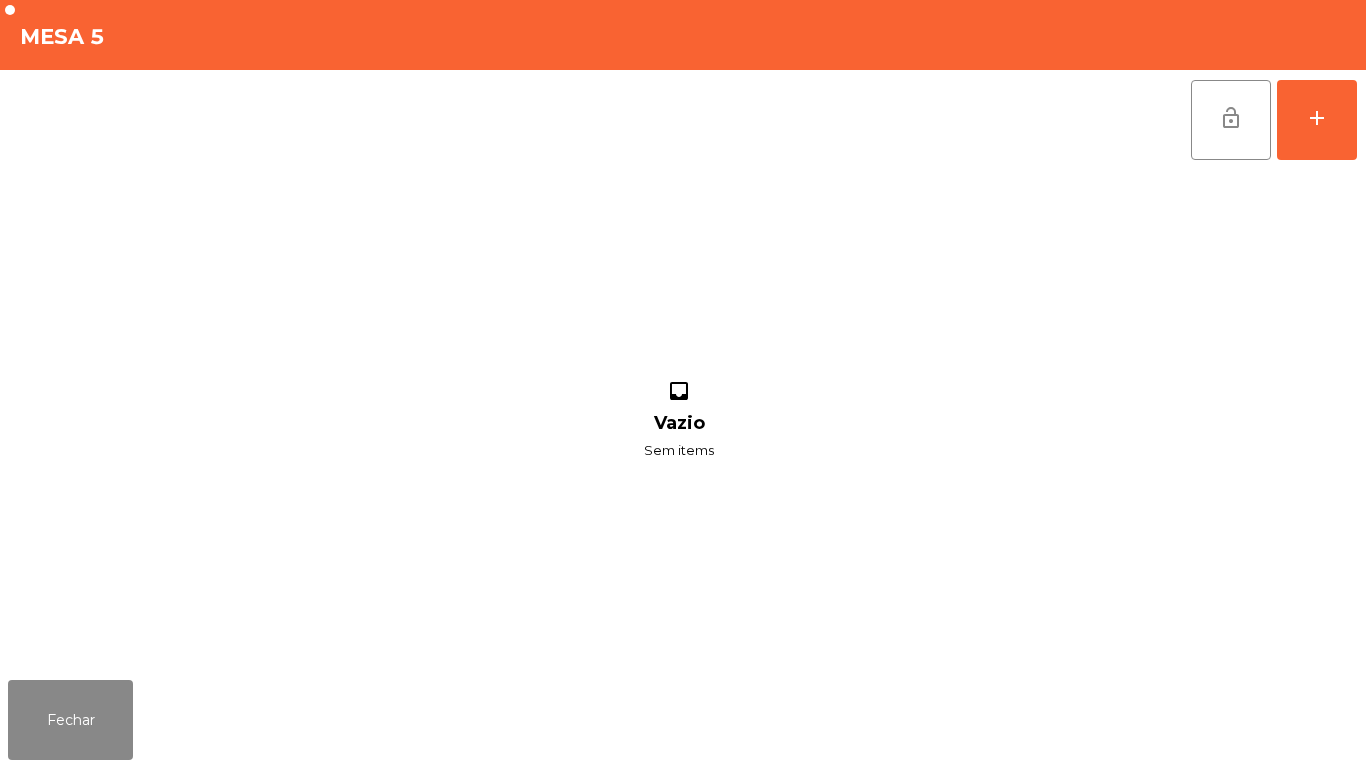 click on "Fechar" 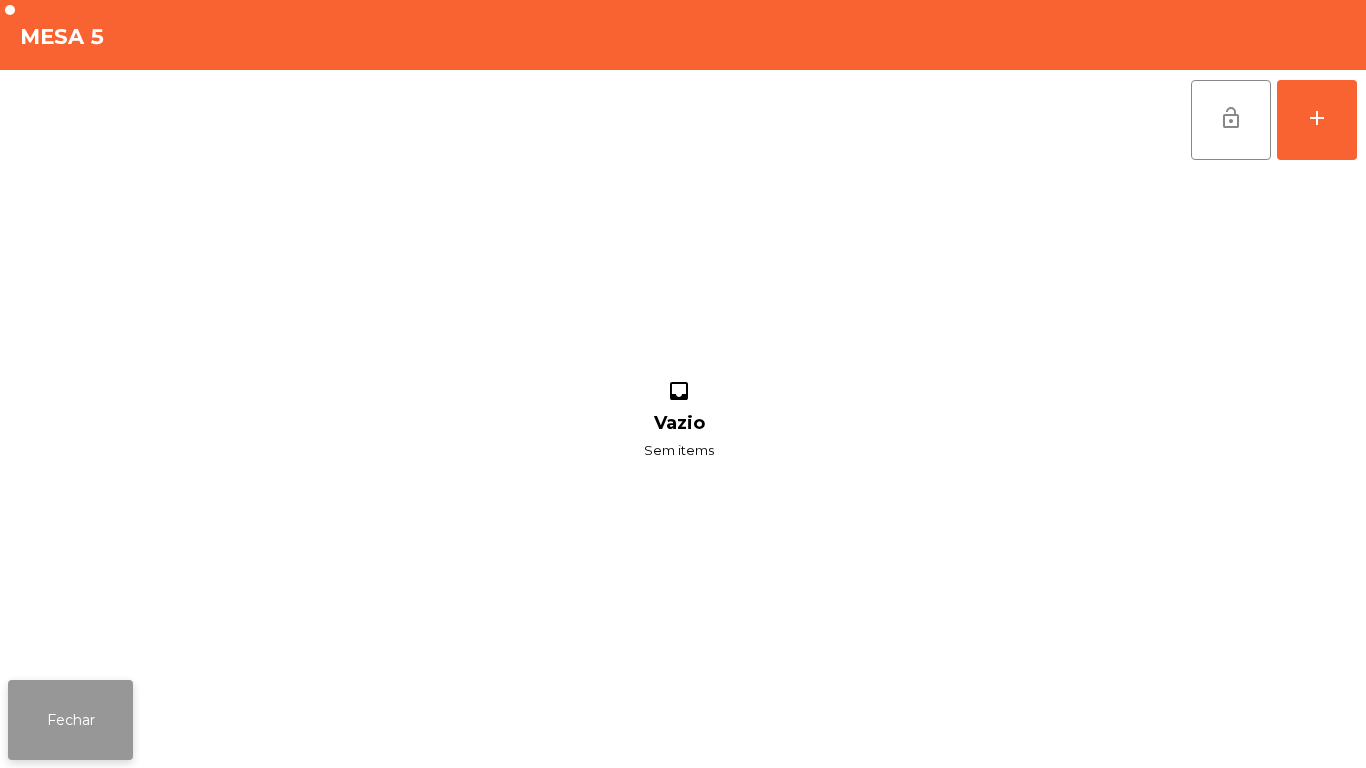 click on "Fechar" 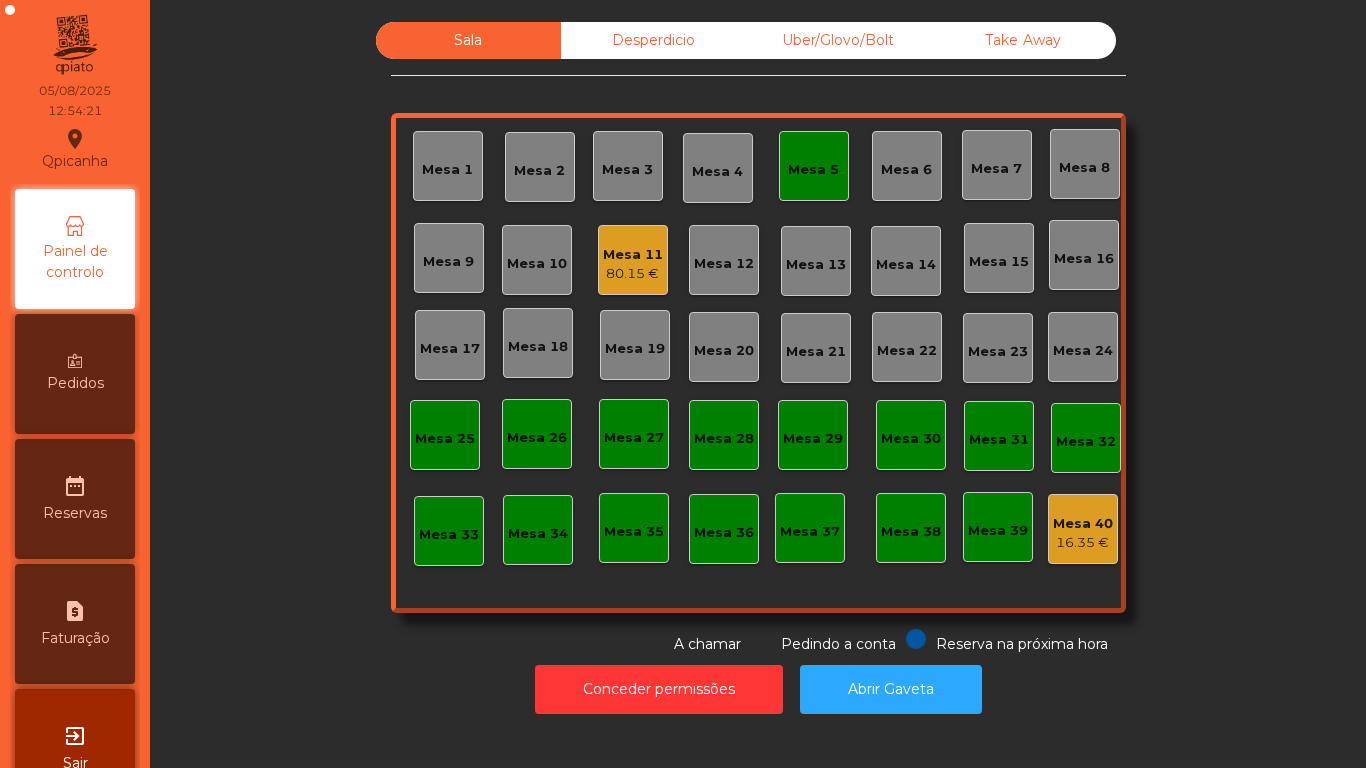 click on "80.15 €" 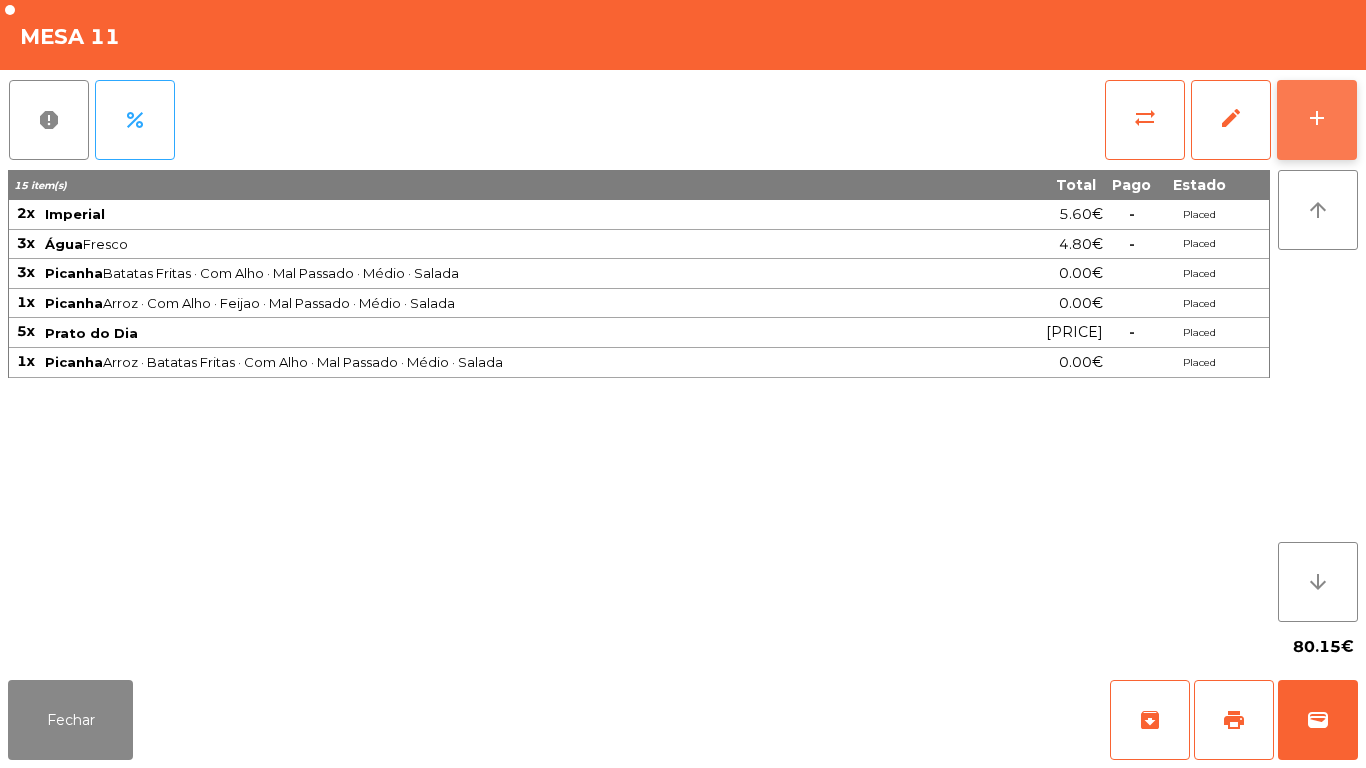 click on "add" 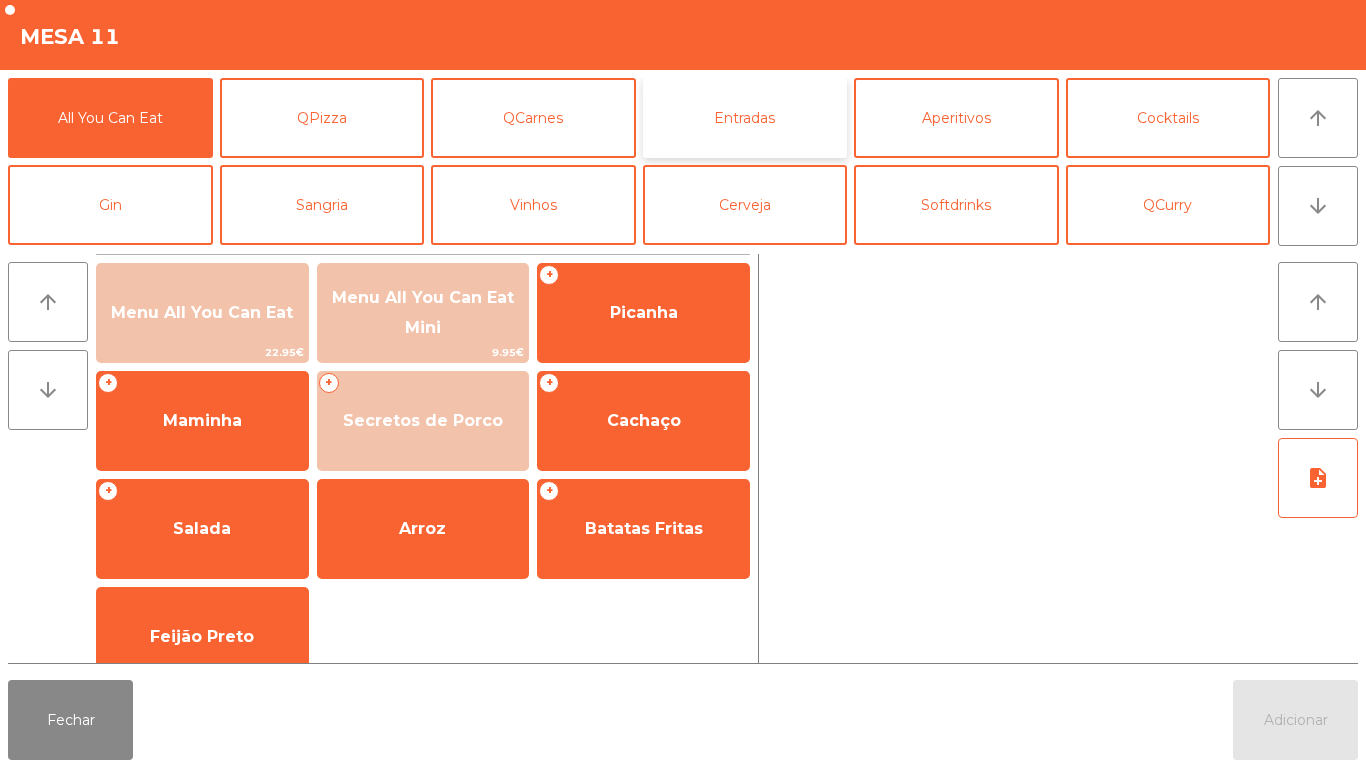 click on "Entradas" 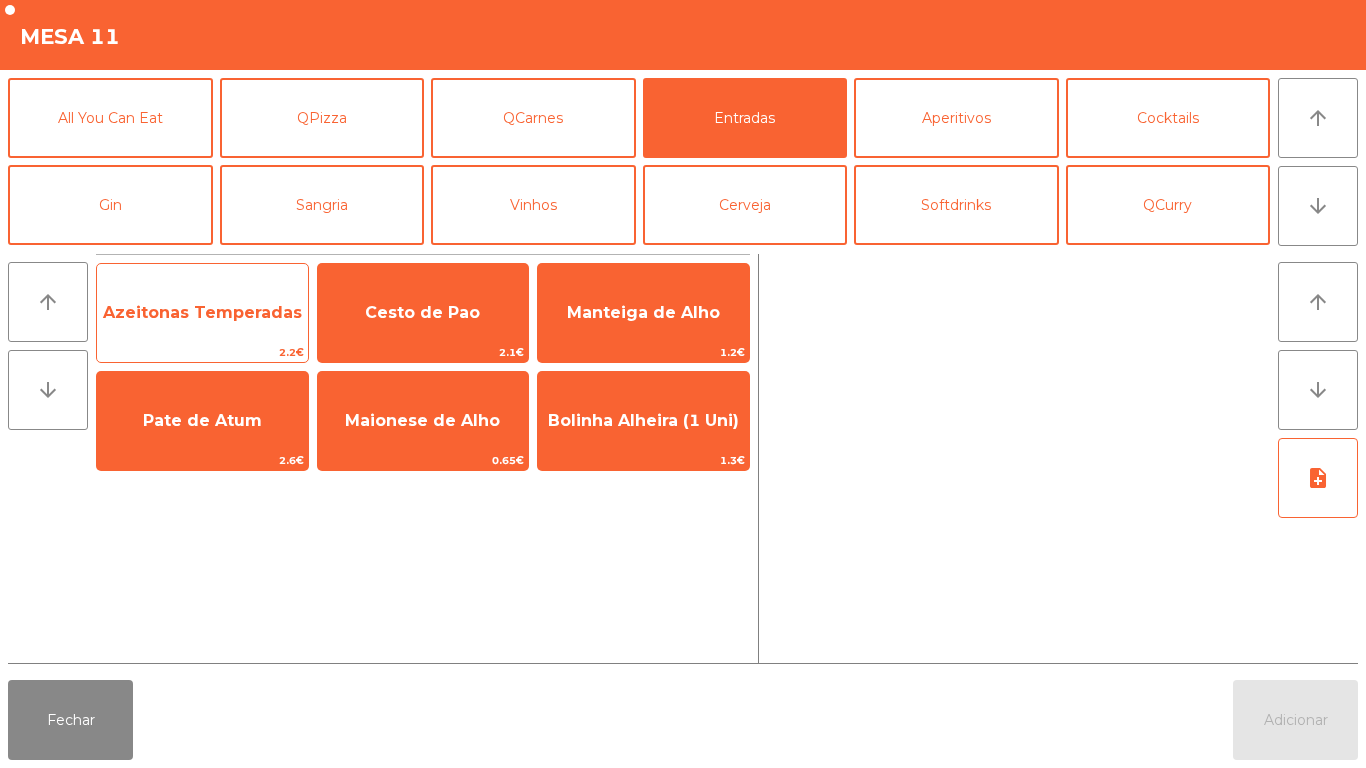click on "Azeitonas Temperadas" 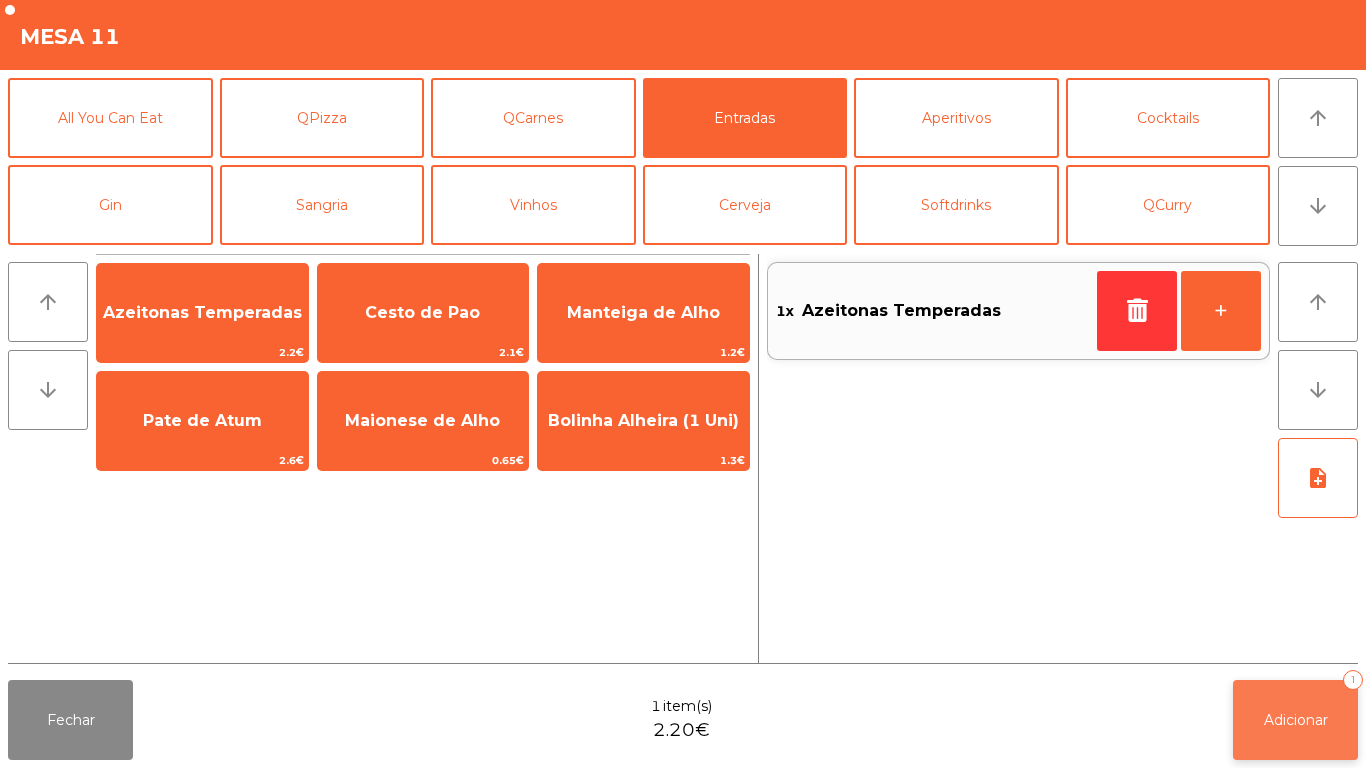 click on "Adicionar" 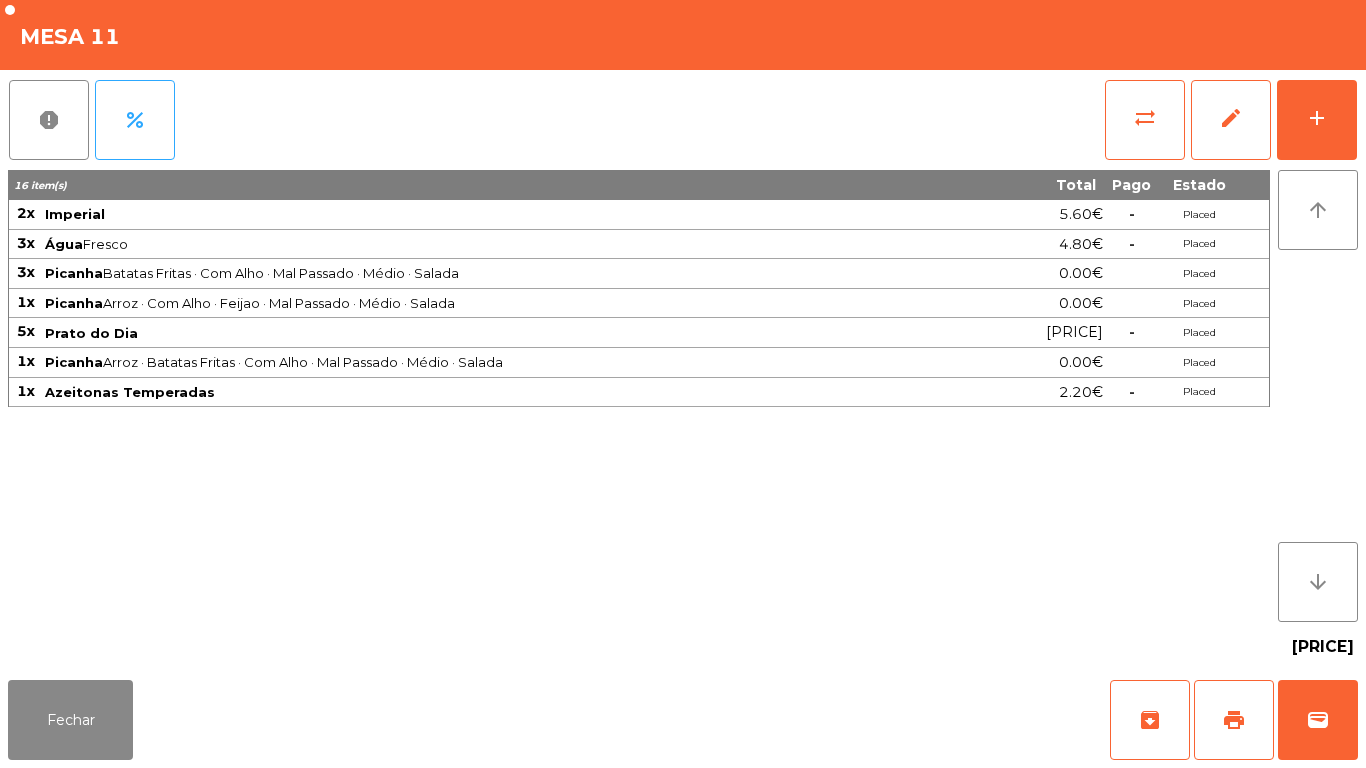 click on "Fechar   archive   print   wallet" 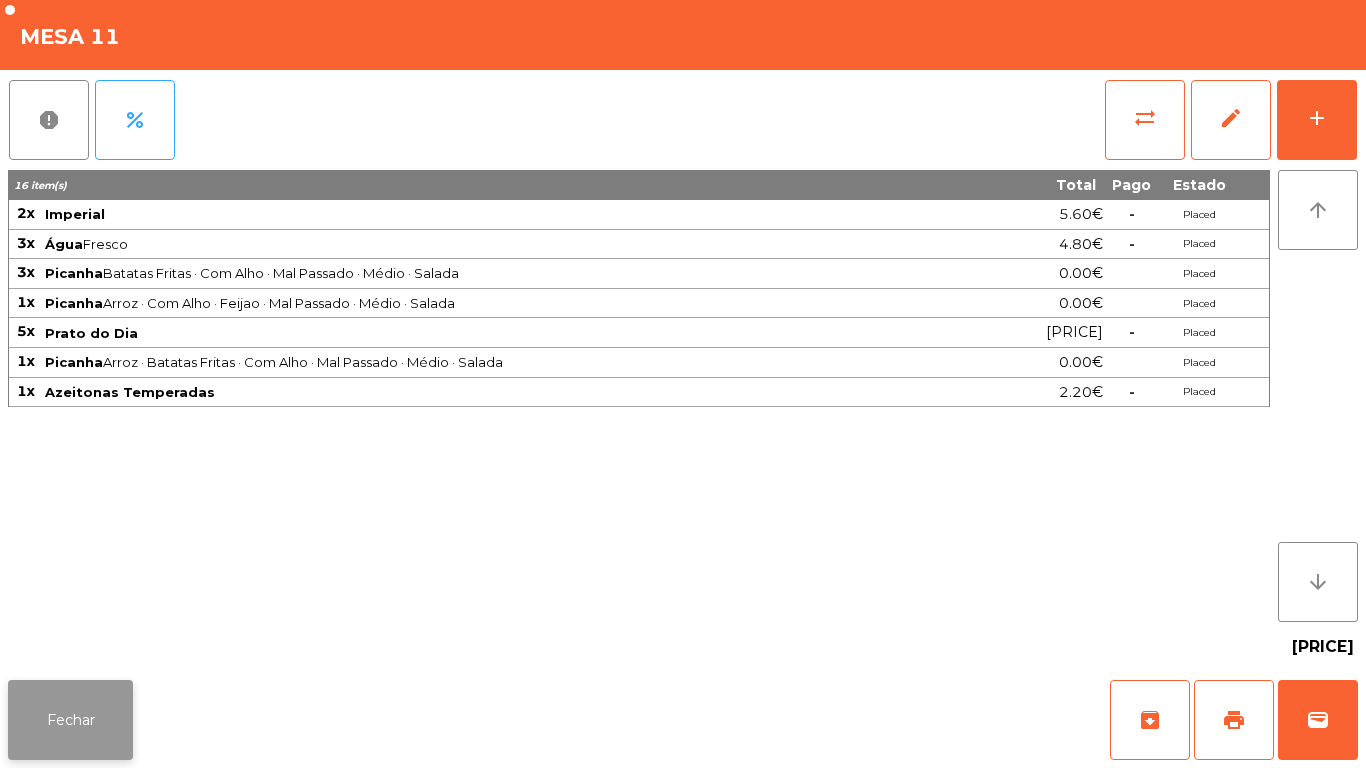 click on "Fechar" 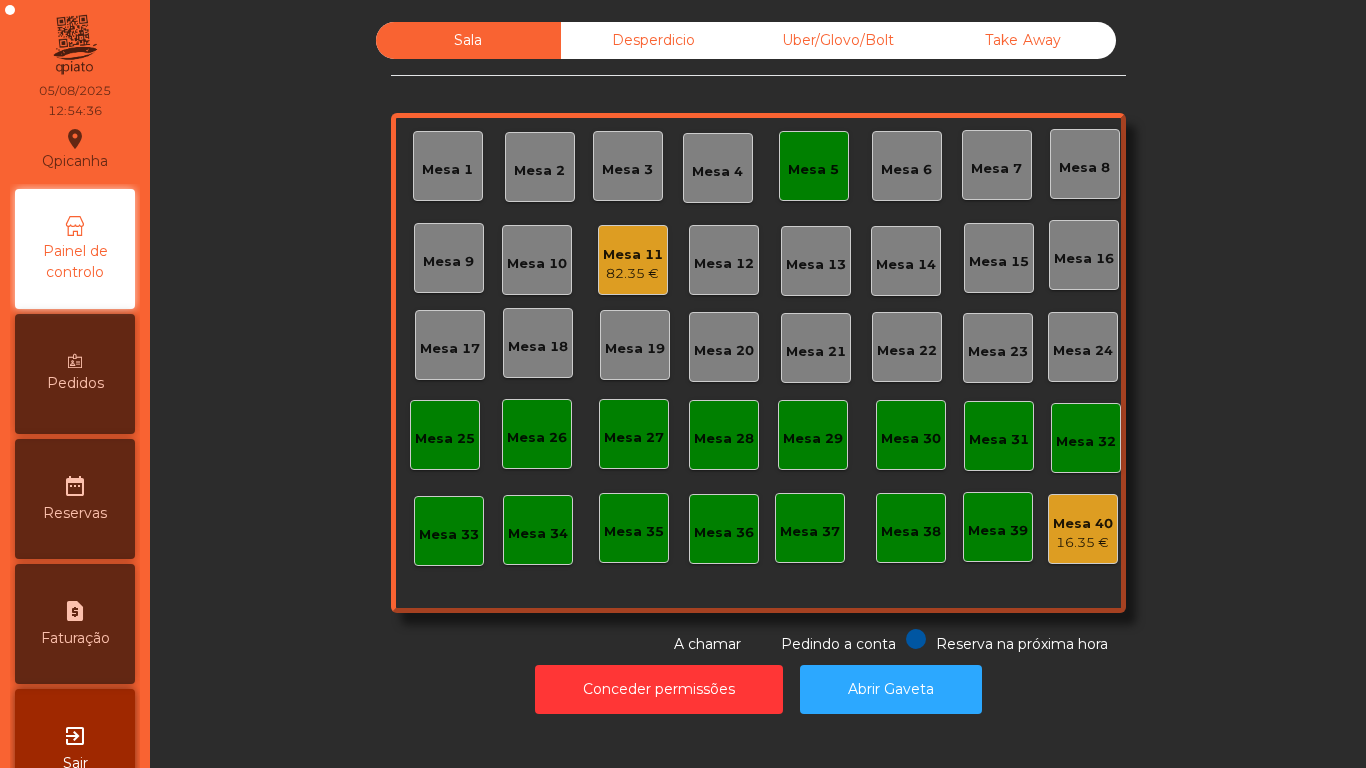 click on "Mesa [NUMBER]   [PRICE]  Reserva na próxima hora Pedindo a conta A chamar" 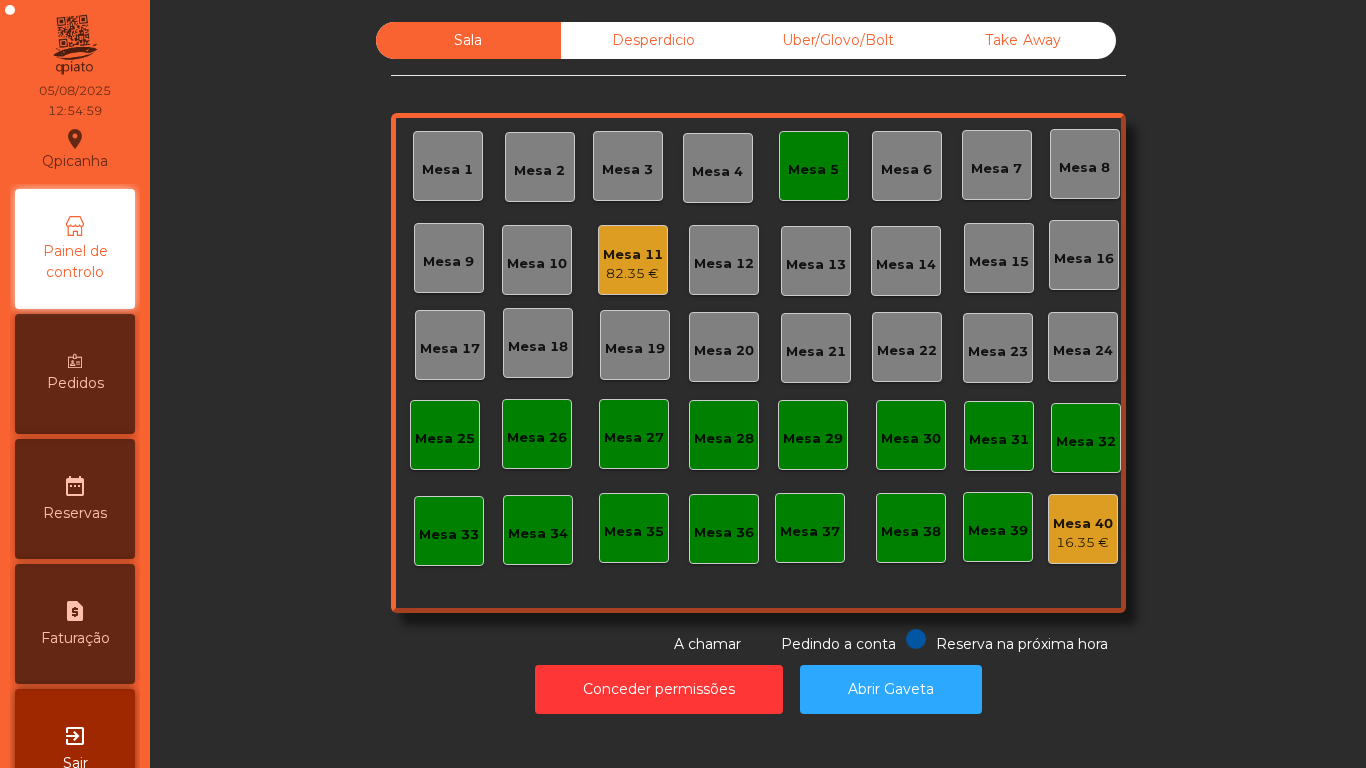 click on "Mesa 5" 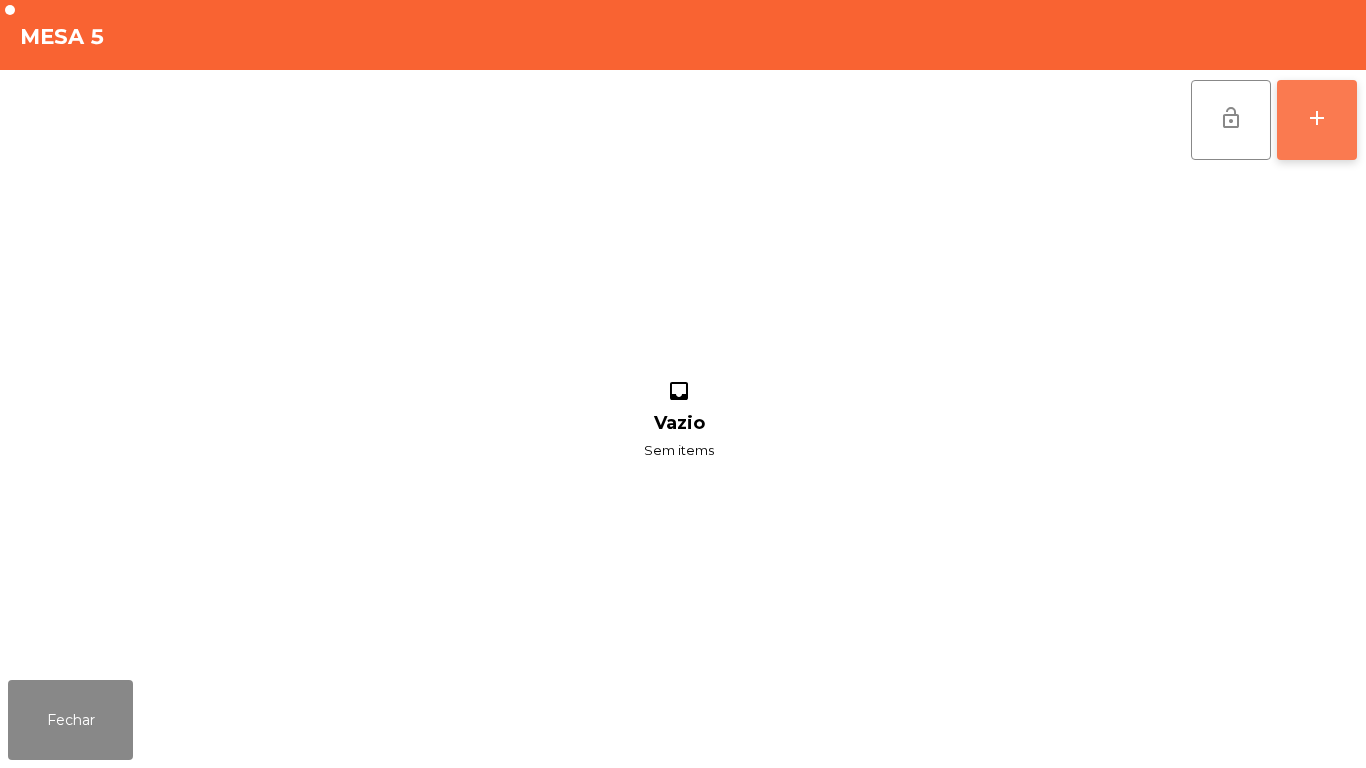 click on "add" 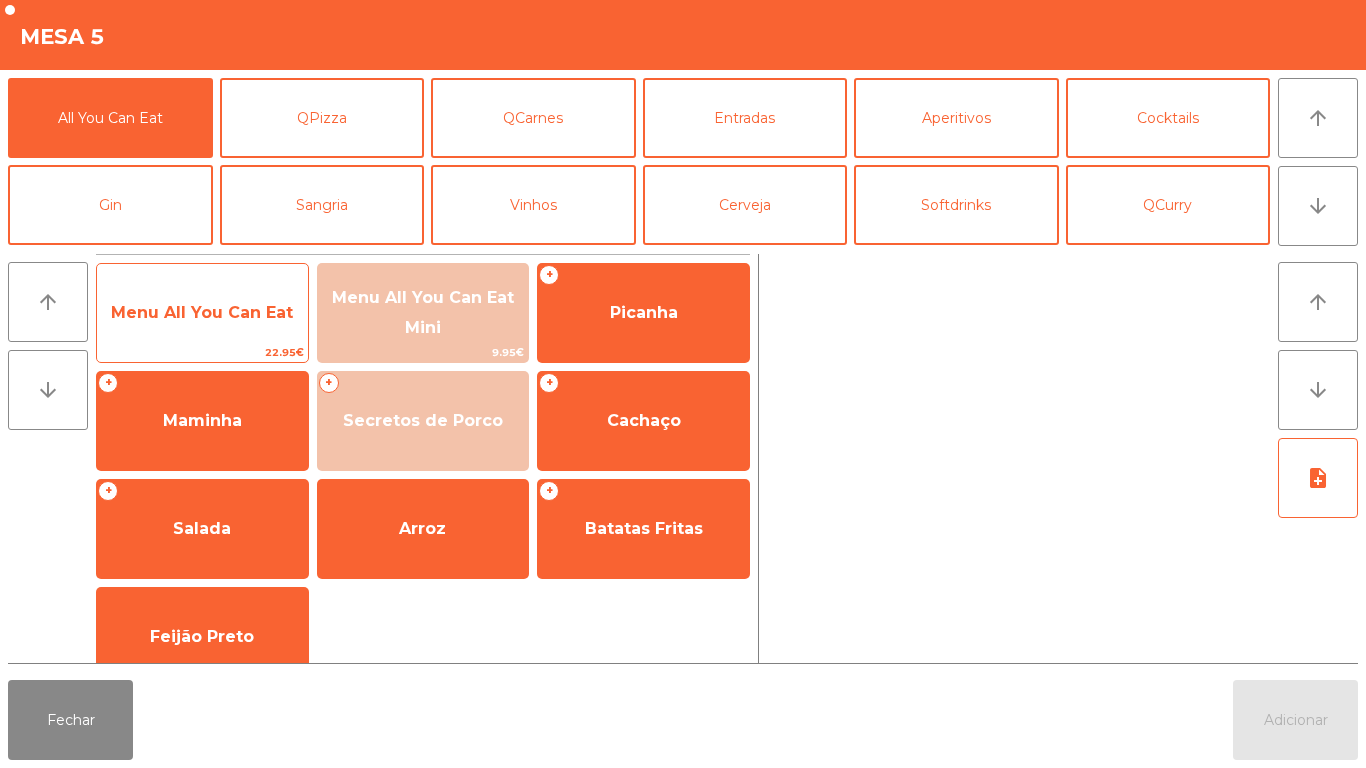click on "Menu All You Can Eat" 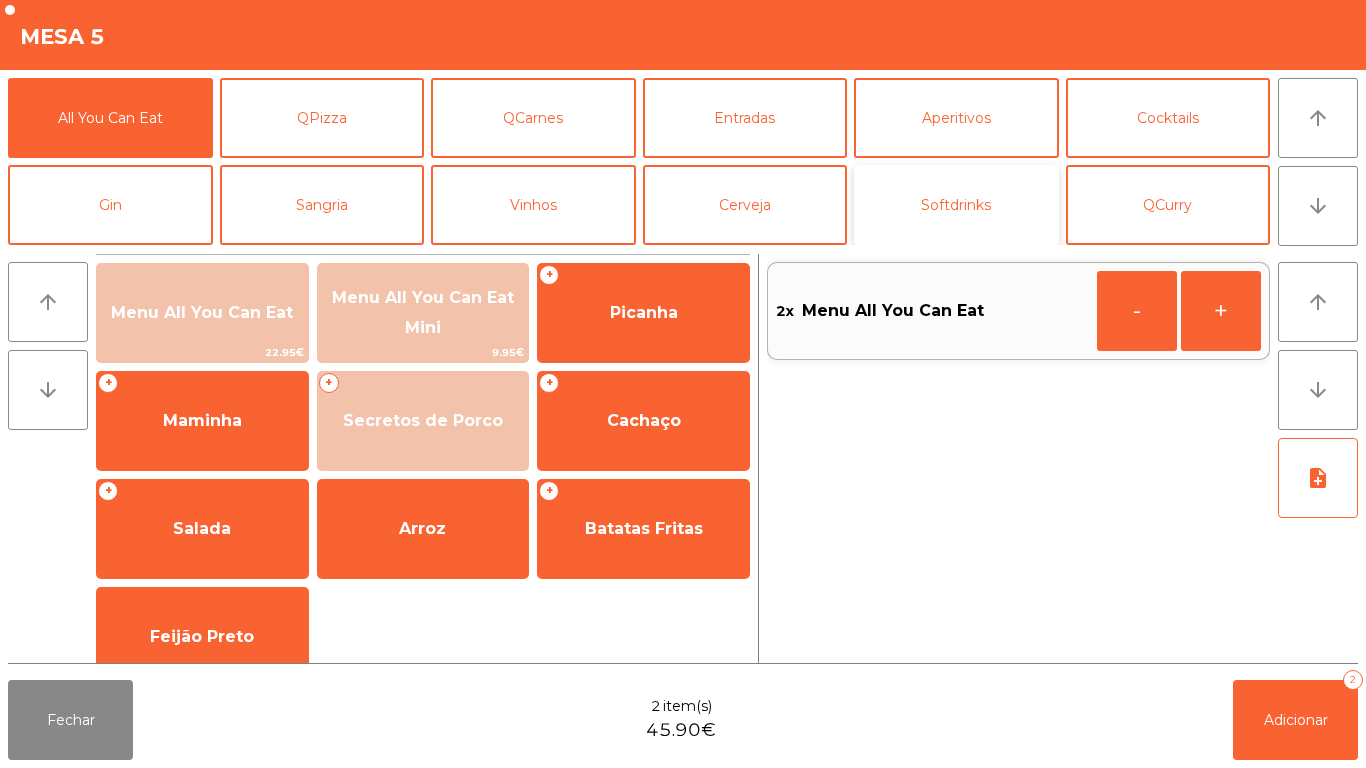 click on "Softdrinks" 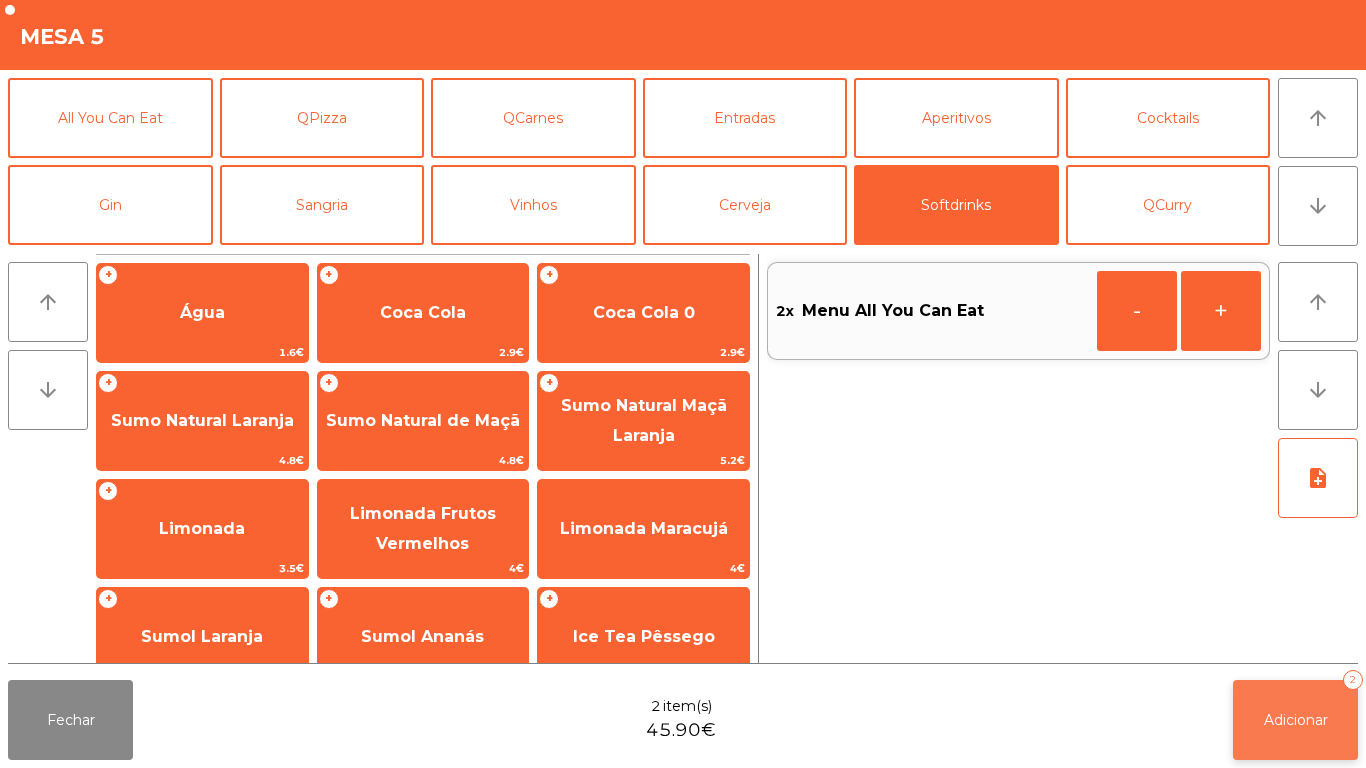 click on "Adicionar   2" 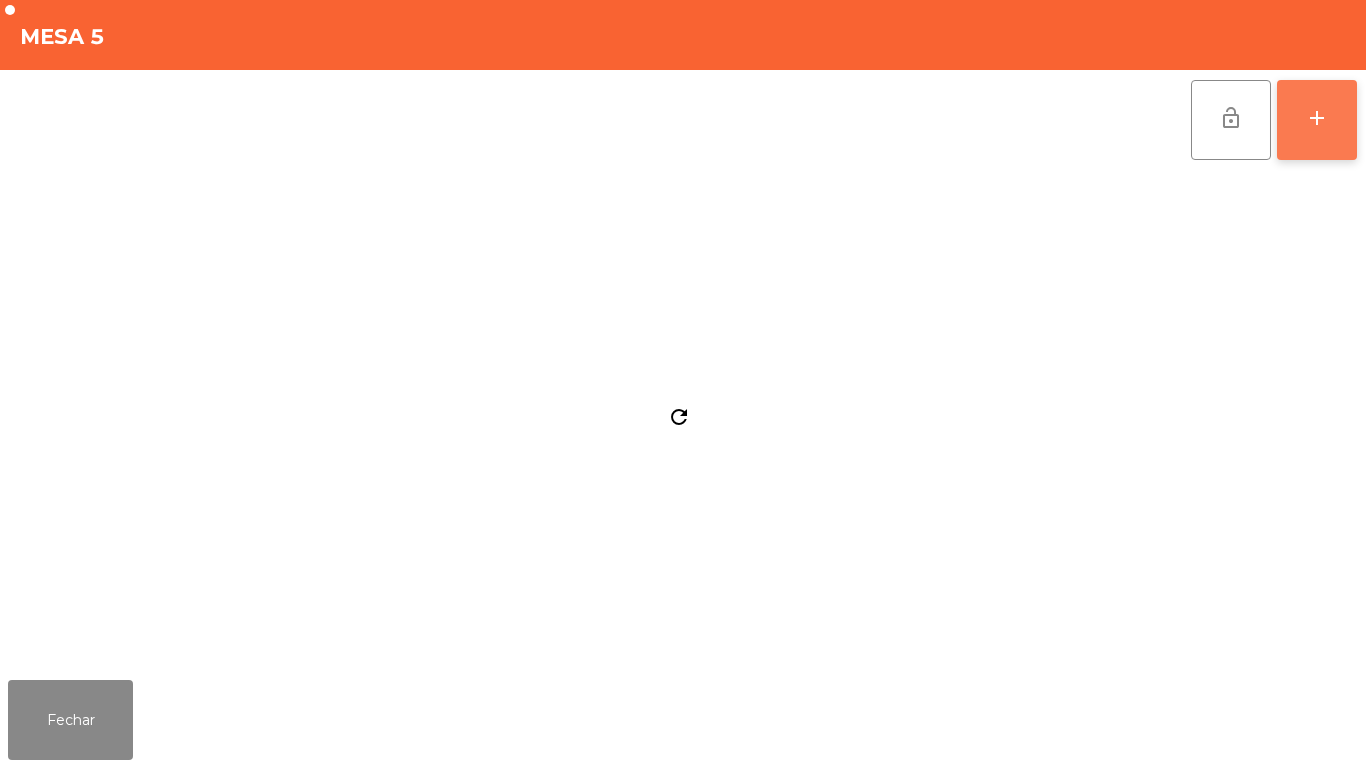 click on "add" 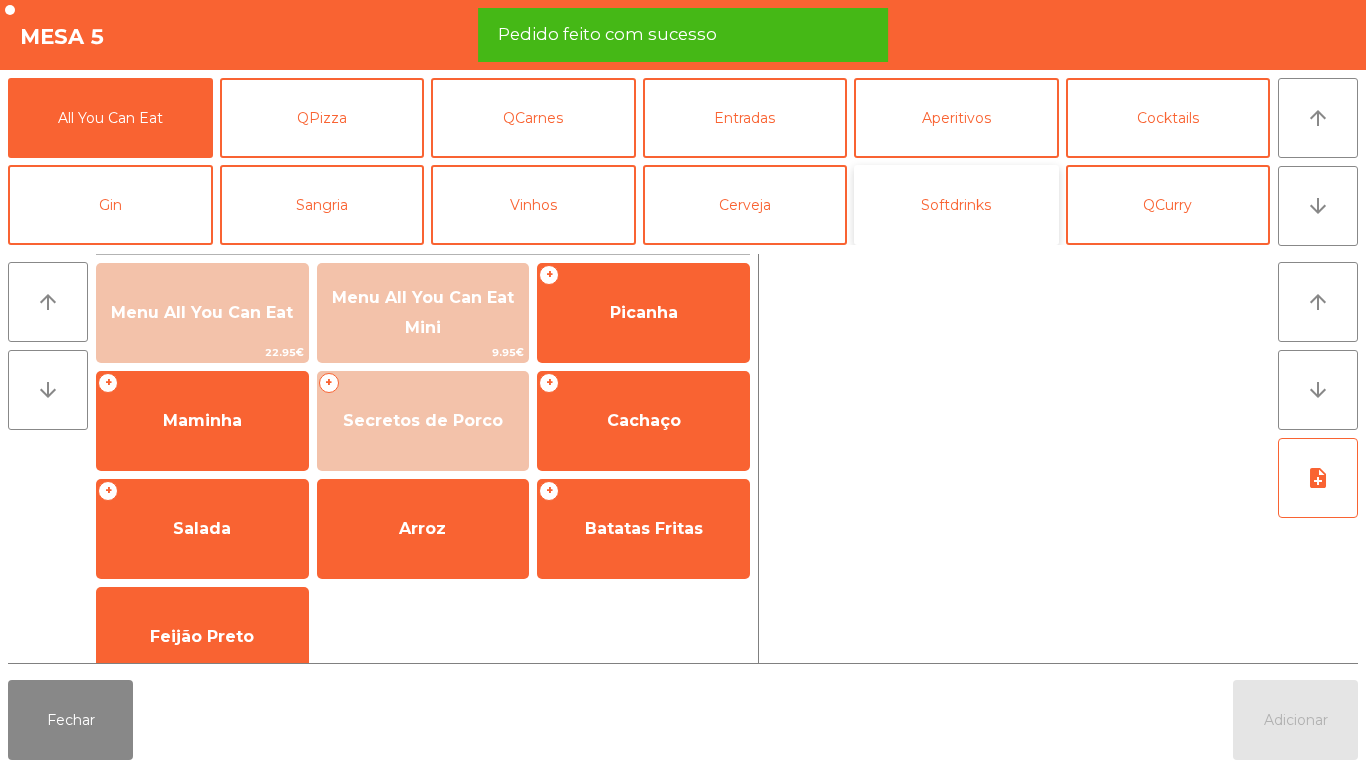click on "Softdrinks" 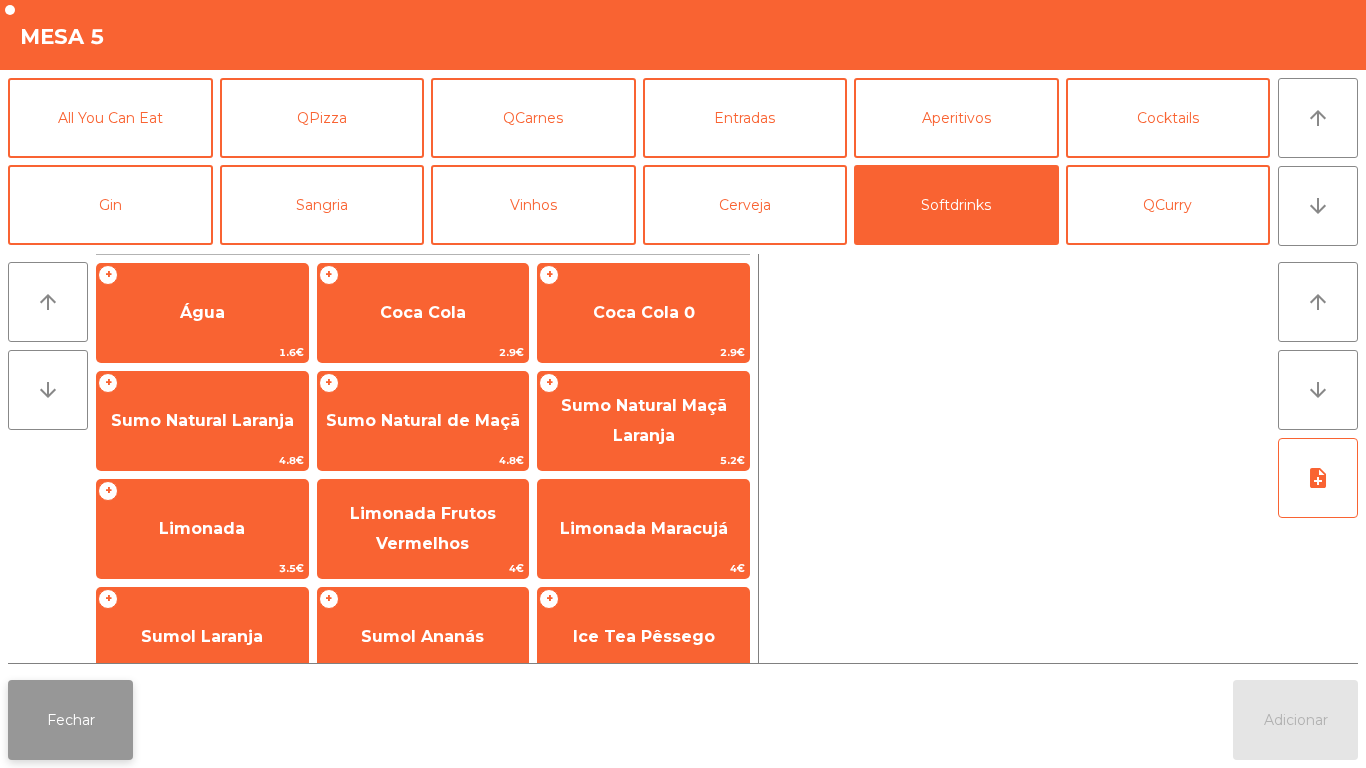 click on "Fechar" 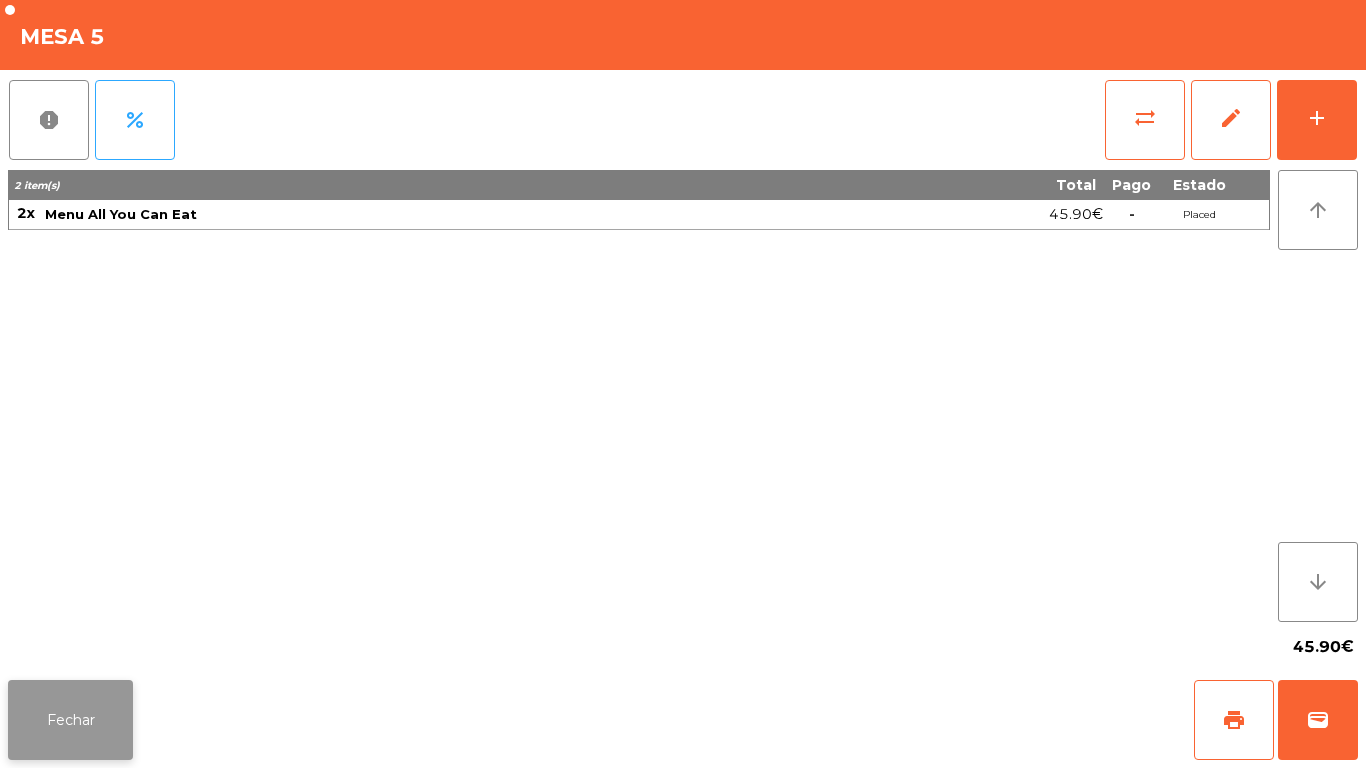click on "Fechar" 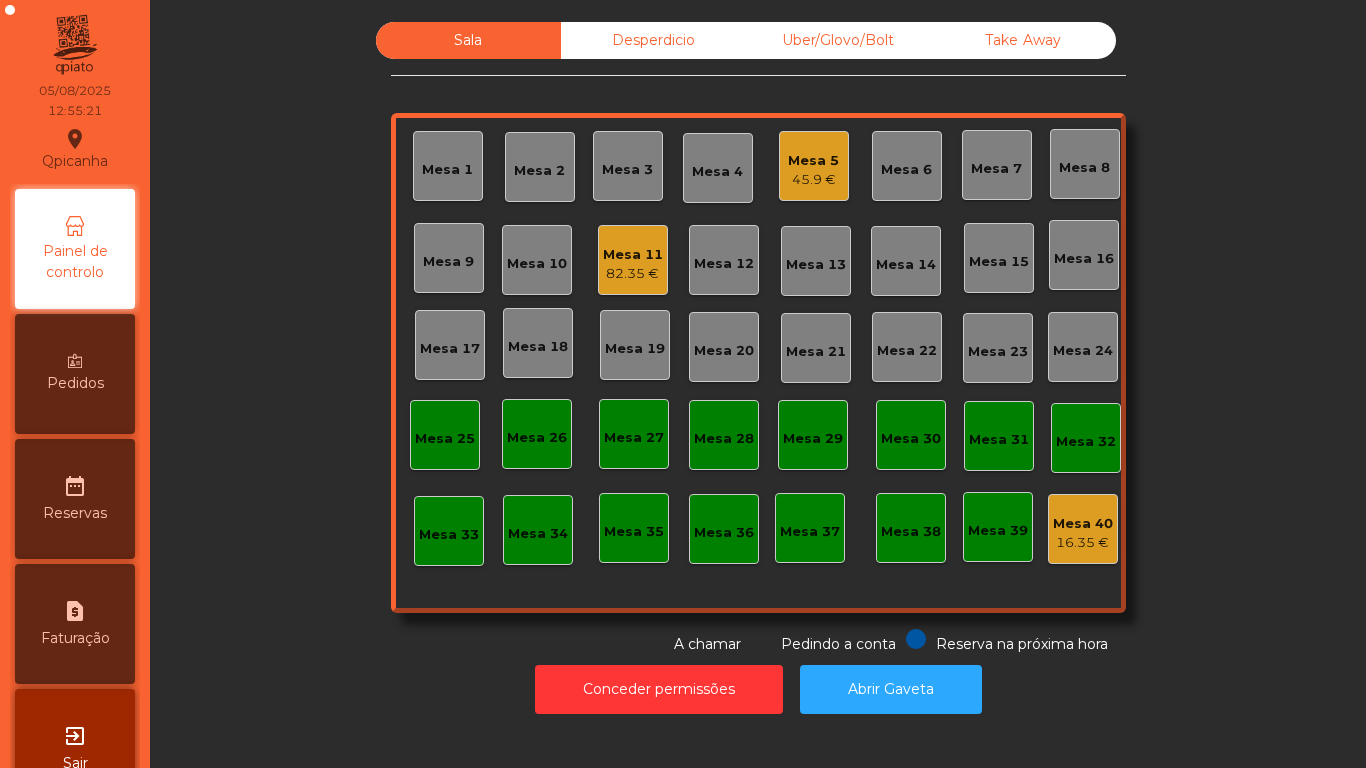 click on "Conceder permissões   Abrir Gaveta" 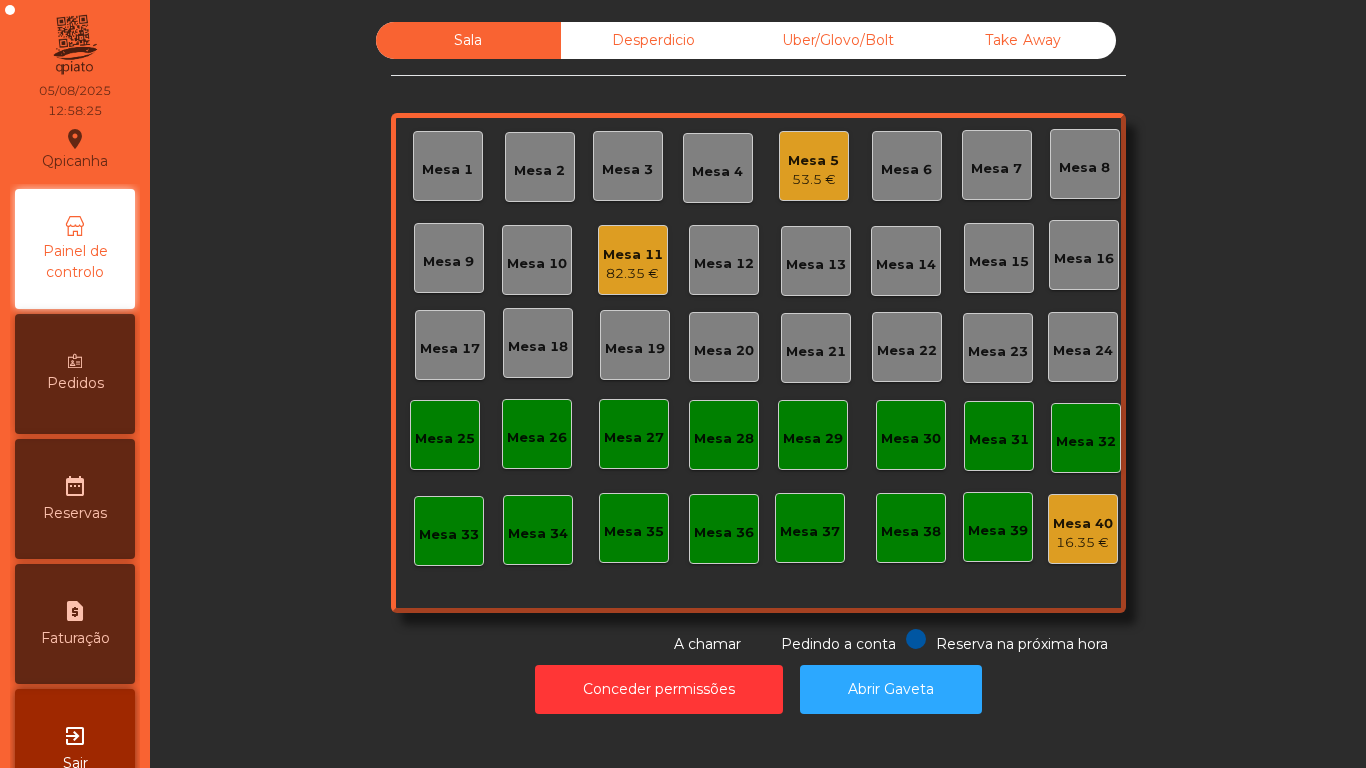 click on "Desperdicio" 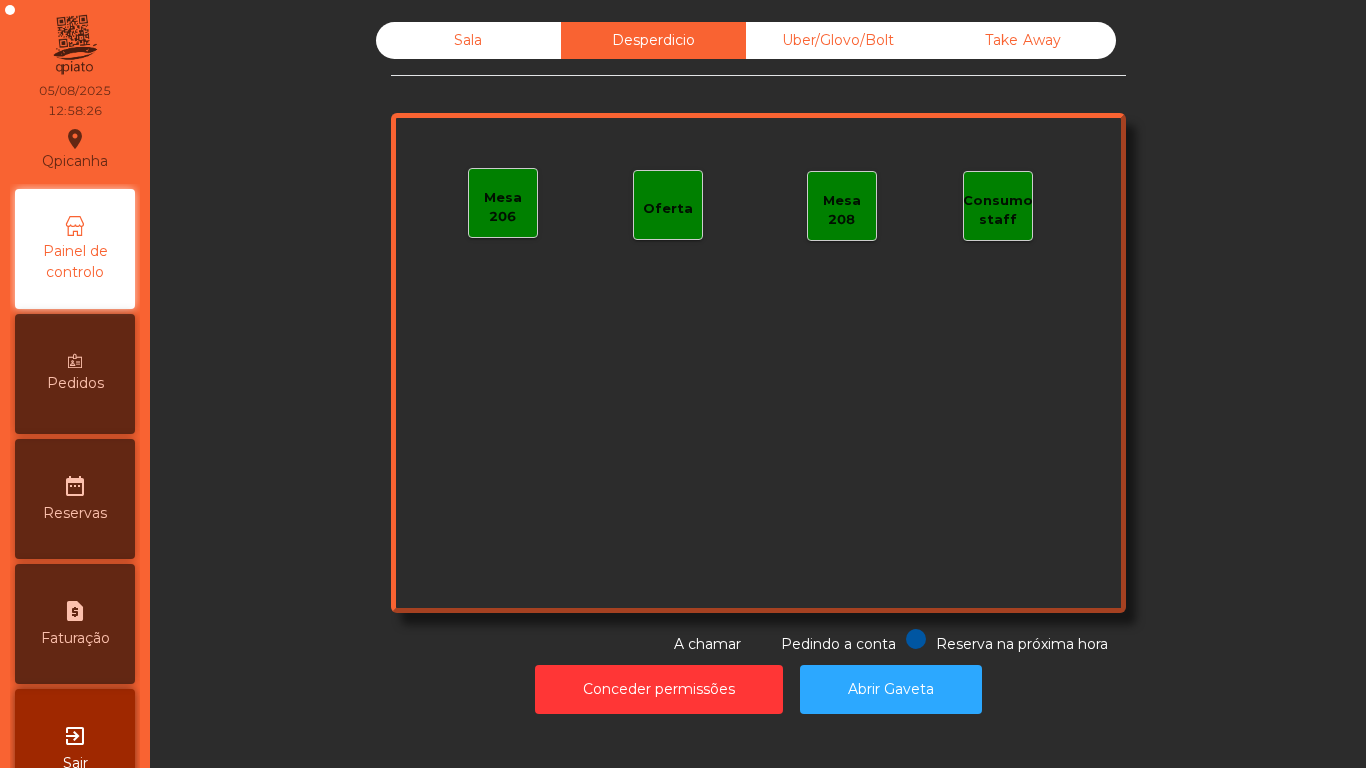 click on "Sala" 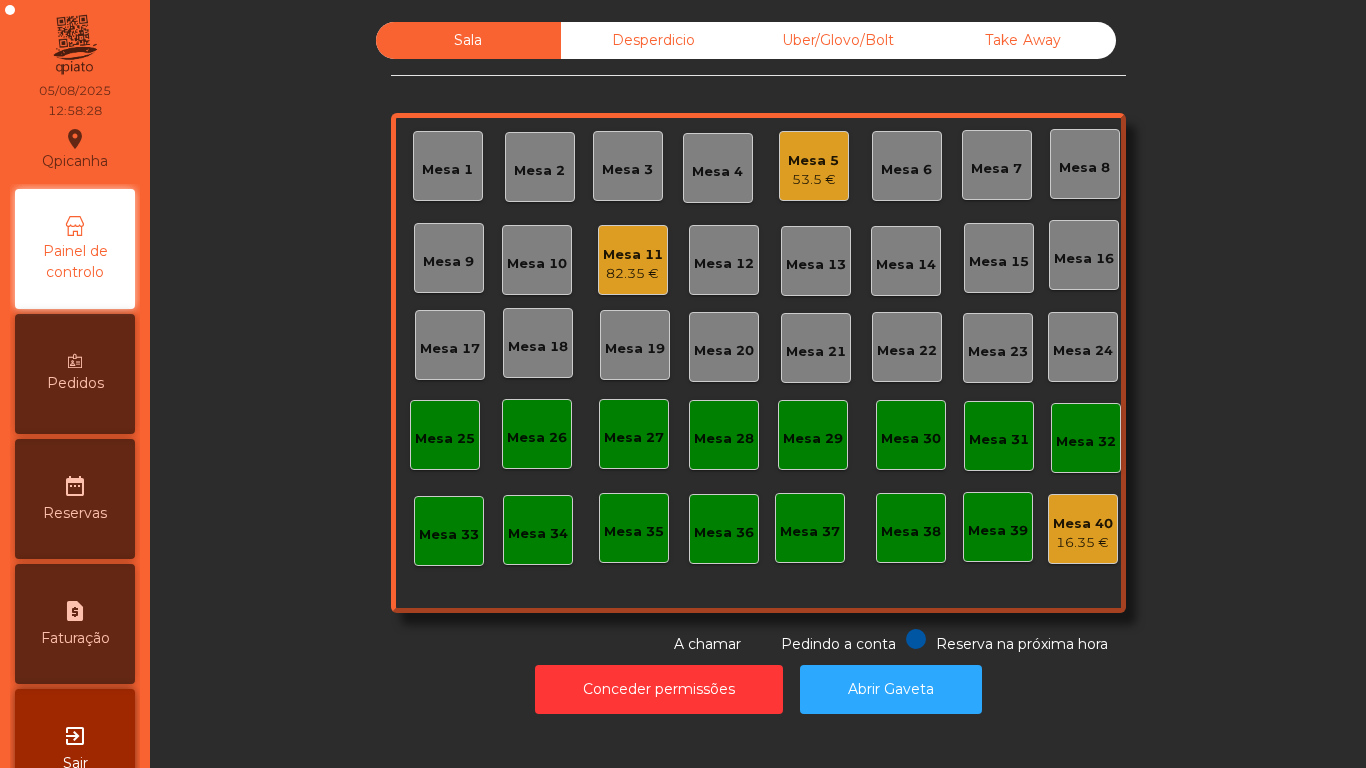 click on "Mesa 16" 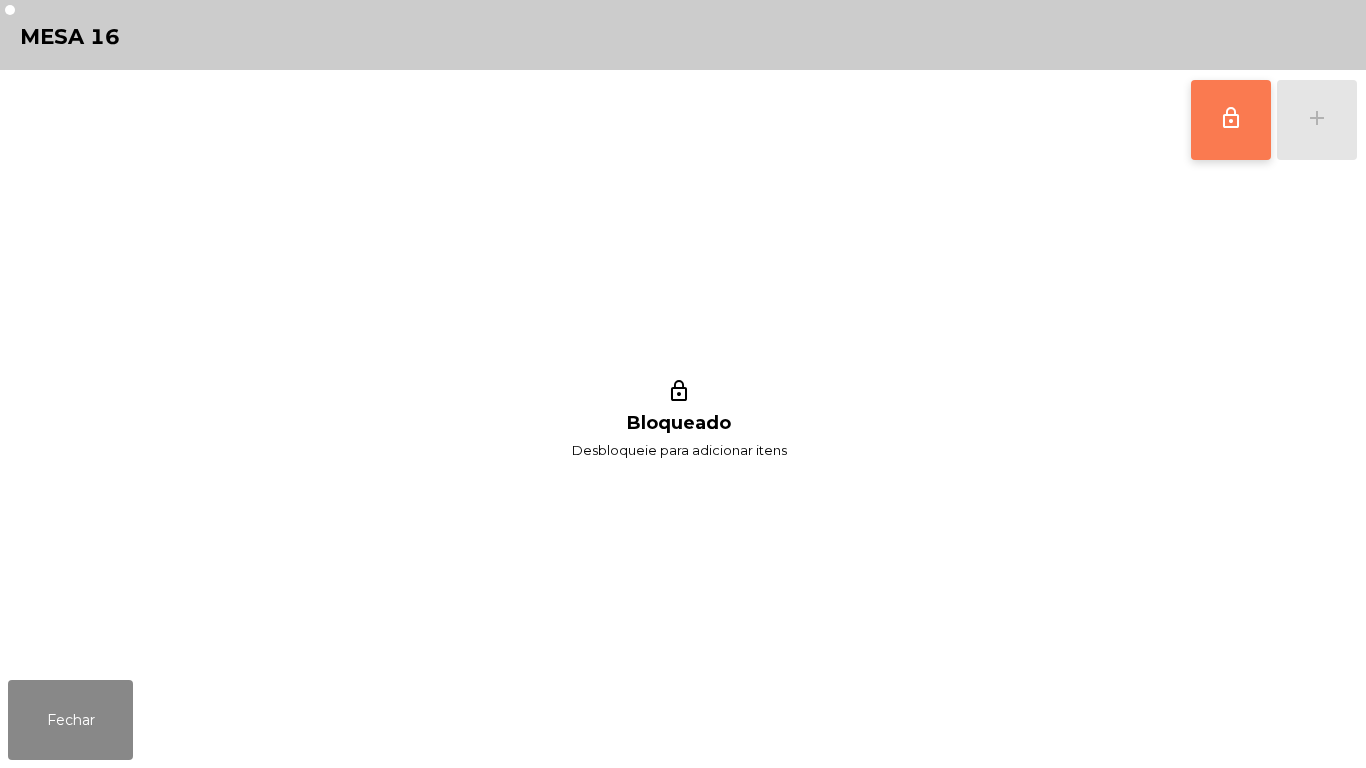 click on "lock_outline" 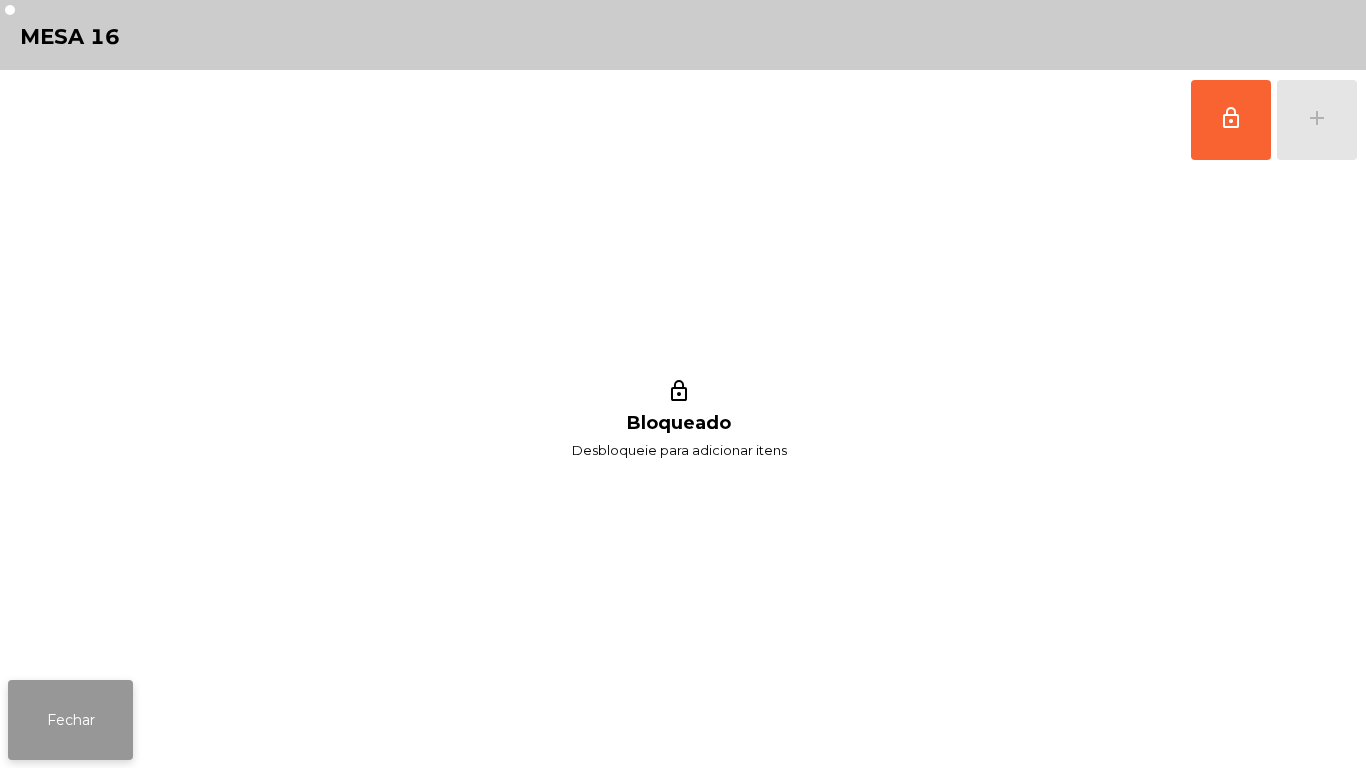 click on "Fechar" 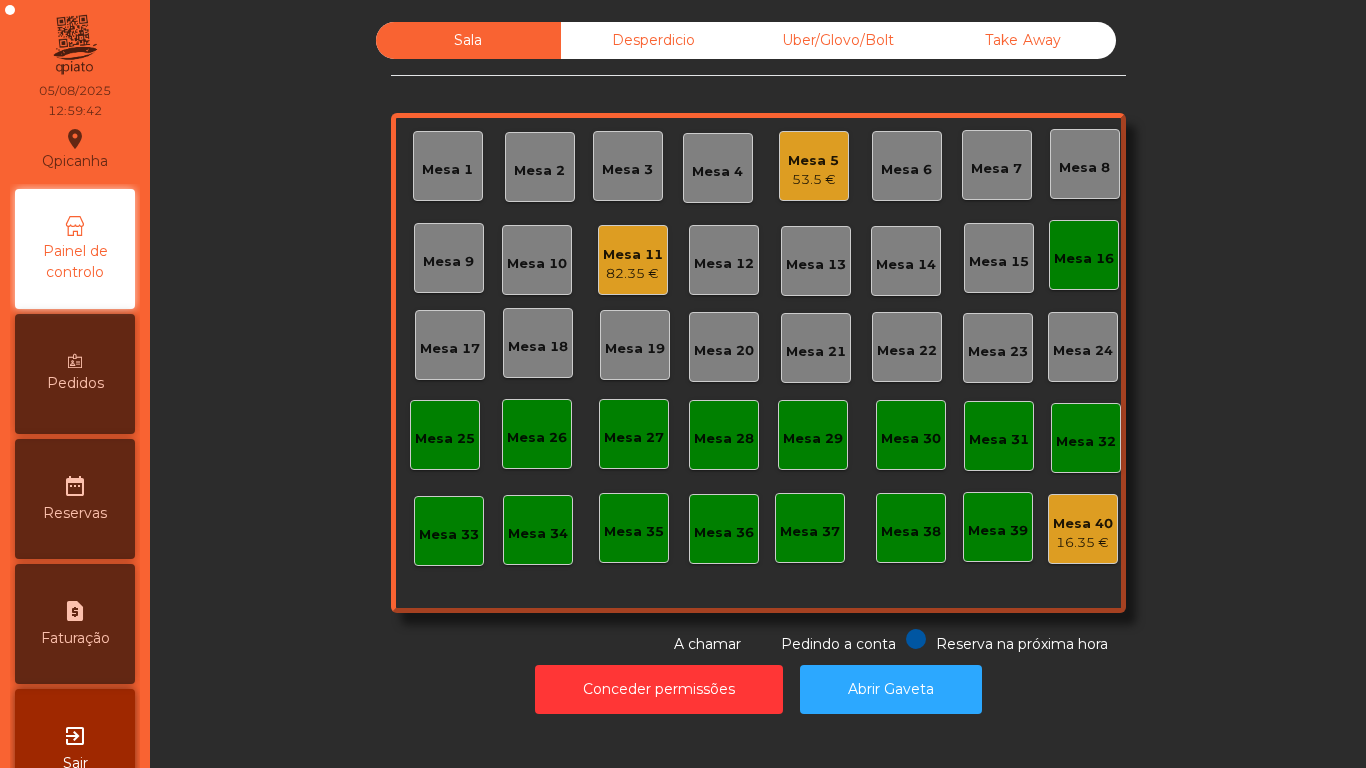 click on "53.5 €" 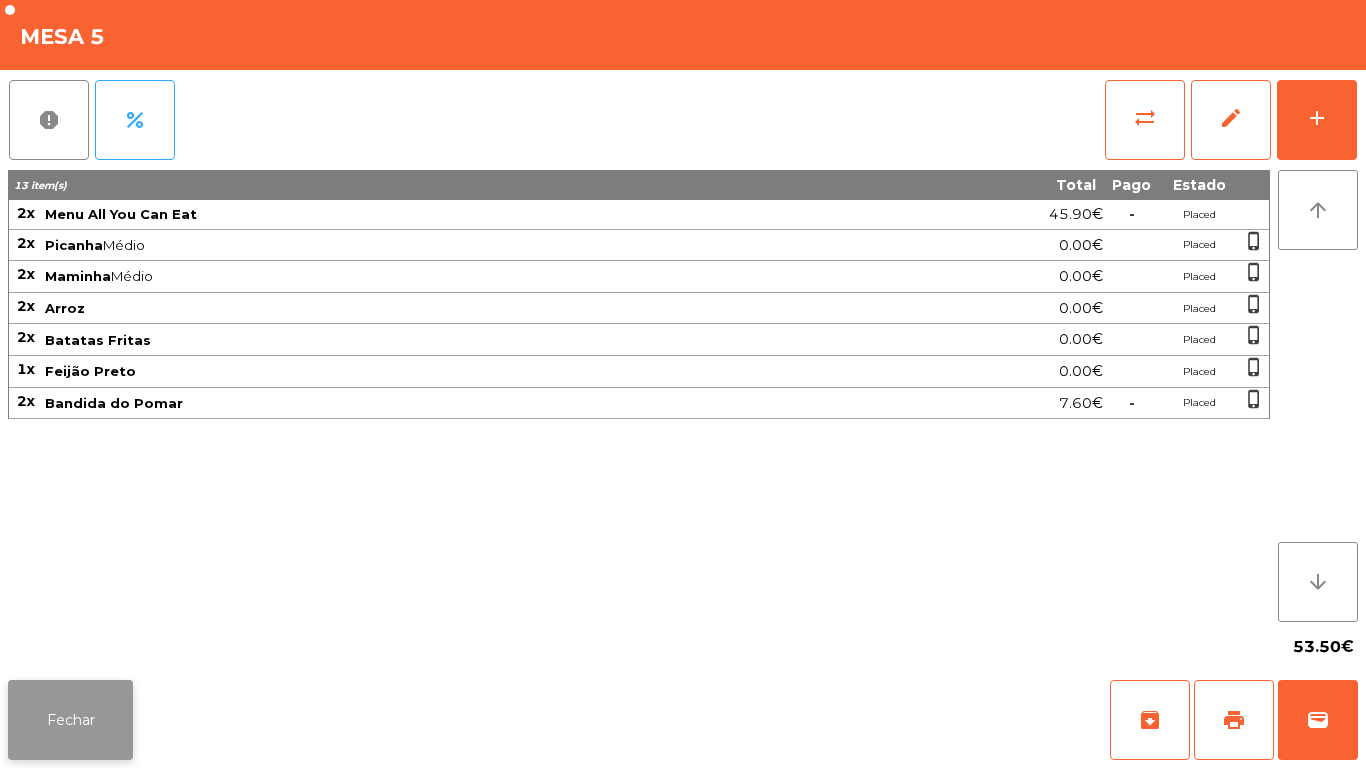 click on "Fechar" 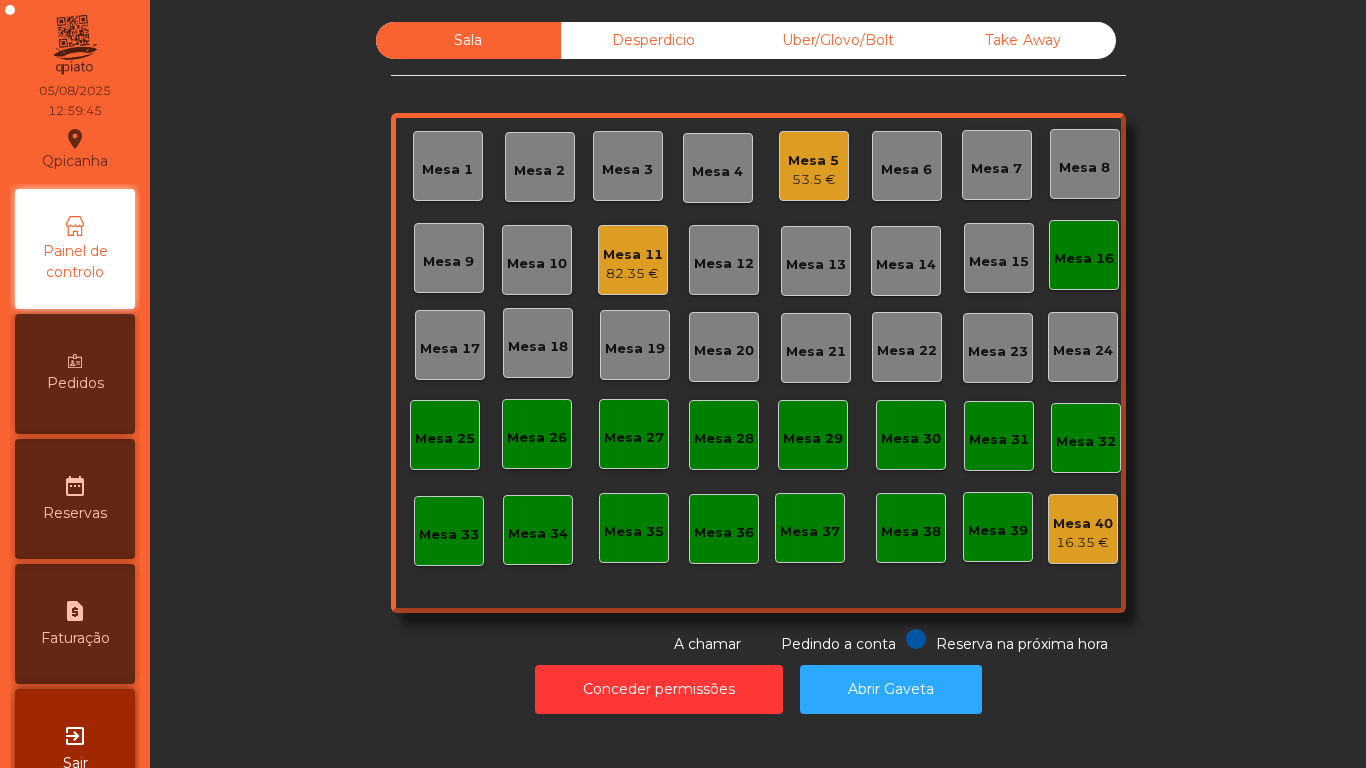 click on "Mesa 11" 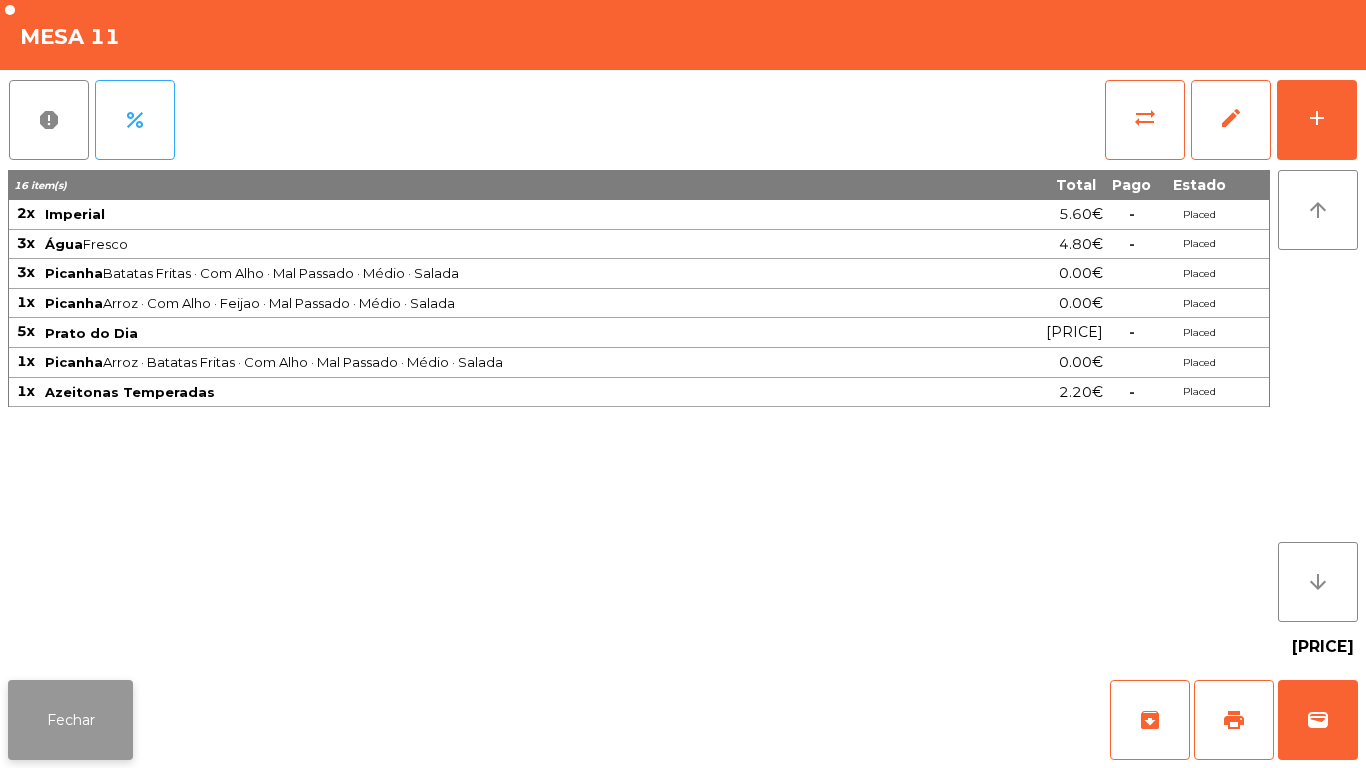 click on "Fechar" 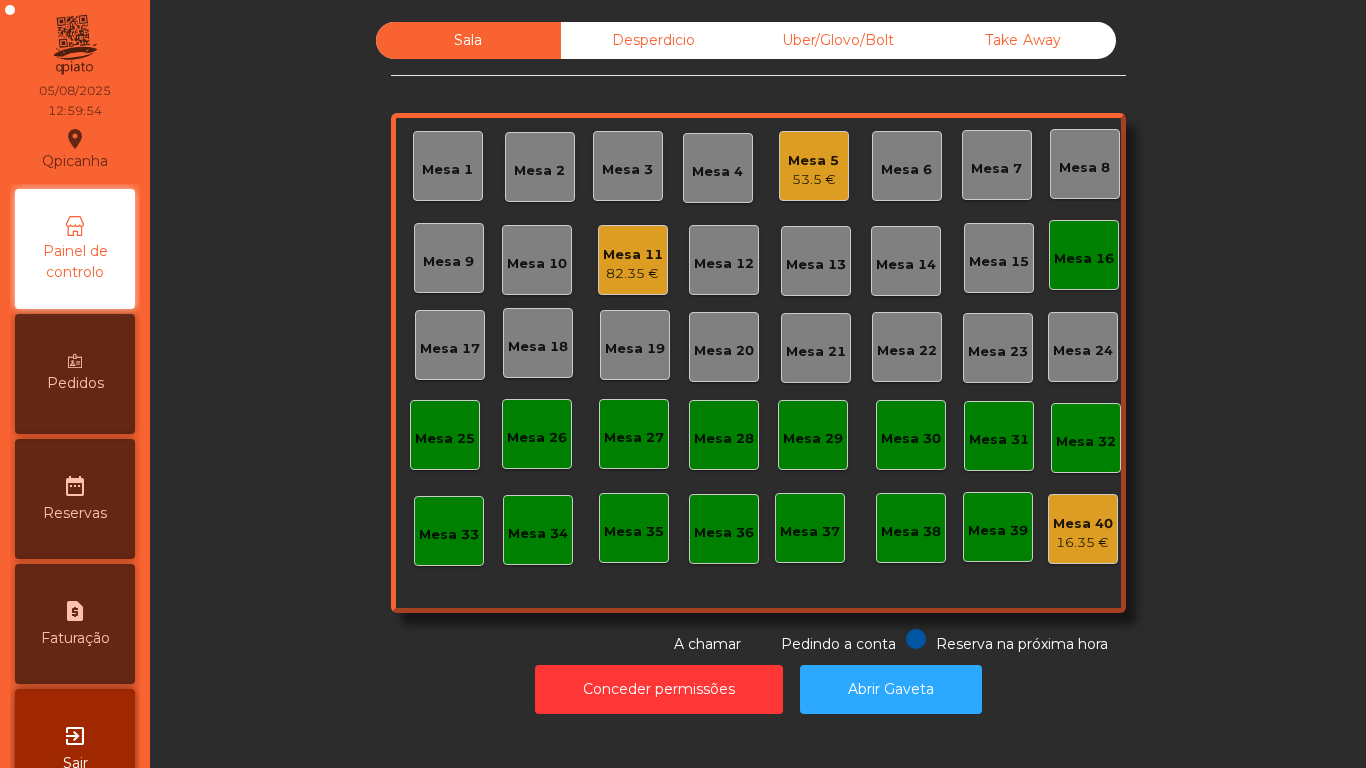 click on "Mesa [NUMBER]   [PRICE]  Reserva na próxima hora Pedindo a conta A chamar" 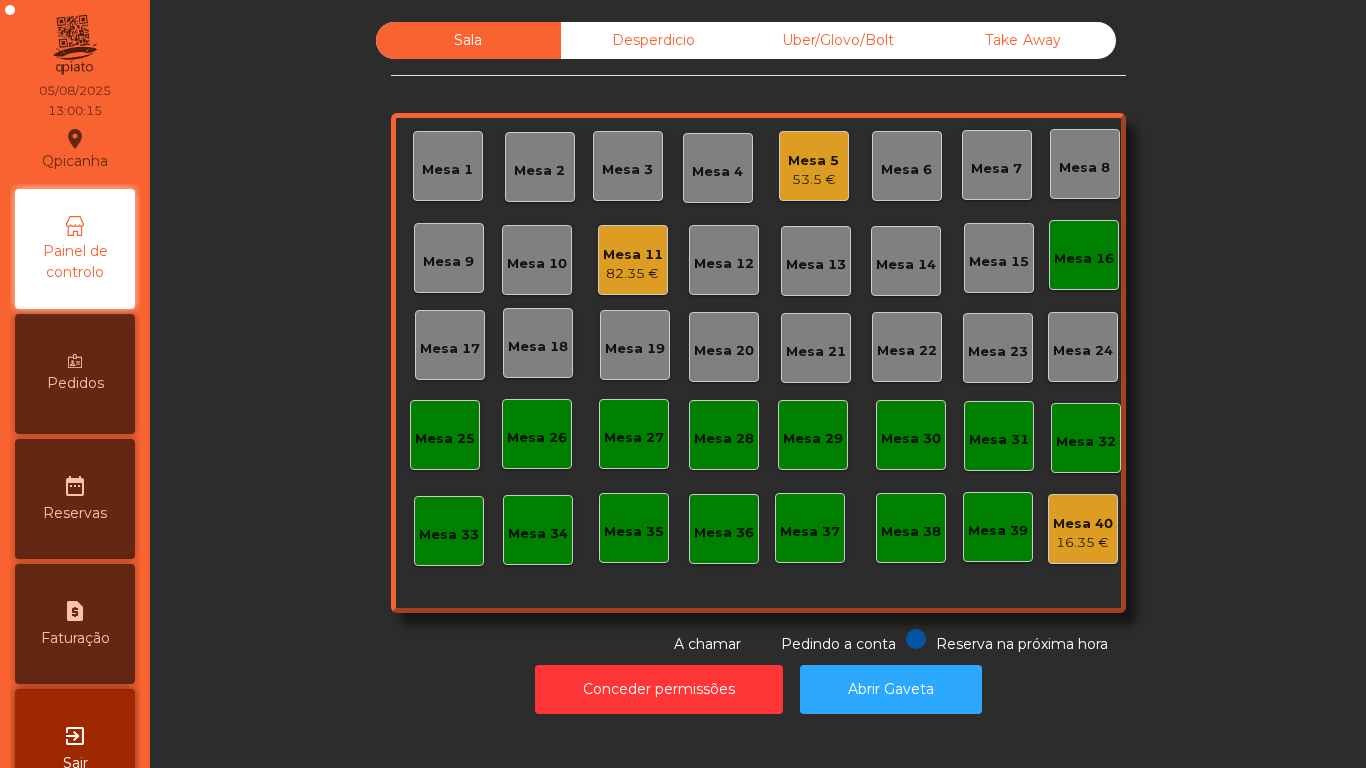 click on "Mesa [NUMBER]   [PRICE]" 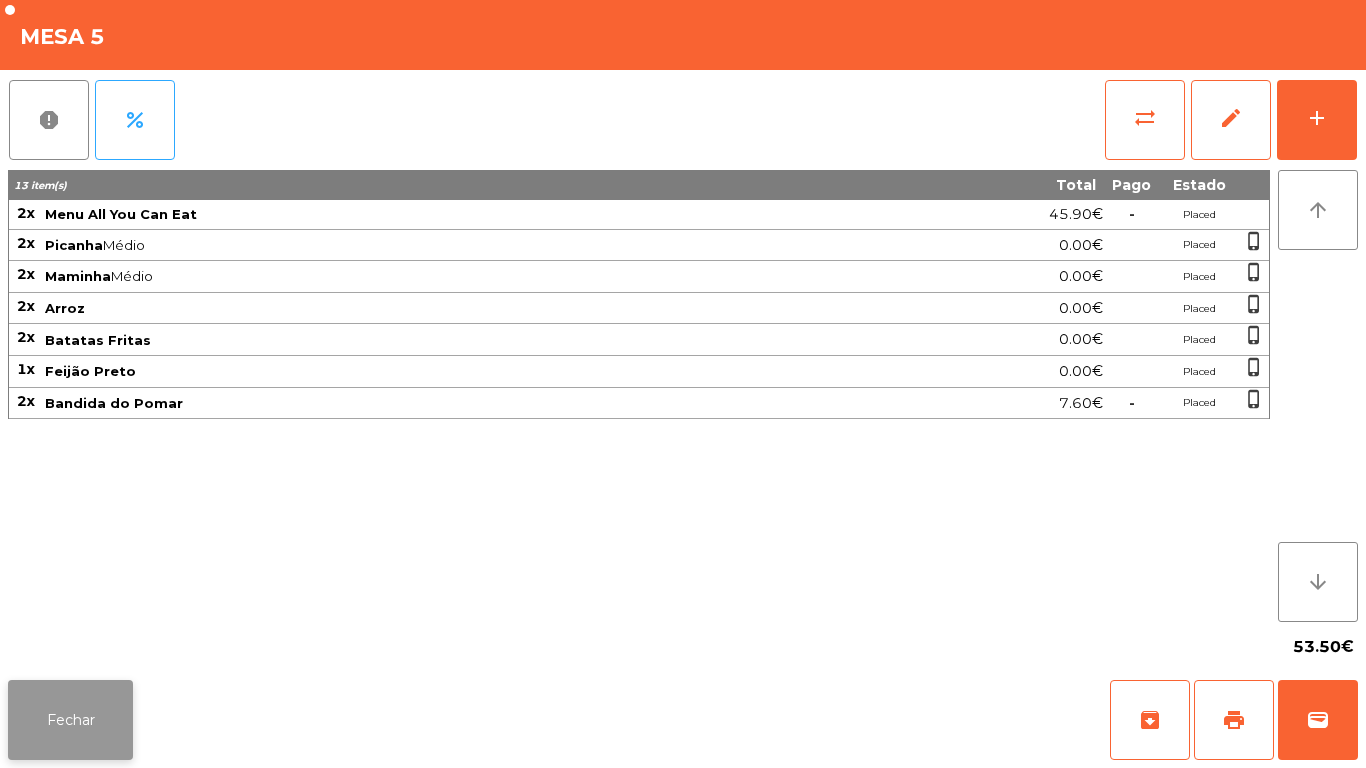 click on "Fechar" 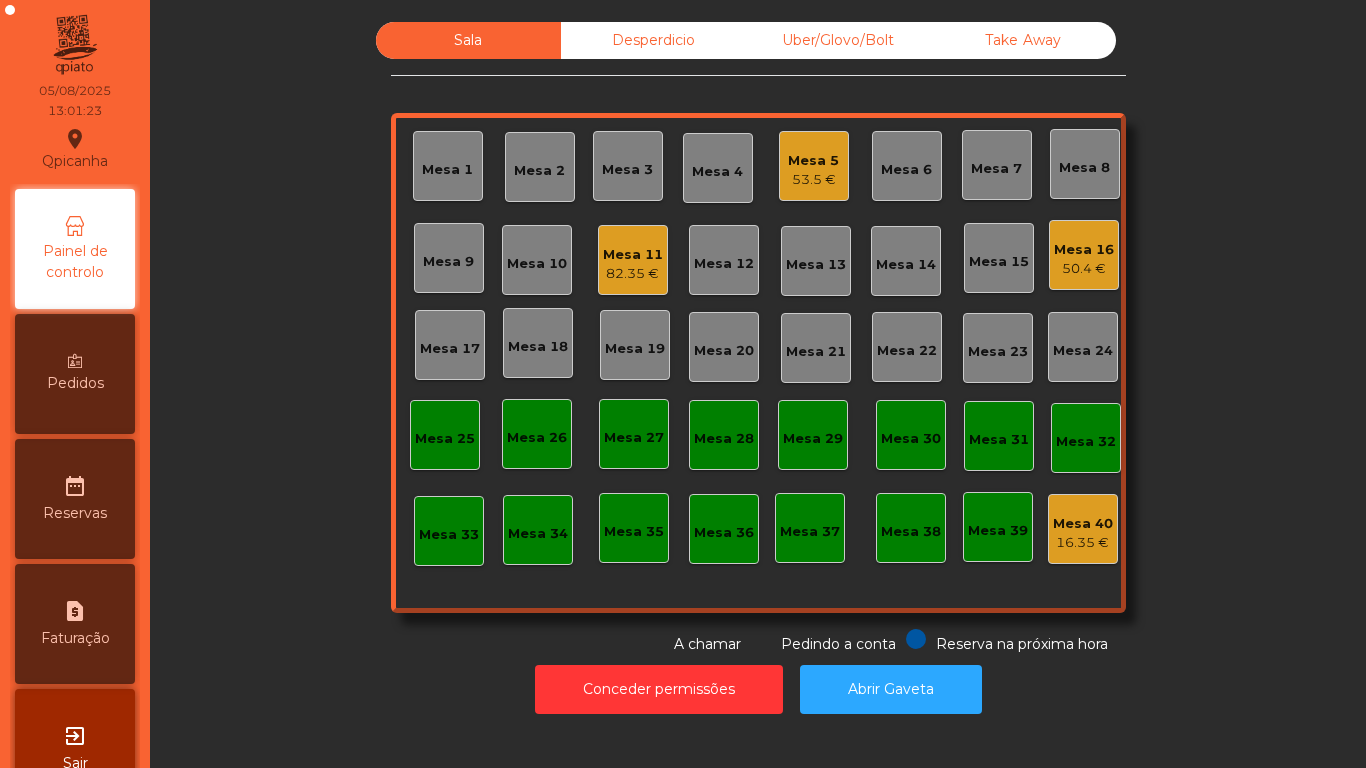 scroll, scrollTop: 56, scrollLeft: 0, axis: vertical 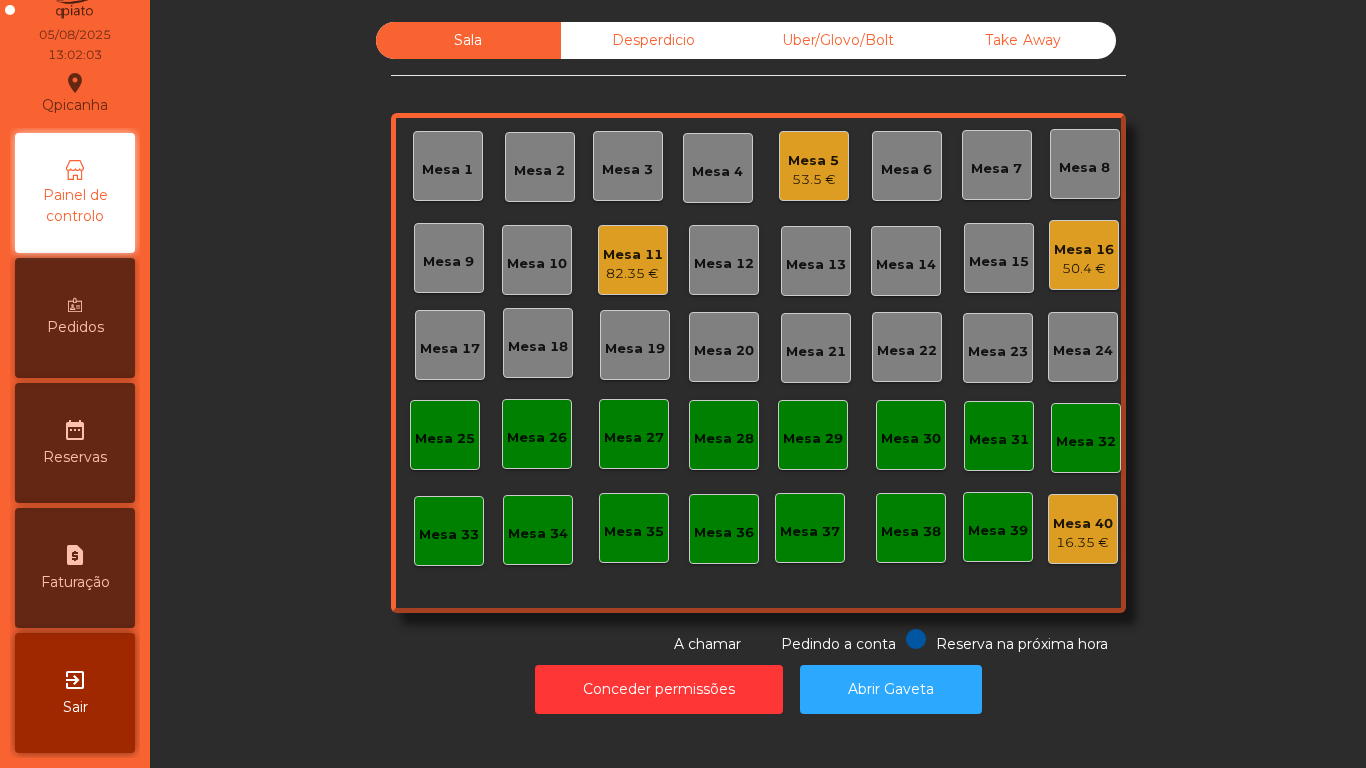 click at bounding box center [75, 305] 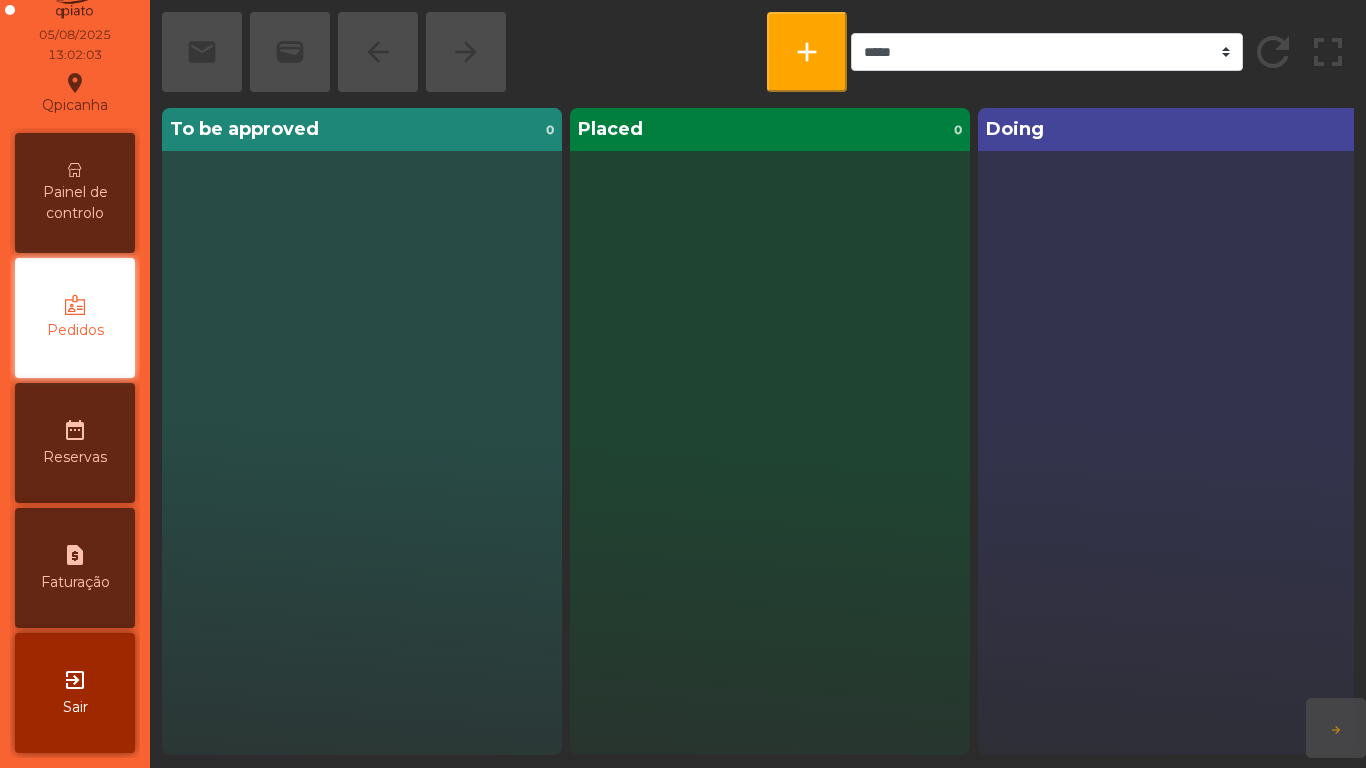 scroll, scrollTop: 0, scrollLeft: 0, axis: both 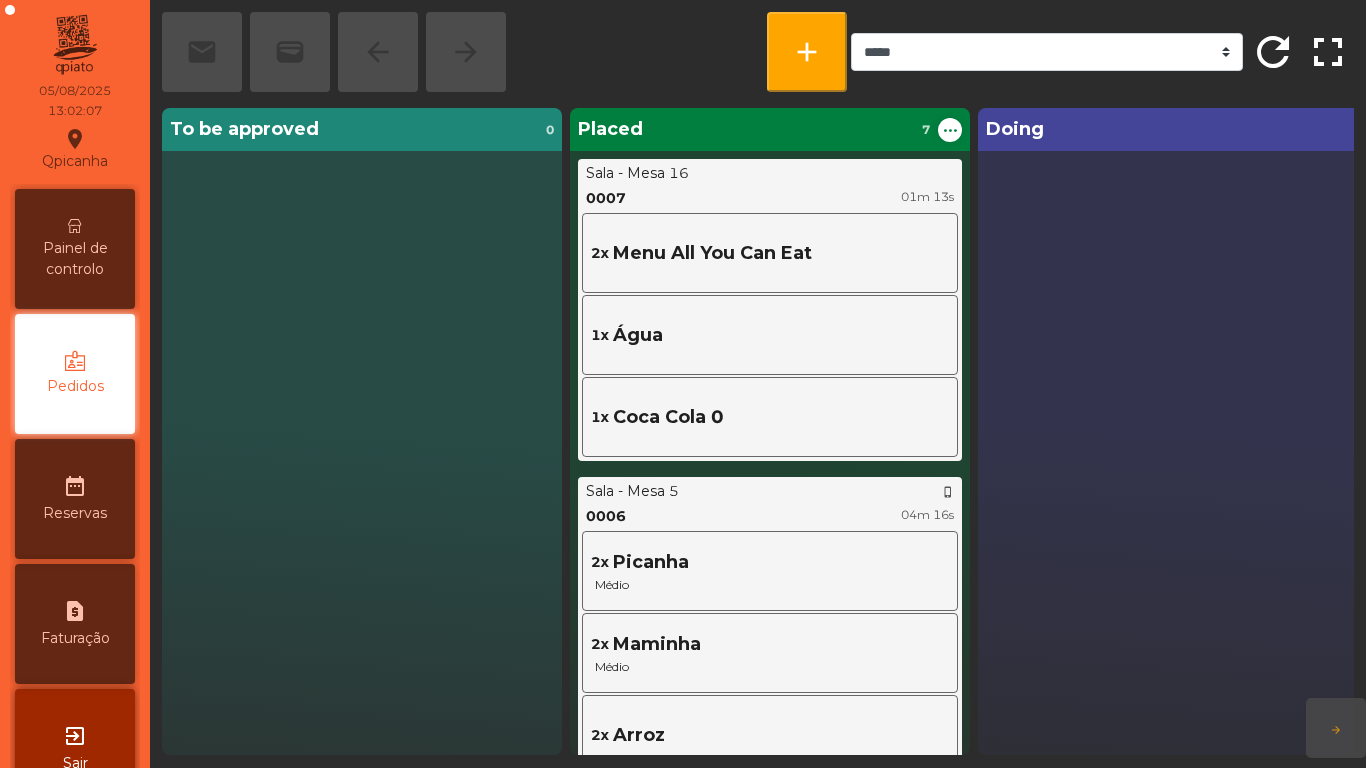 click on "Painel de controlo" at bounding box center (75, 259) 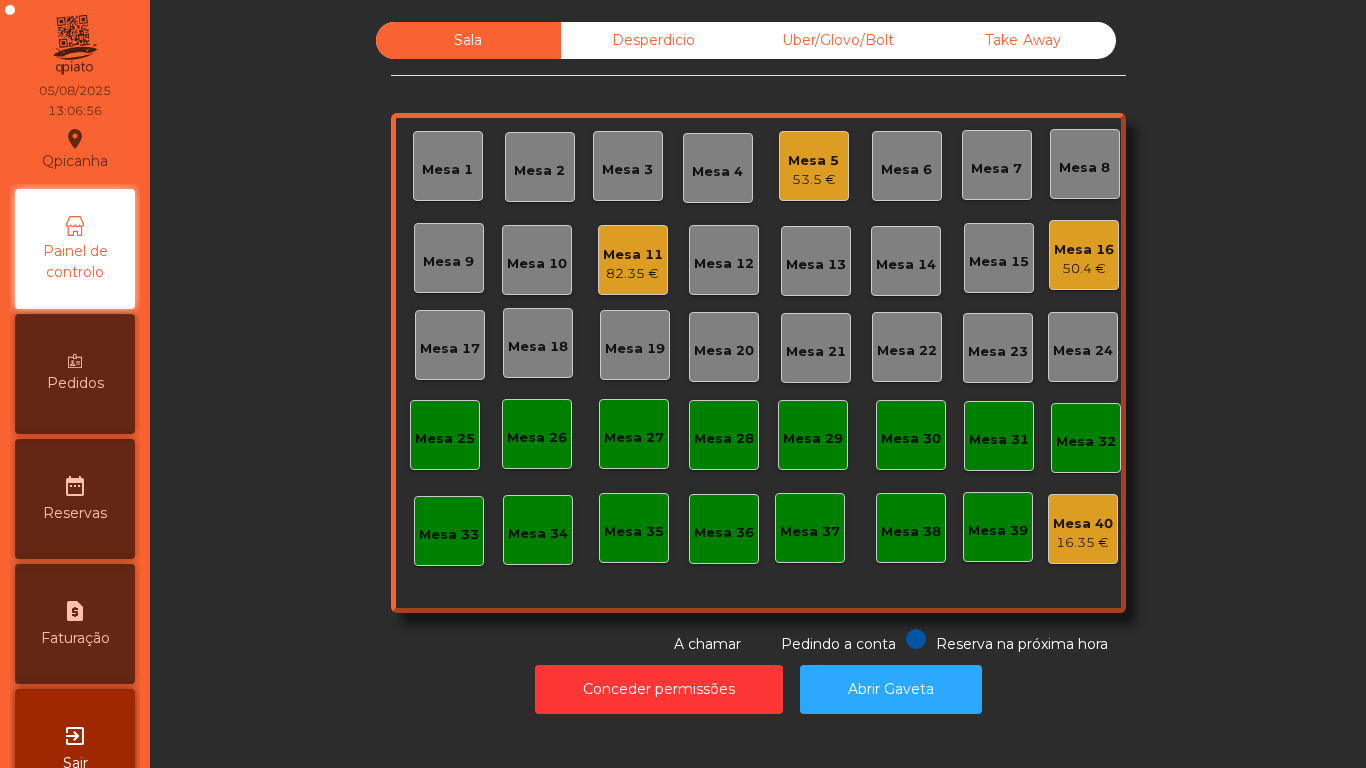 click on "Mesa [NUMBER]   [PRICE]" 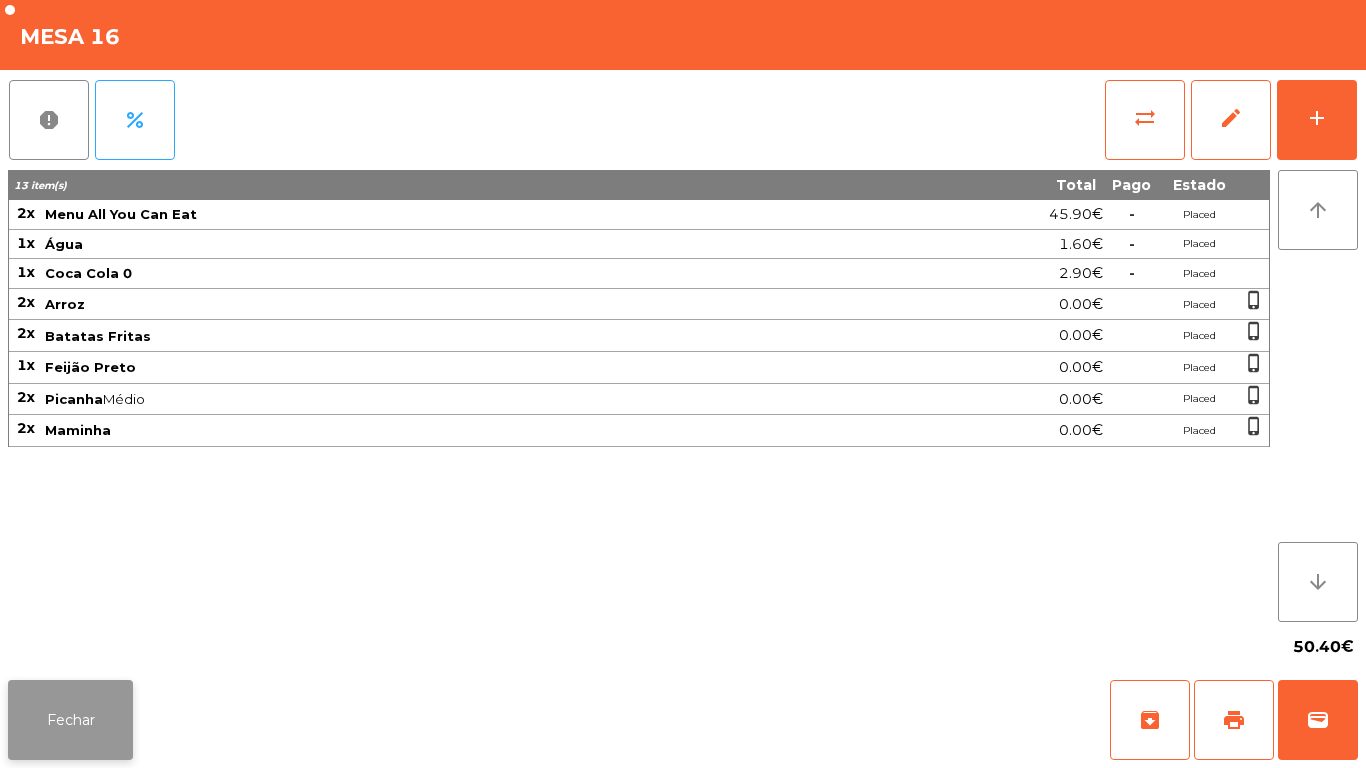 click on "Fechar" 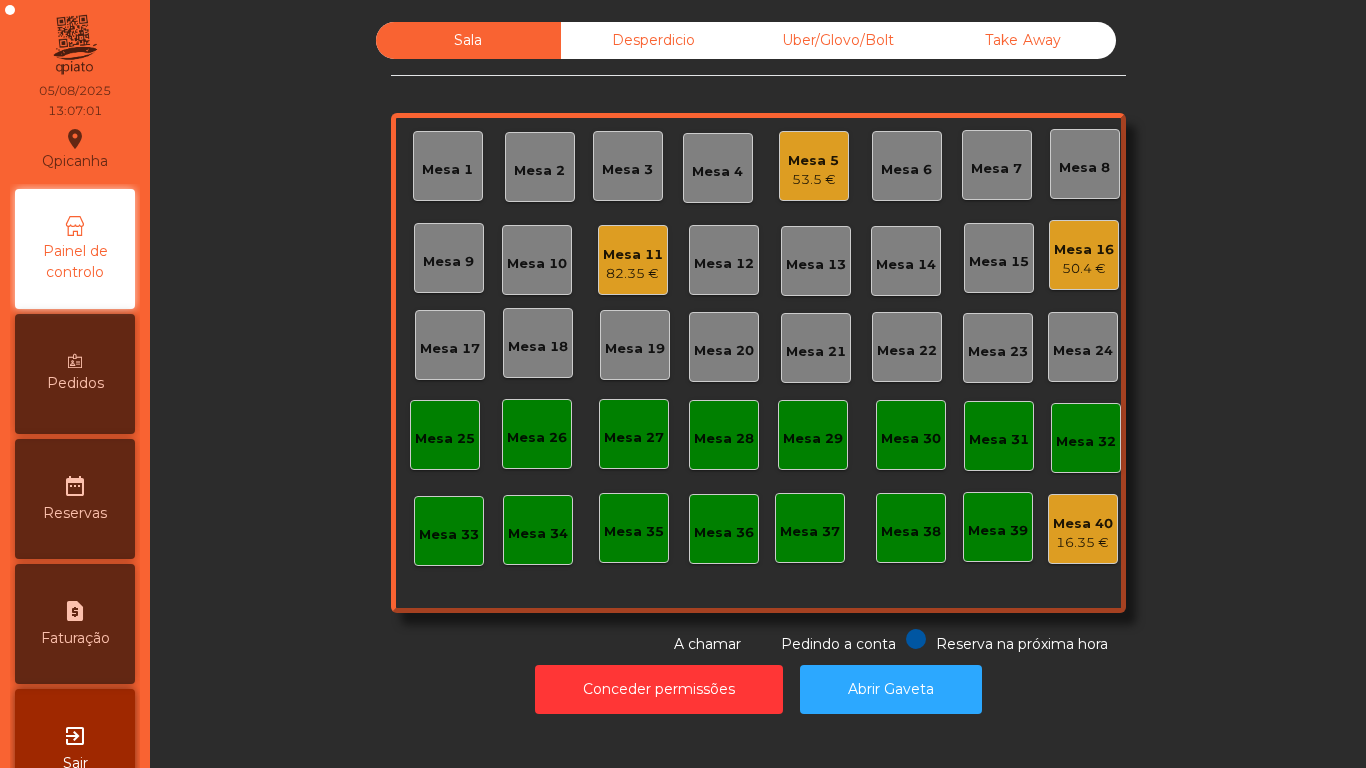 click on "Pedidos" at bounding box center [75, 383] 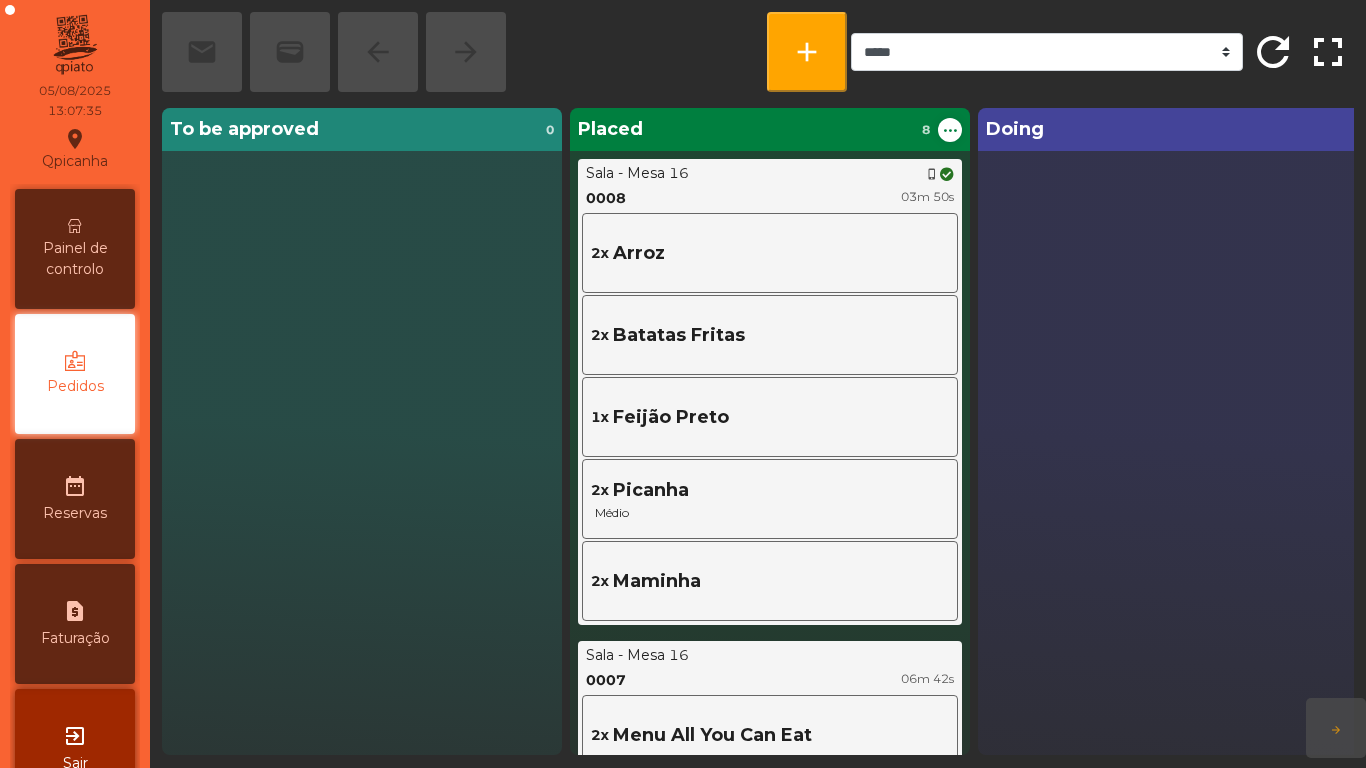 click on "Painel de controlo" at bounding box center [75, 249] 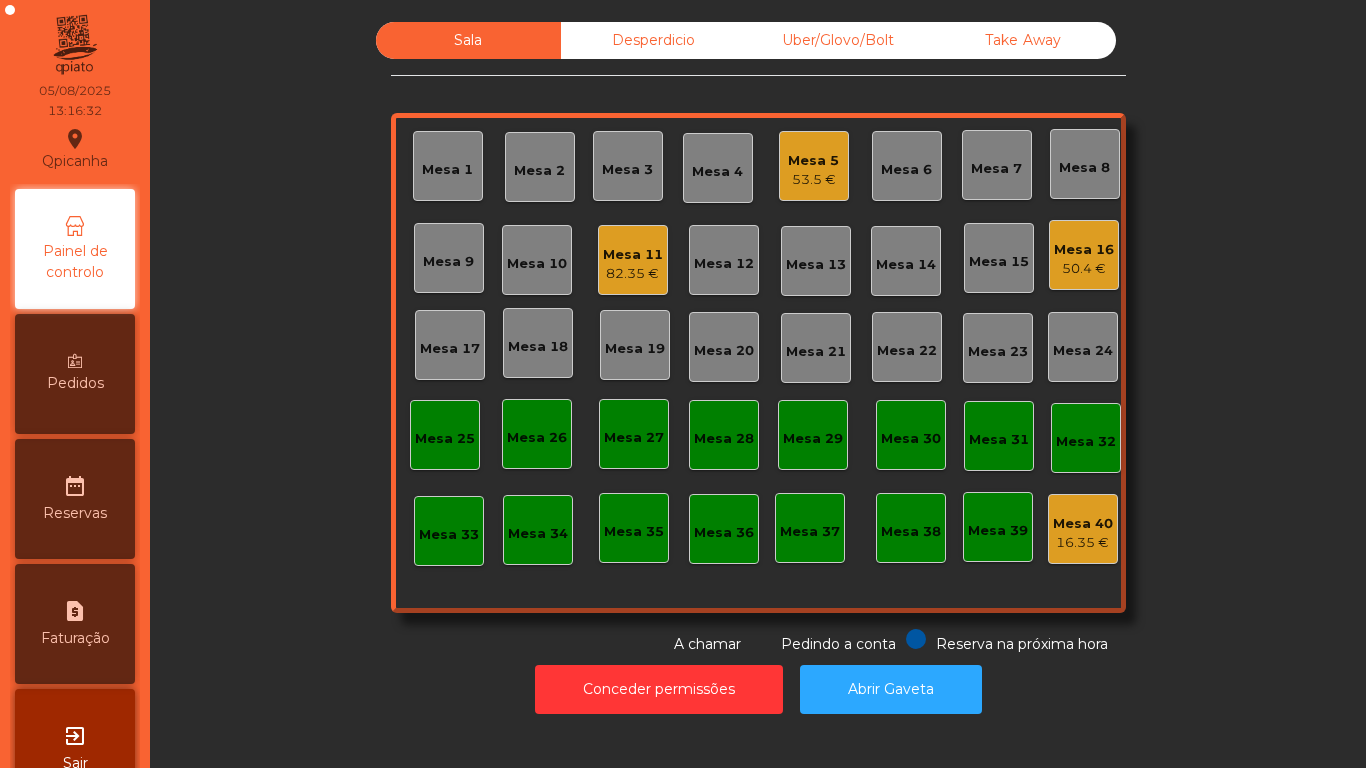 click on "Mesa 16" 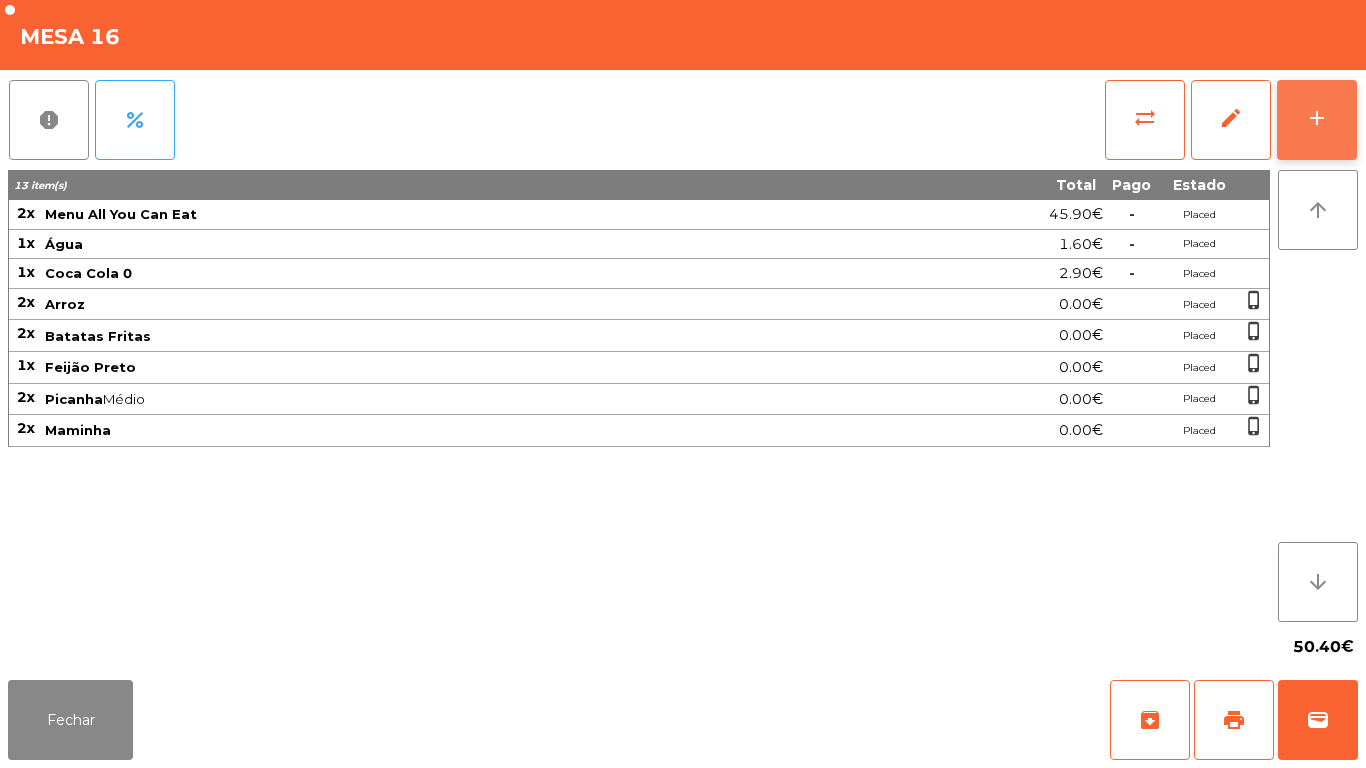 click on "add" 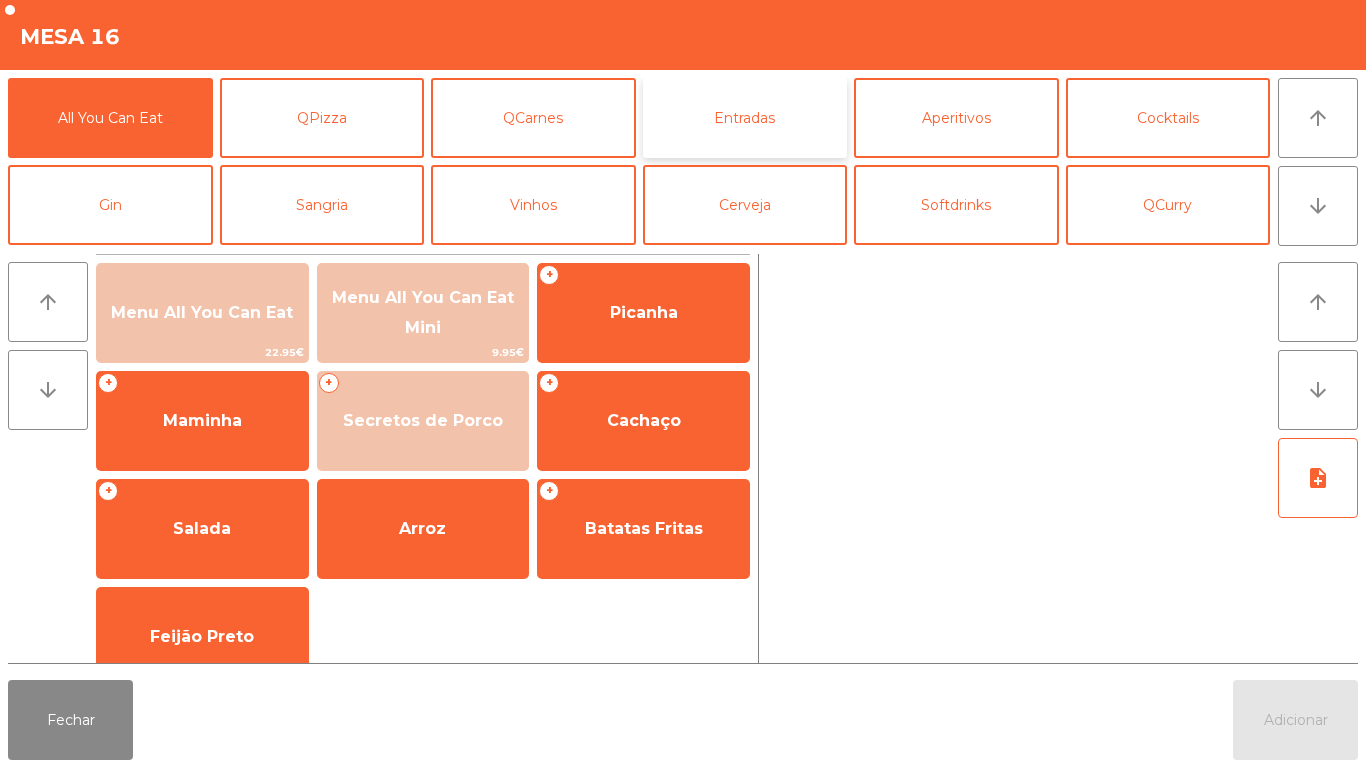 click on "Entradas" 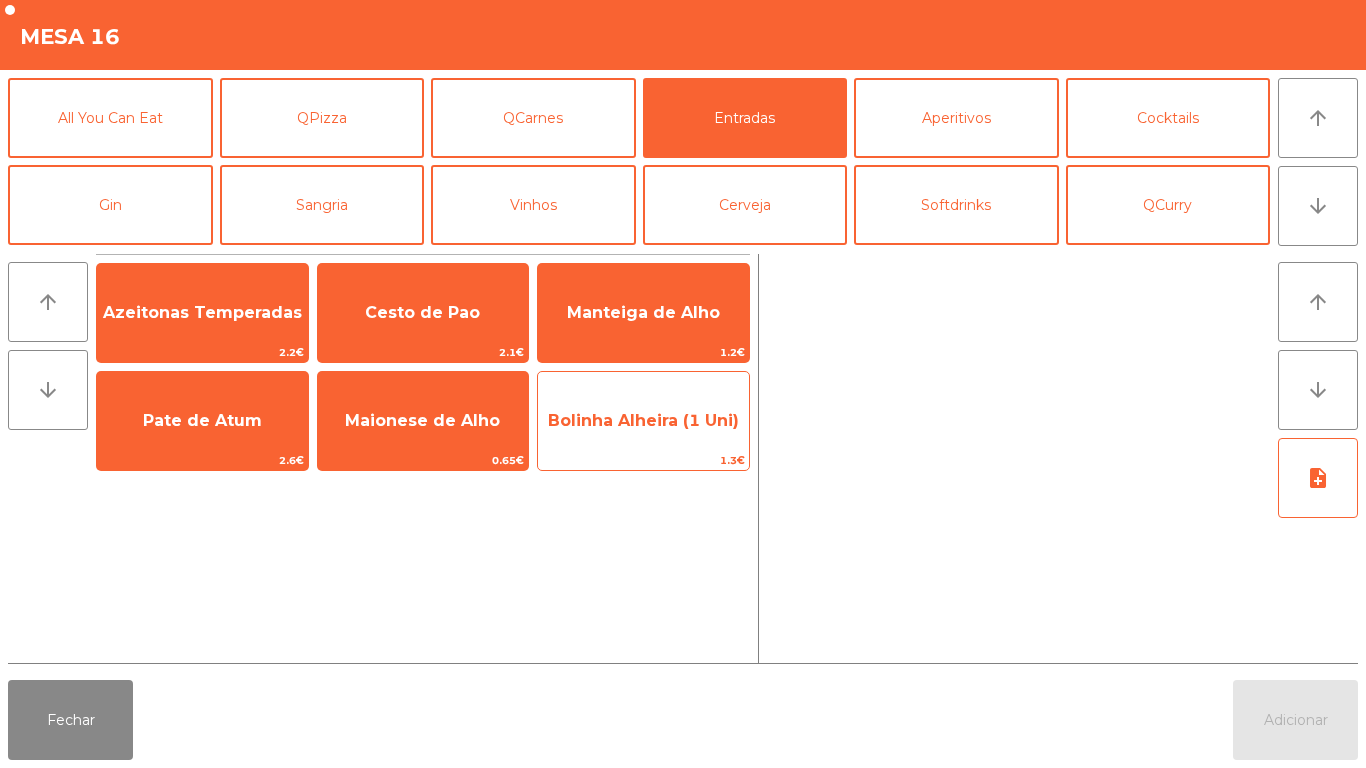 click on "Bolinha Alheira (1 Uni)" 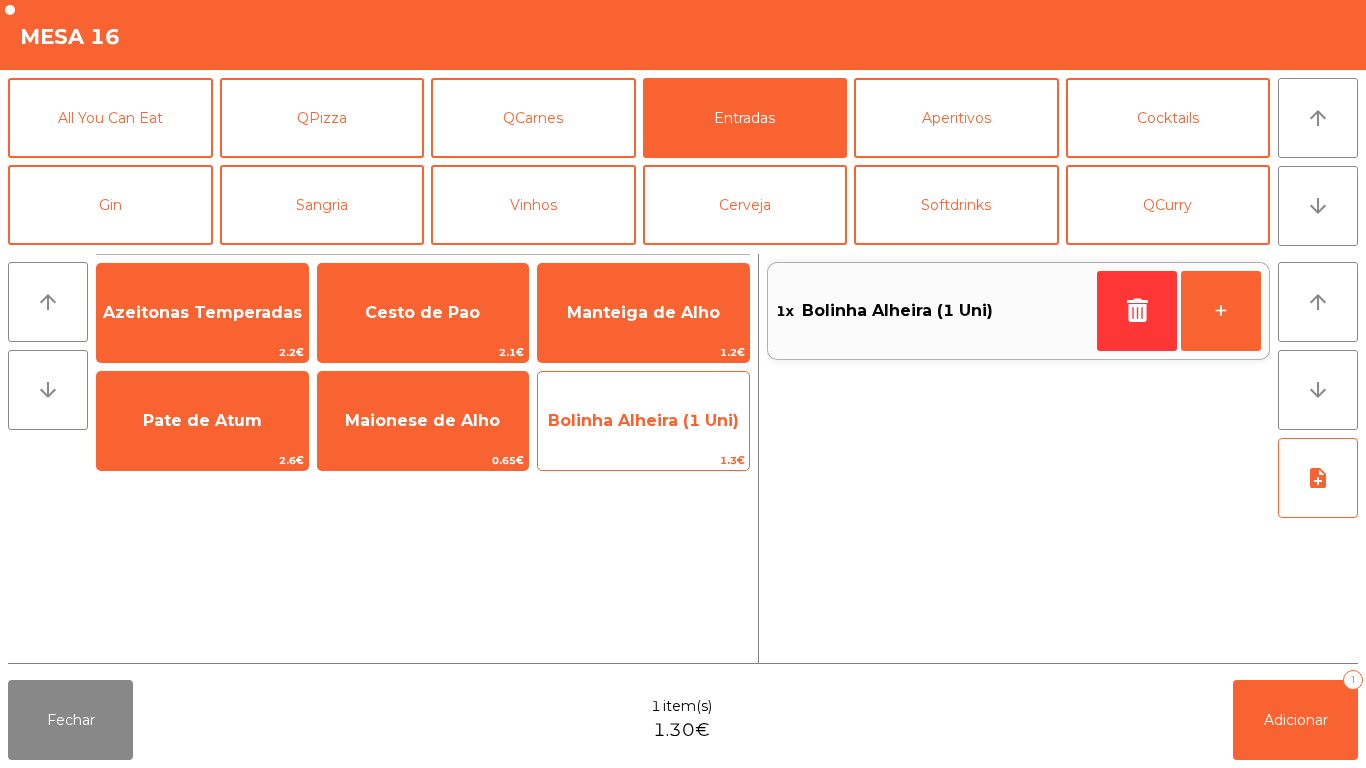click on "Bolinha Alheira (1 Uni)" 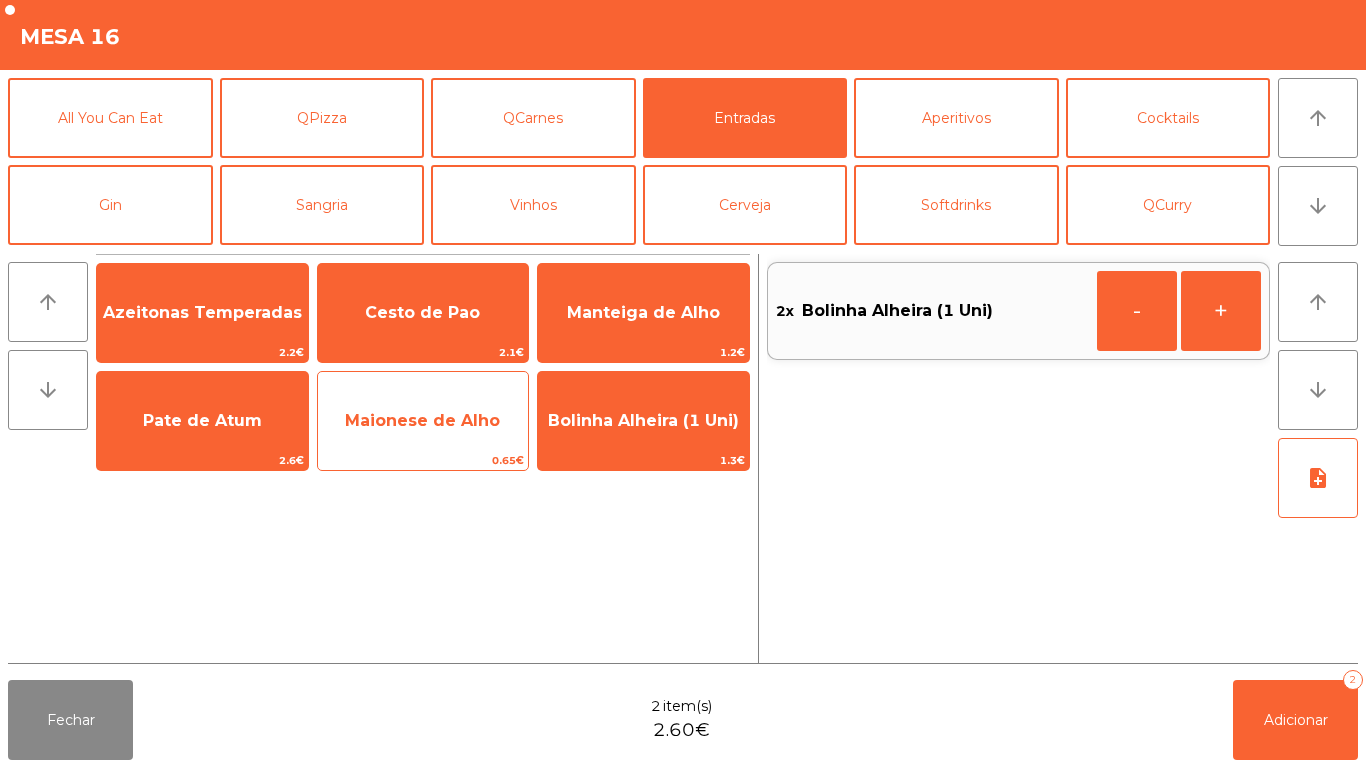 click on "Maionese de Alho" 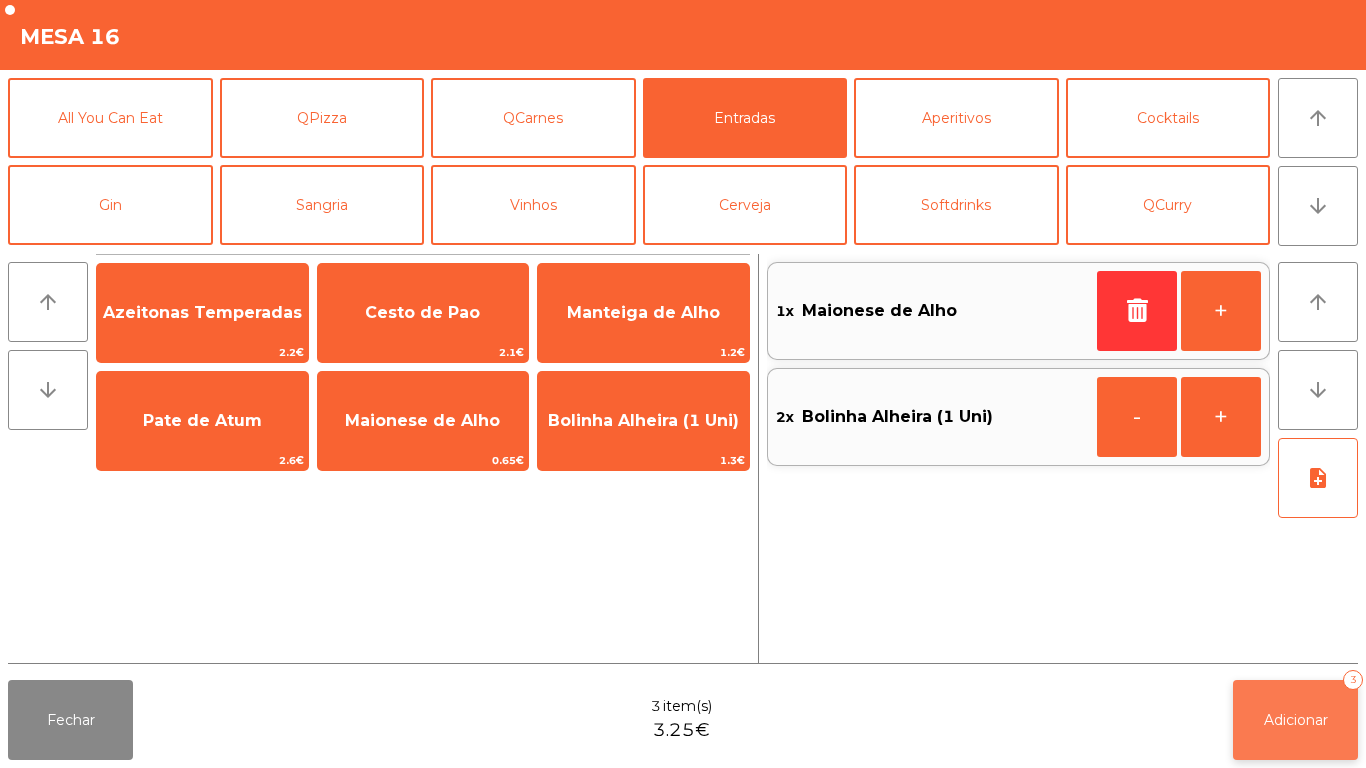 click on "Adicionar" 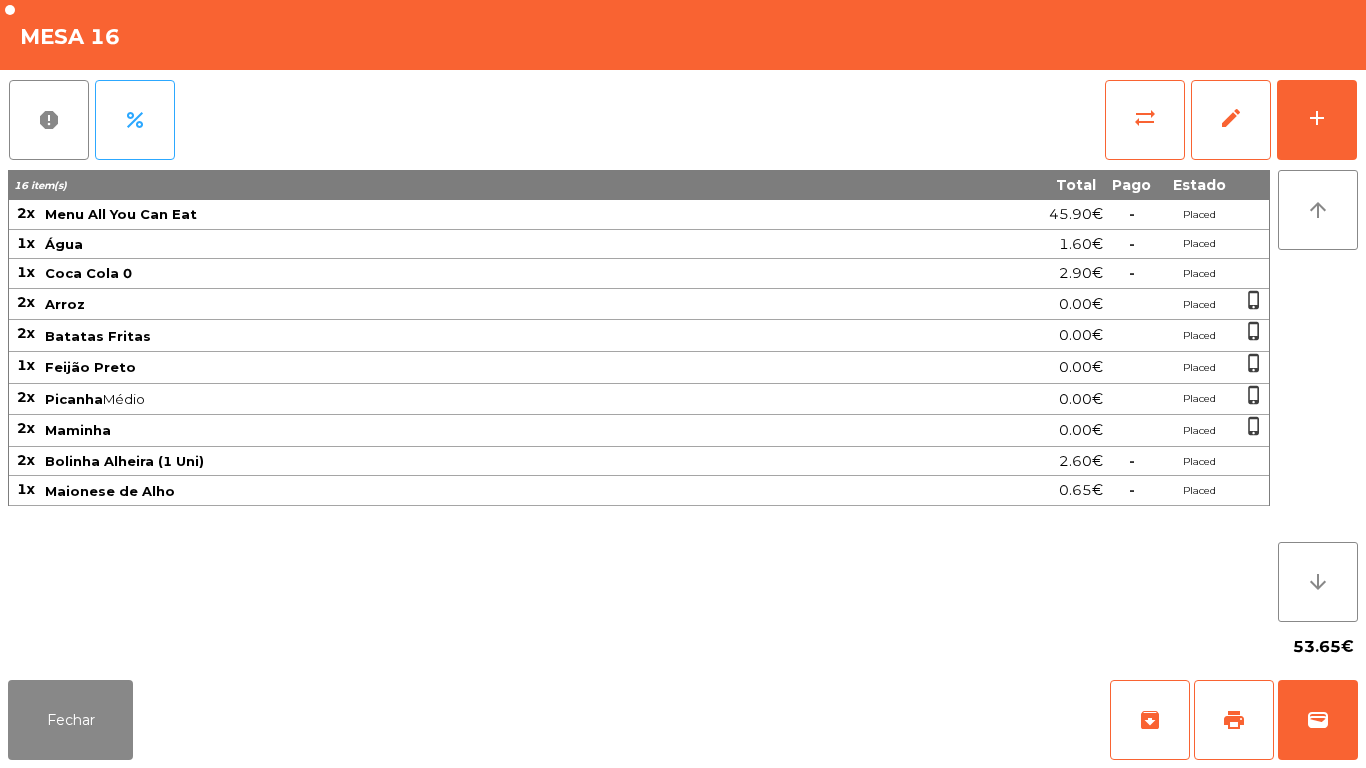 click on "Fechar   archive   print   wallet" 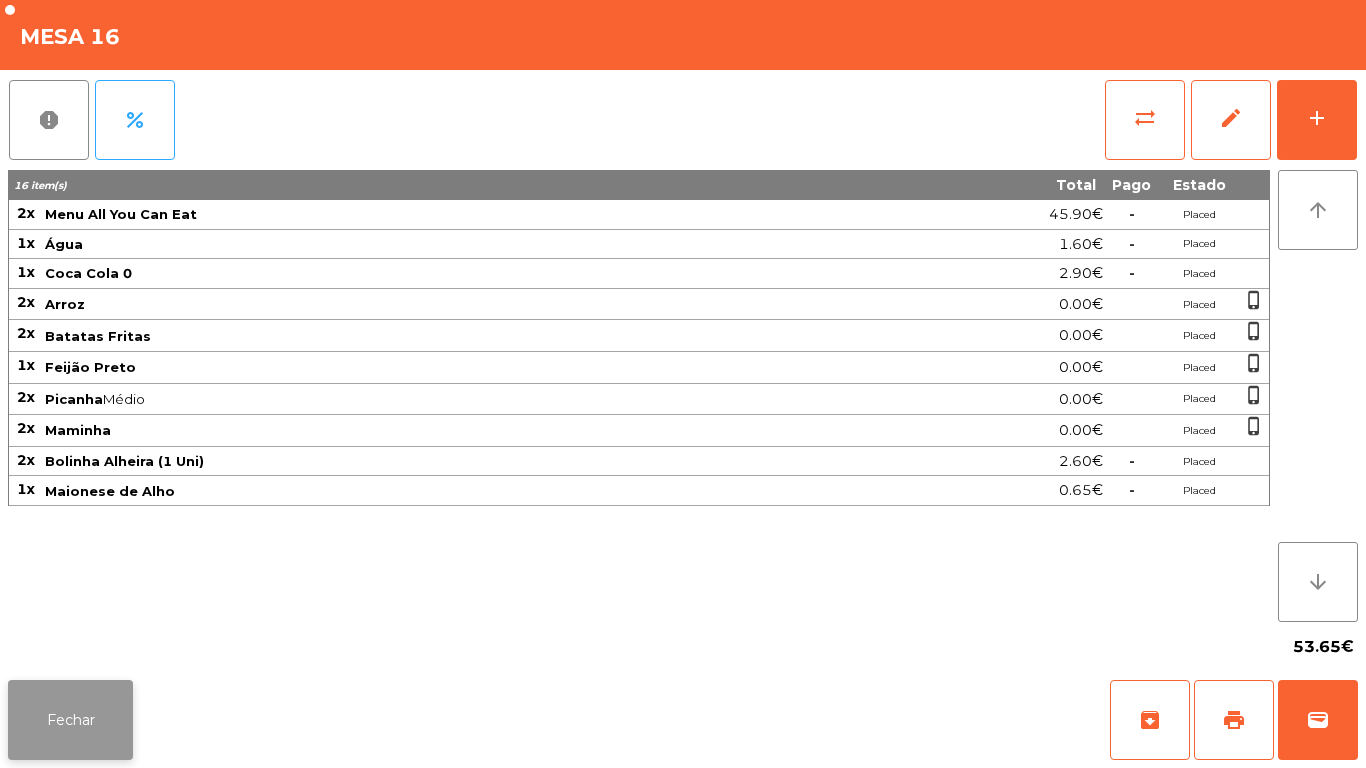click on "Fechar" 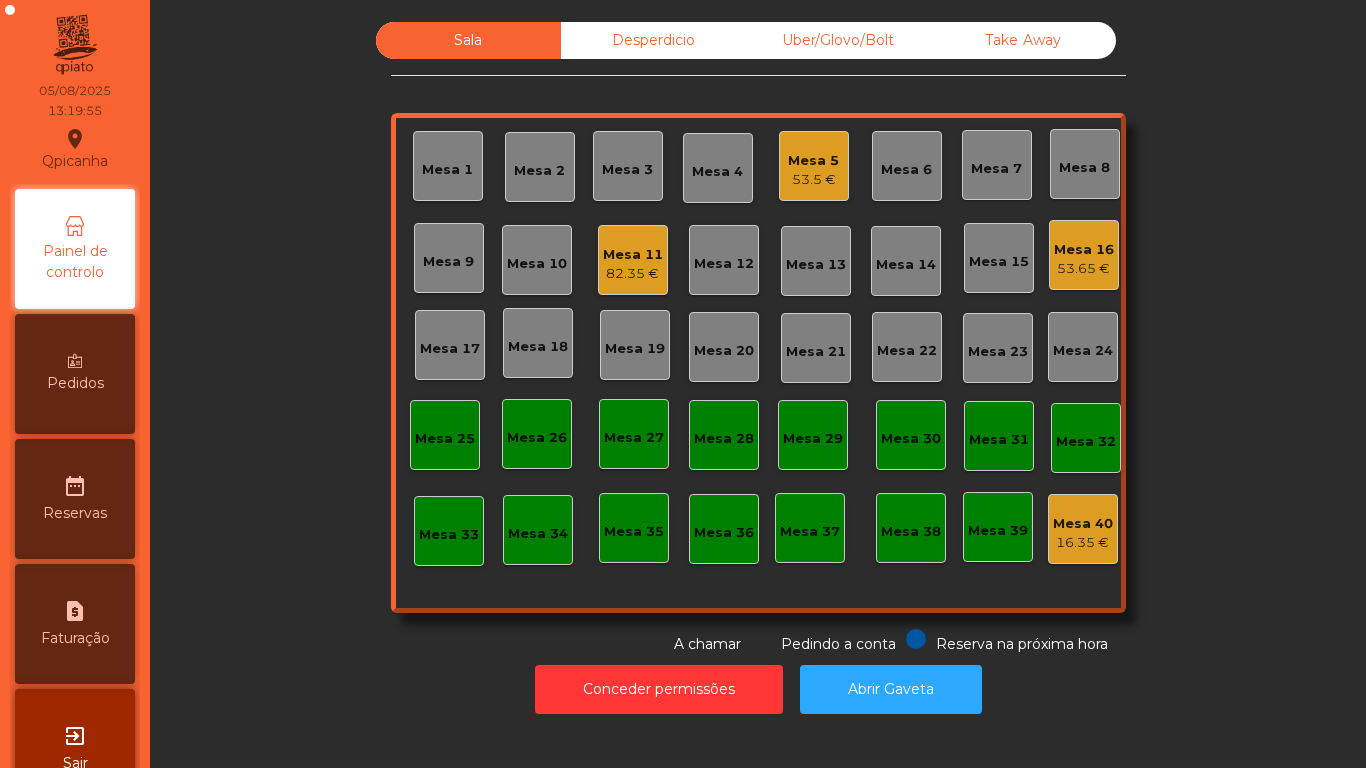 click on "Mesa 2" 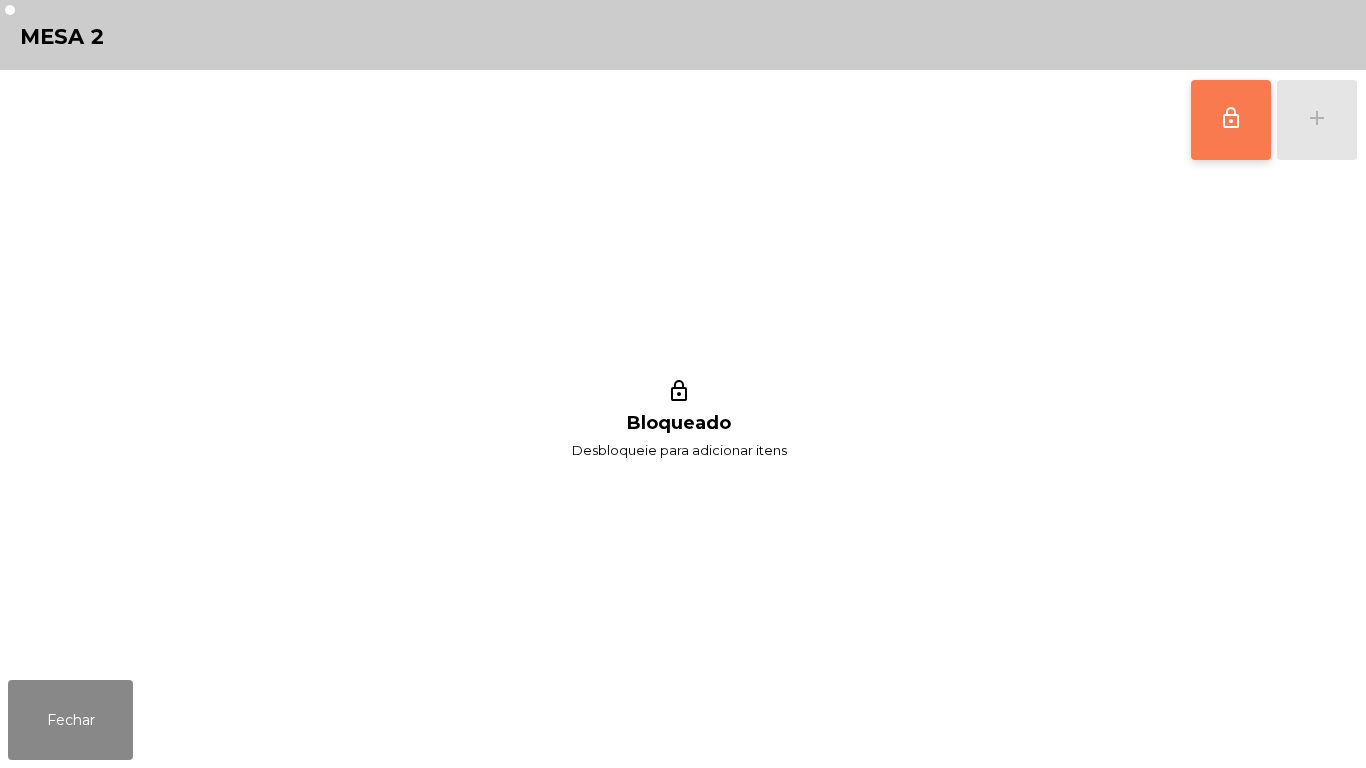 click on "lock_outline" 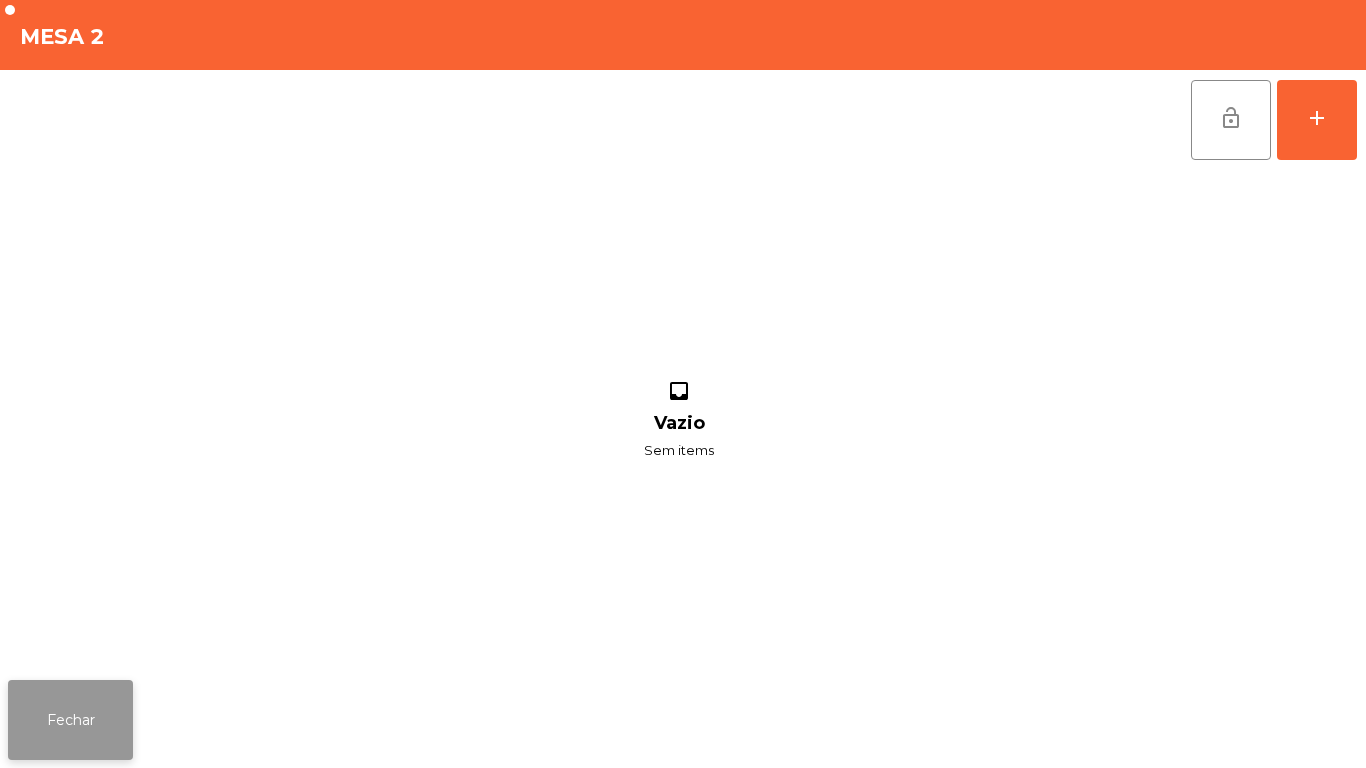 click on "Fechar" 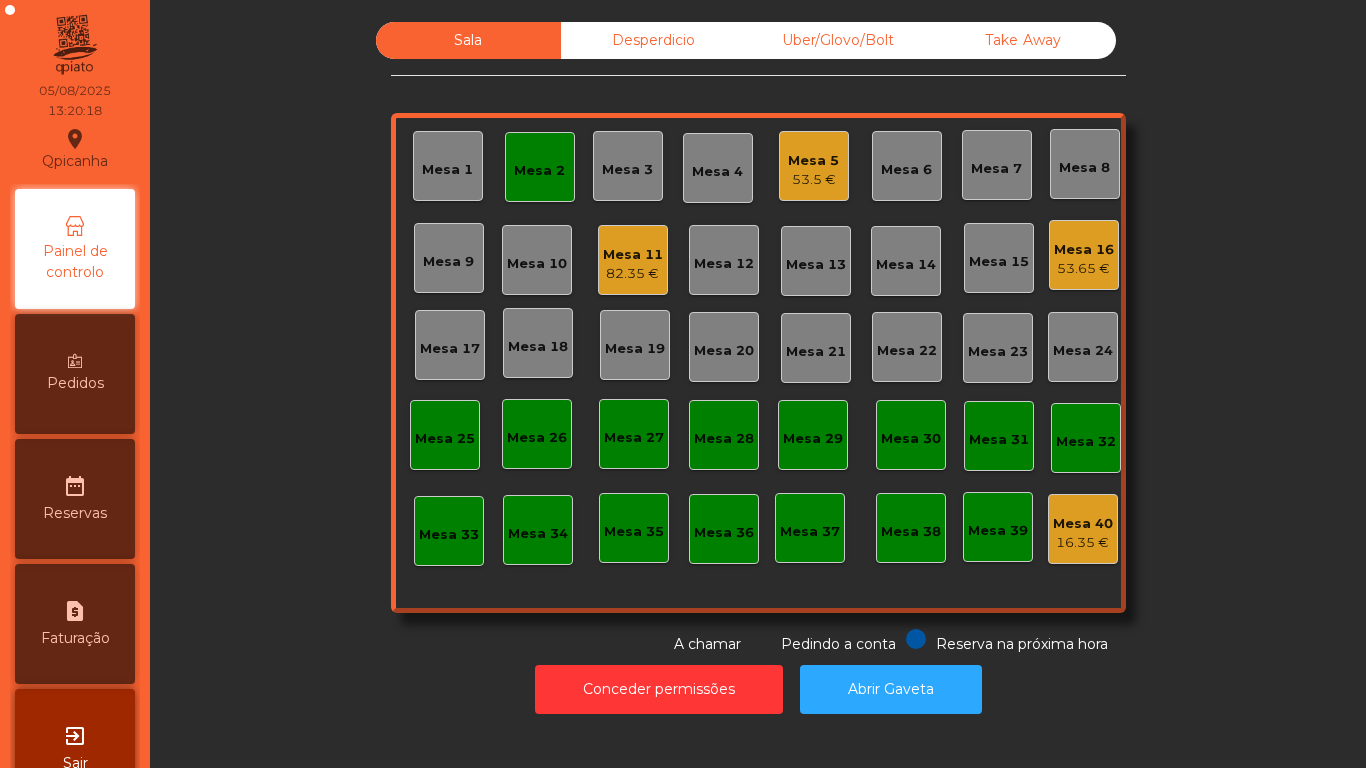 click on "Mesa 2" 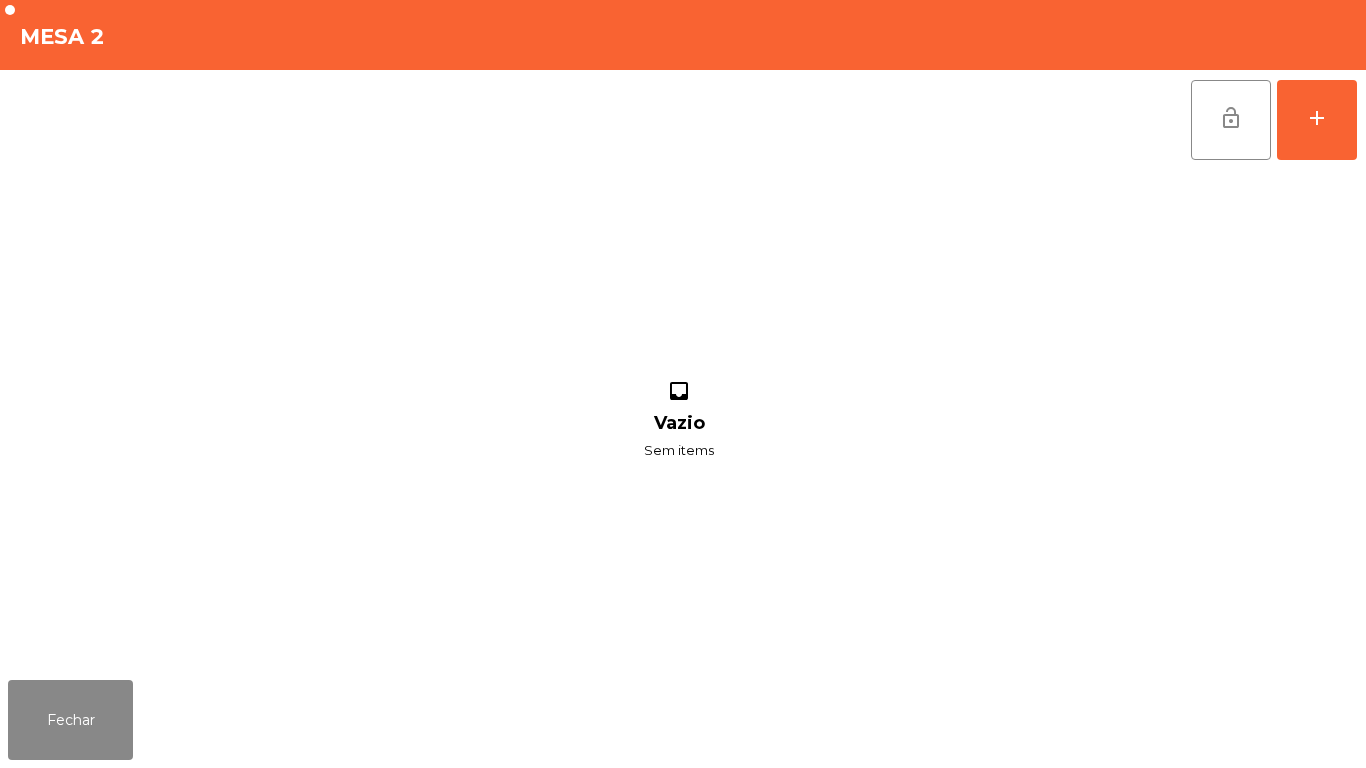 click on "lock_open   add  inbox Vazio Sem items" 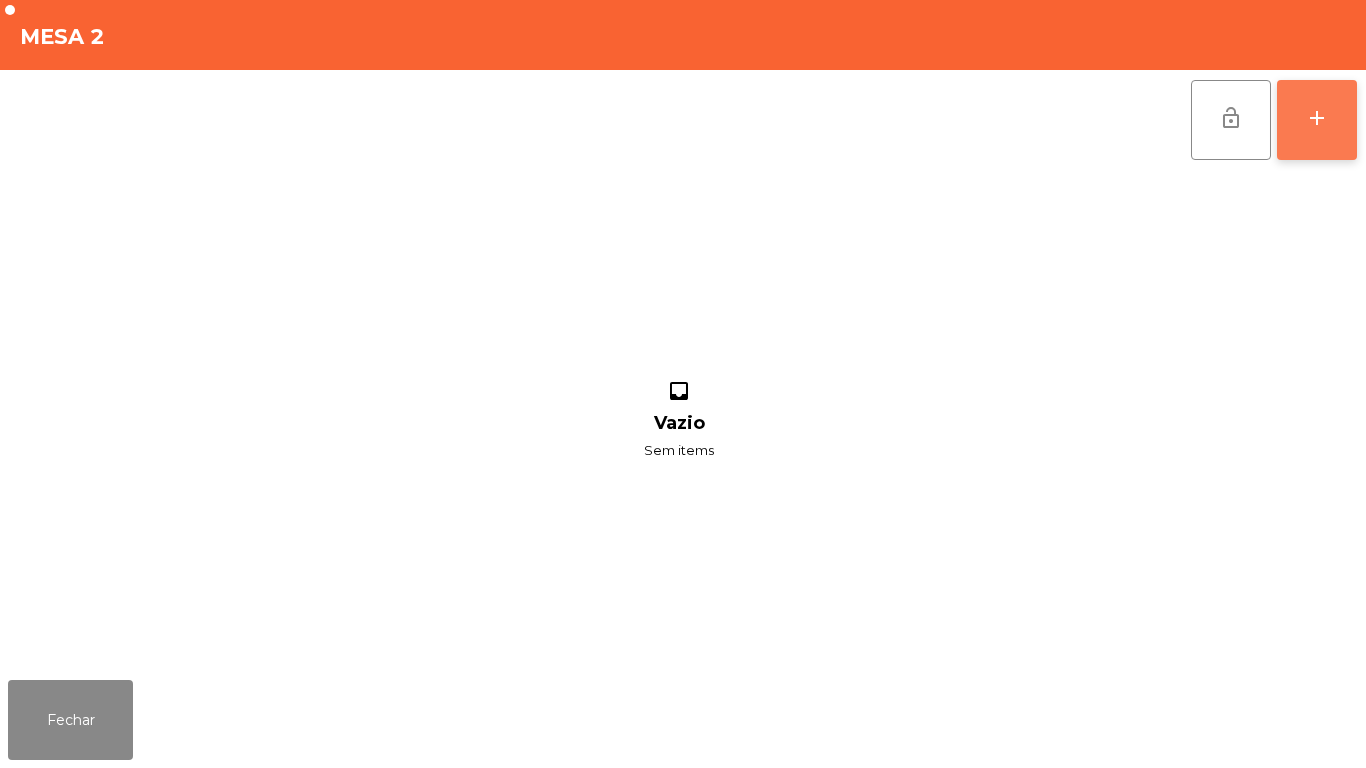 click on "add" 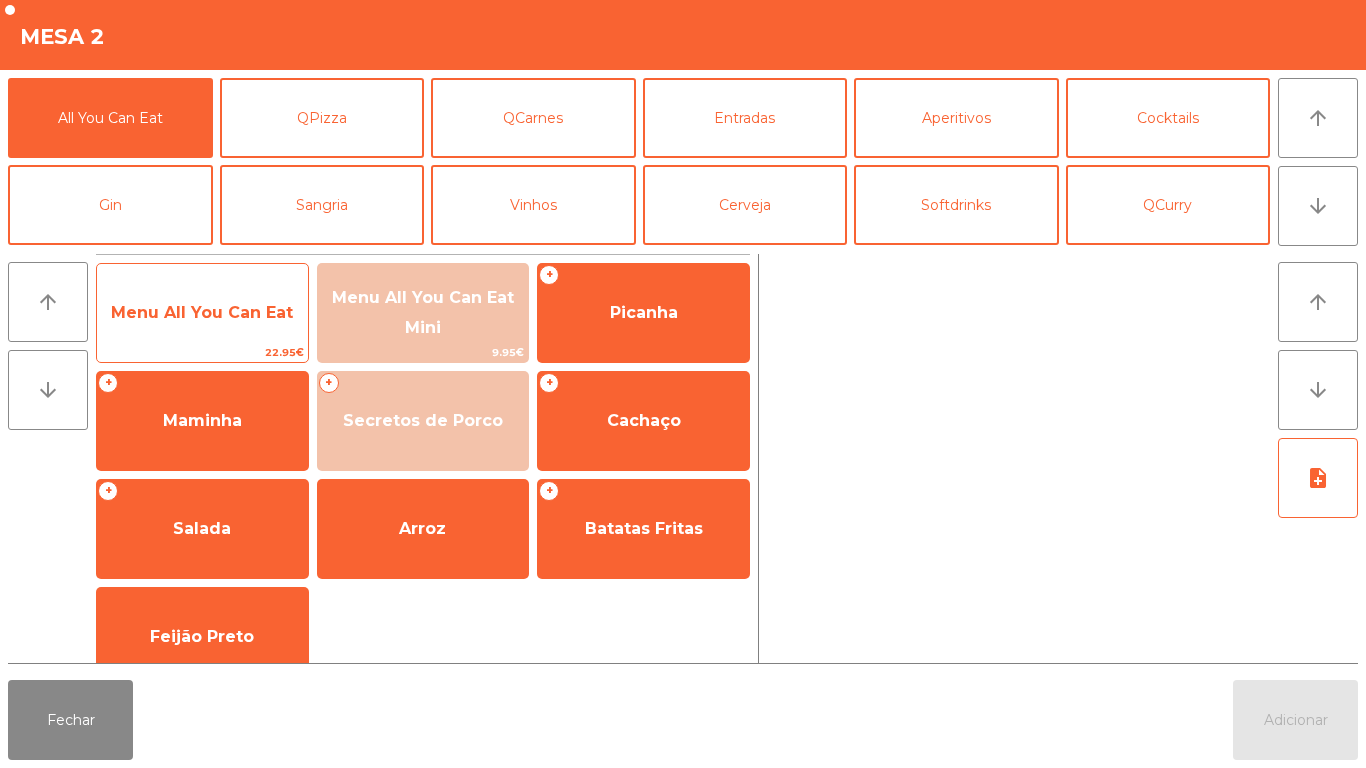 click on "22.95€" 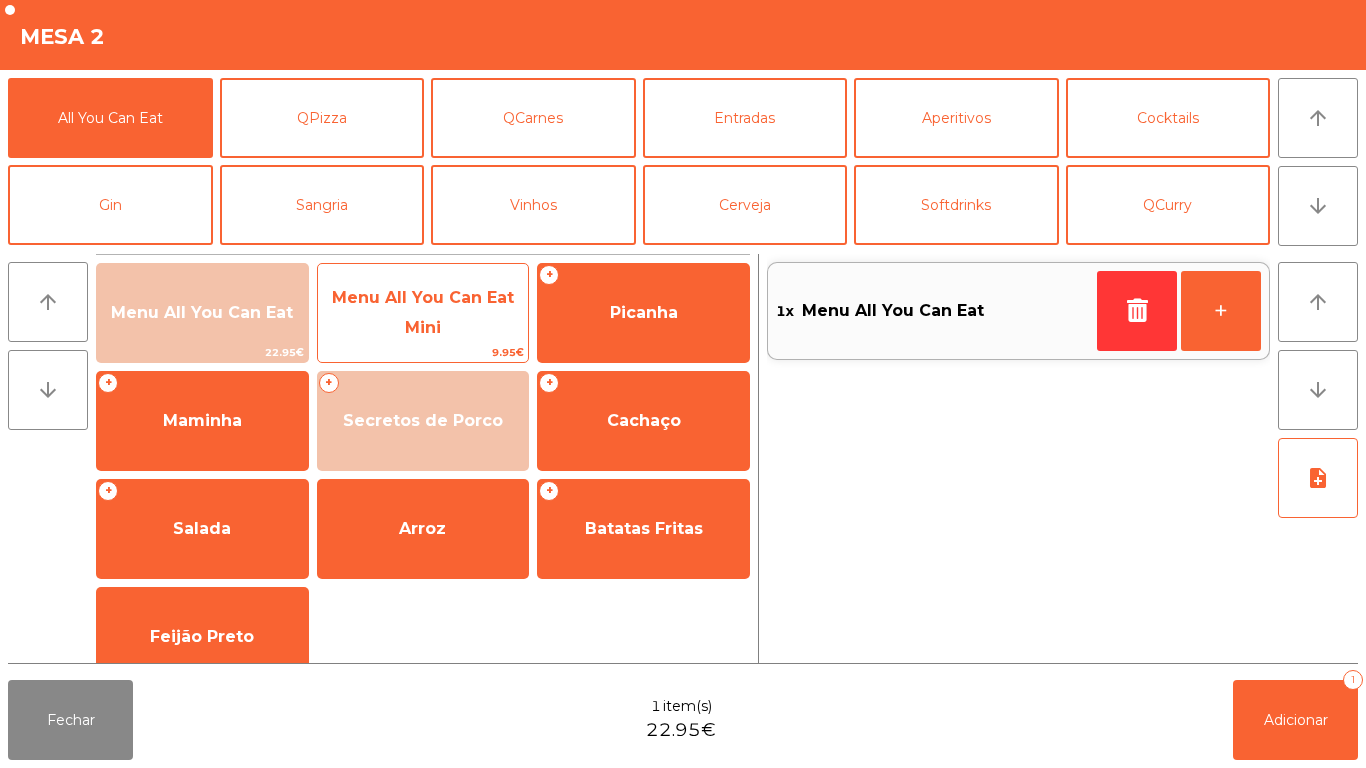 click on "9.95€" 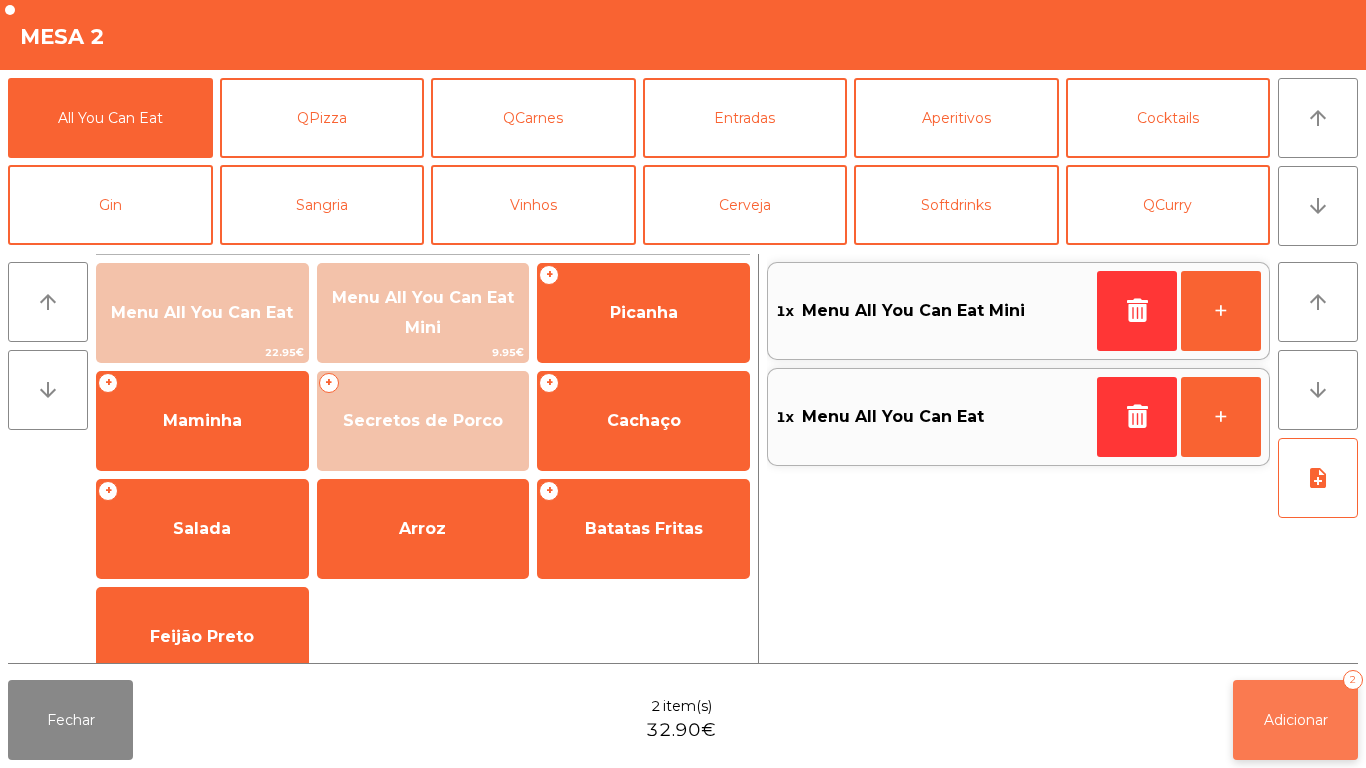 click on "Adicionar" 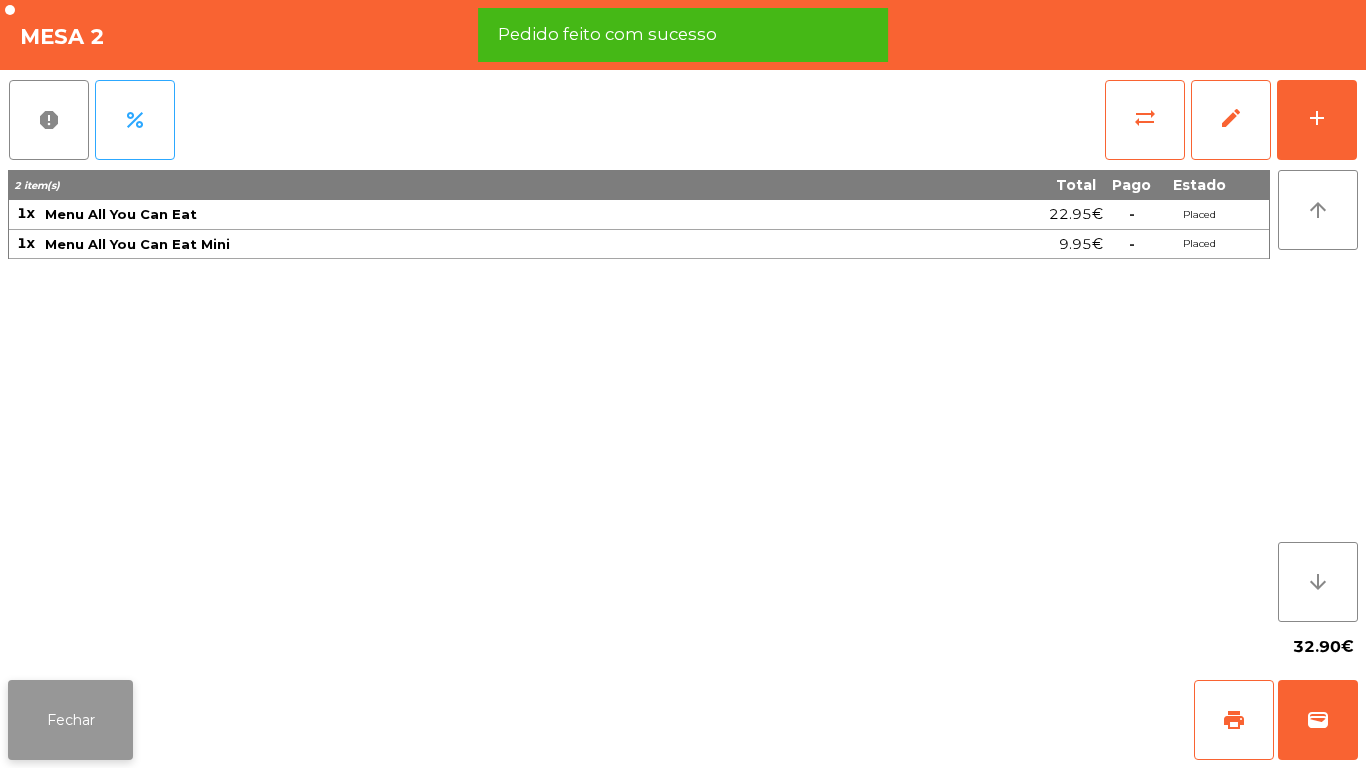 click on "Fechar" 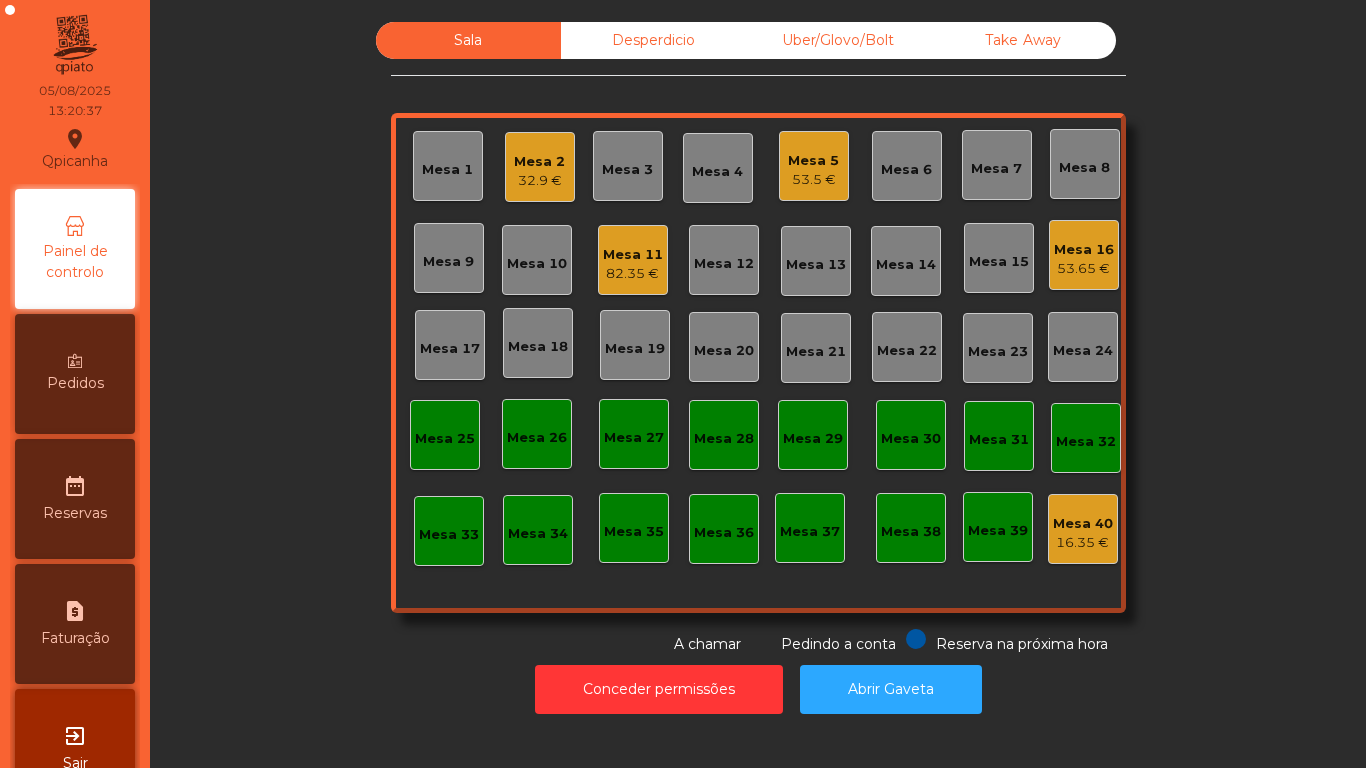 click on "Mesa 2" 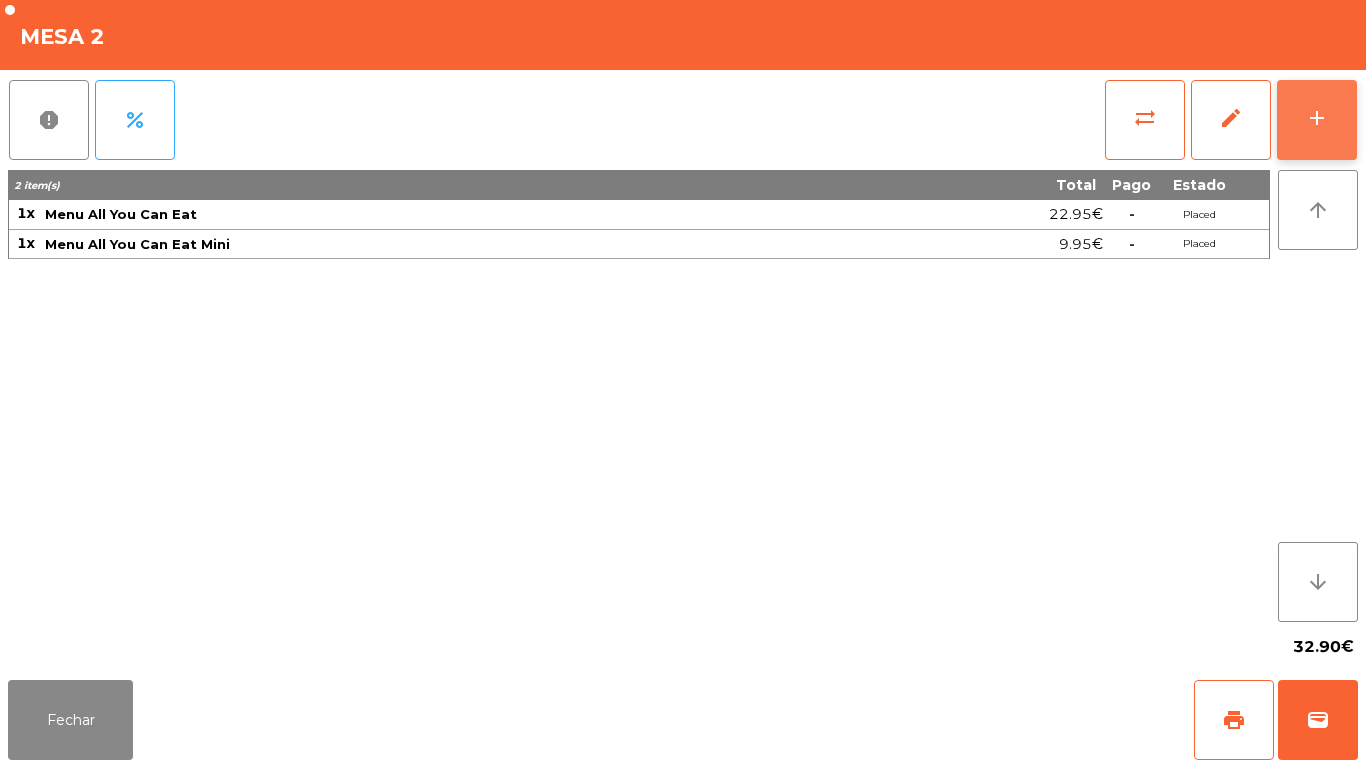 click on "add" 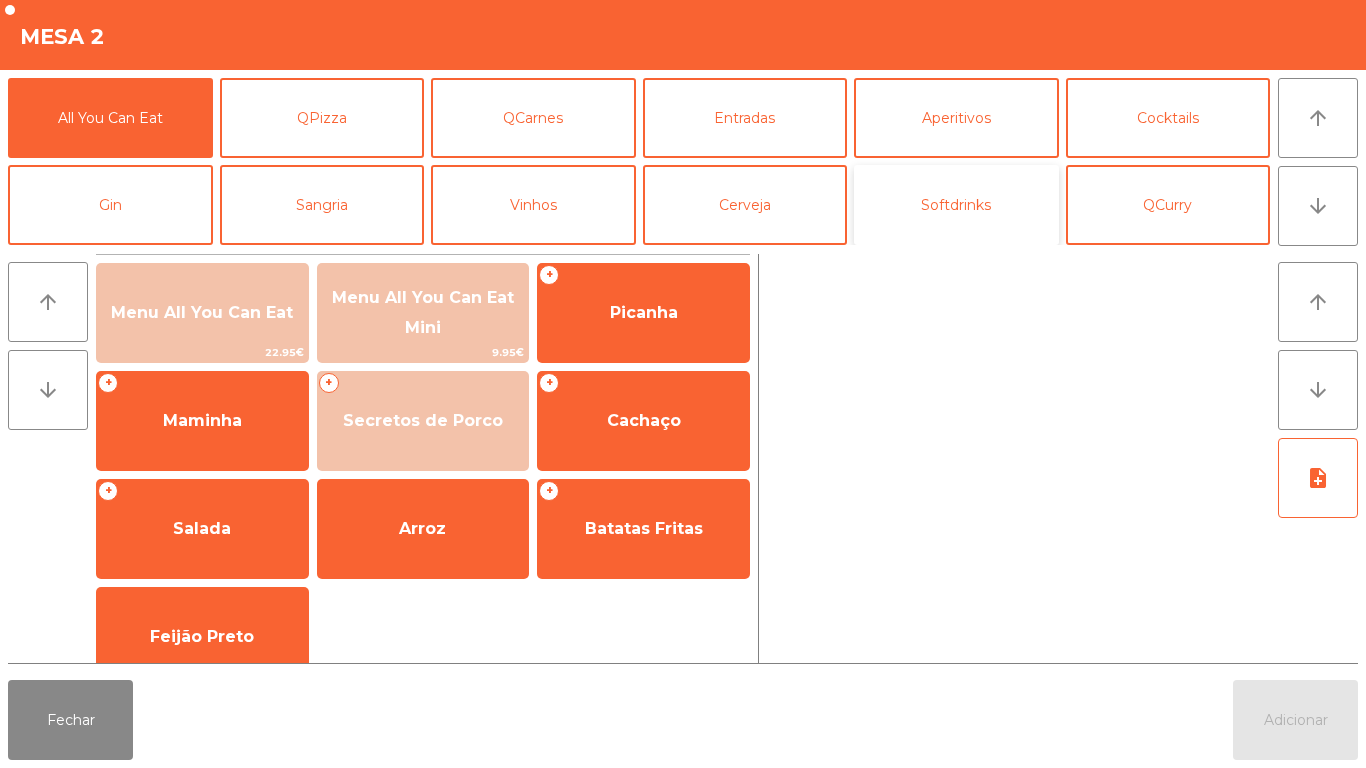 click on "Softdrinks" 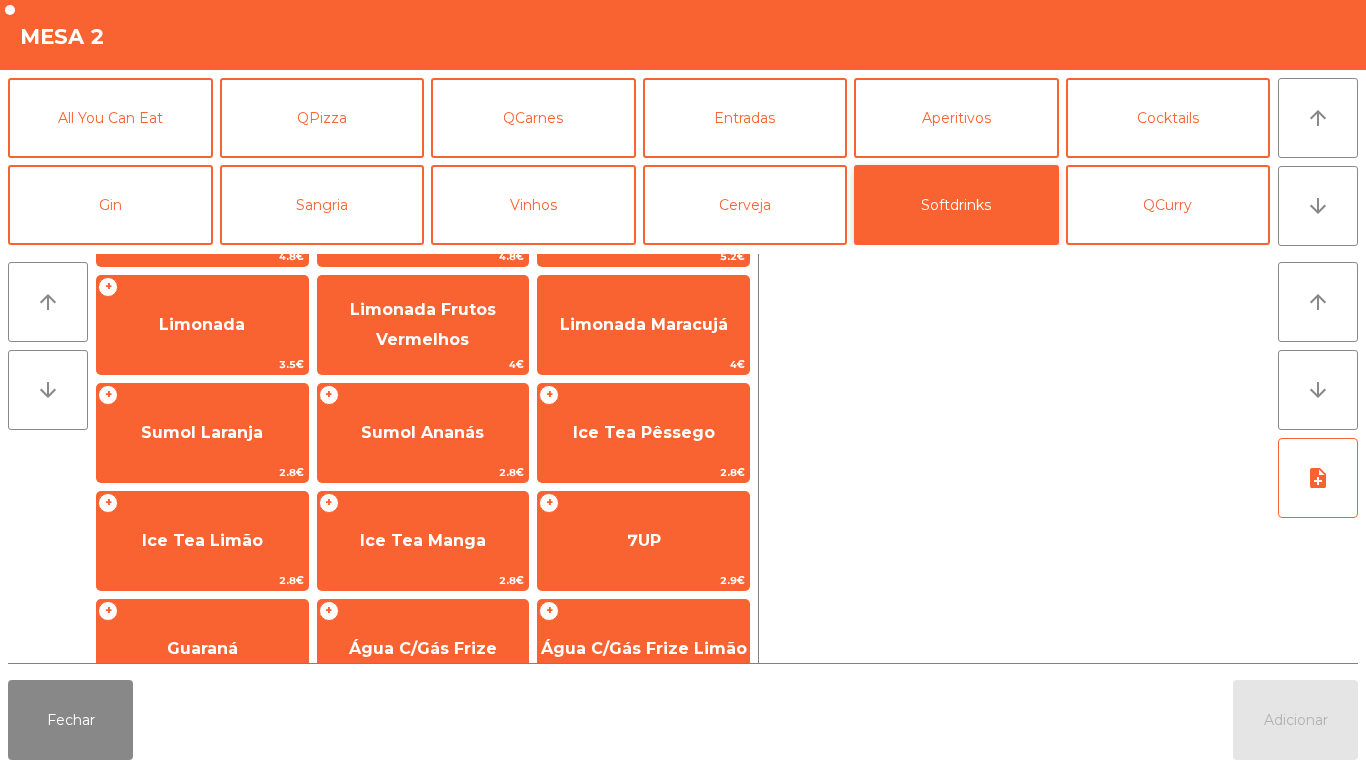 scroll, scrollTop: 188, scrollLeft: 0, axis: vertical 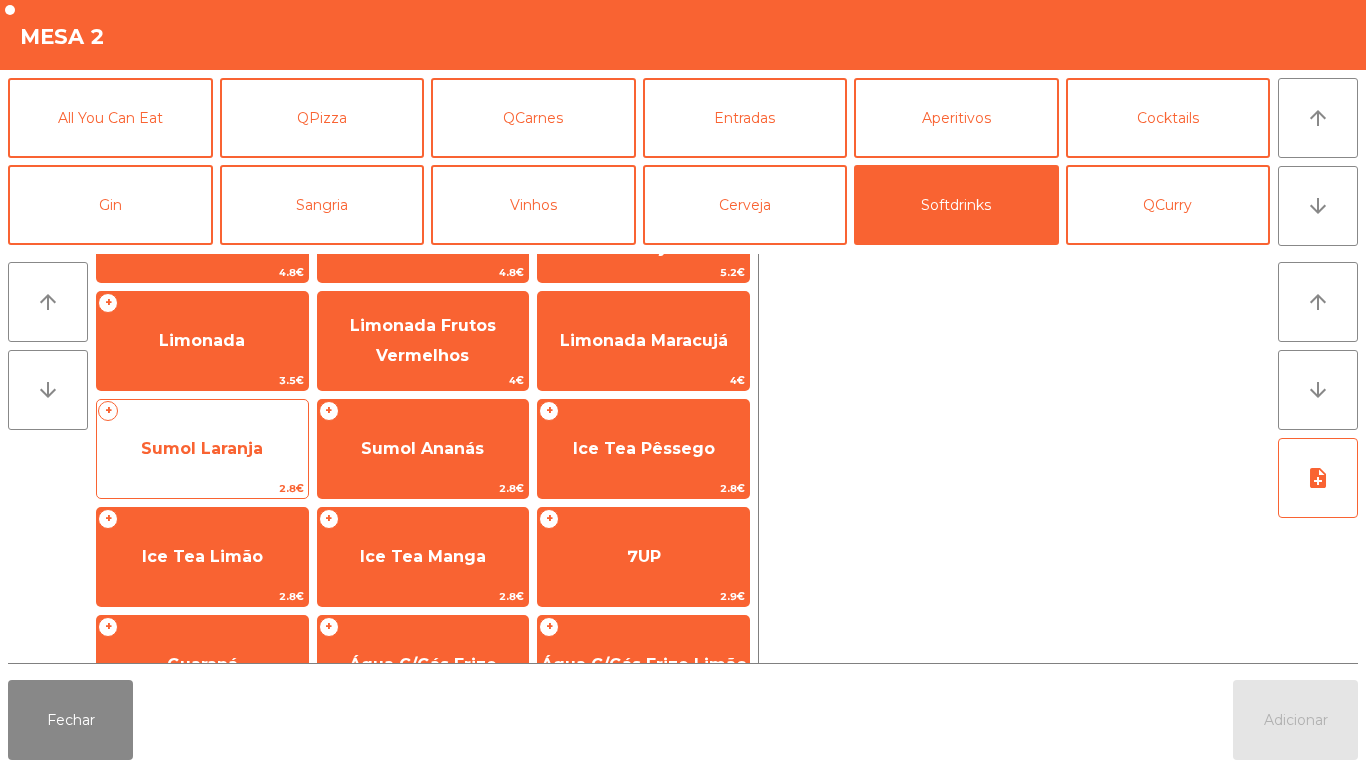 click on "Sumol Laranja" 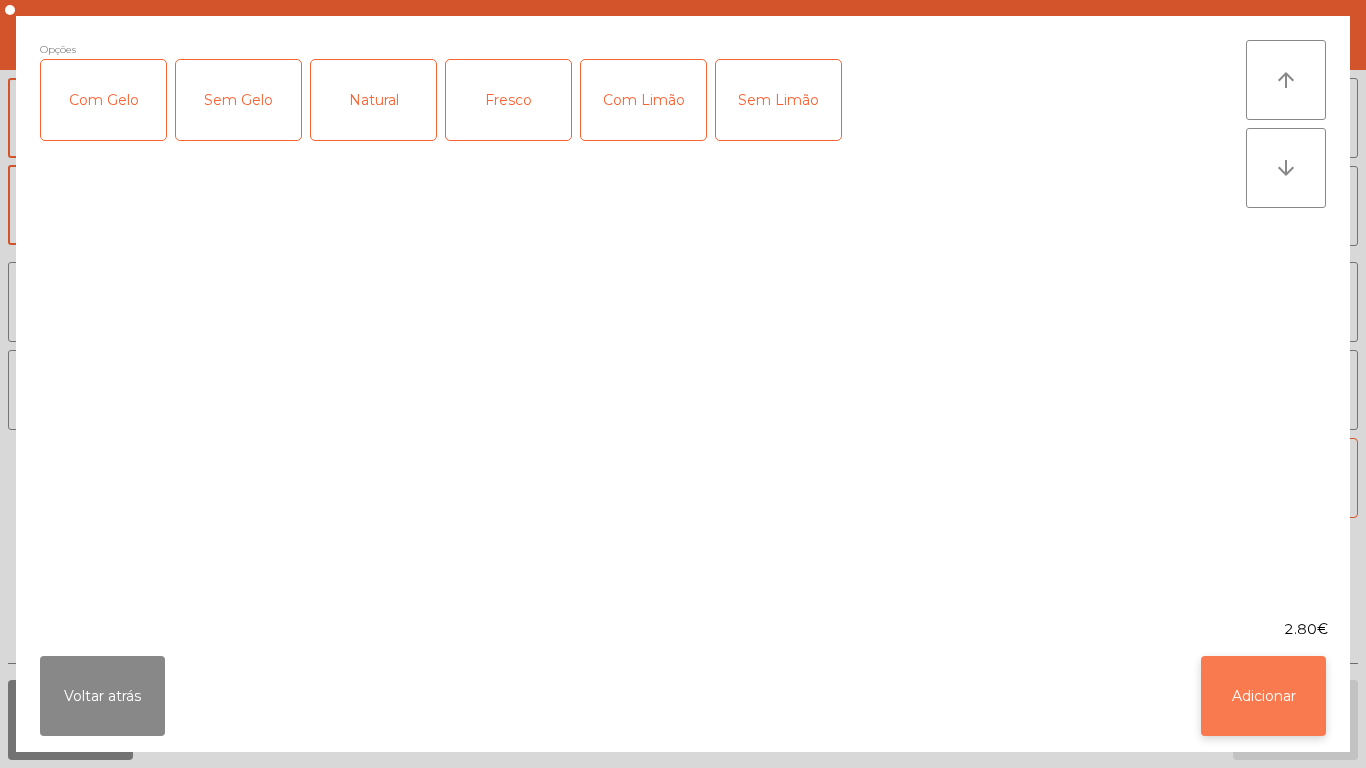 click on "Adicionar" 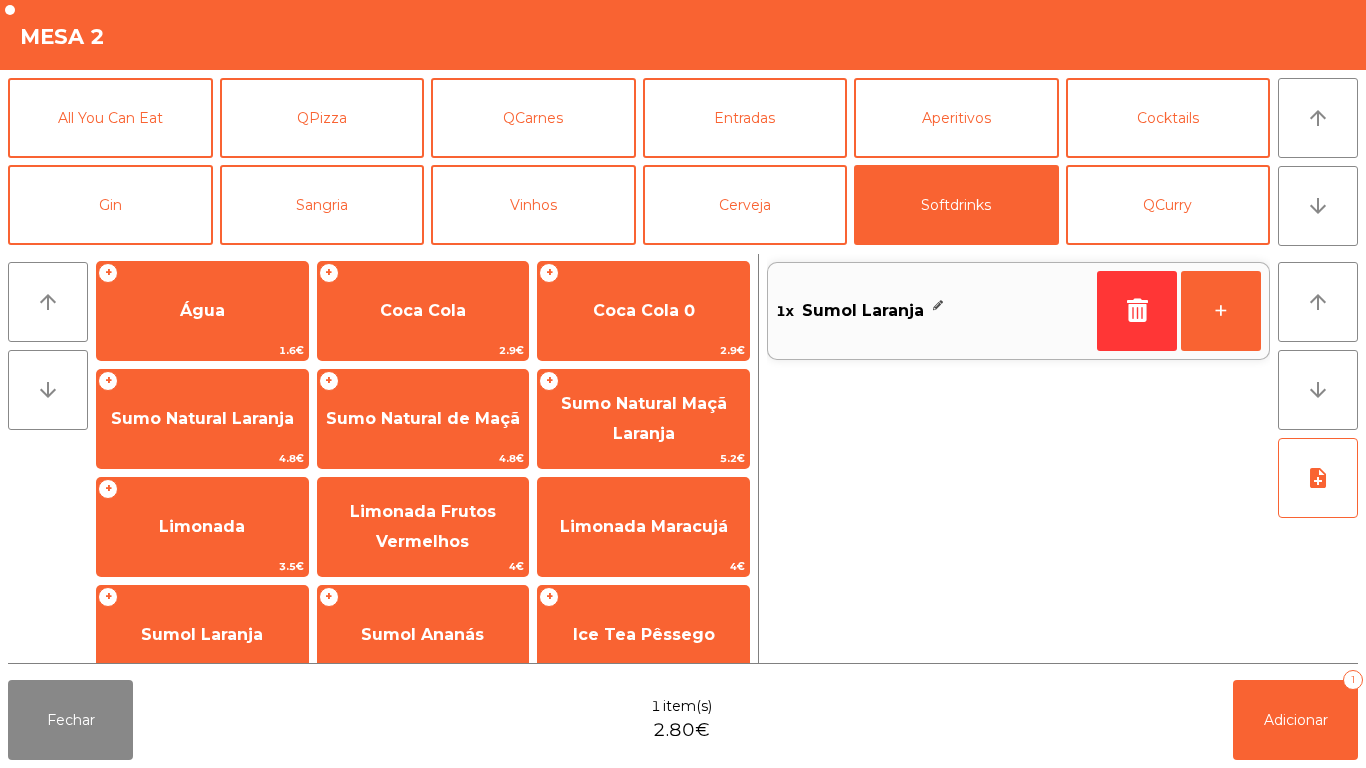 scroll, scrollTop: 0, scrollLeft: 0, axis: both 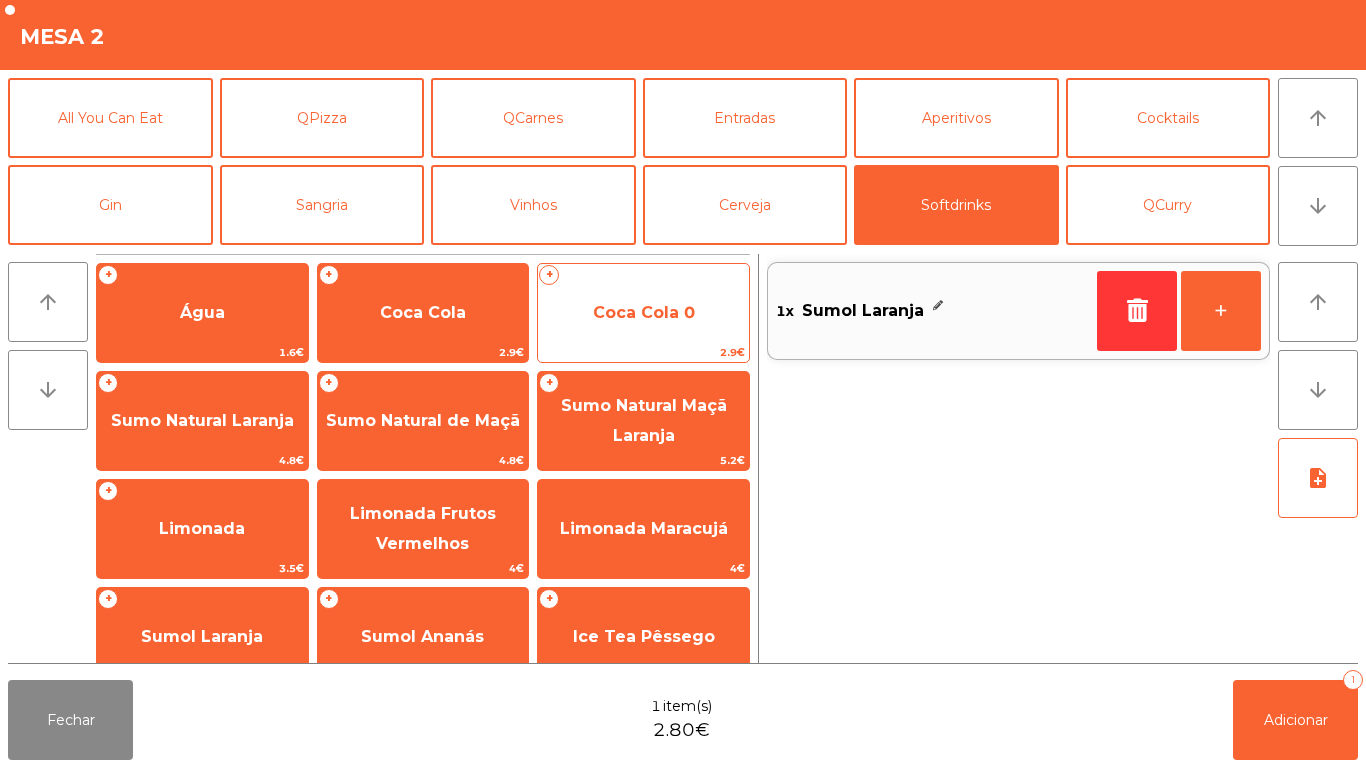 click on "Coca Cola 0" 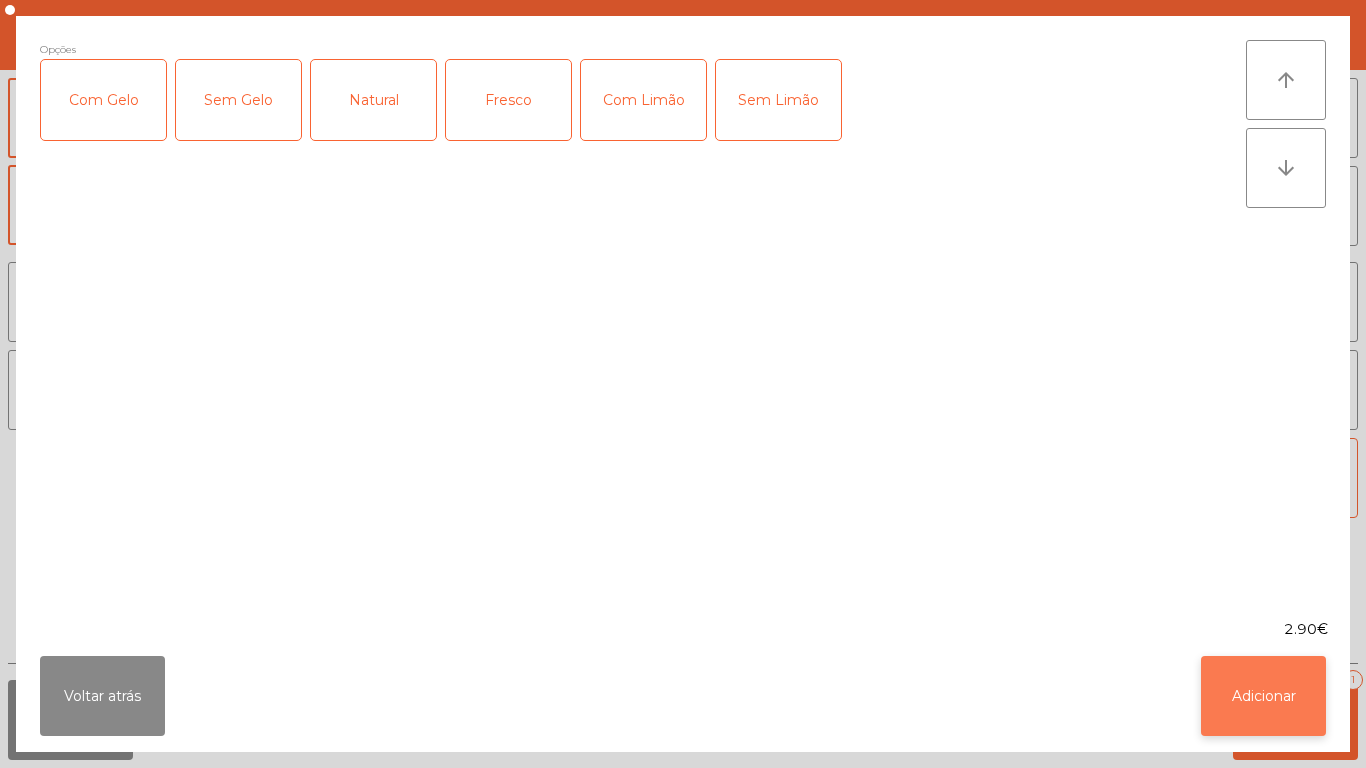 click on "Adicionar" 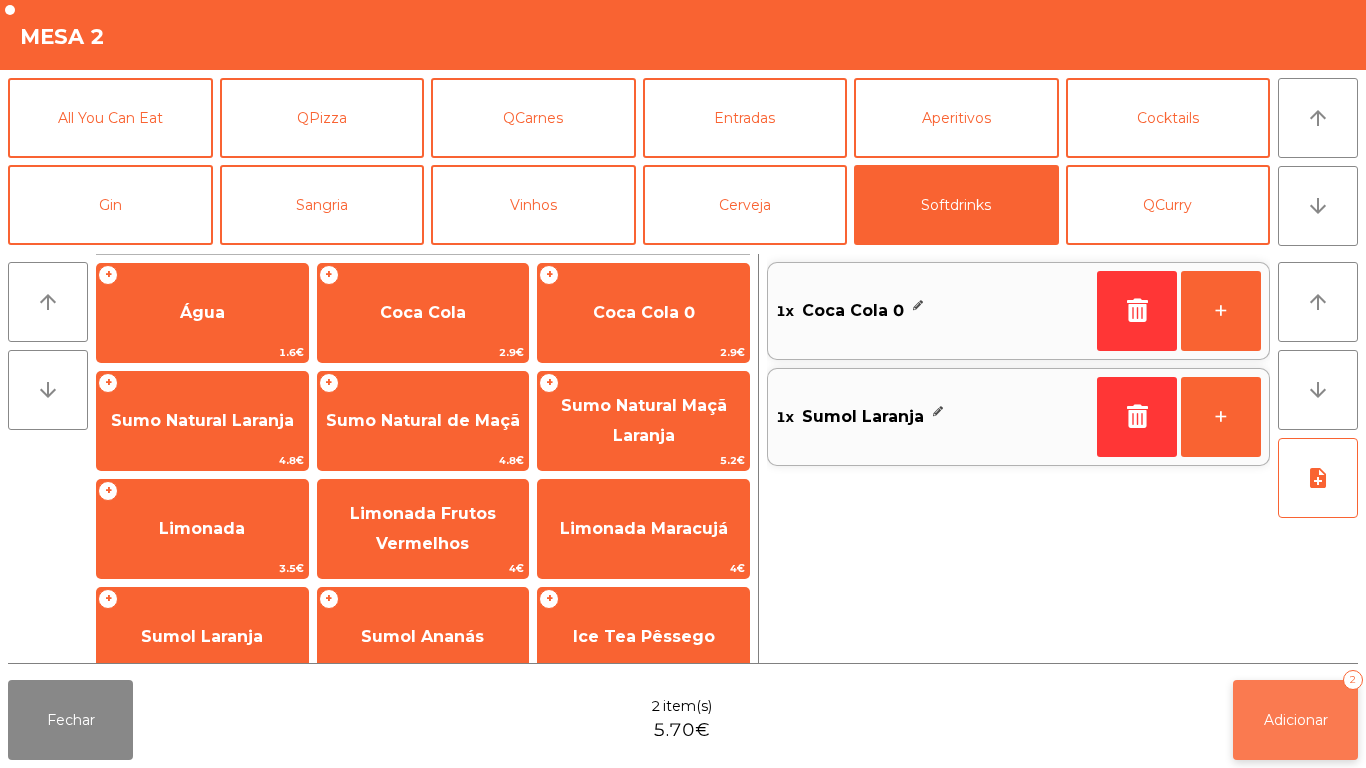 click on "Adicionar   2" 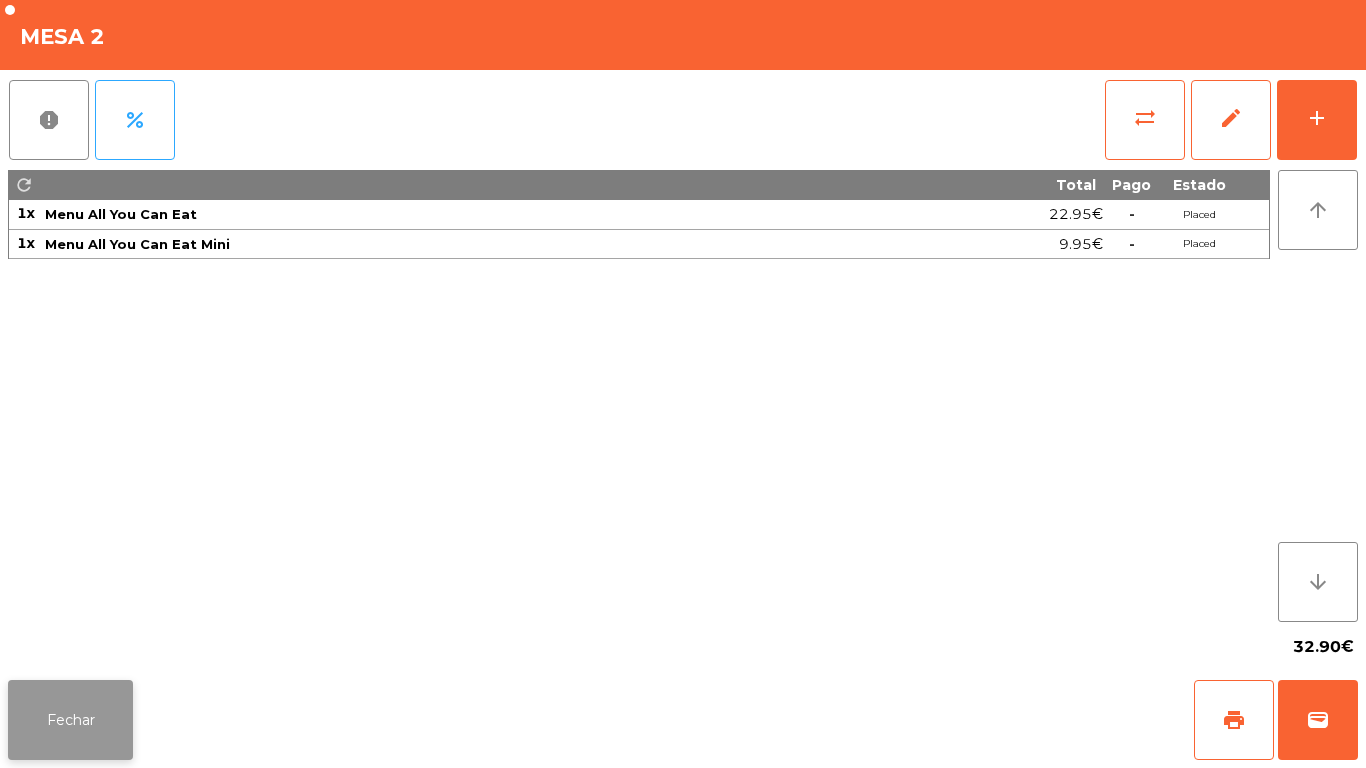 click on "Fechar" 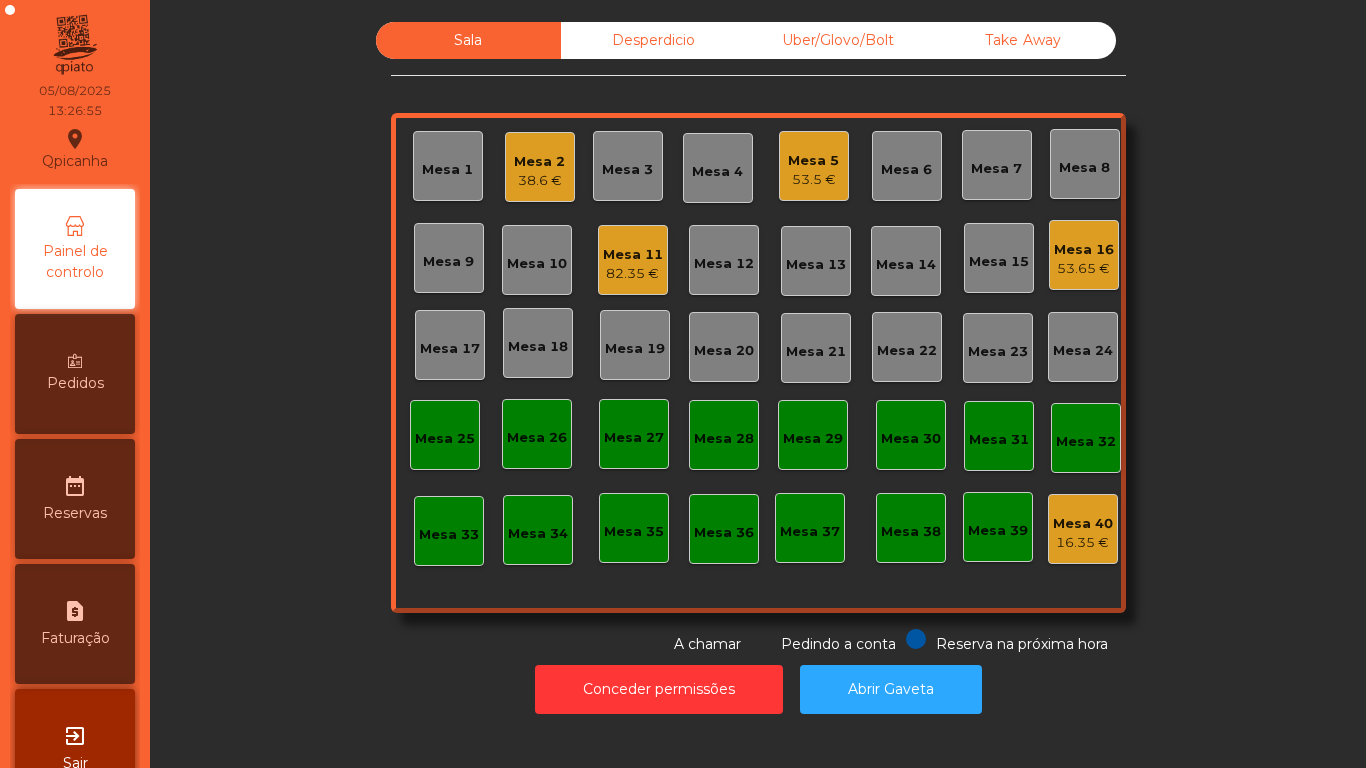 click on "Mesa 12" 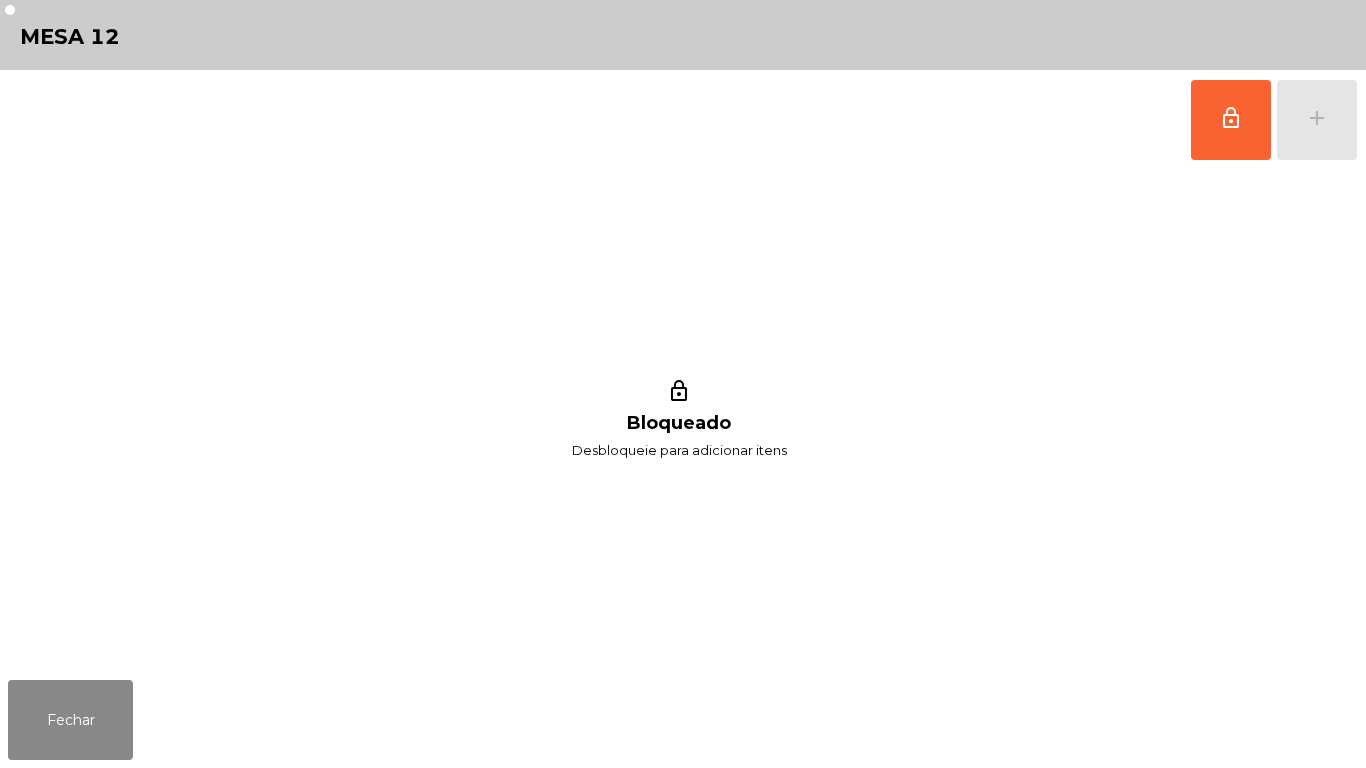 click on "Fechar" 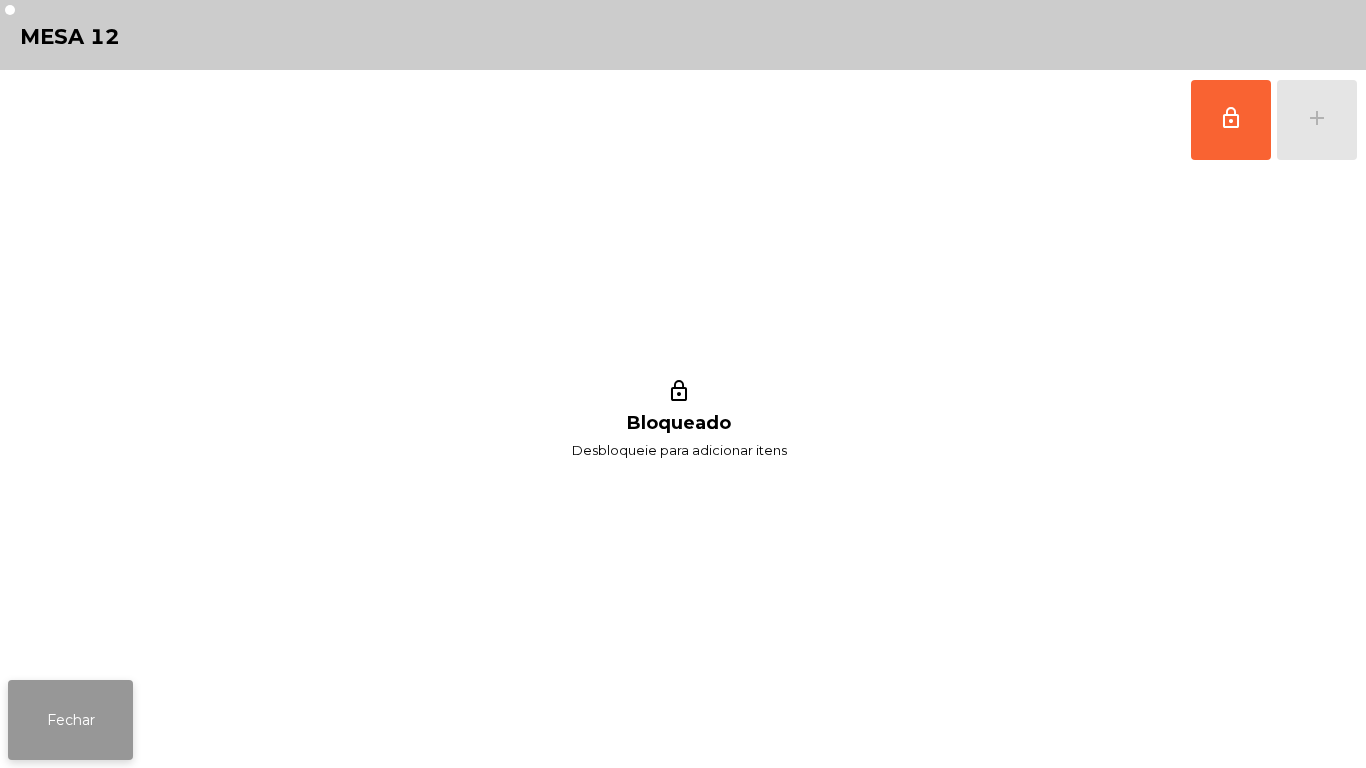 click on "Fechar" 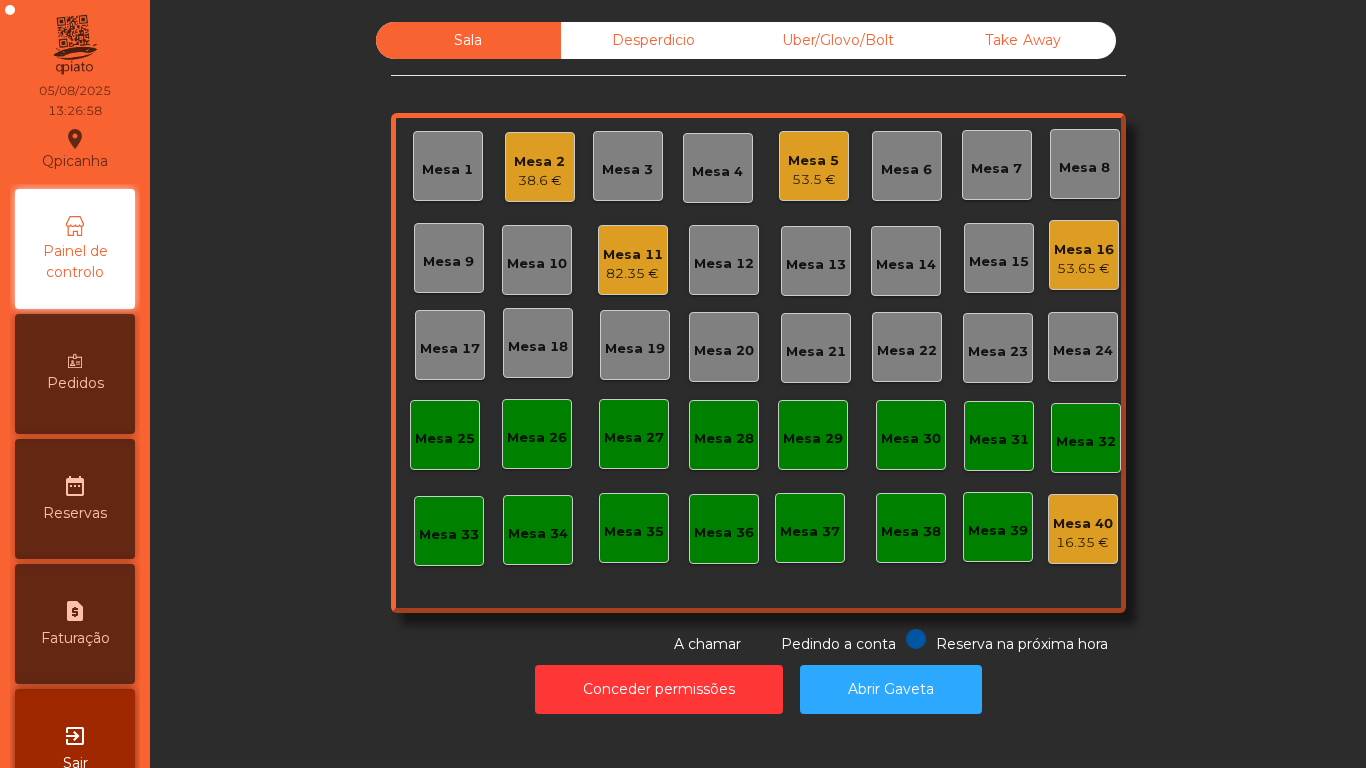 click on "82.35 €" 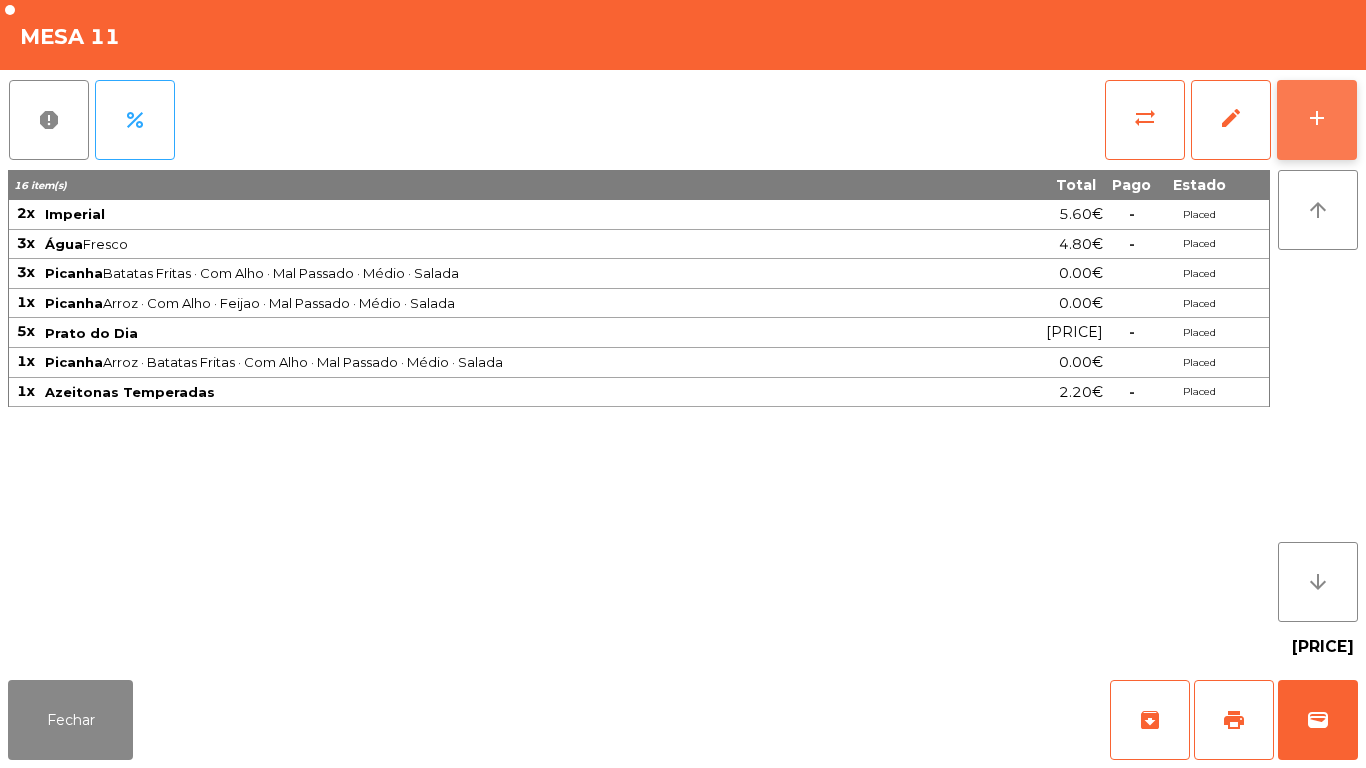 click on "add" 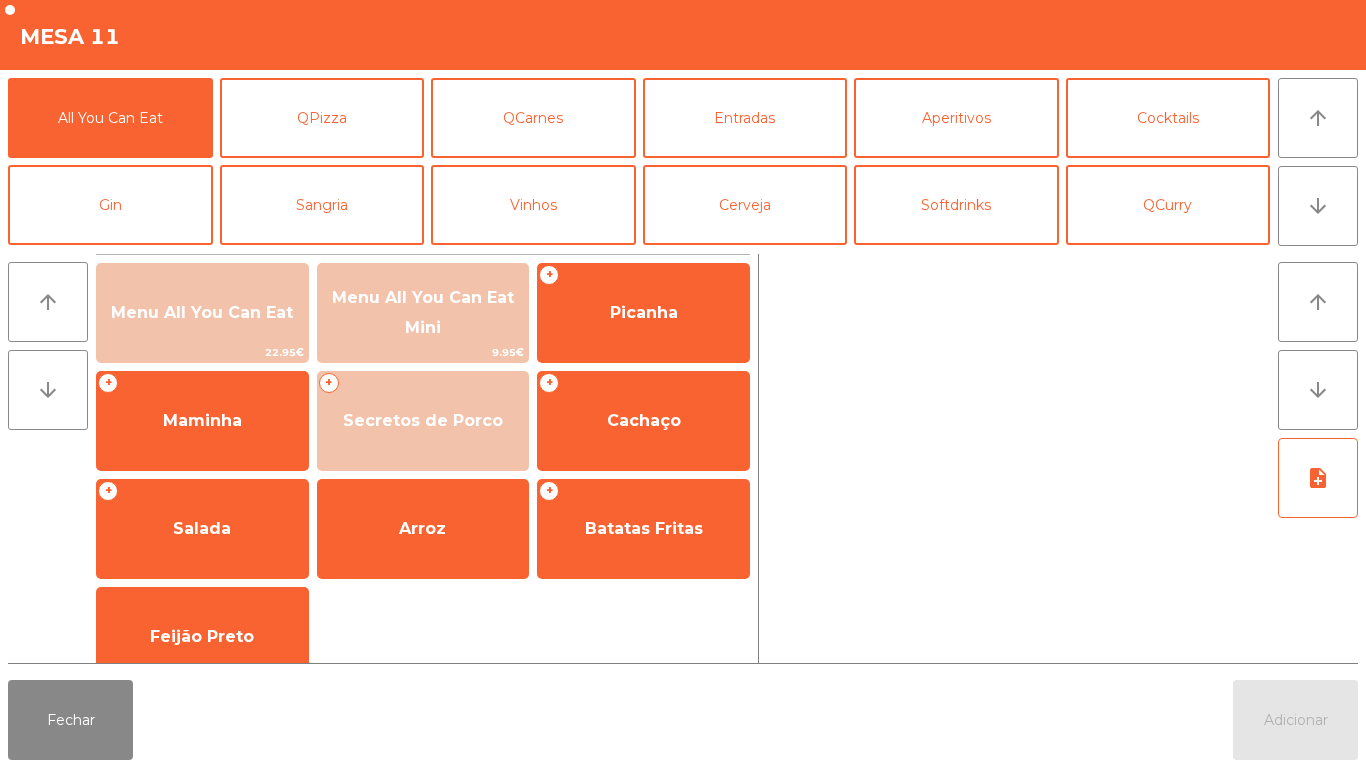 scroll, scrollTop: 94, scrollLeft: 0, axis: vertical 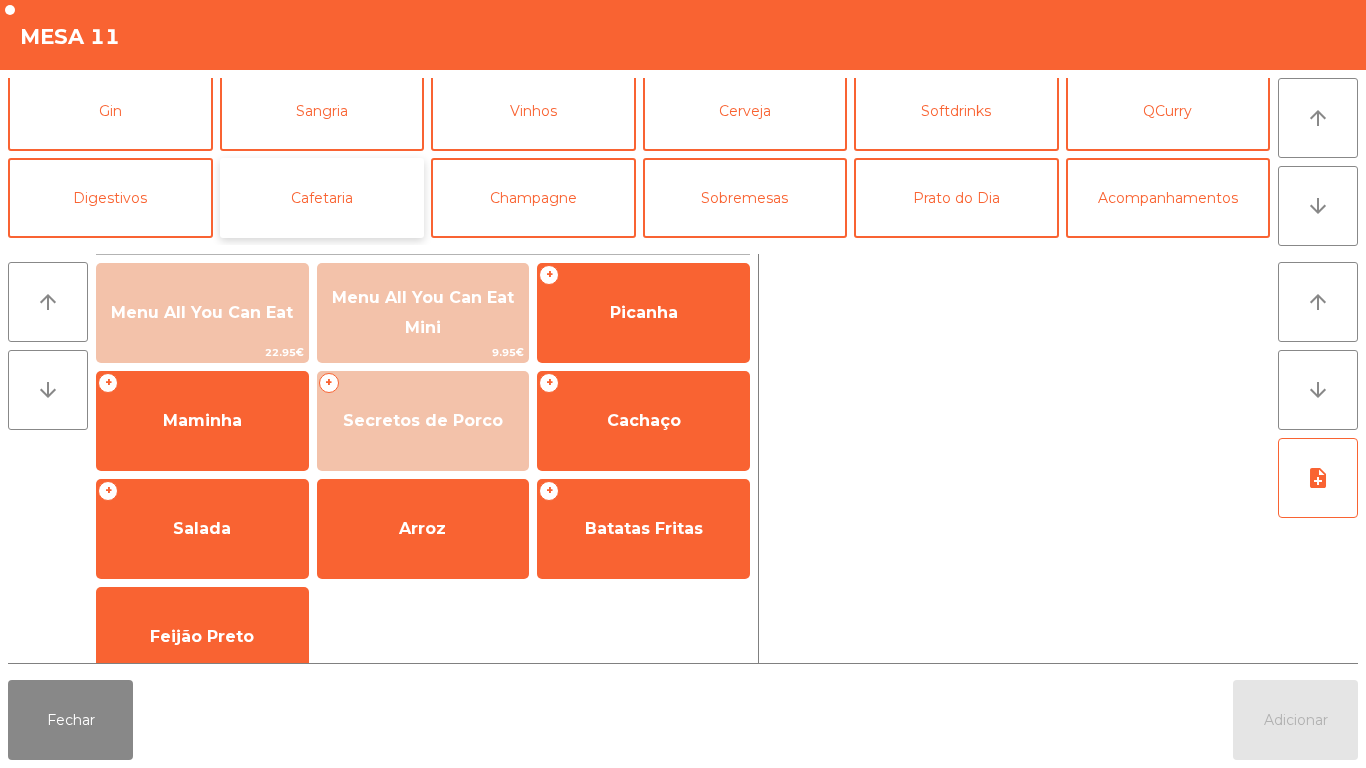 click on "Cafetaria" 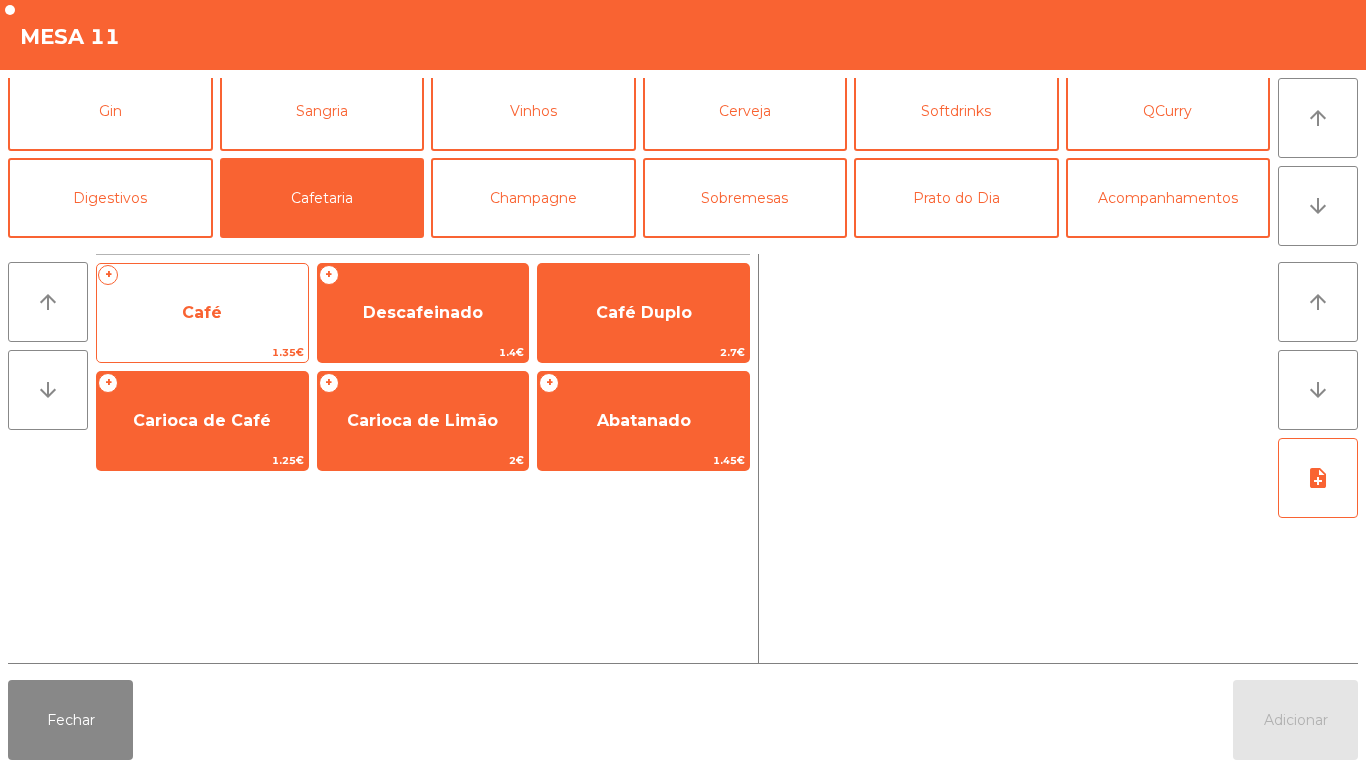click on "Café" 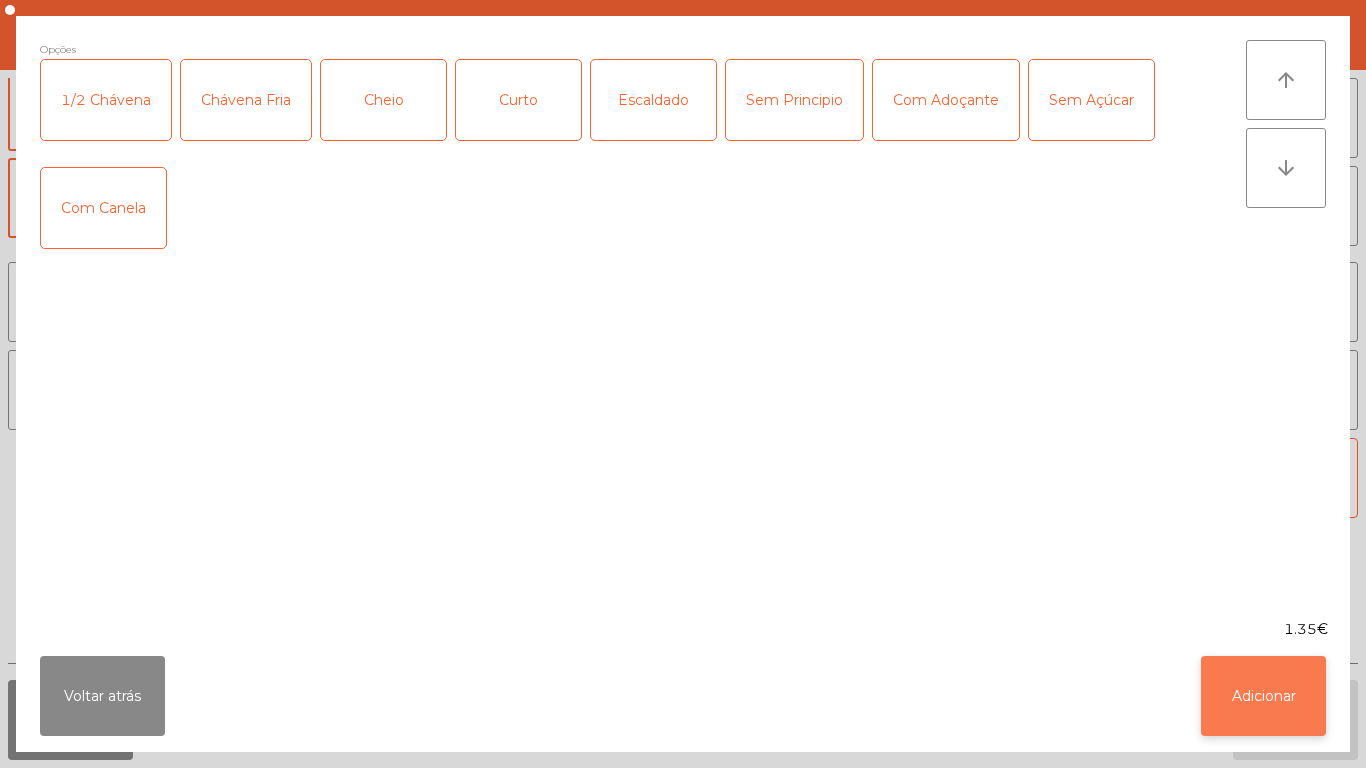 click on "Adicionar" 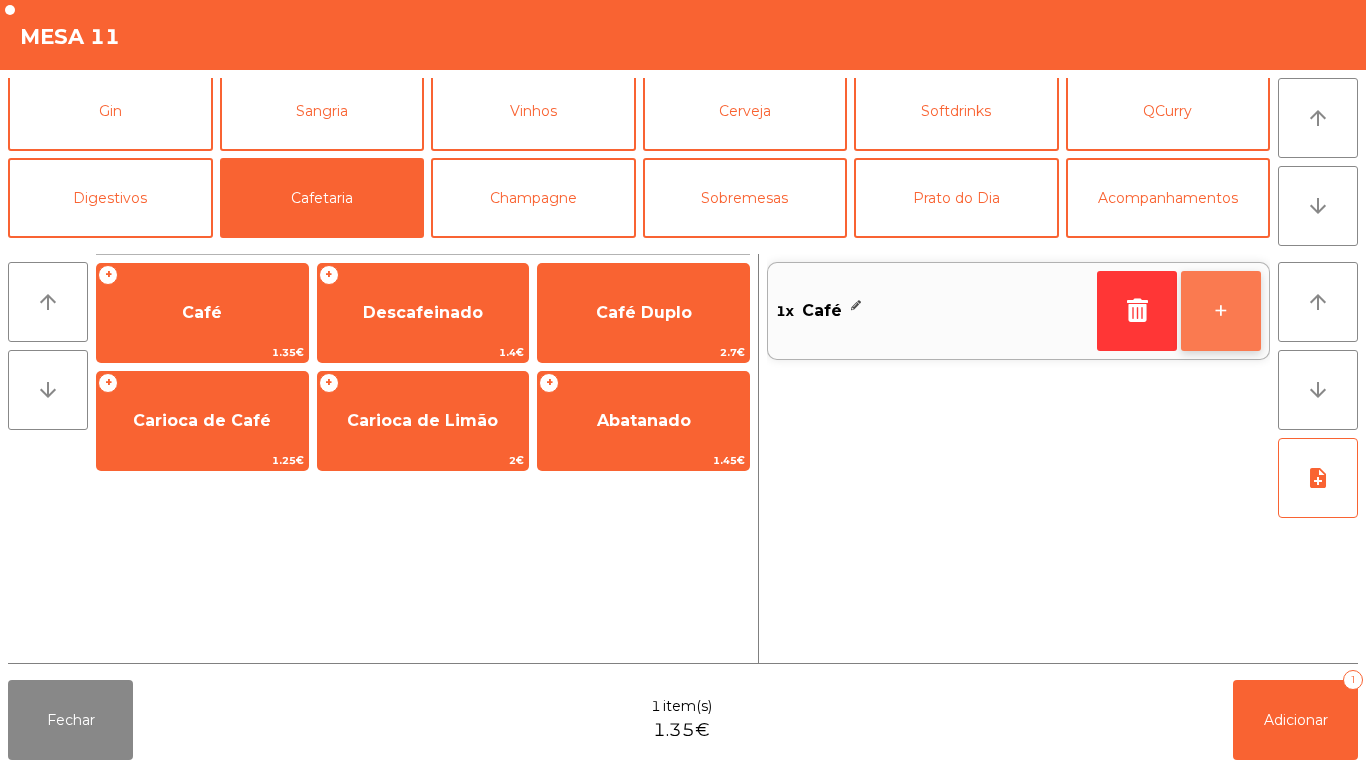 click on "+" 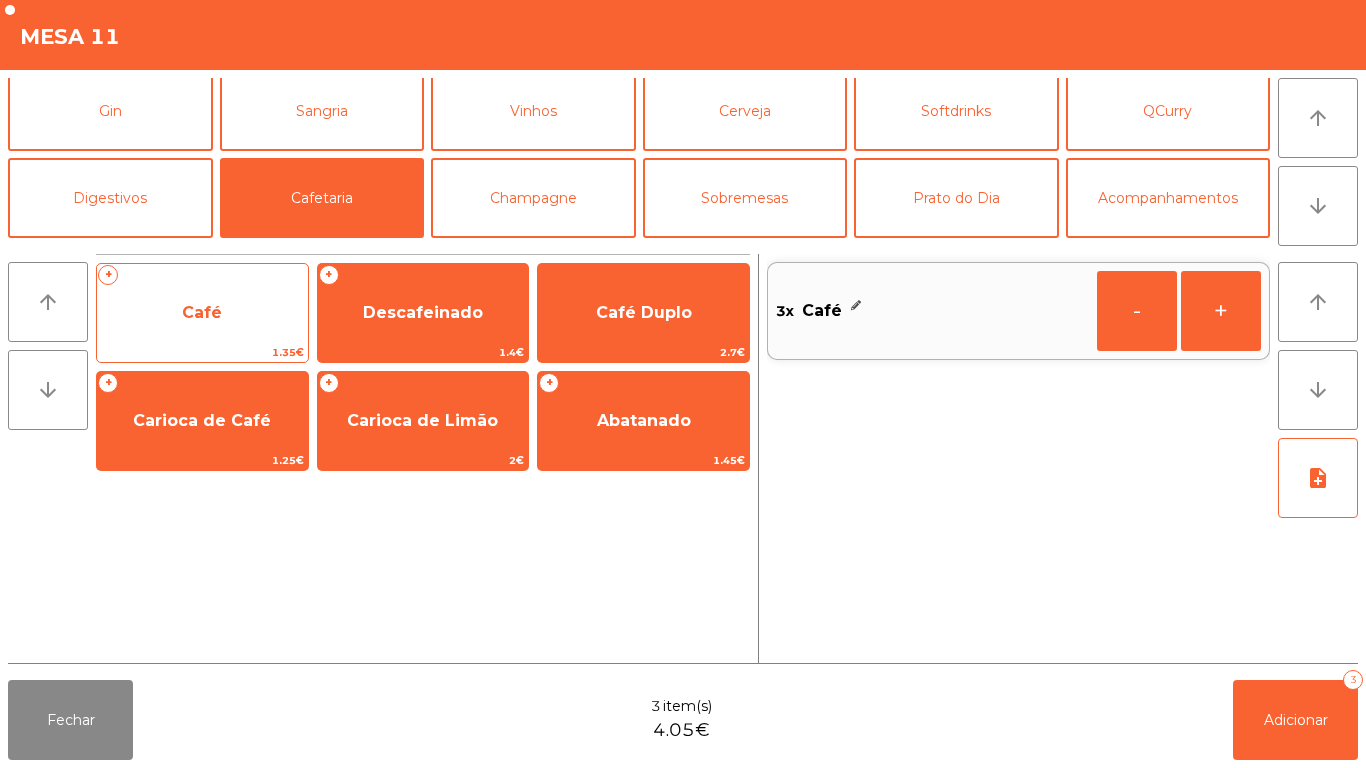click on "Café" 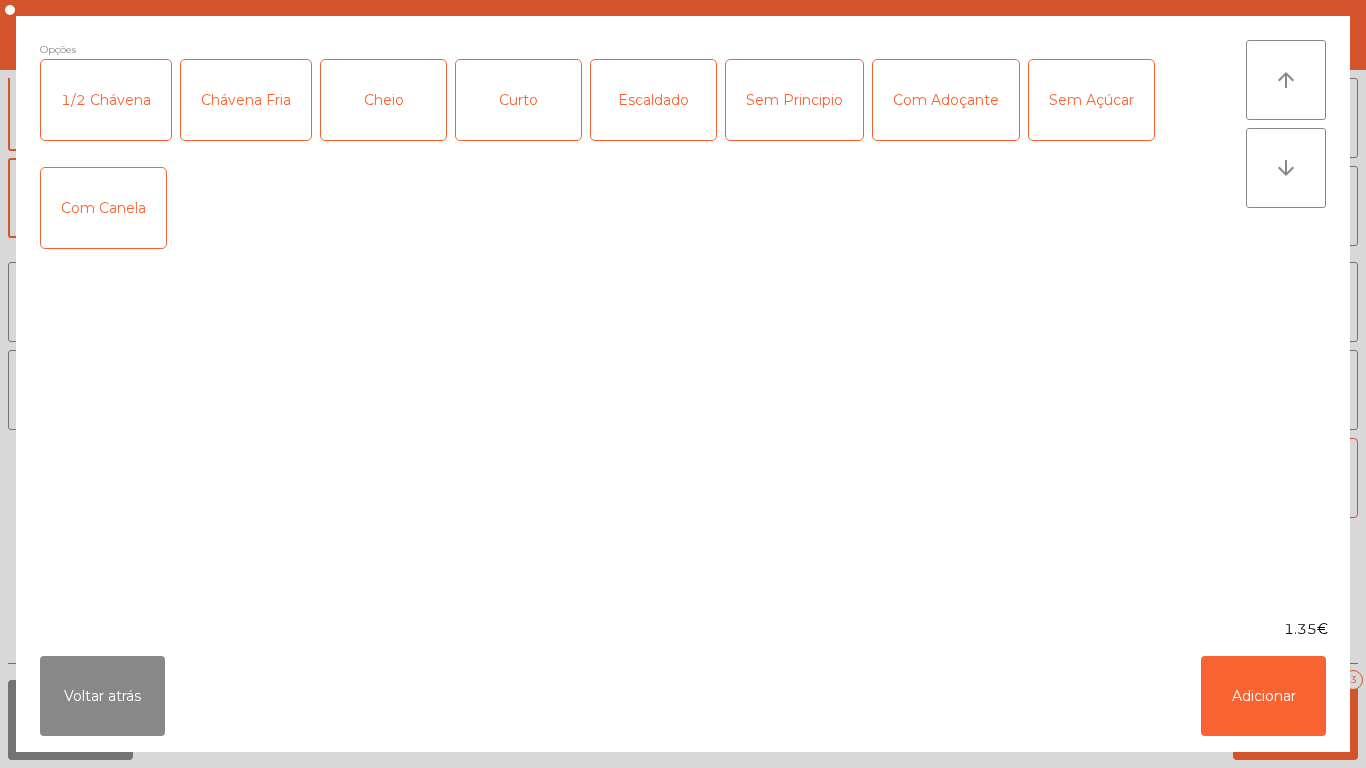click on "Cheio" 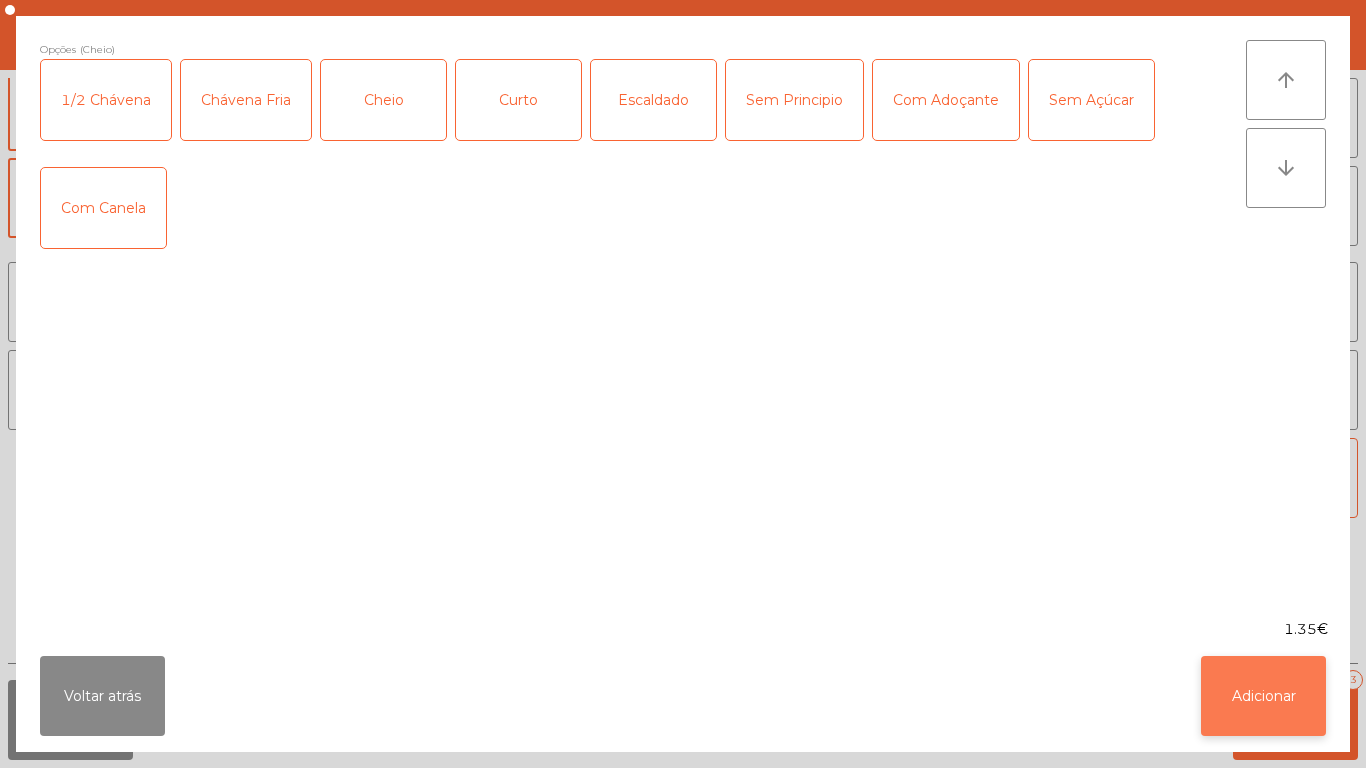 click on "Adicionar" 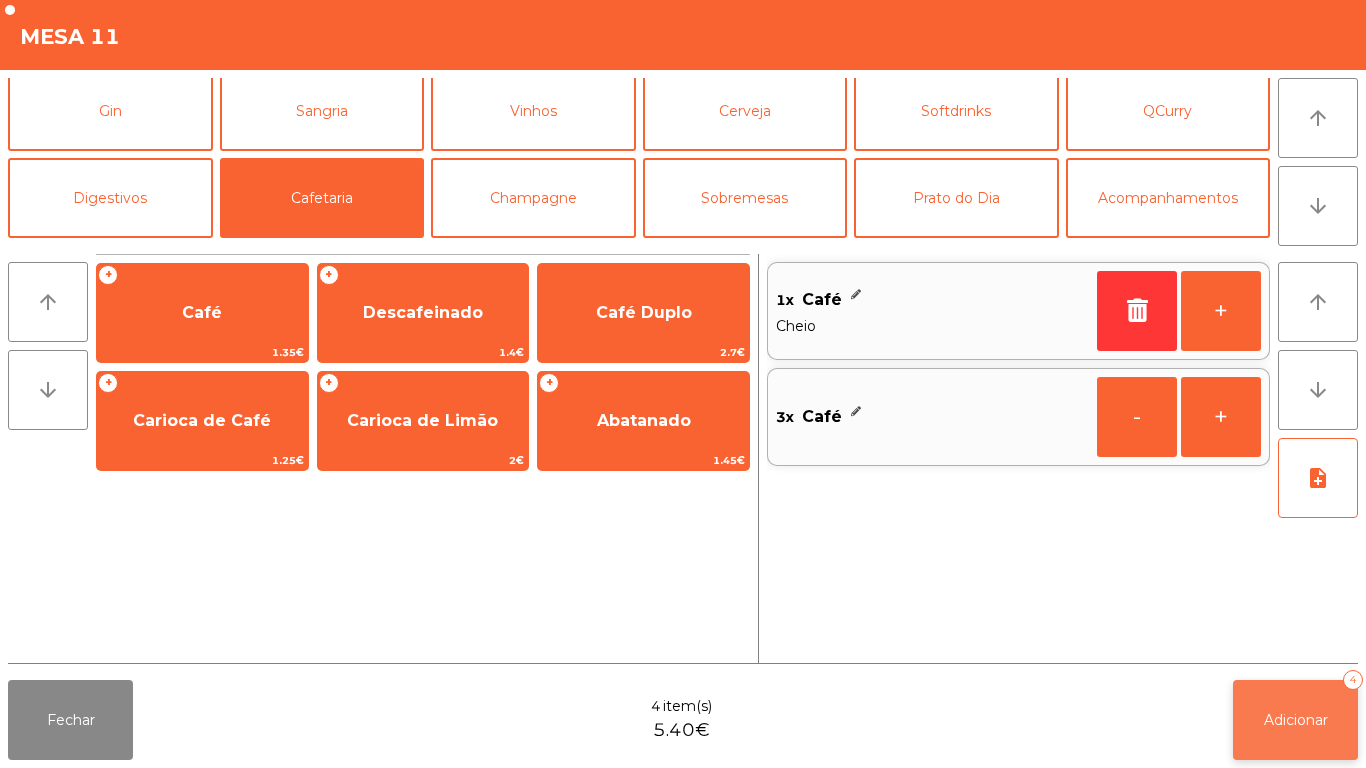 click on "Adicionar" 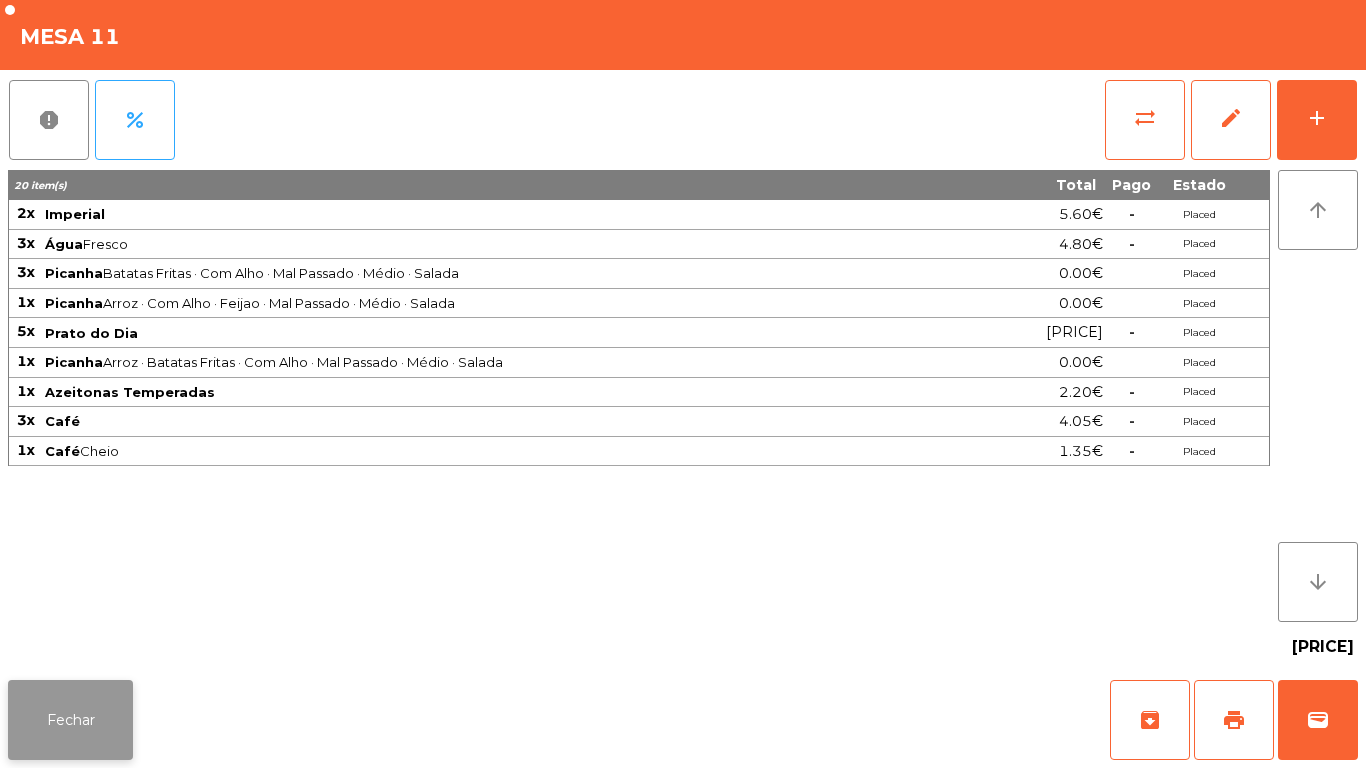 click on "Fechar" 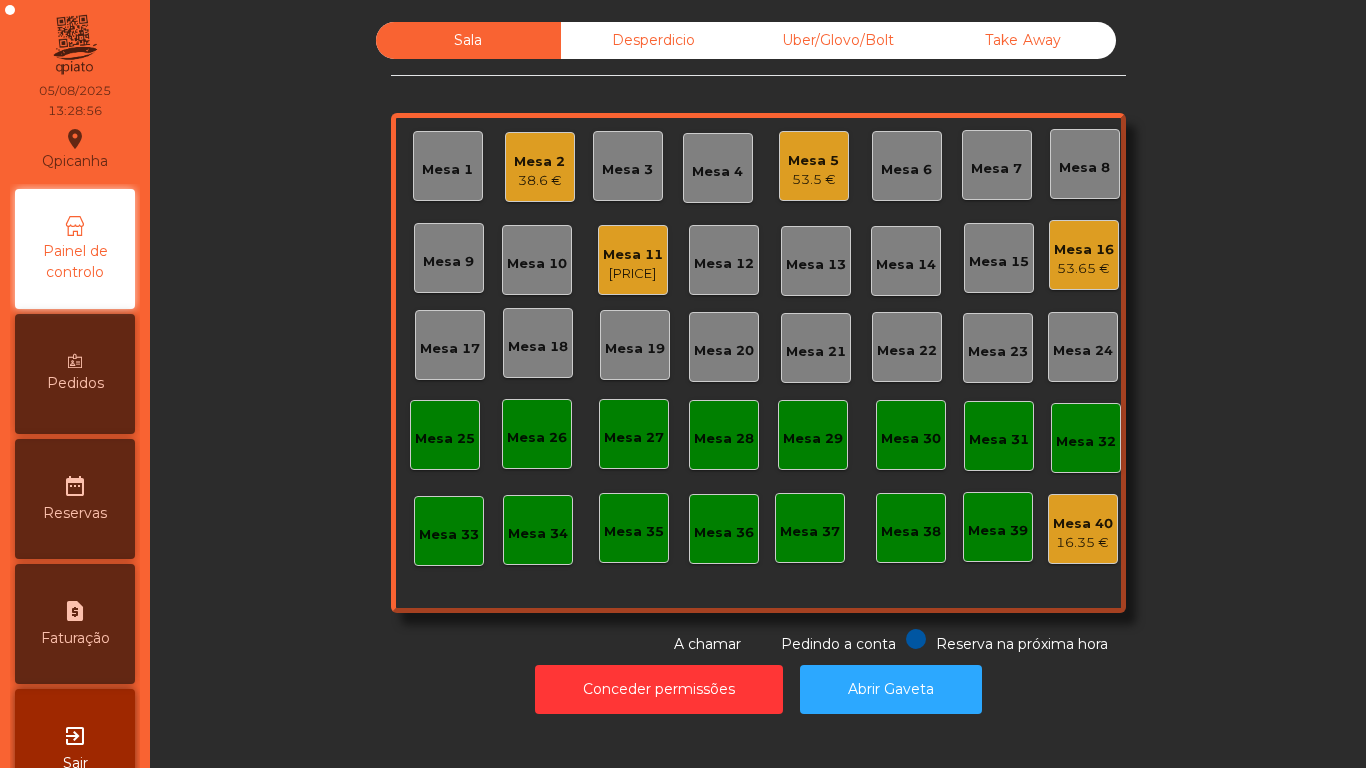 click on "Mesa 5" 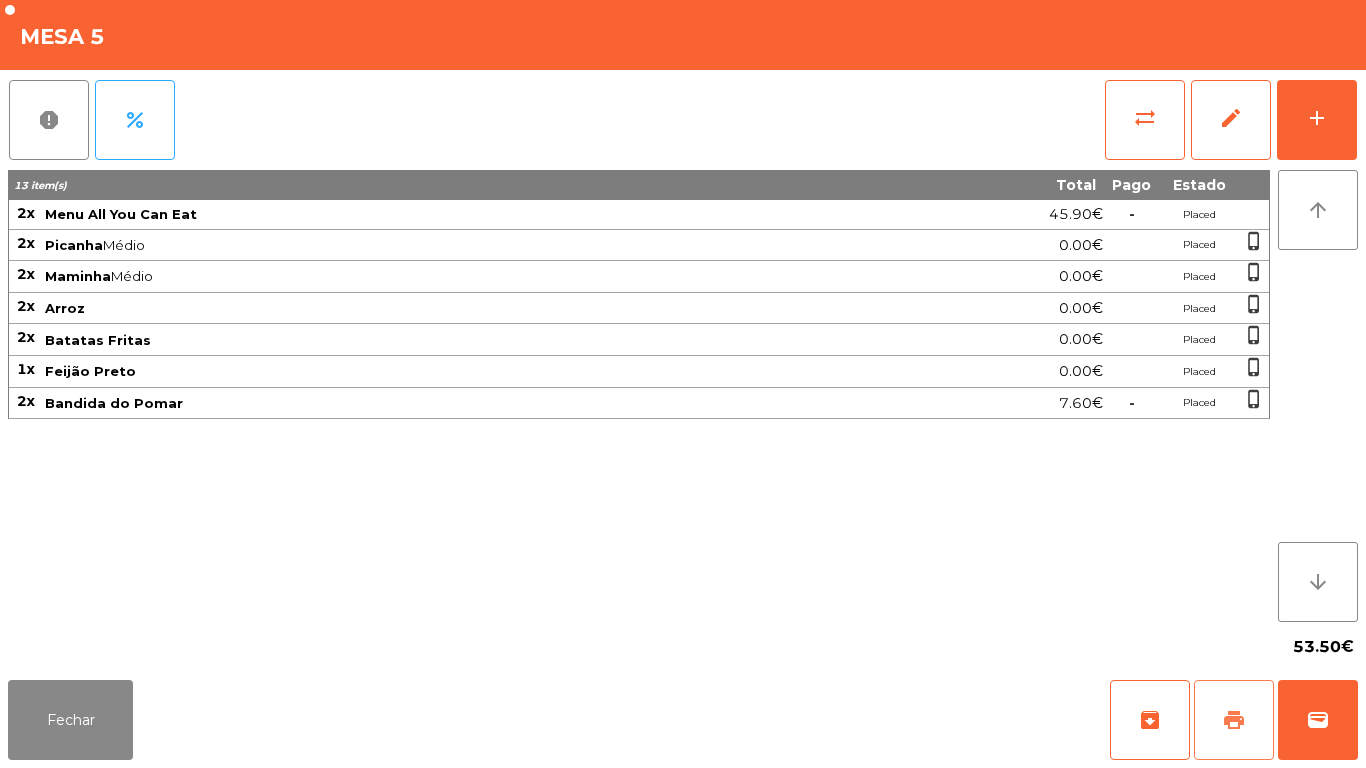 click on "print" 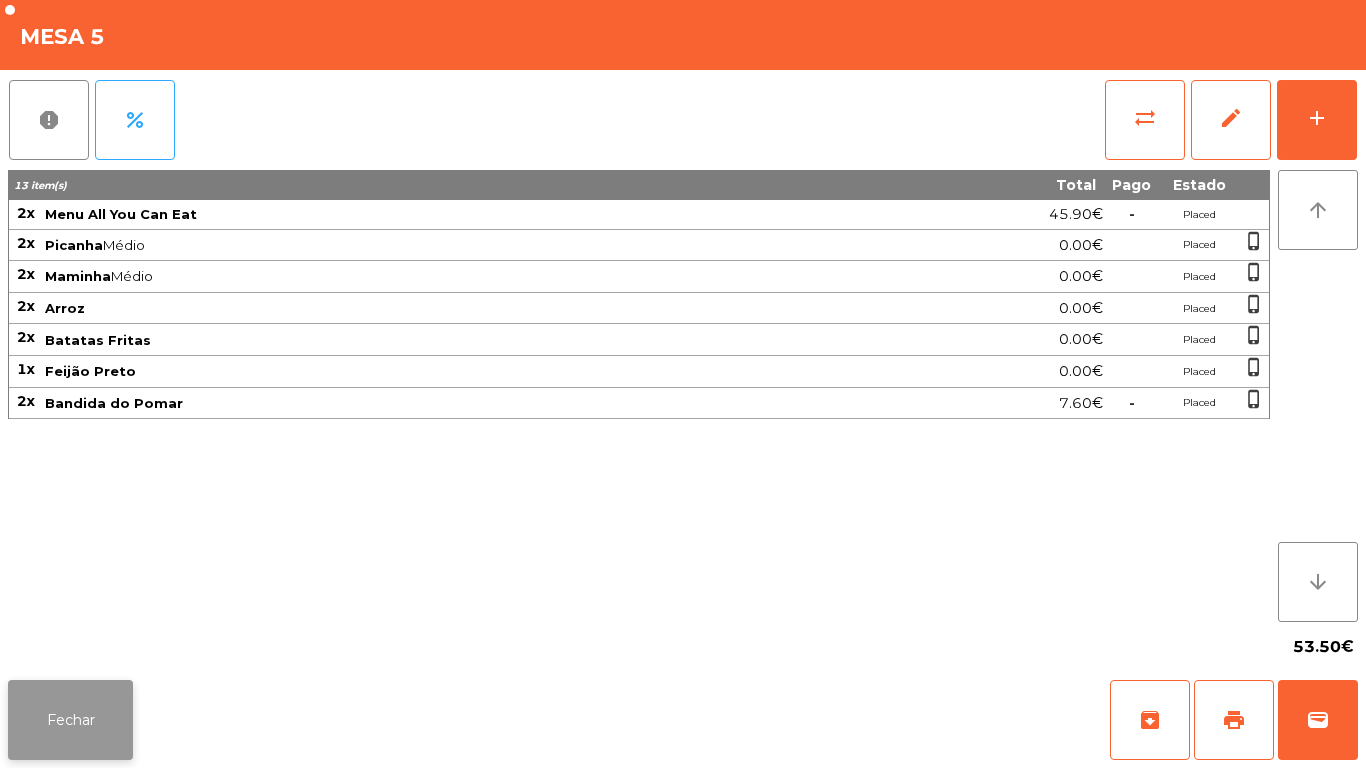 click on "Fechar" 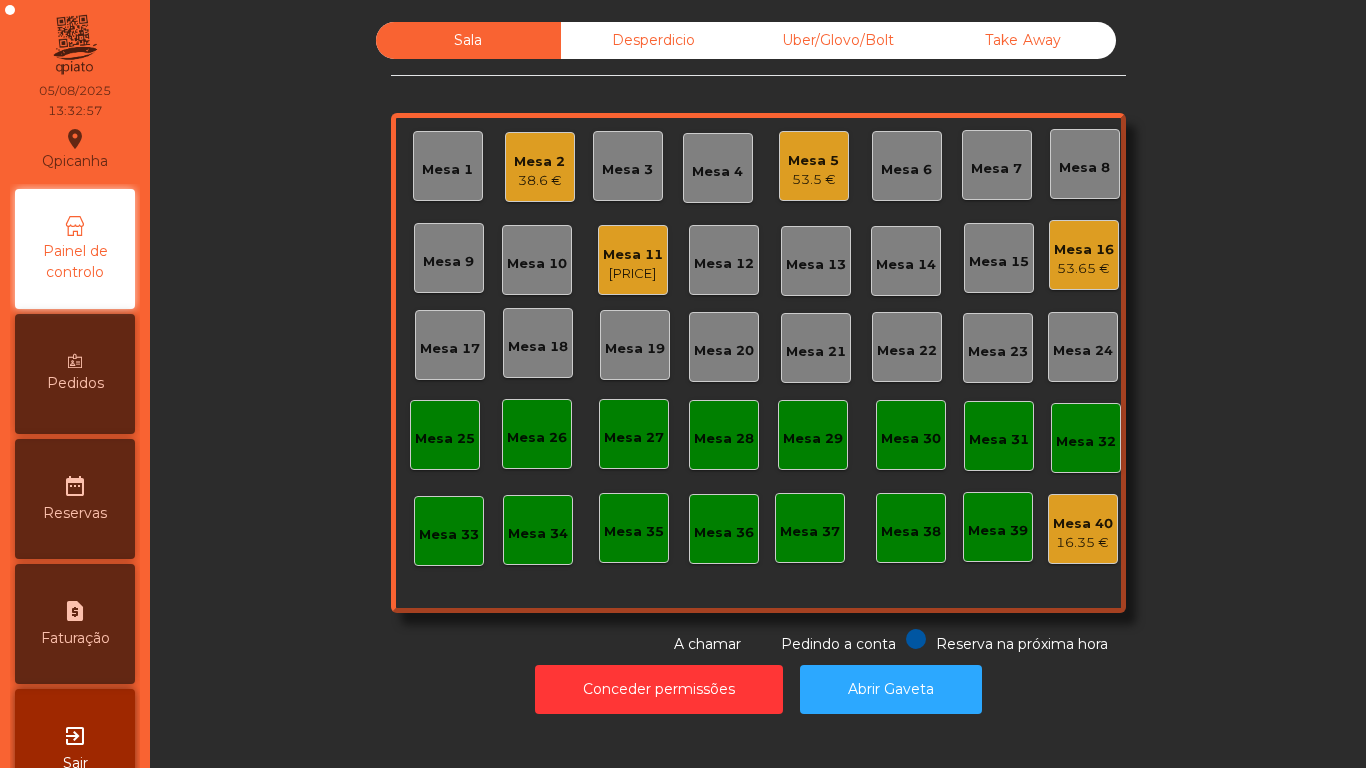 click on "38.6 €" 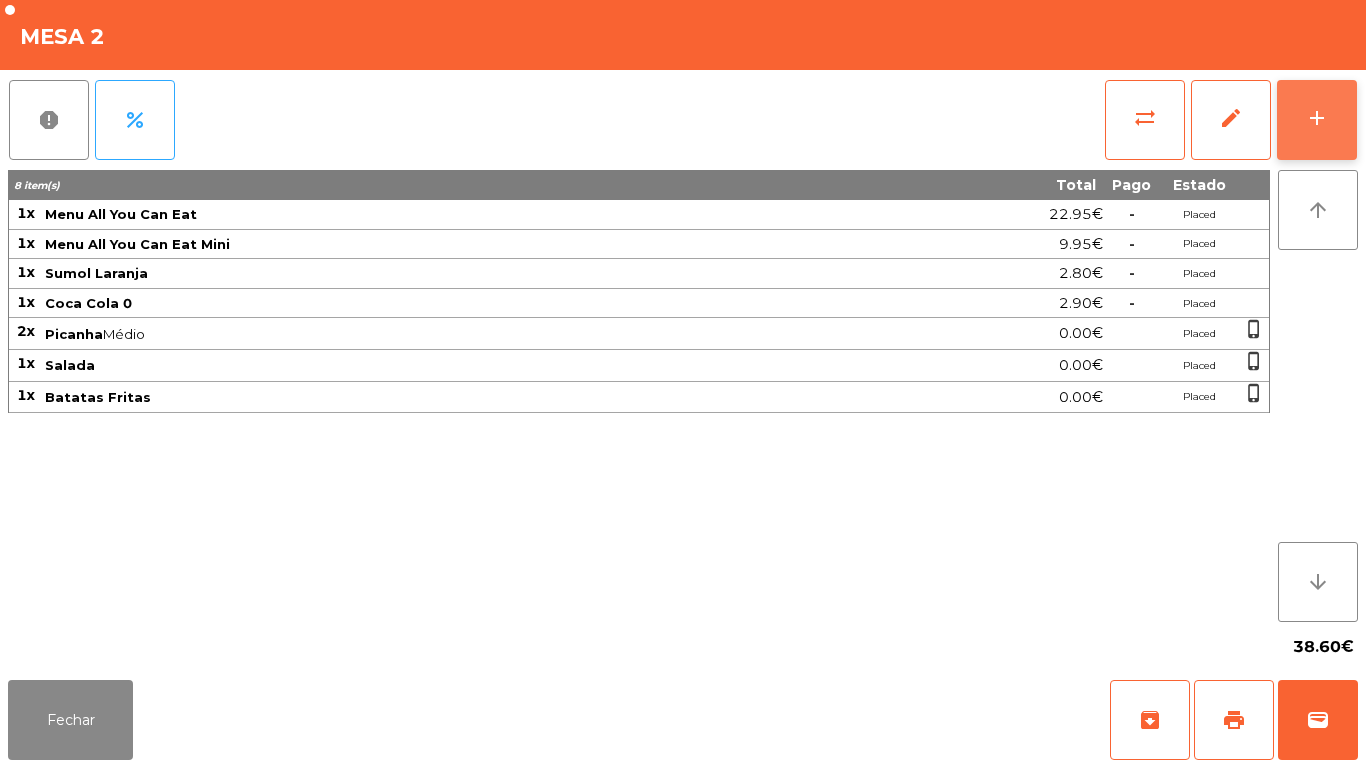 click on "add" 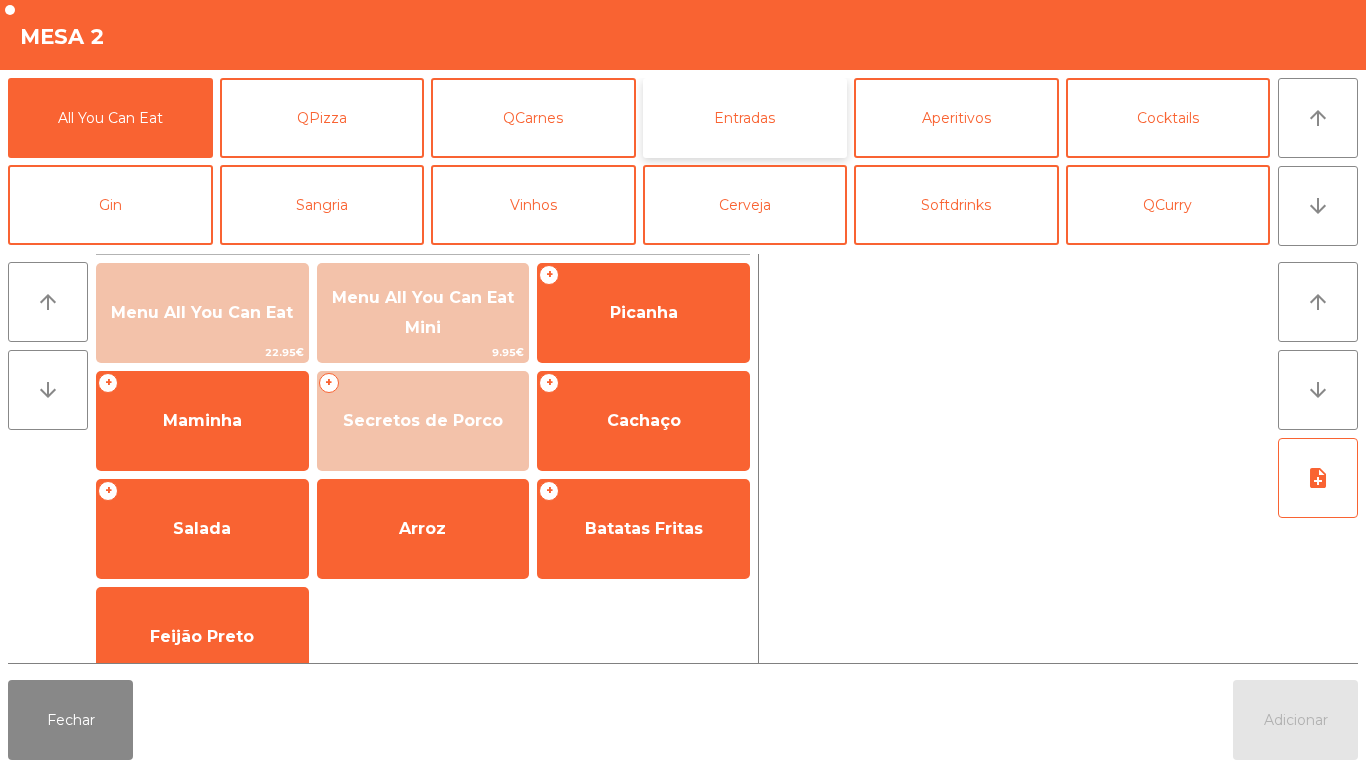 click on "Entradas" 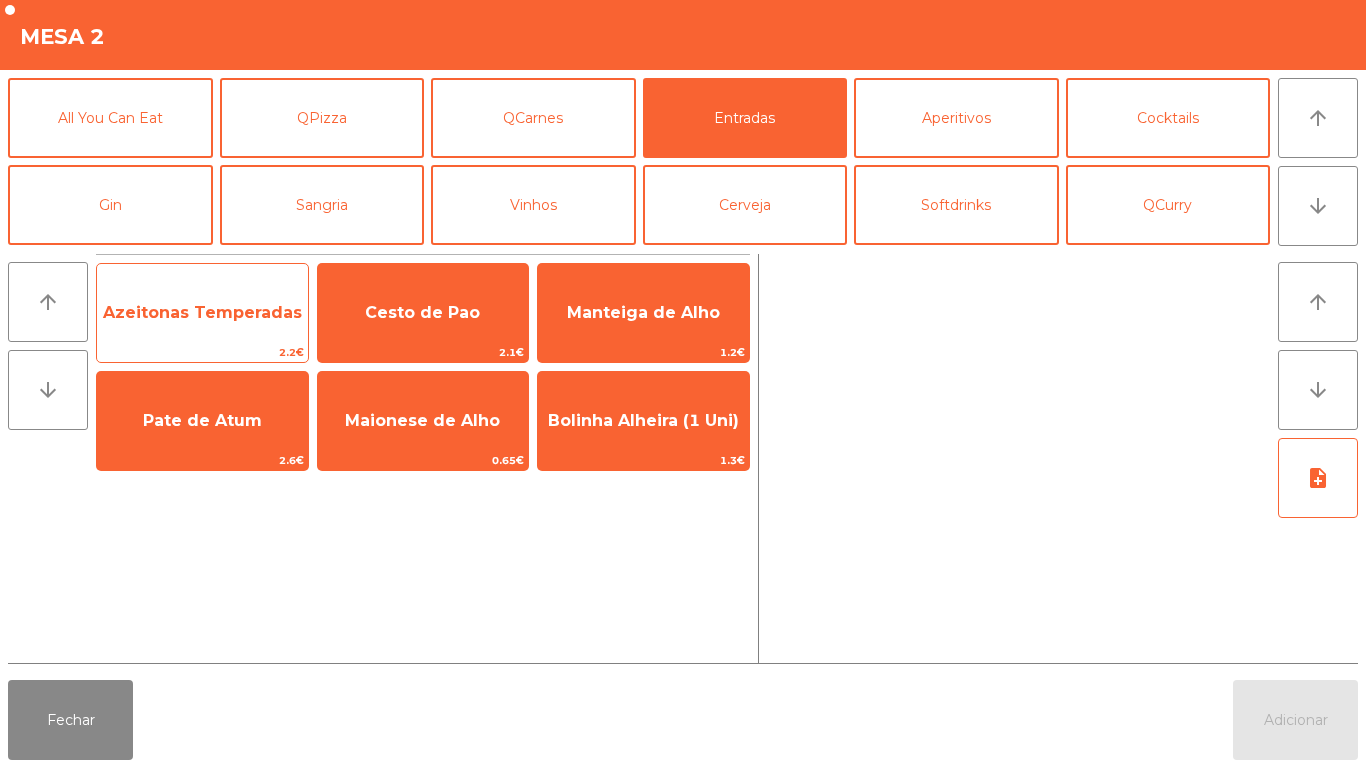 click on "Azeitonas Temperadas" 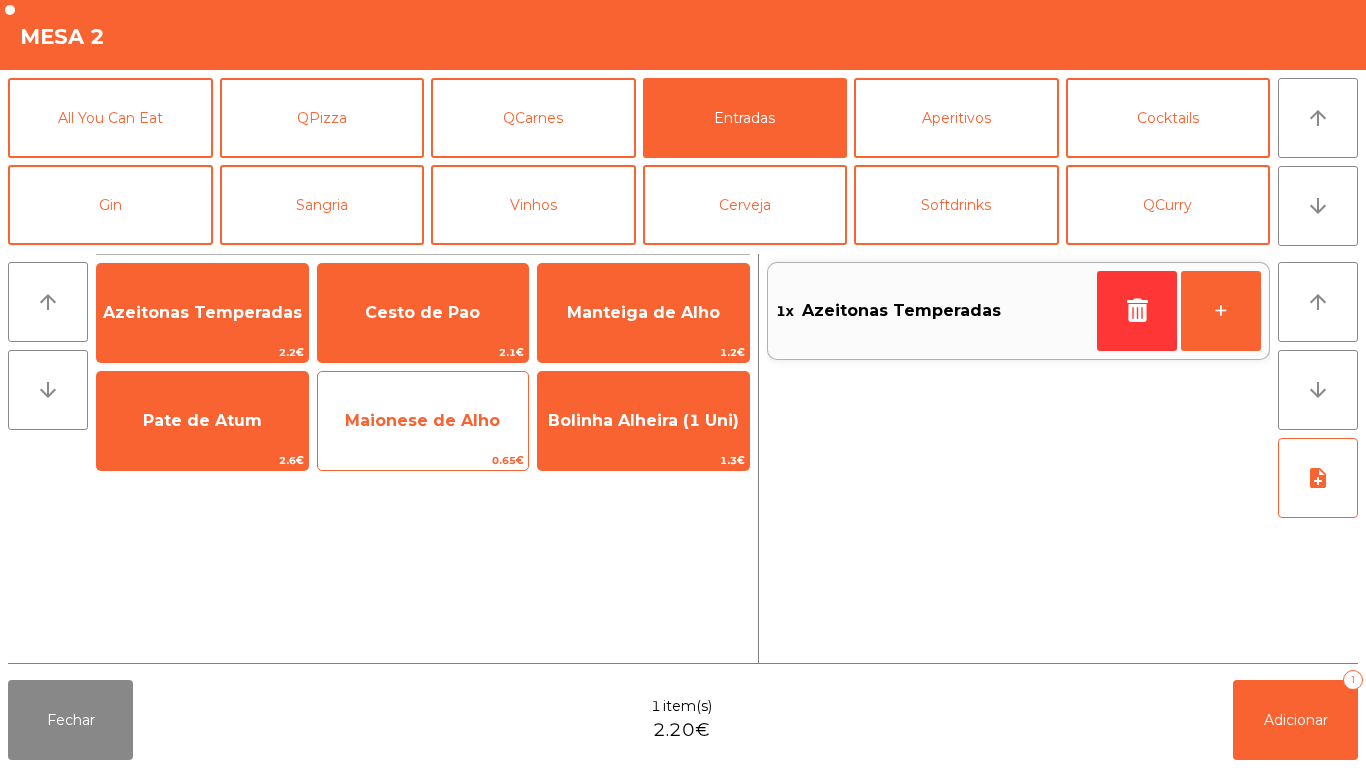 click on "Maionese de Alho" 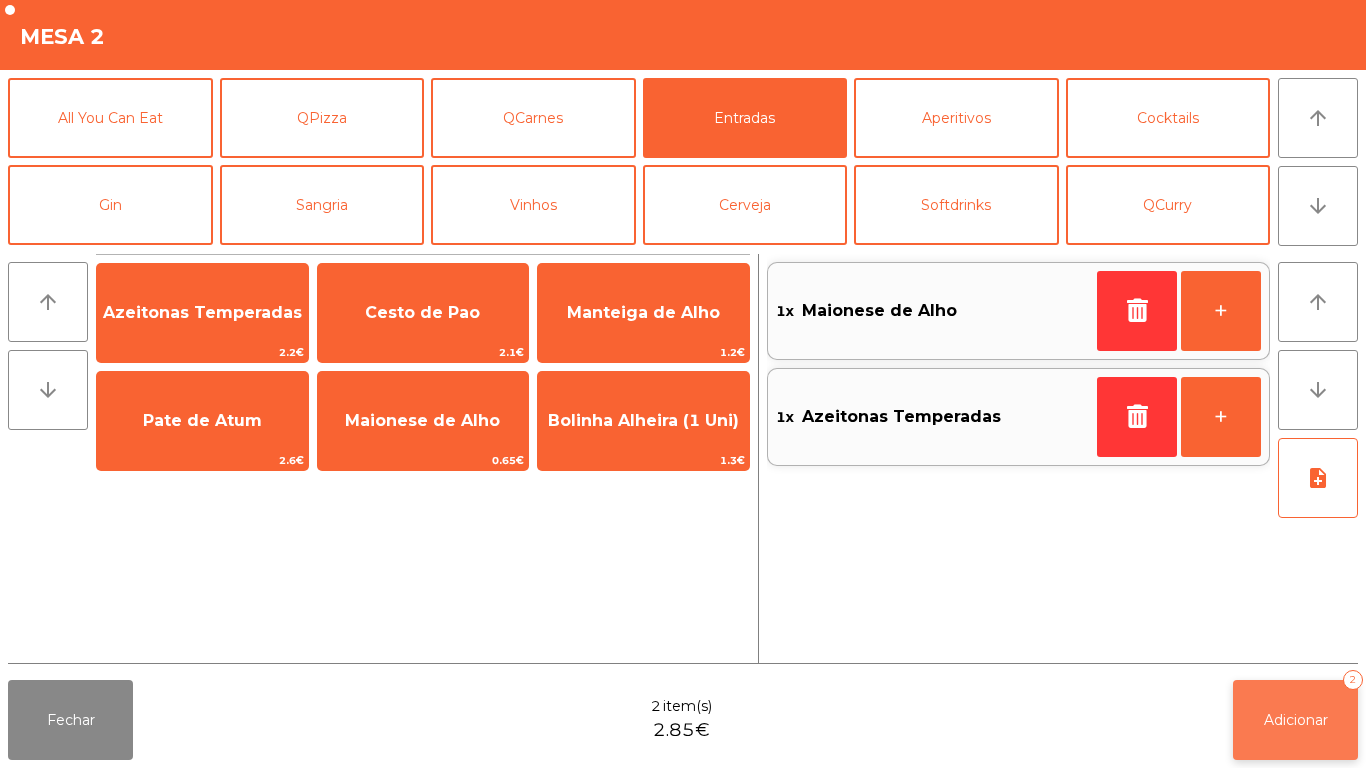 click on "Adicionar   2" 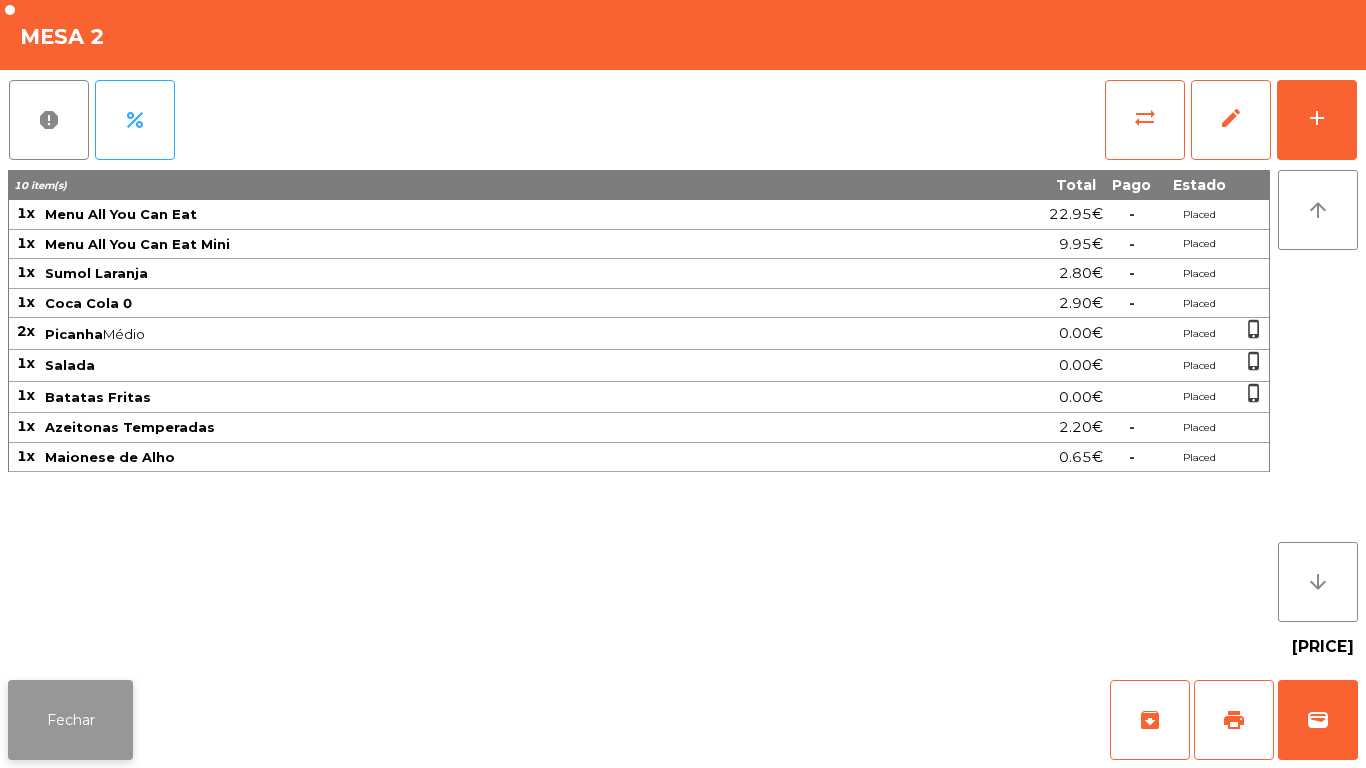 click on "Fechar" 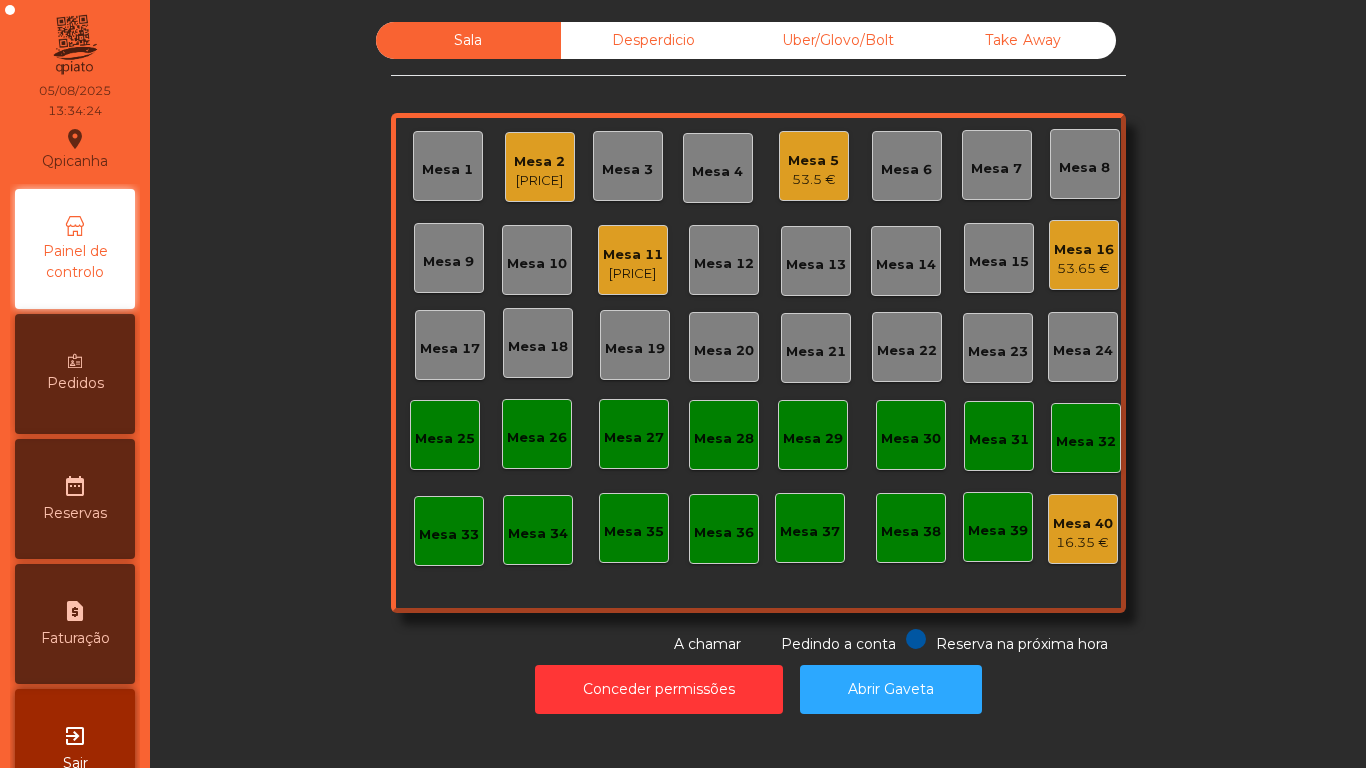click on "Mesa 5" 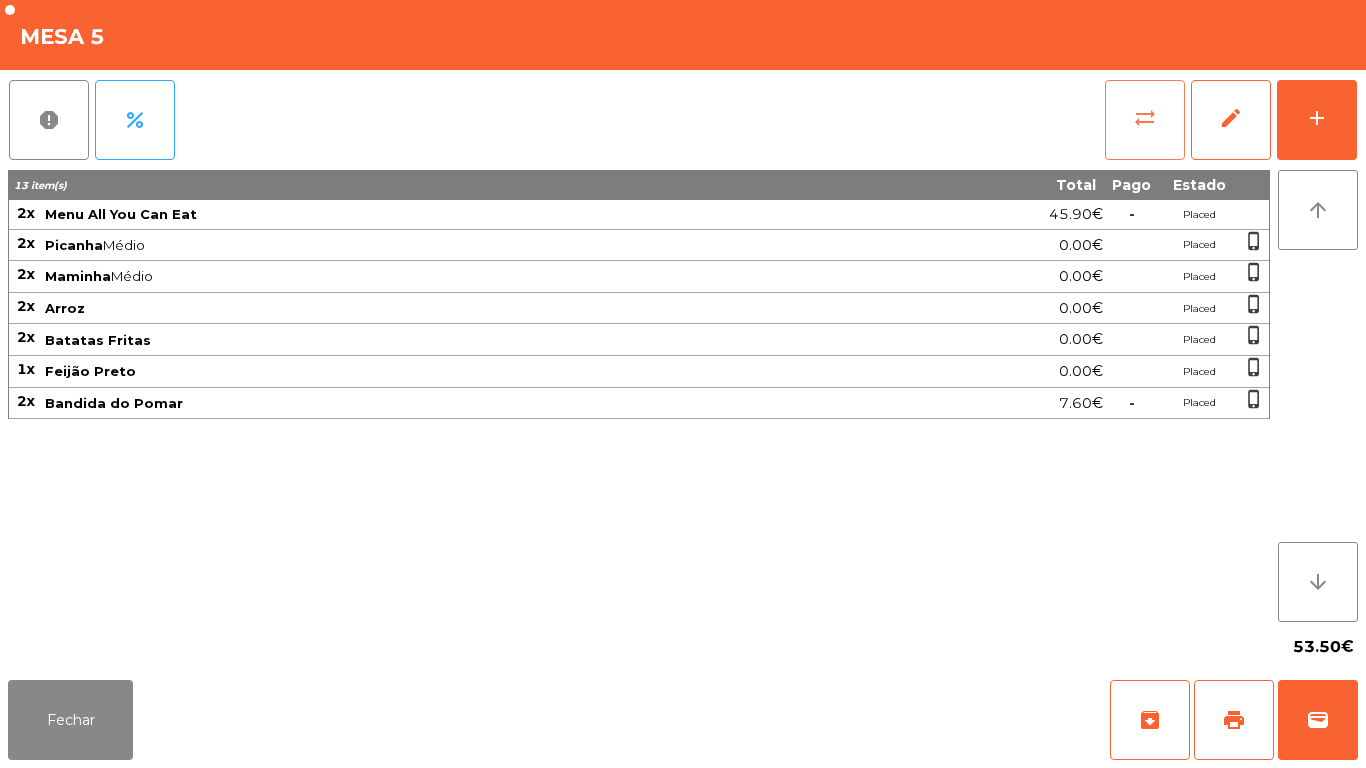 click on "sync_alt" 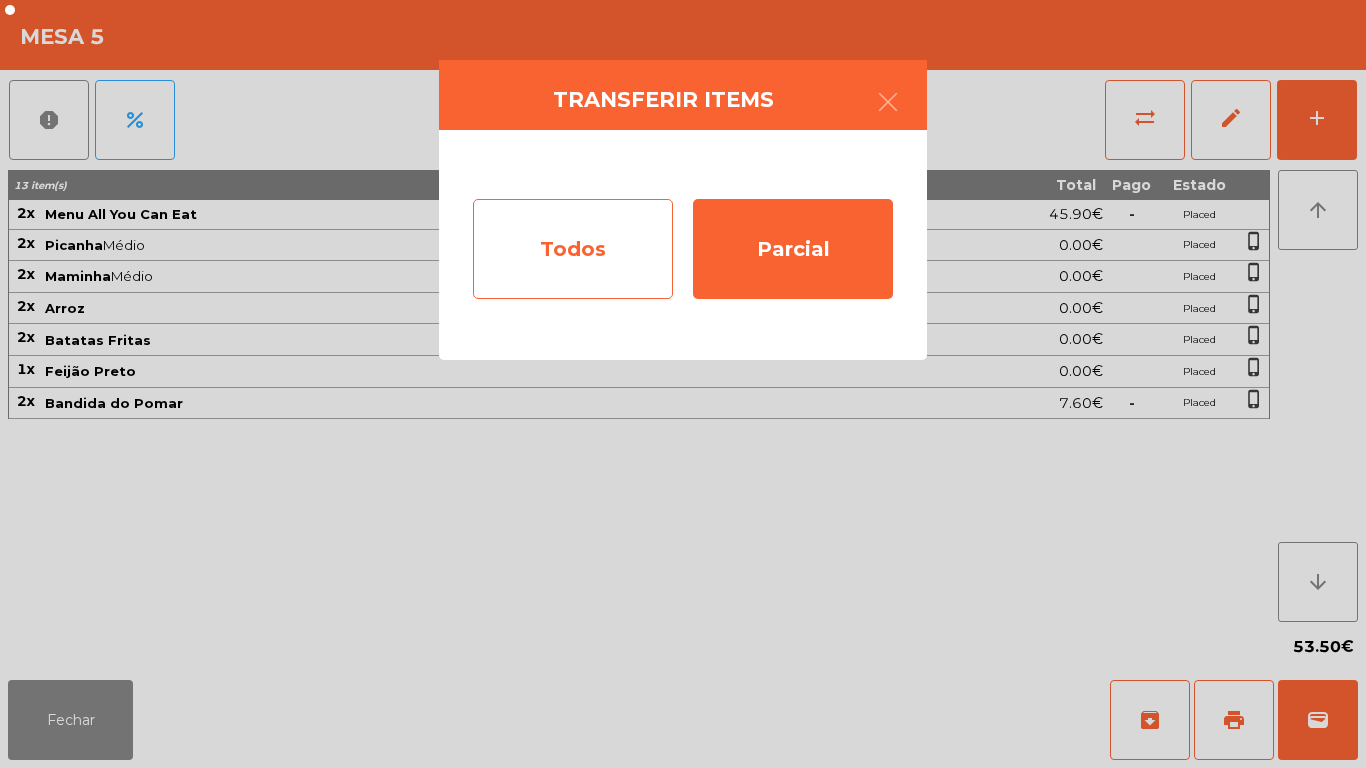 click on "Todos" 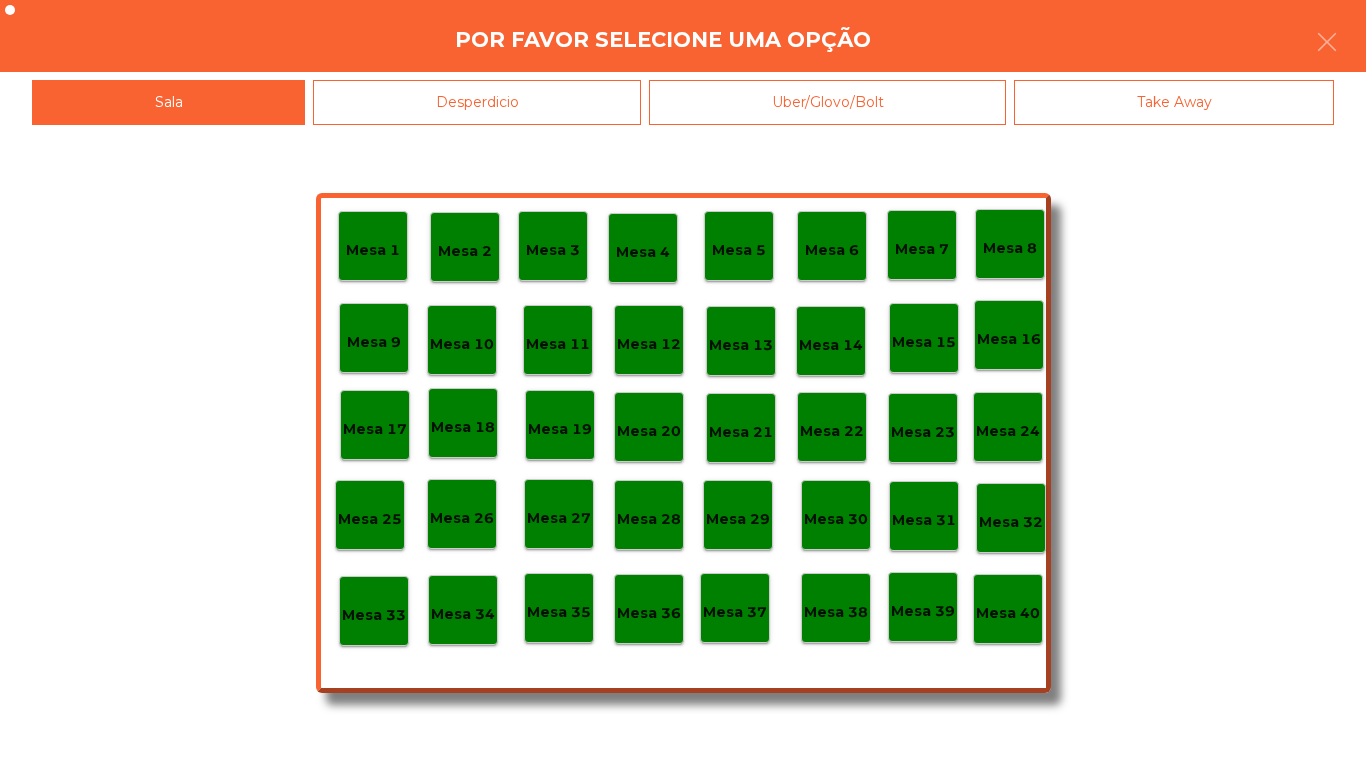 click on "Mesa 40" 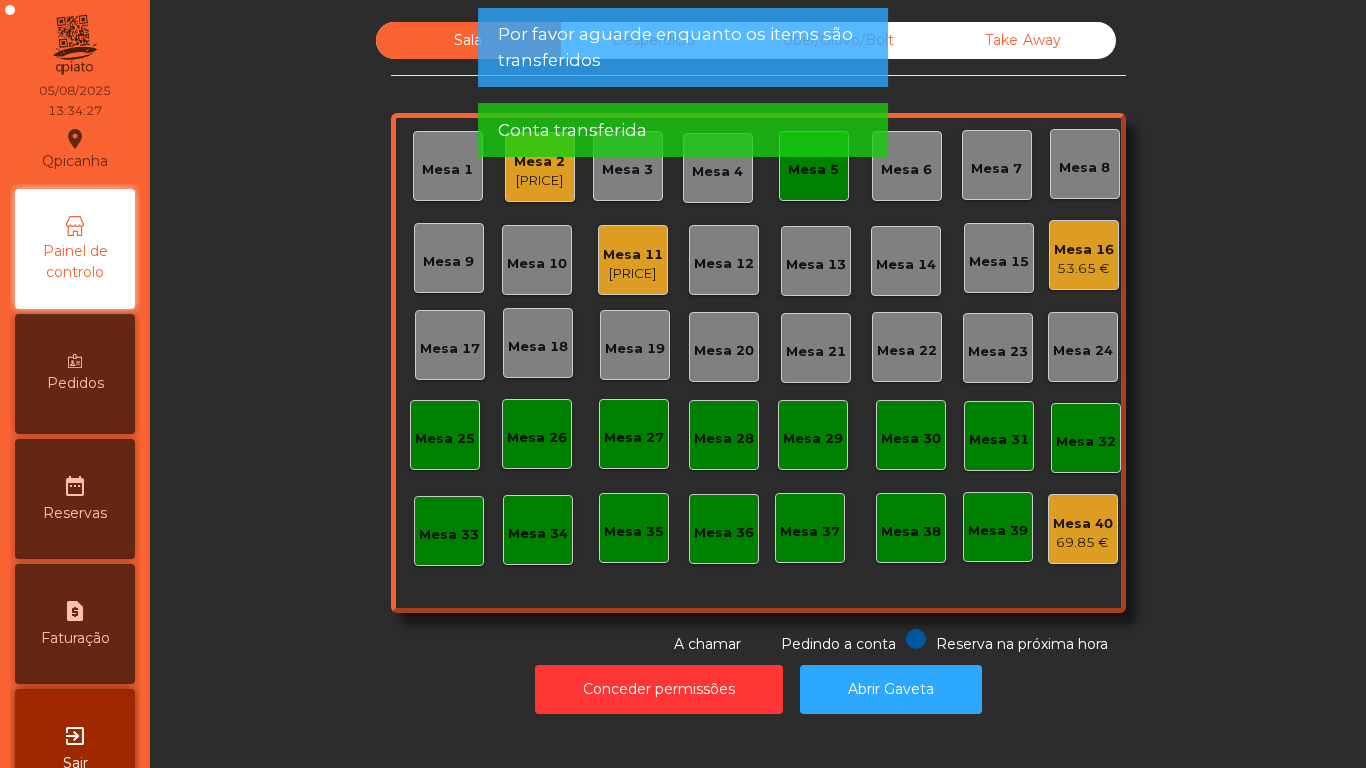 click on "Mesa 5" 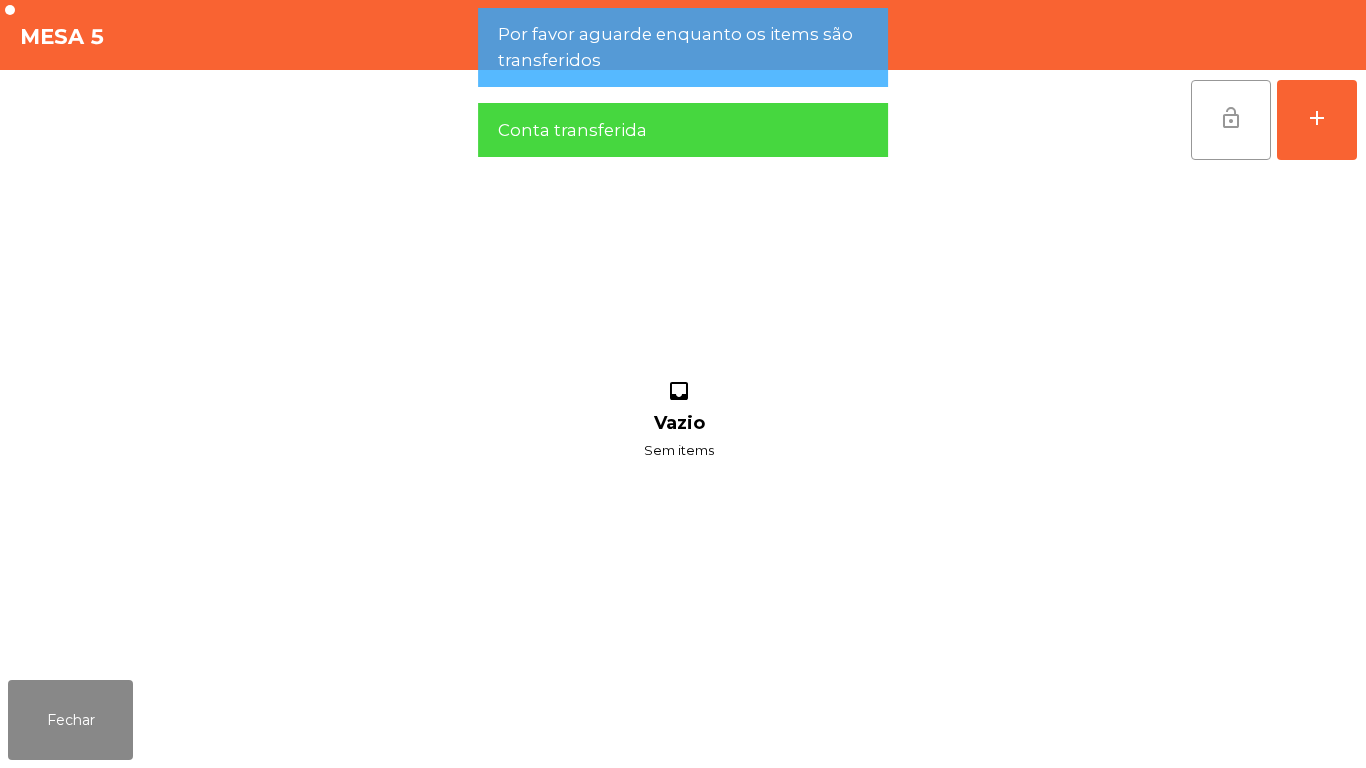 click on "lock_open" 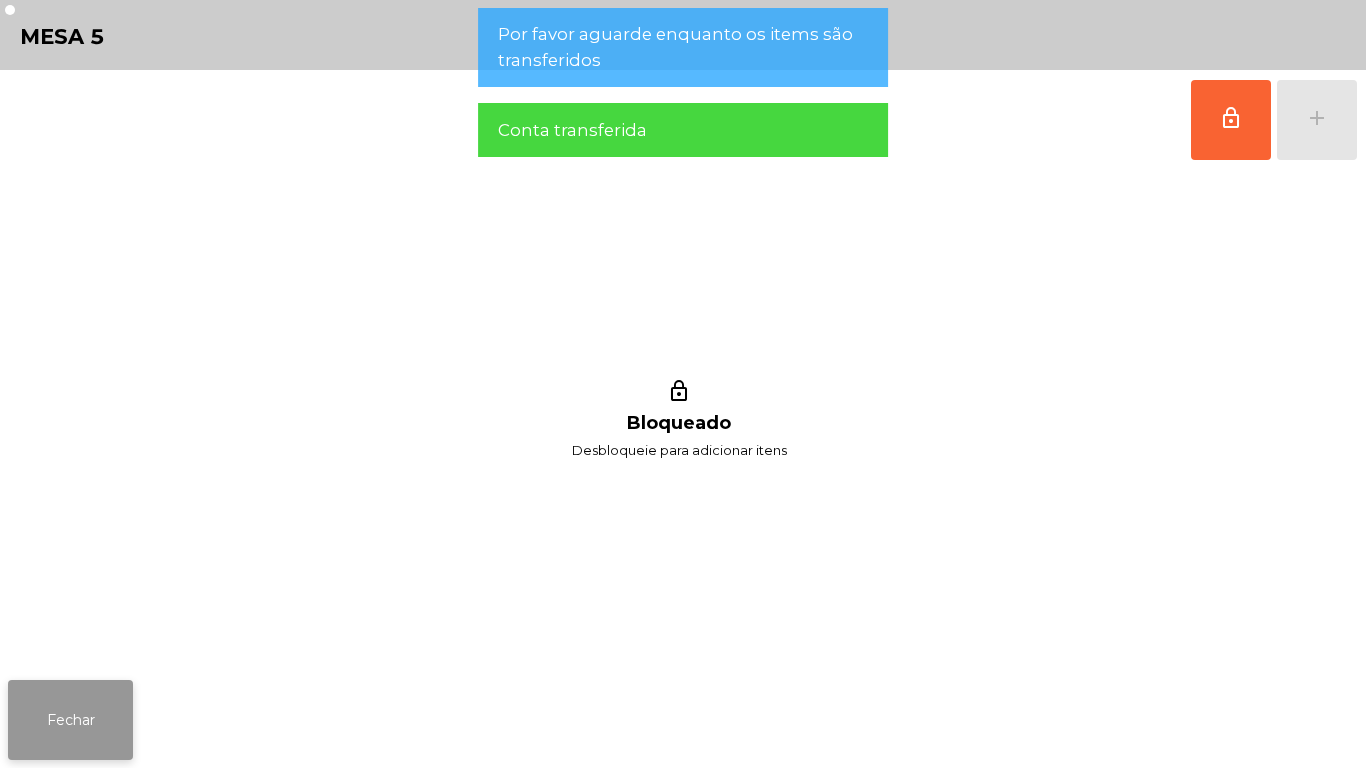 click on "Fechar" 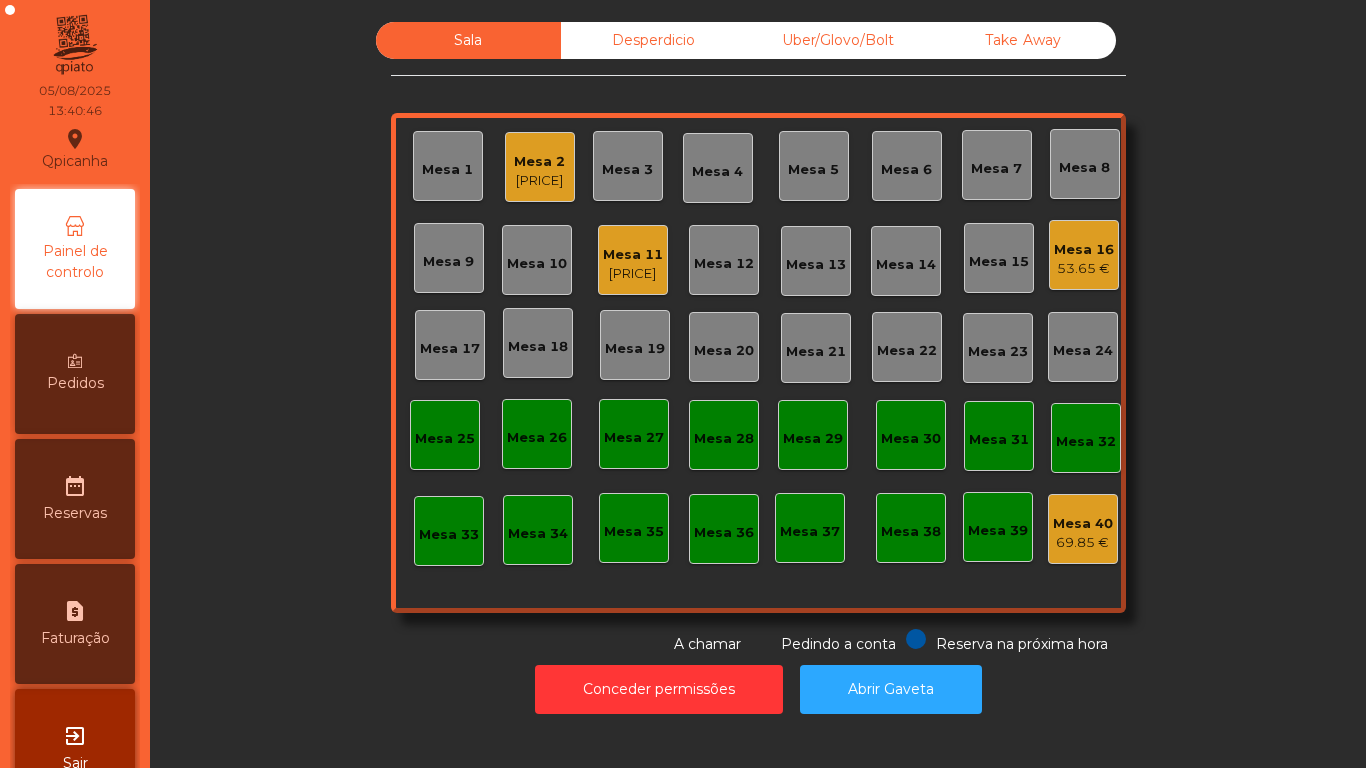 click on "Mesa [NUMBER]   [PRICE]" 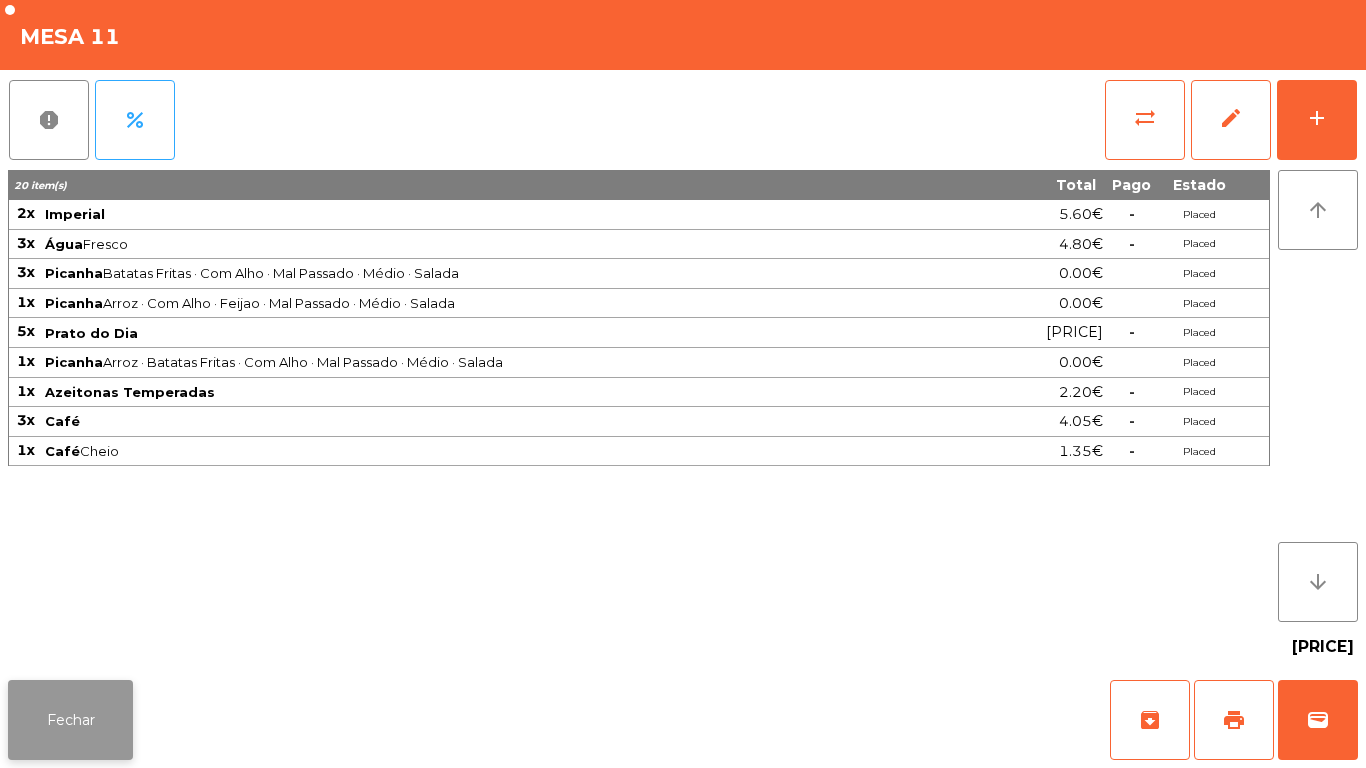 click on "Fechar" 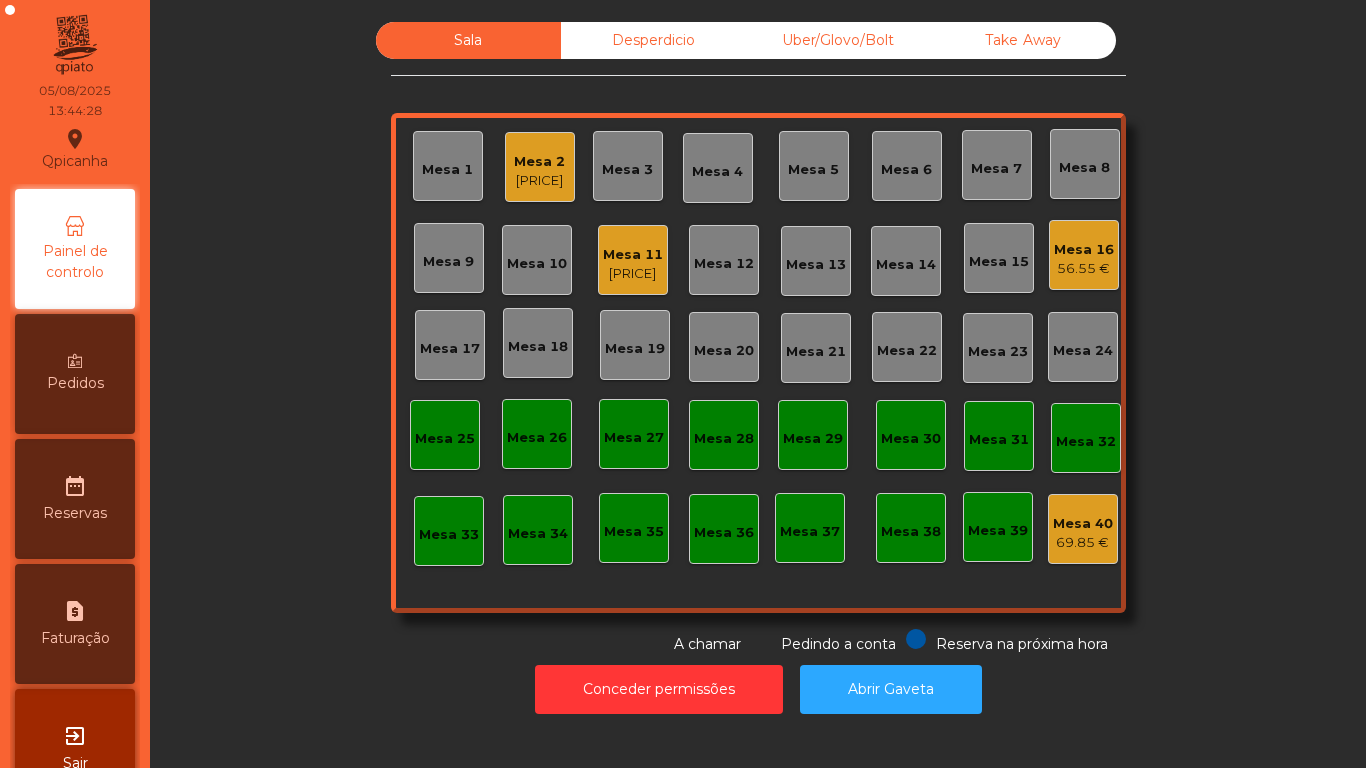 click on "Mesa [NUMBER]   [PRICE]" 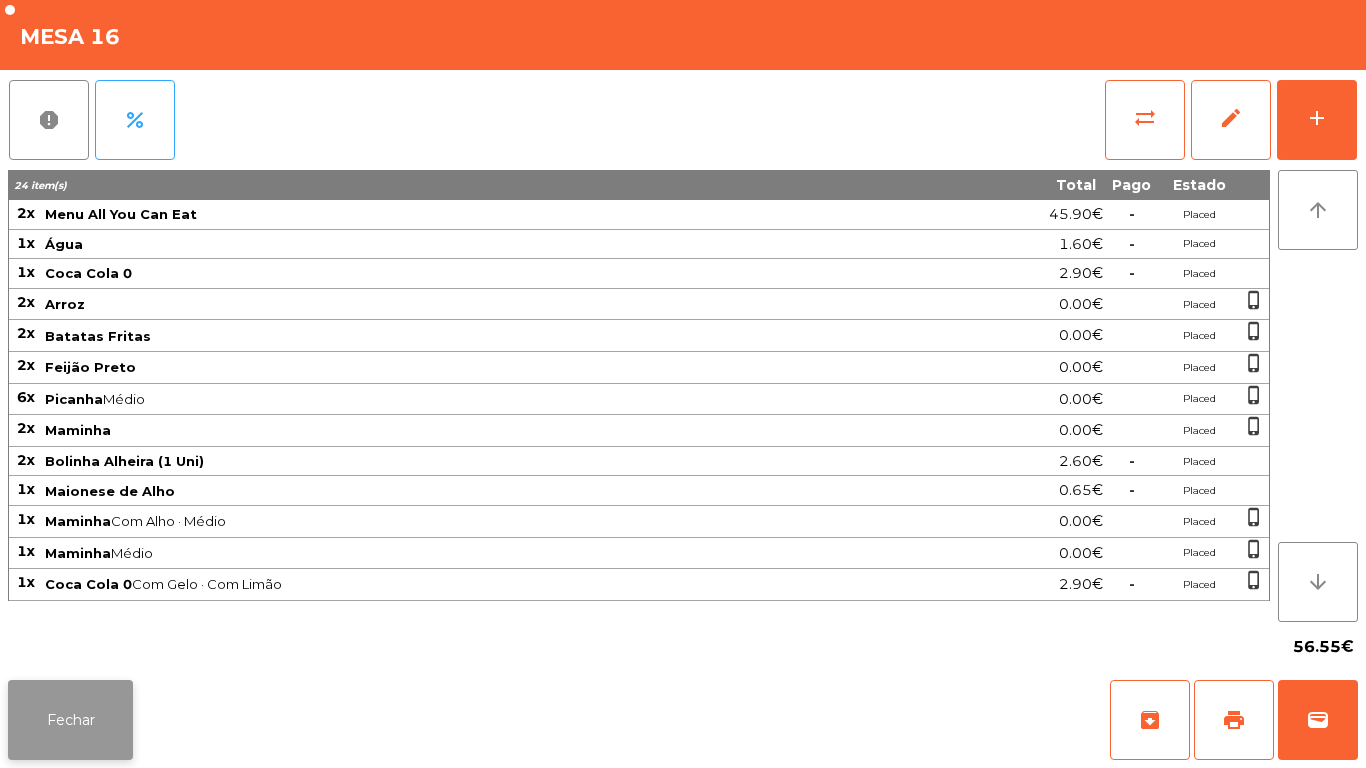 click on "Fechar" 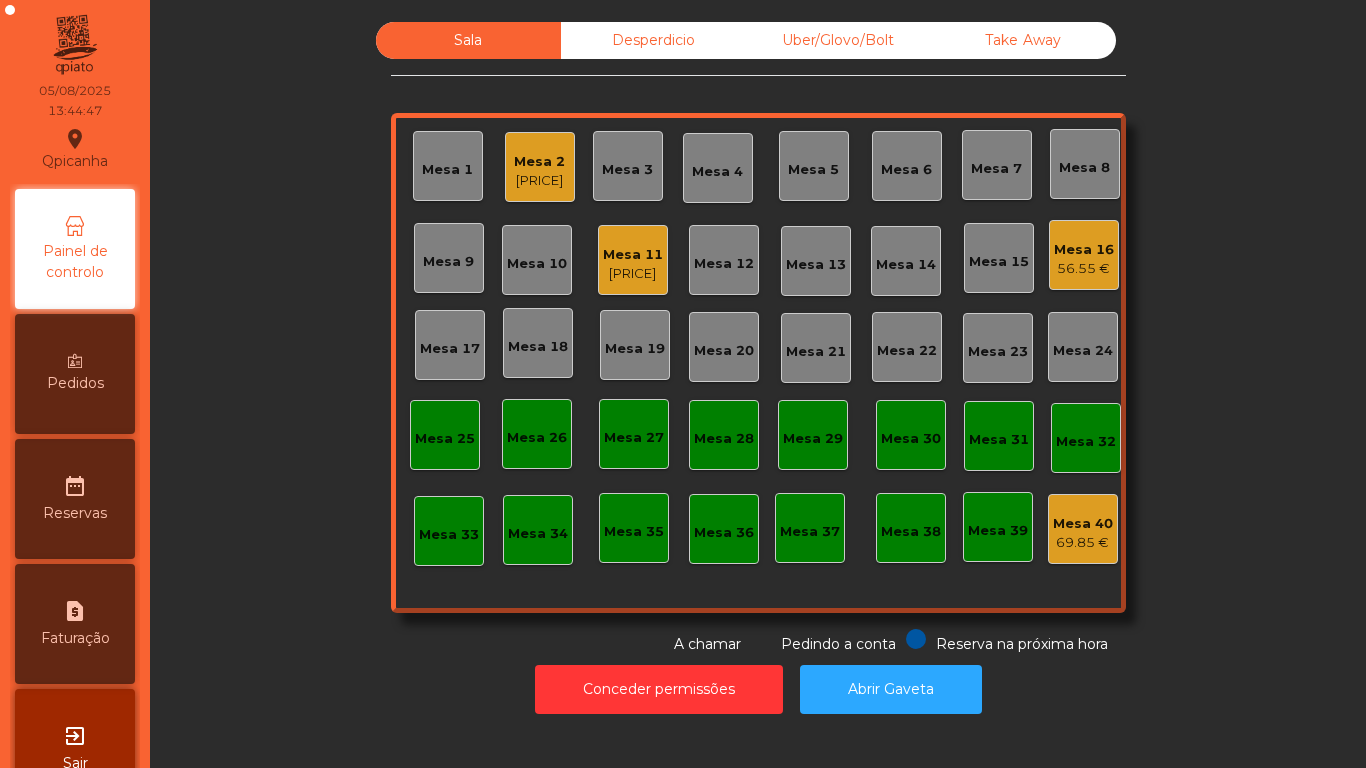 click on "Mesa [NUMBER]   [PRICE]" 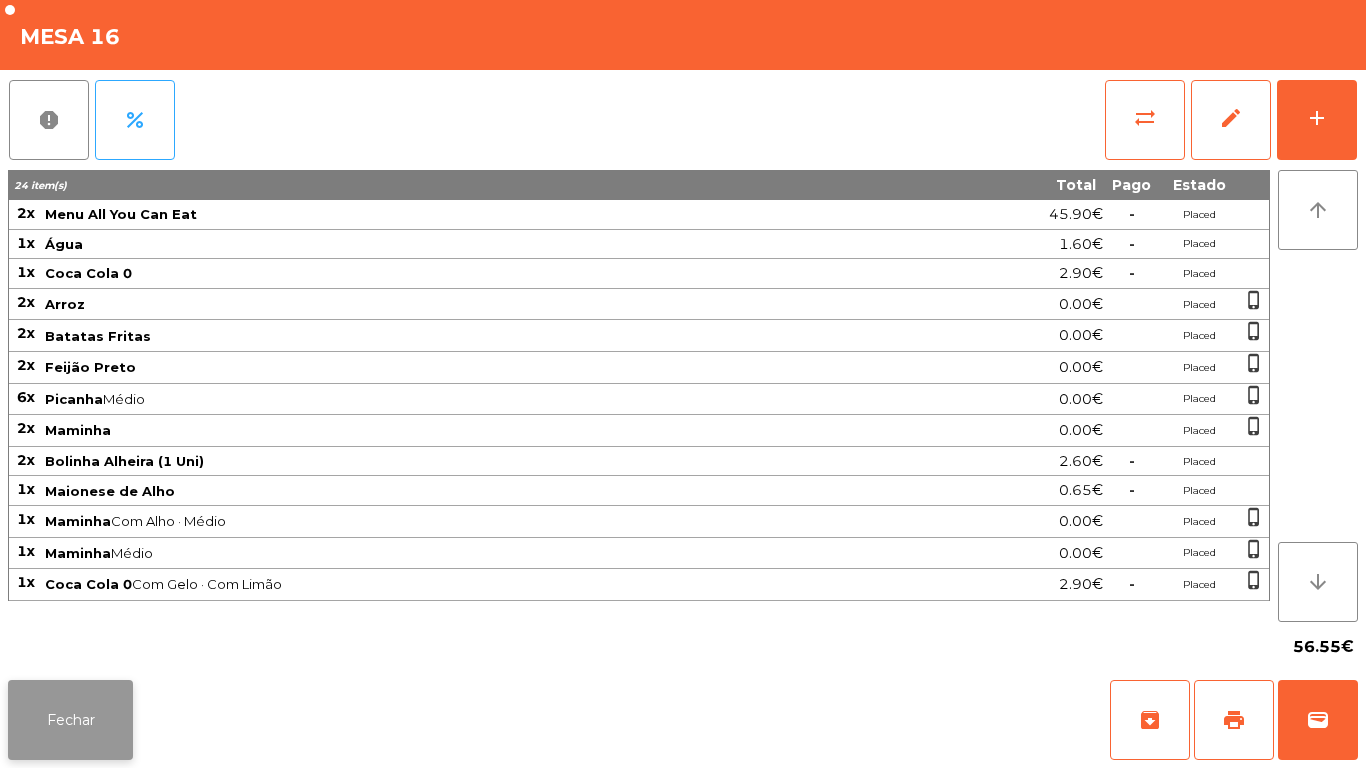click on "Fechar" 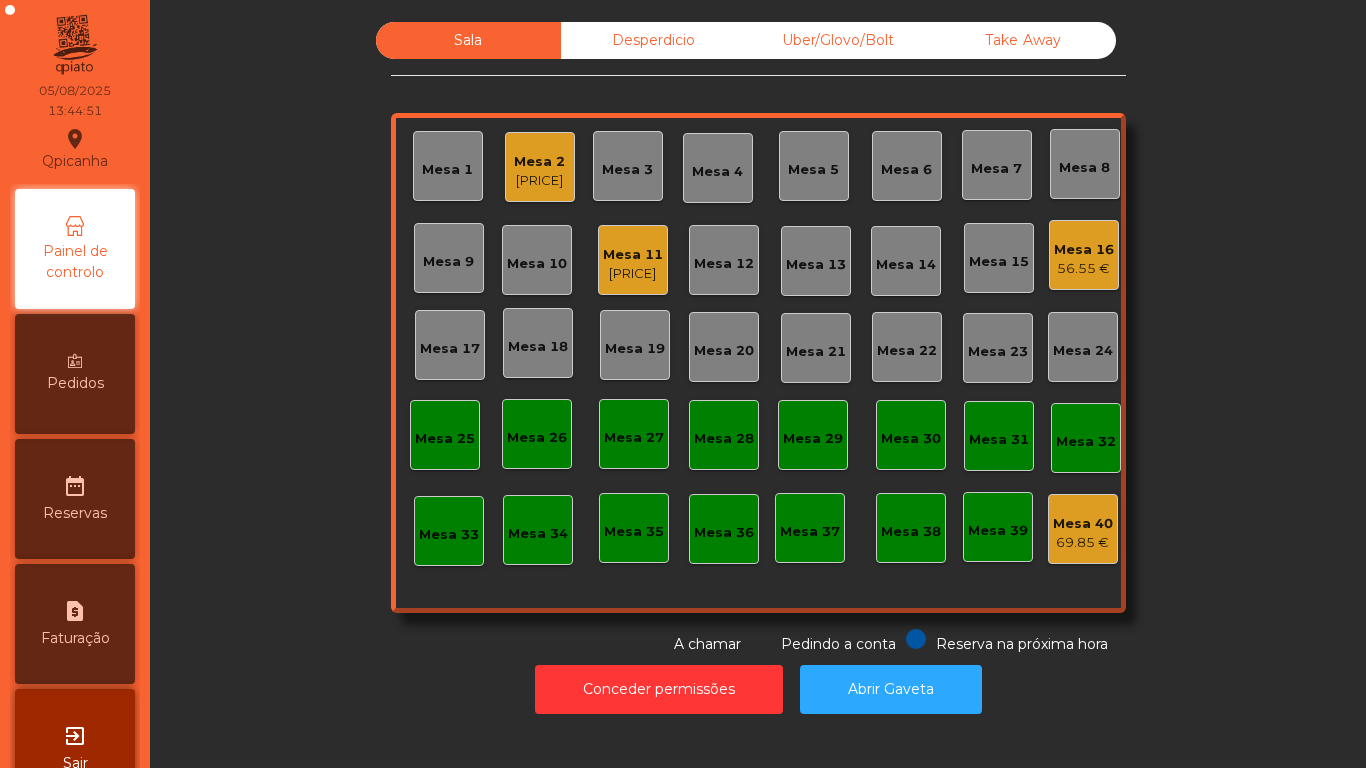 click on "56.55 €" 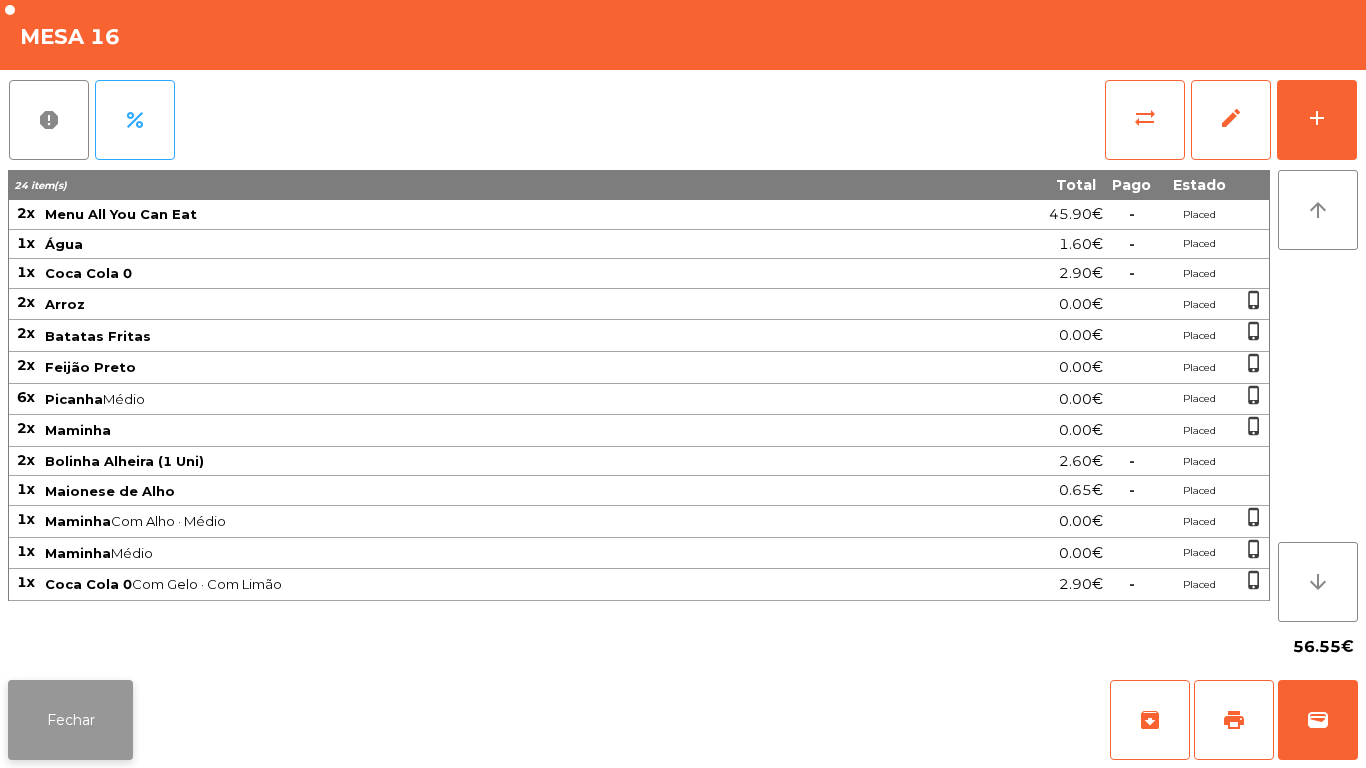 click on "Fechar" 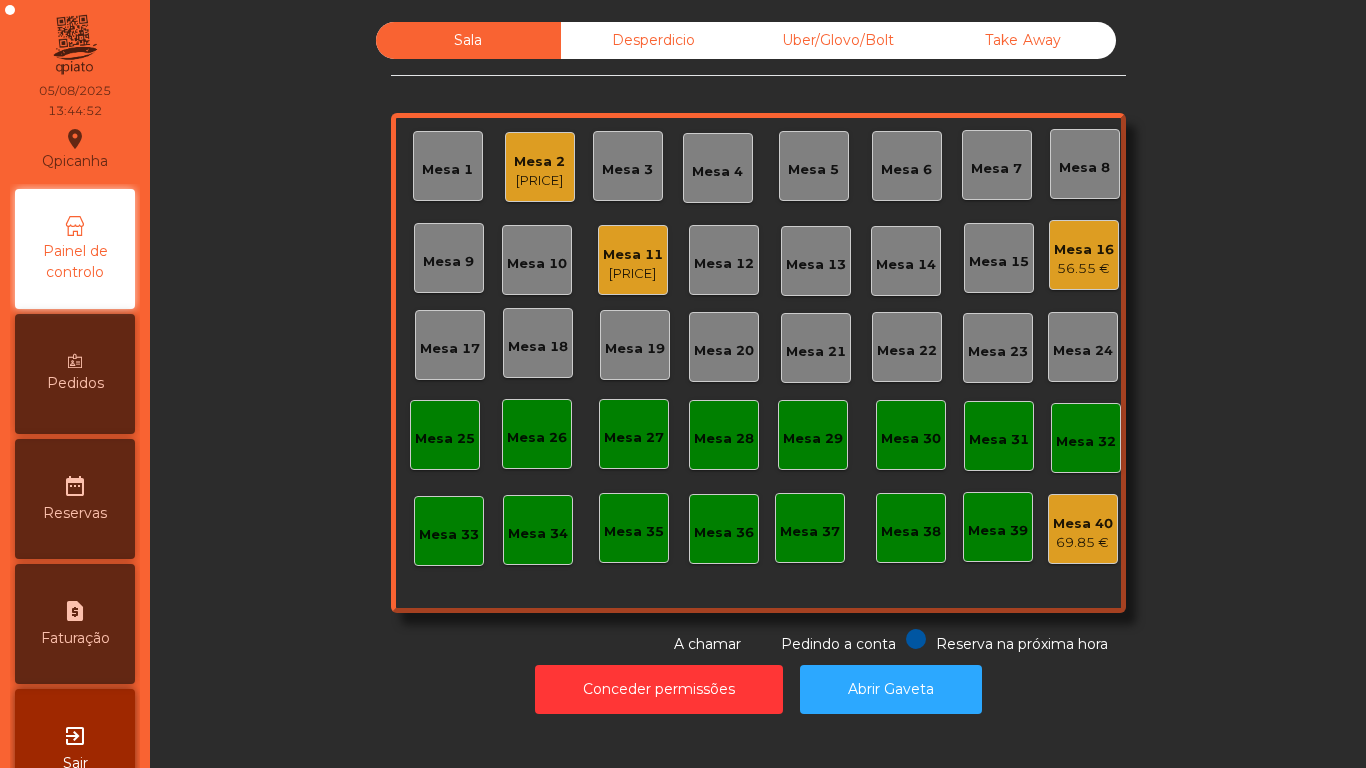 click on "Conceder permissões   Abrir Gaveta" 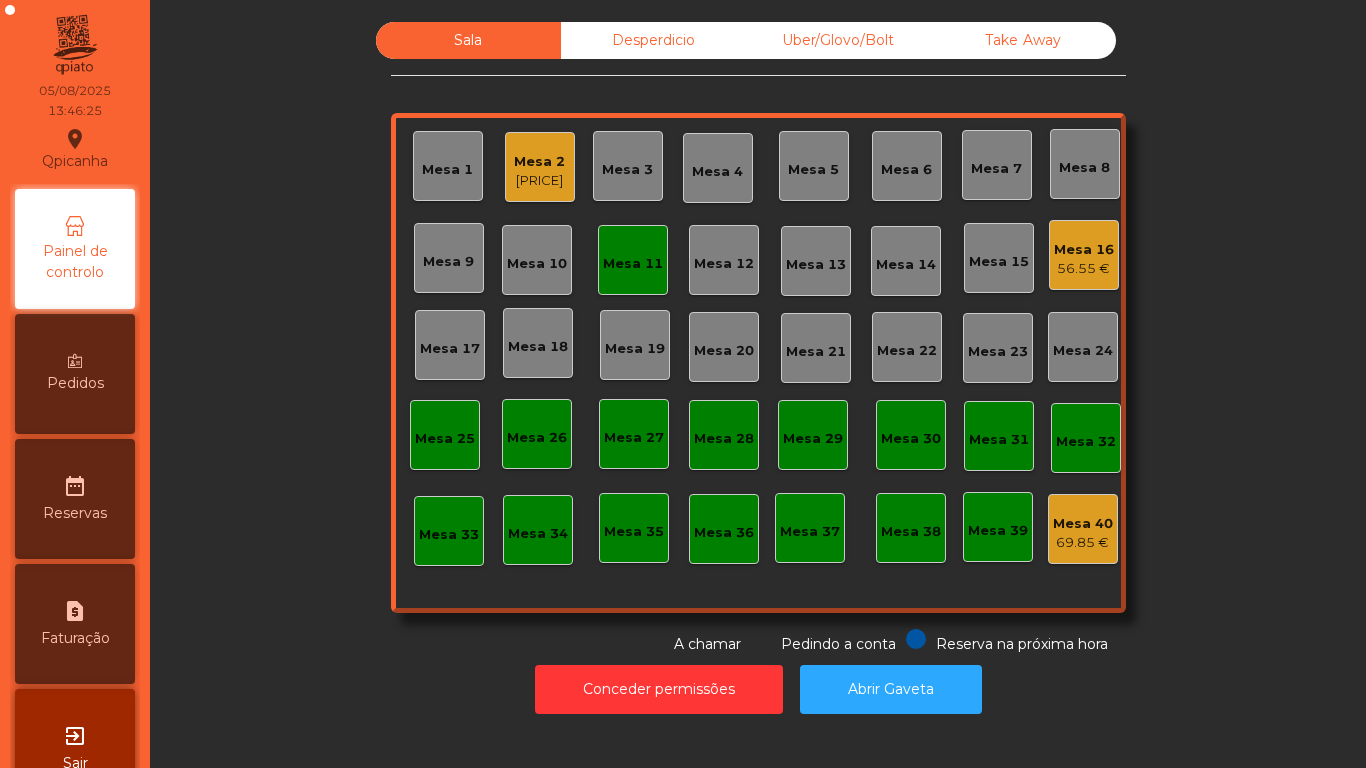 click on "Mesa 11" 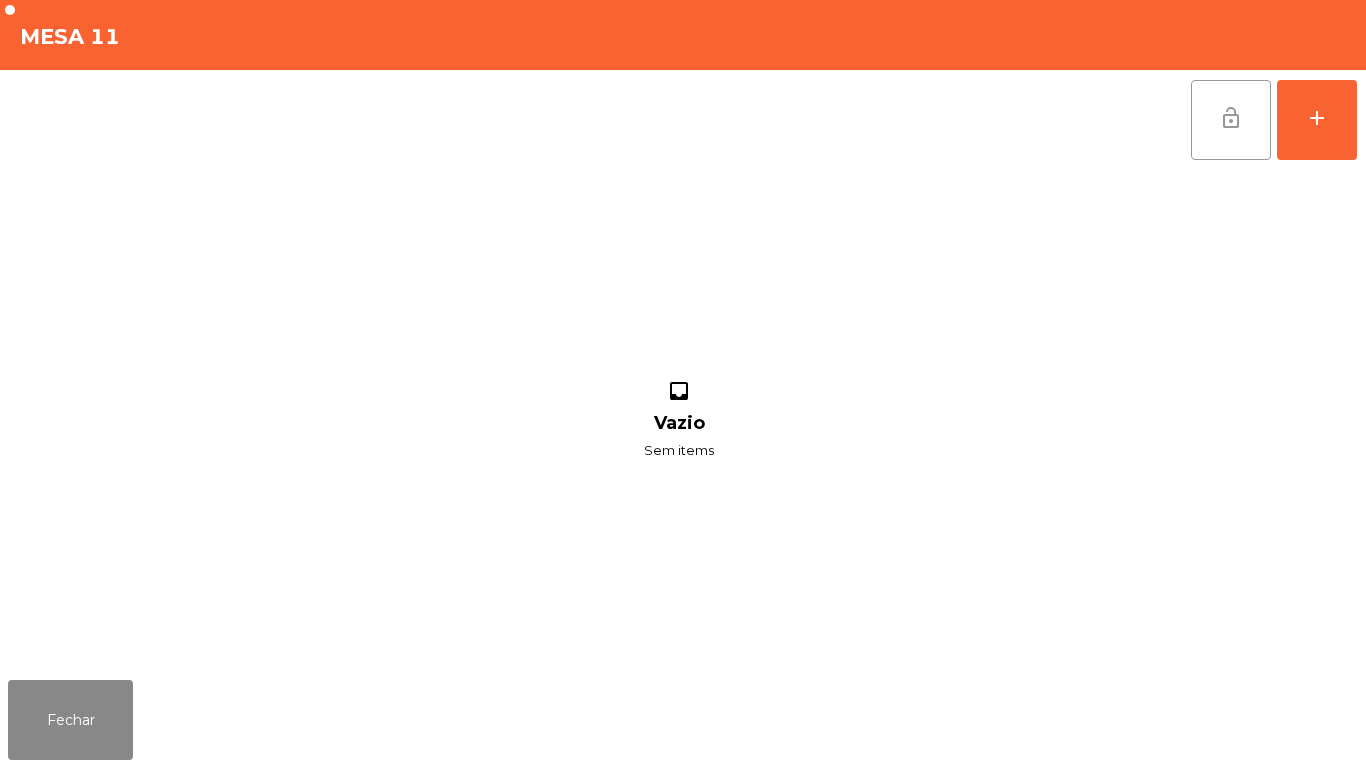 click on "lock_open" 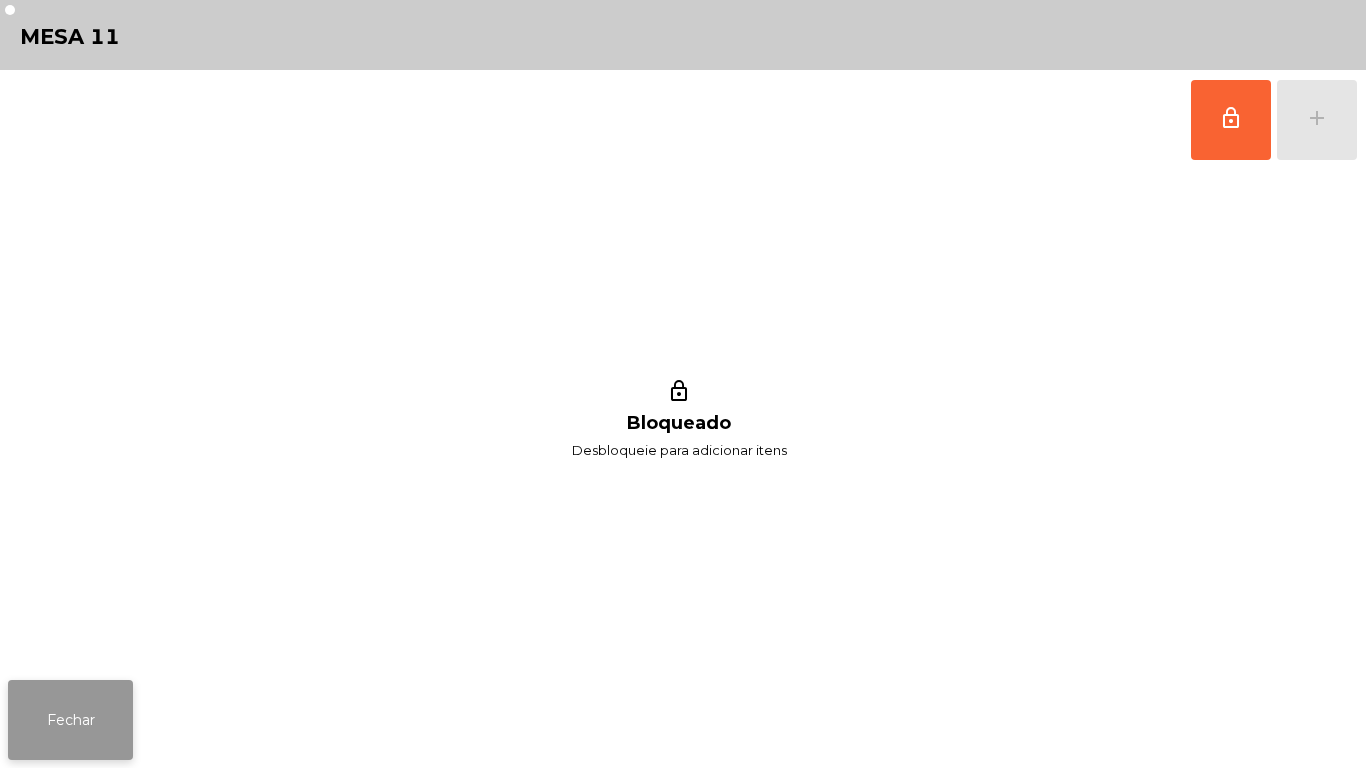 click on "Fechar" 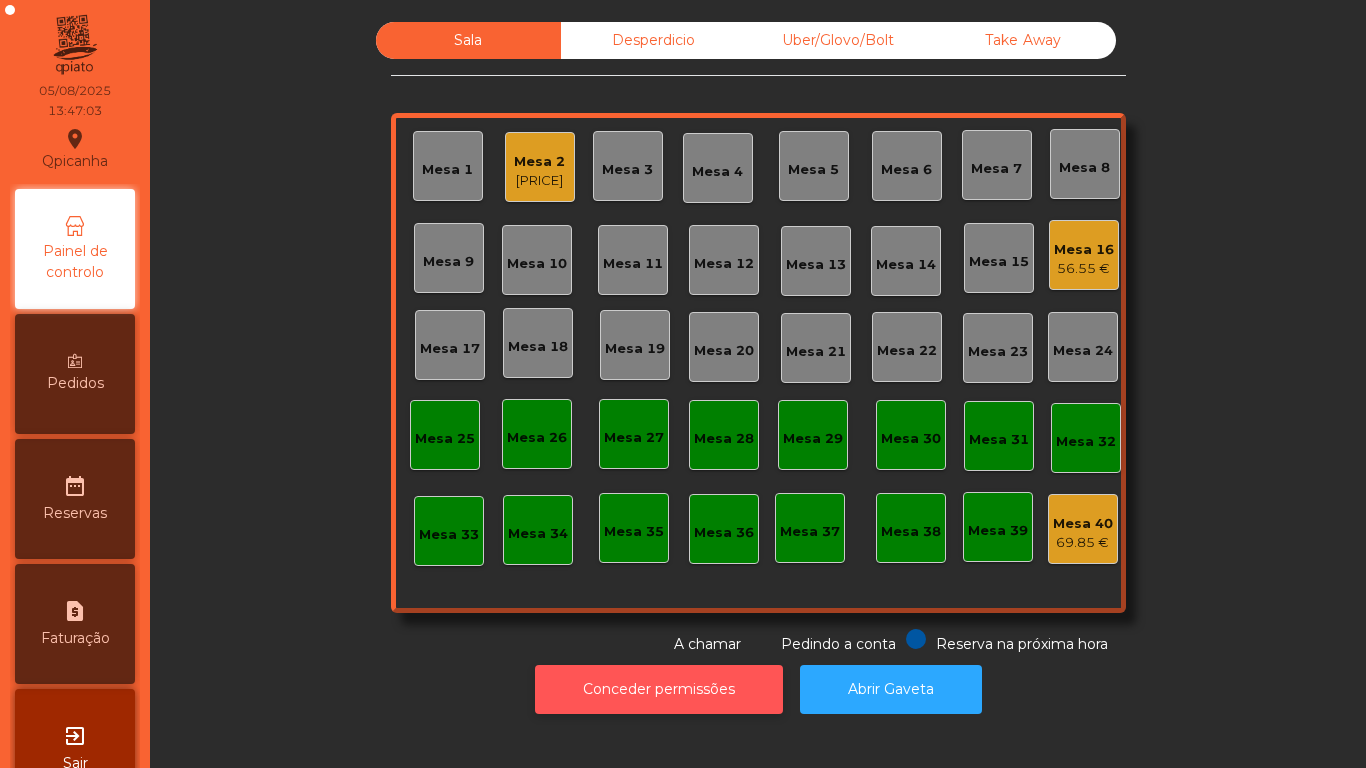 click on "Conceder permissões" 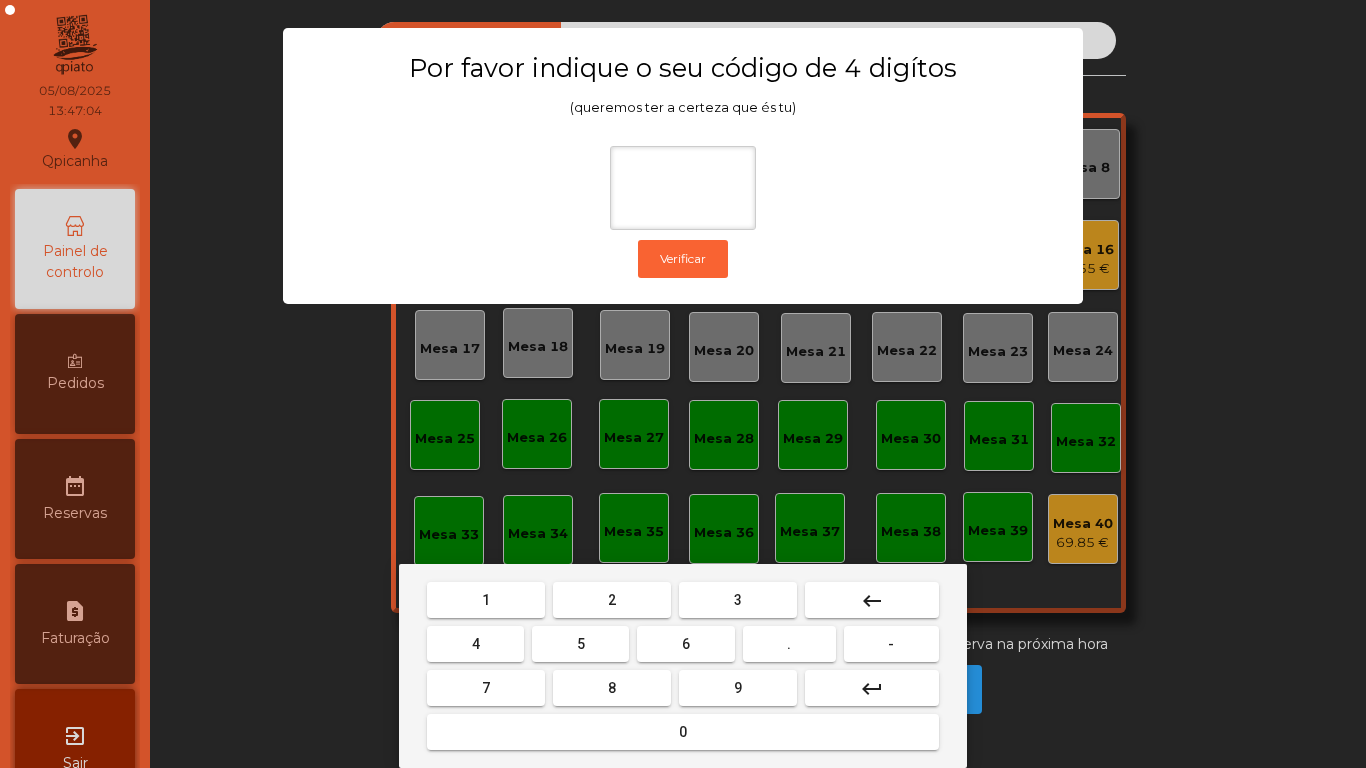 click on "1" at bounding box center [486, 600] 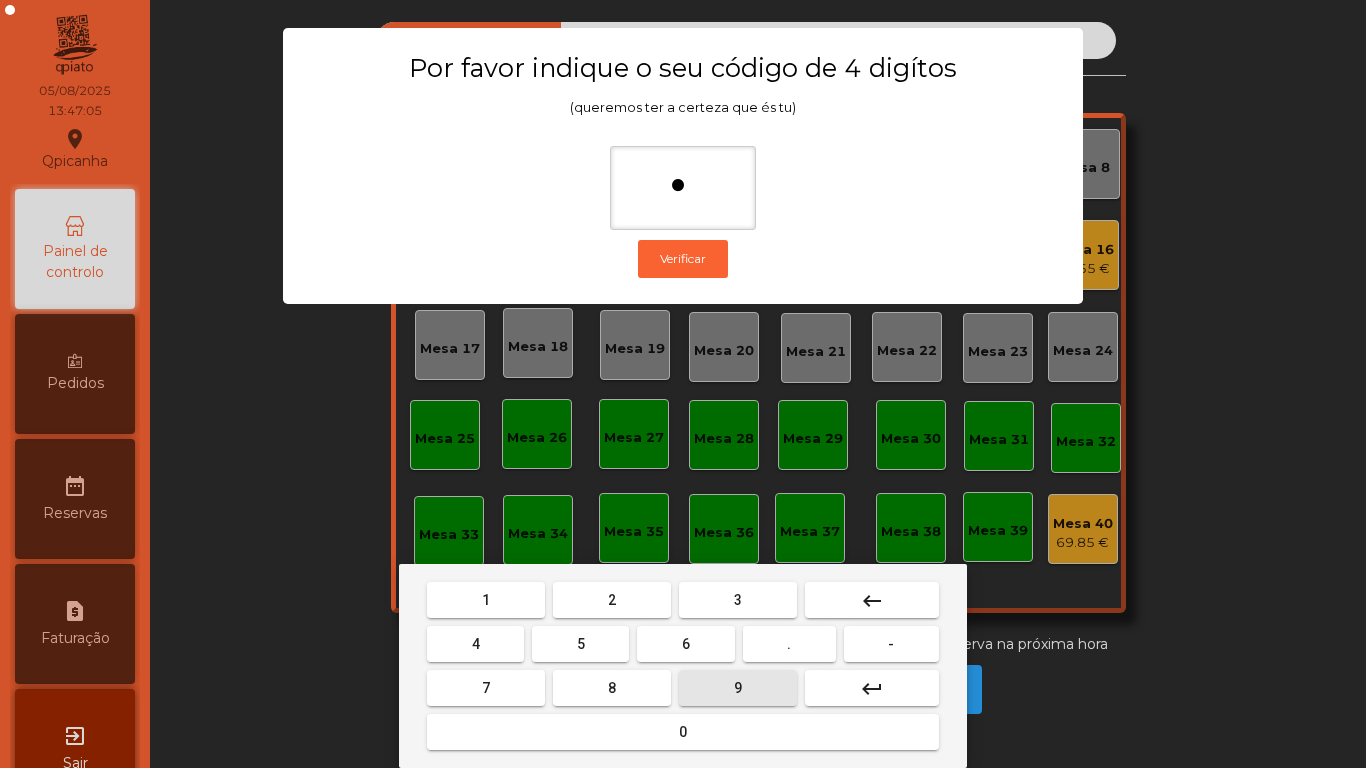 click on "9" at bounding box center (738, 688) 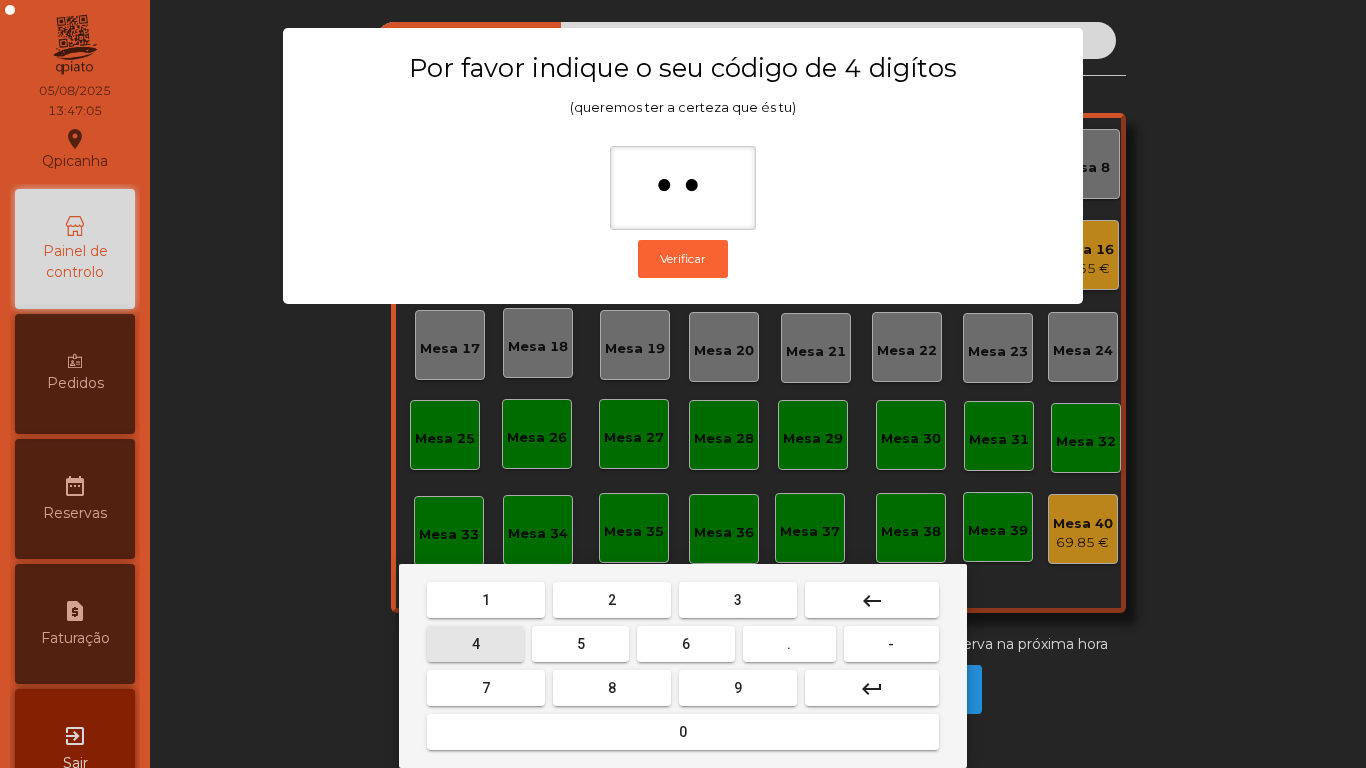 click on "4" at bounding box center (475, 644) 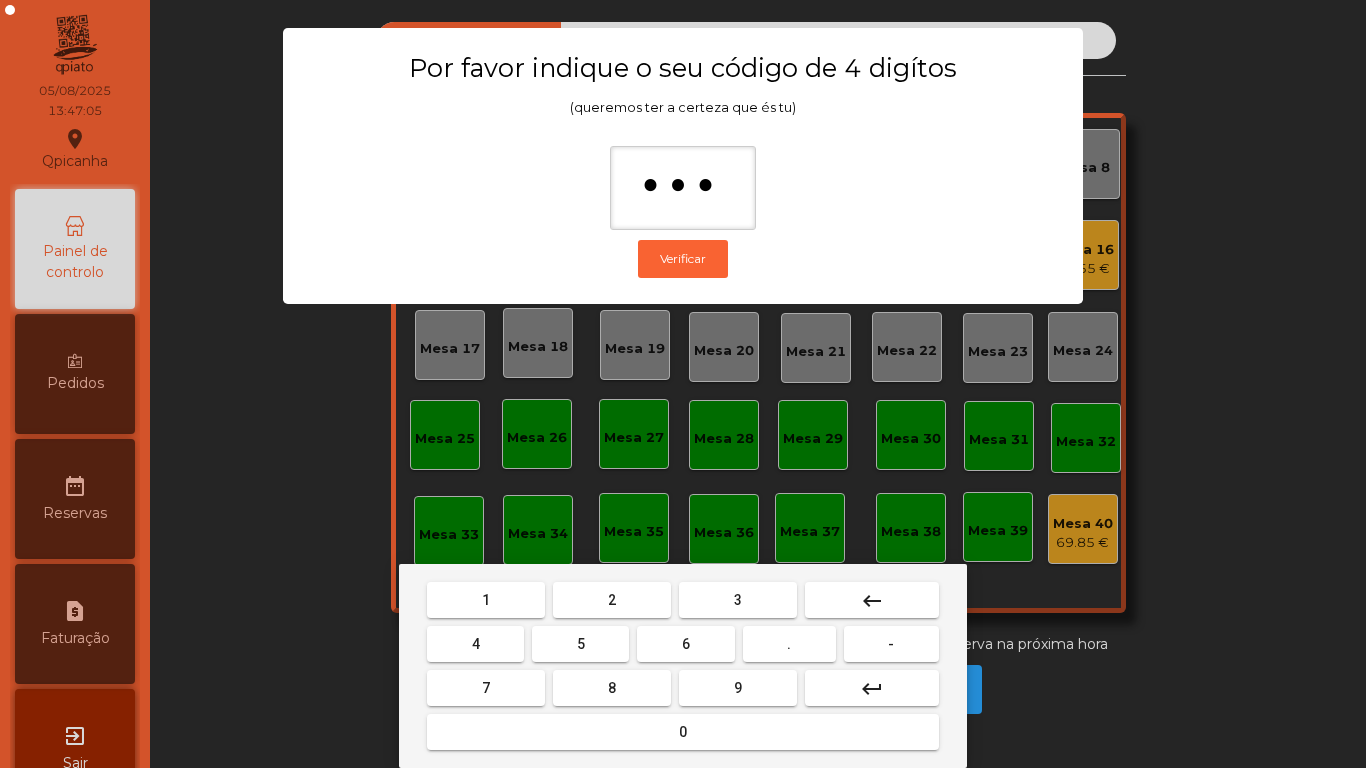 click on "0" at bounding box center (683, 732) 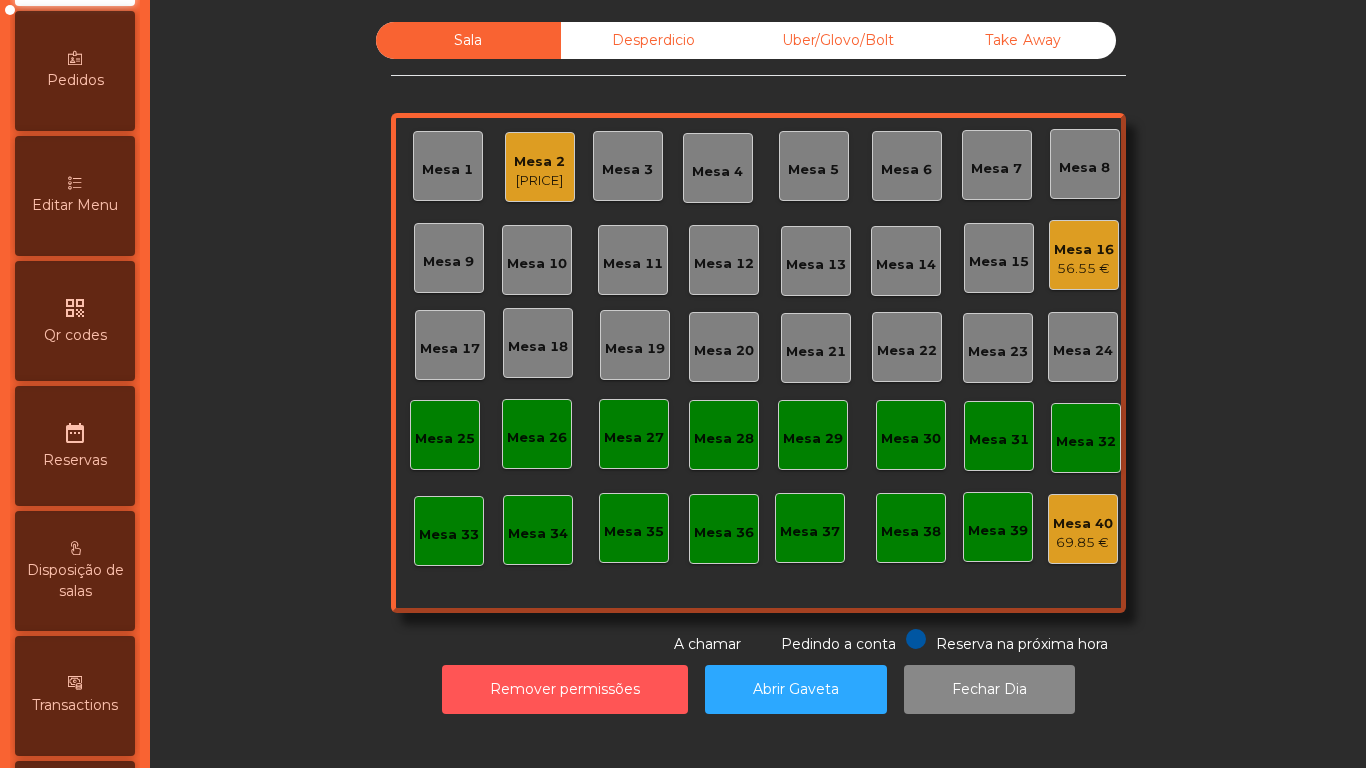 scroll, scrollTop: 931, scrollLeft: 0, axis: vertical 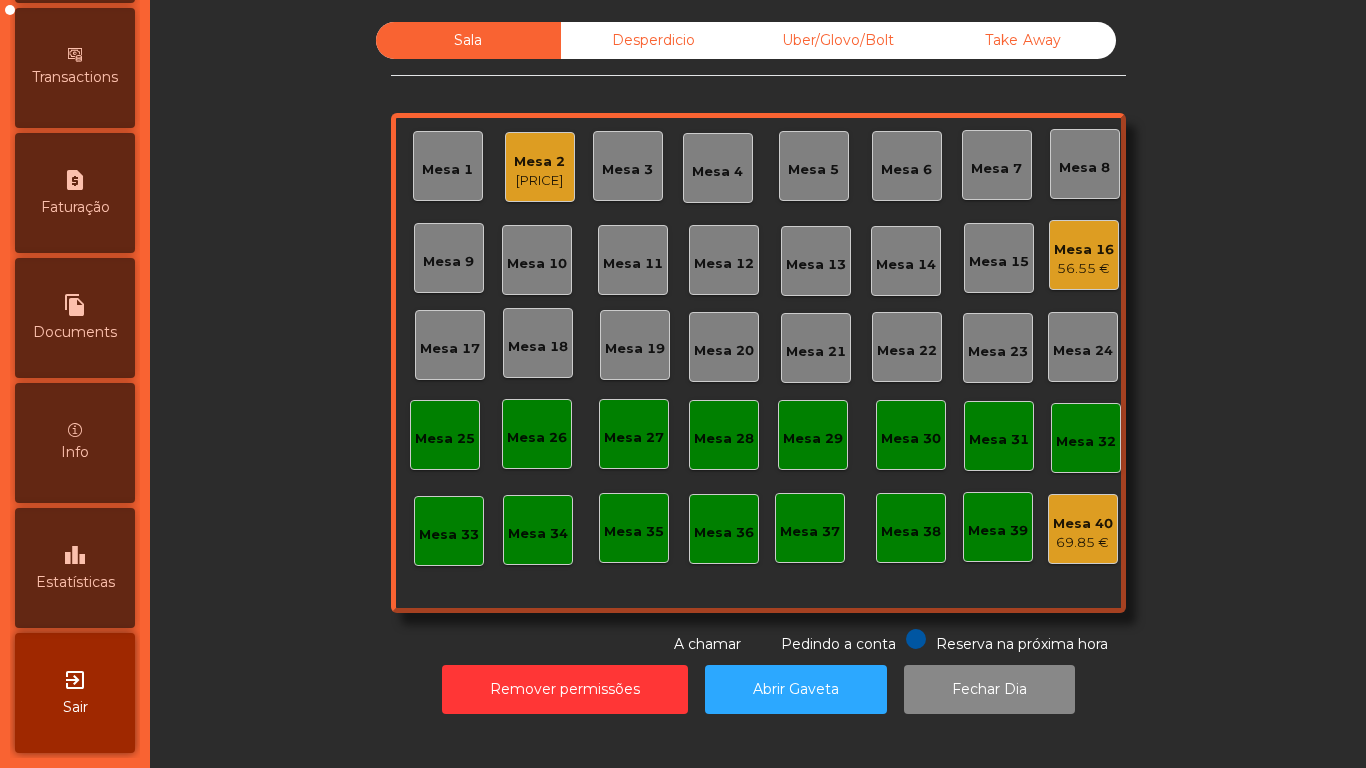 click on "leaderboard  Estatísticas" at bounding box center [75, 568] 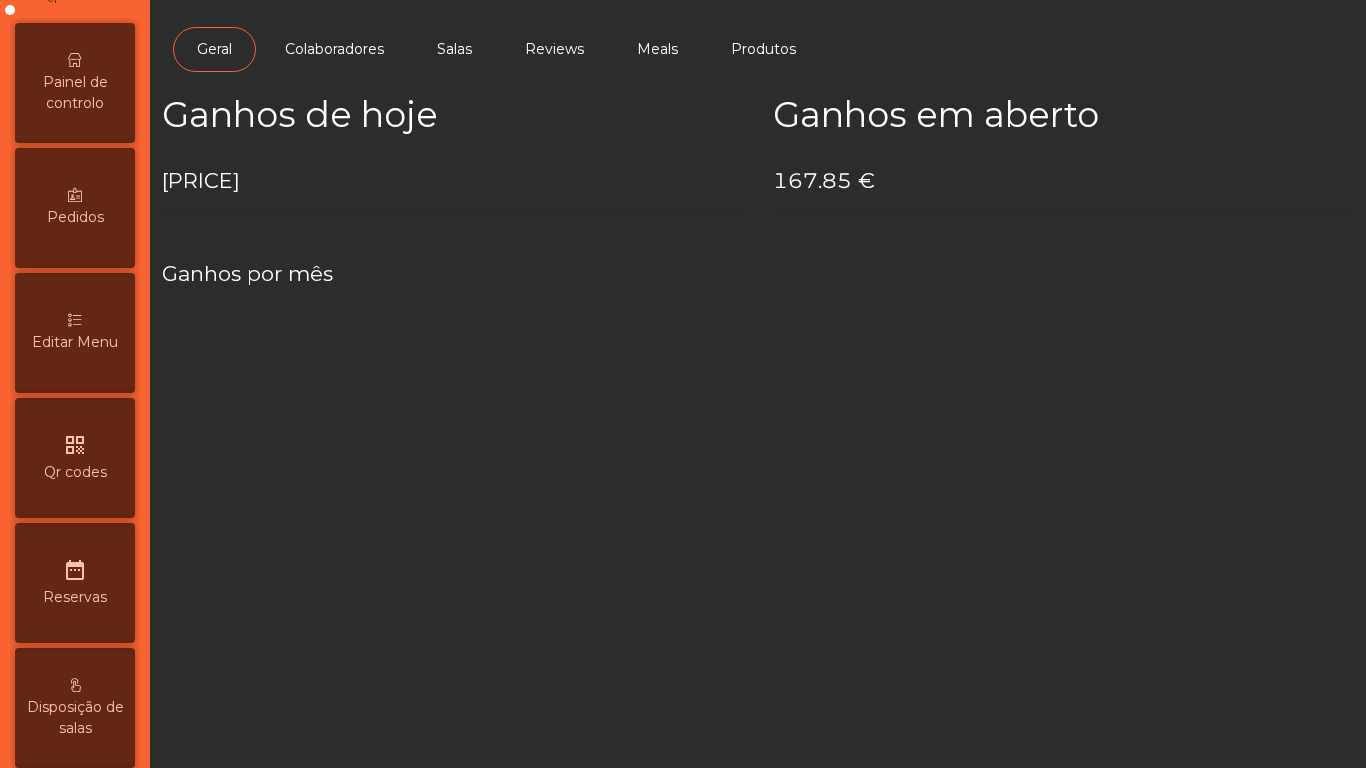 scroll, scrollTop: 0, scrollLeft: 0, axis: both 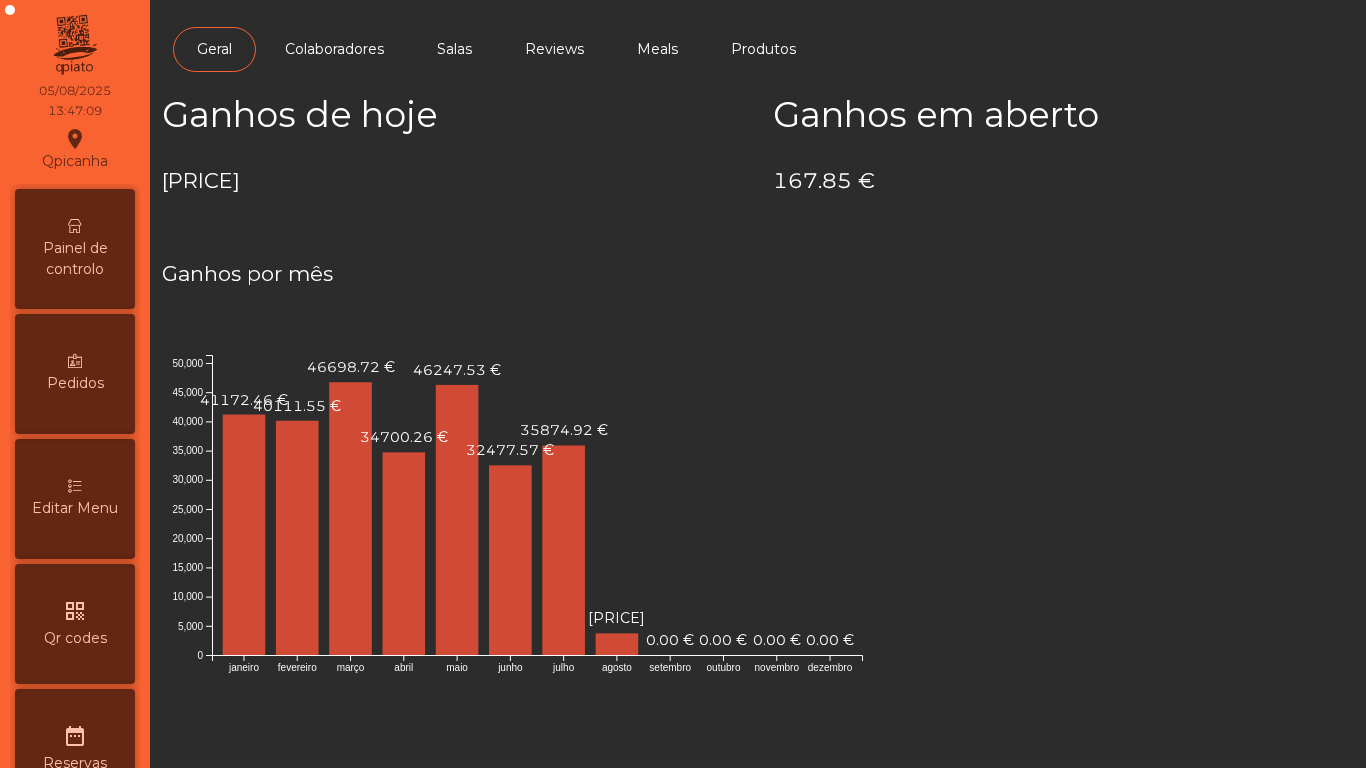 click on "Painel de controlo" at bounding box center (75, 259) 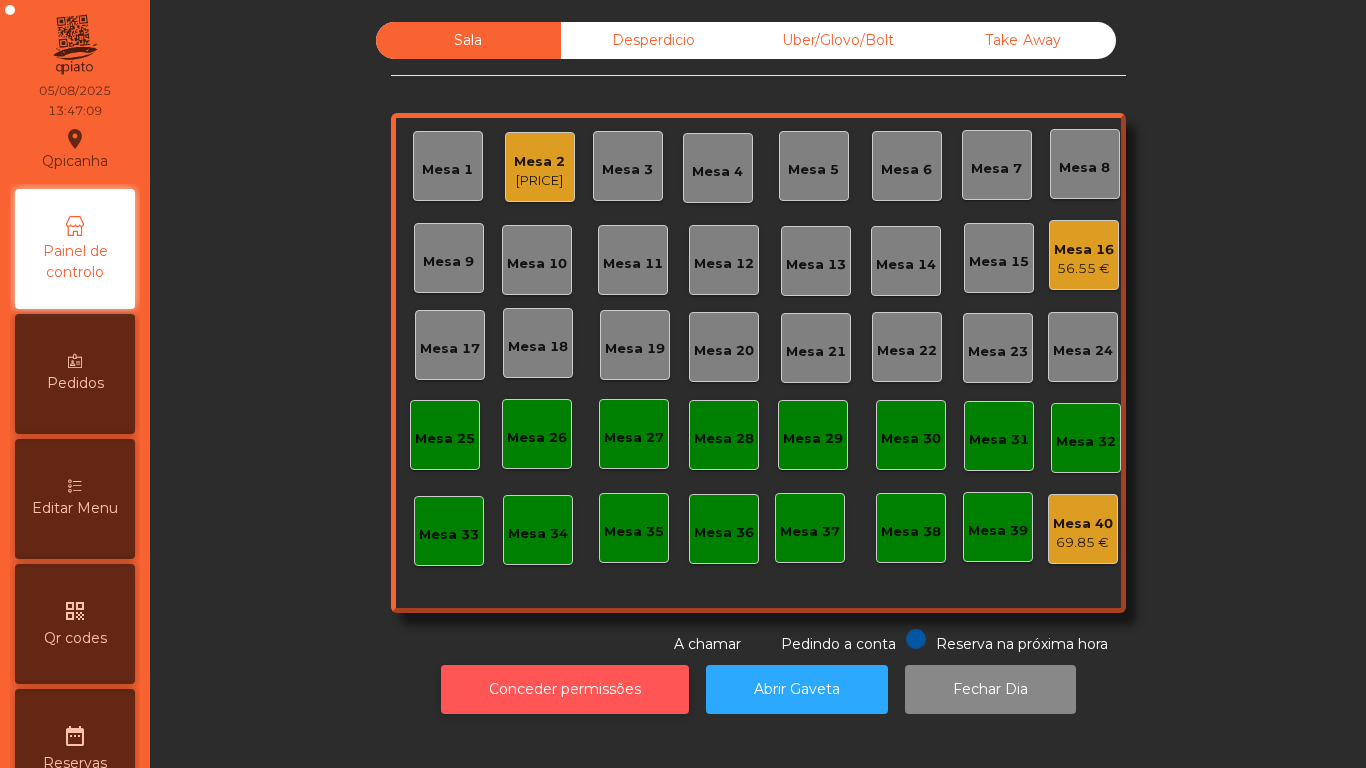 click on "Conceder permissões" 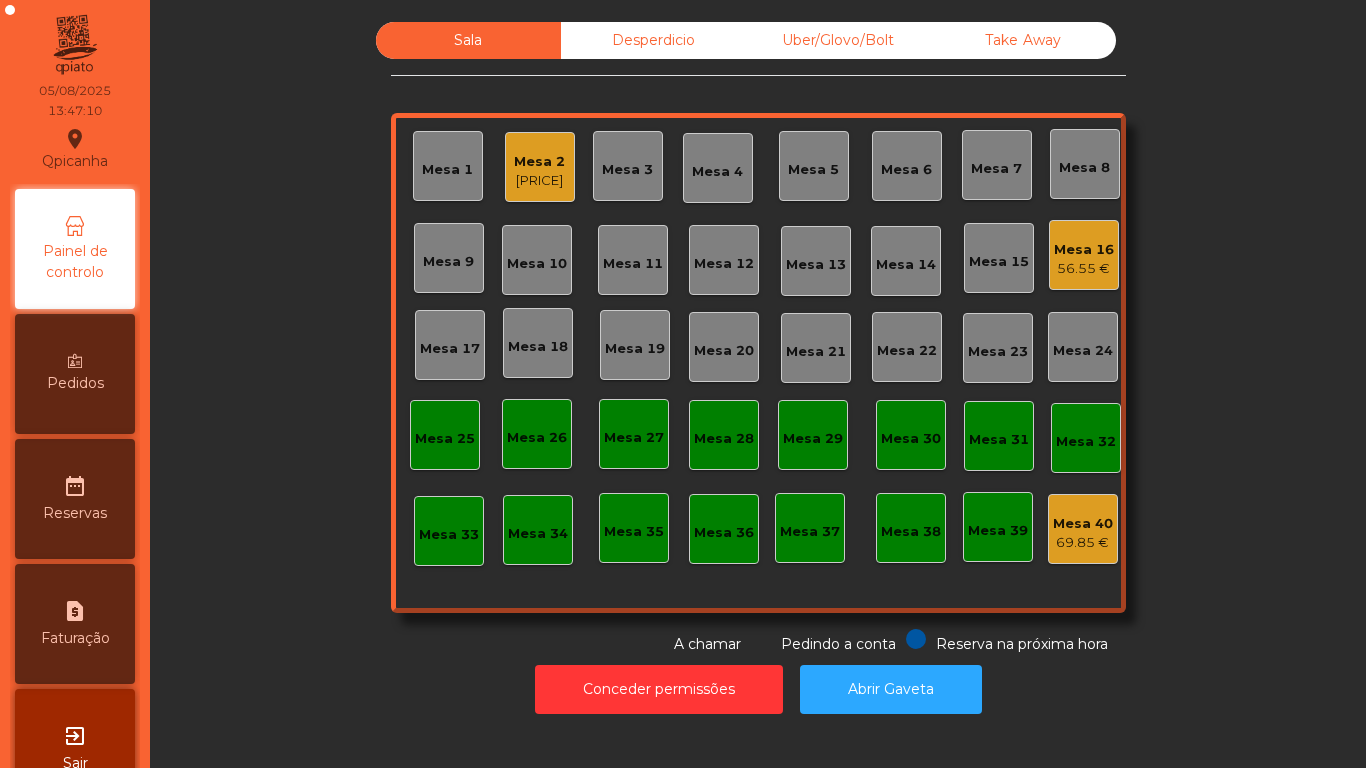 click on "Desperdicio" 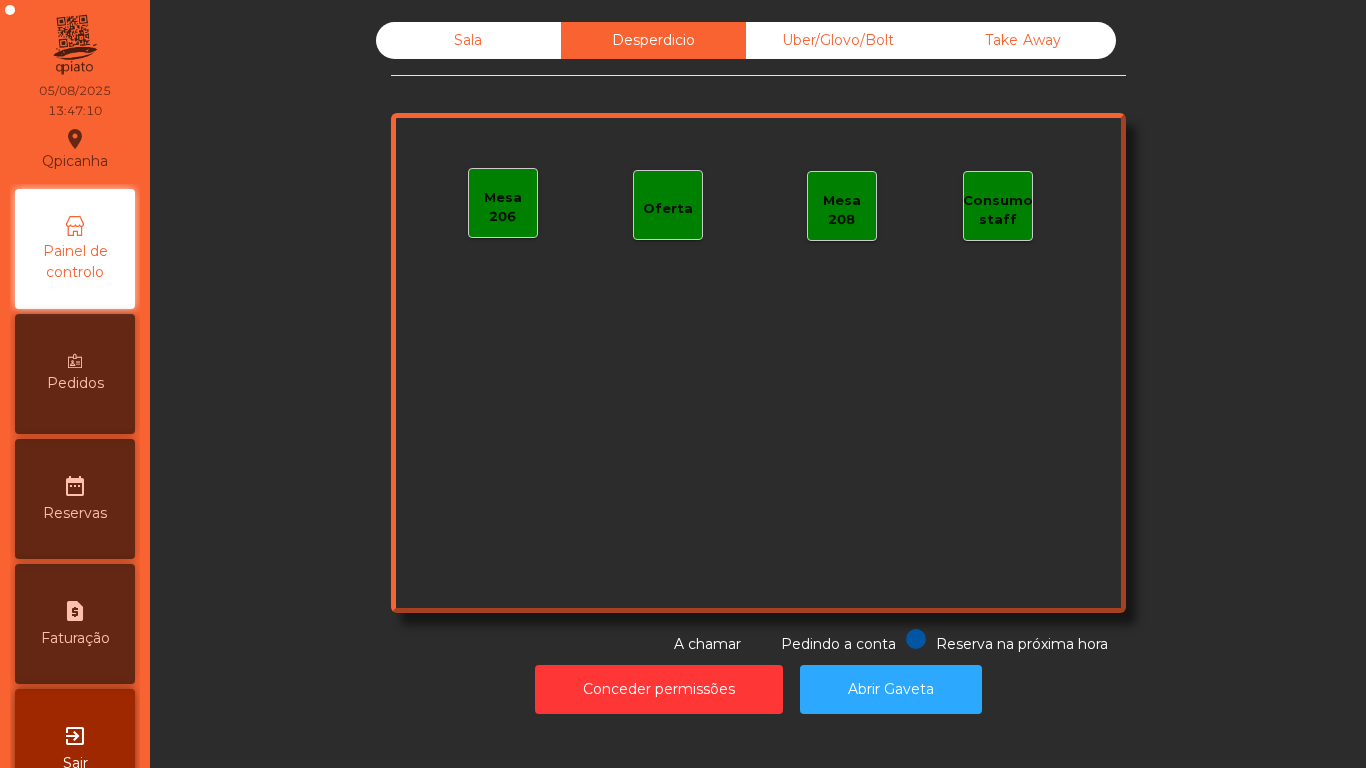 click on "Uber/Glovo/Bolt" 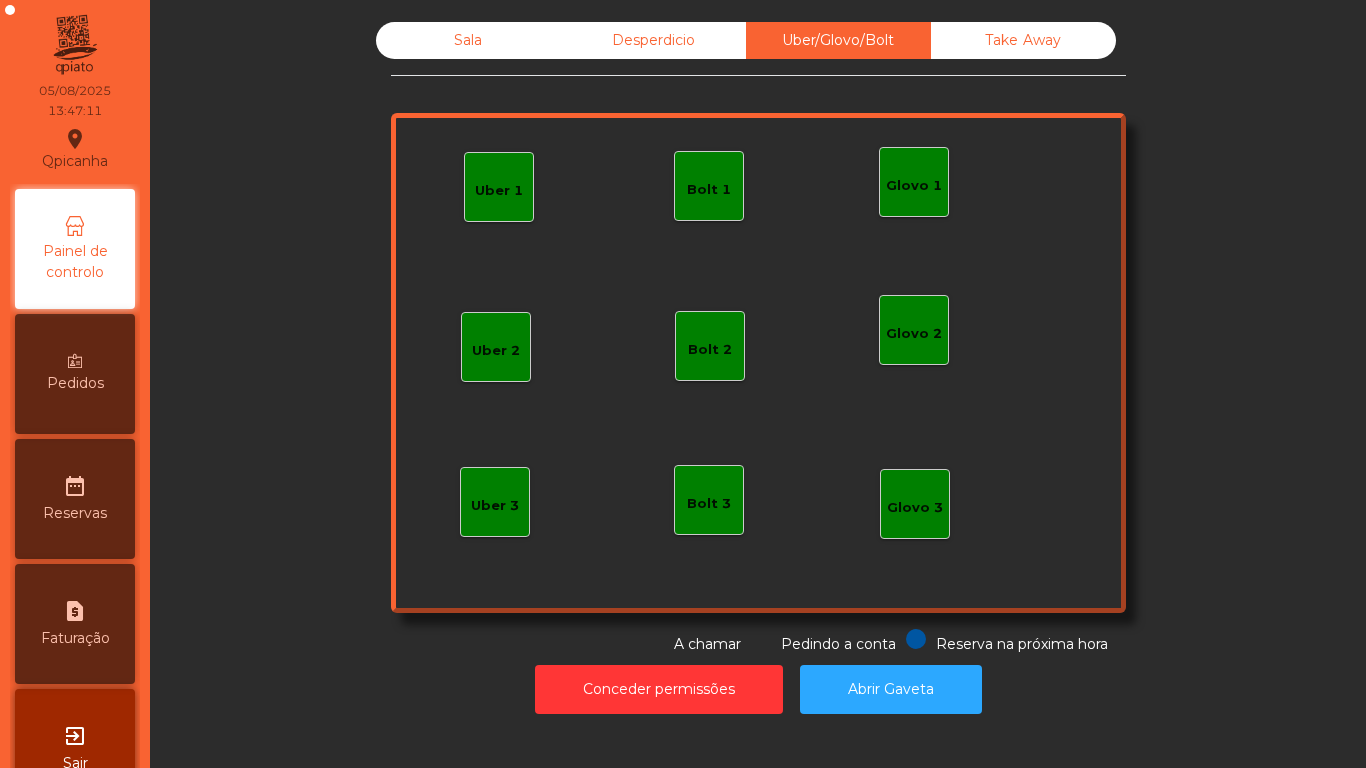 click on "Take Away" 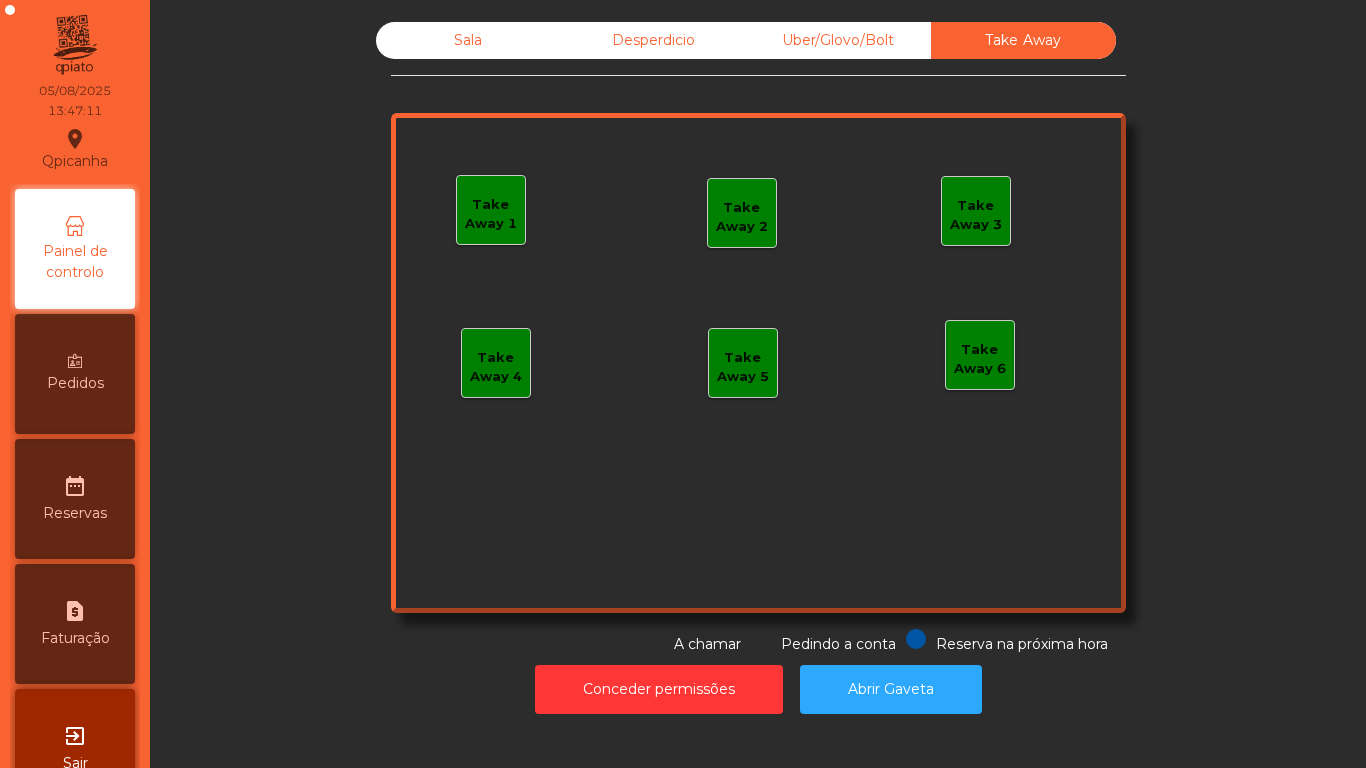 click on "Sala" 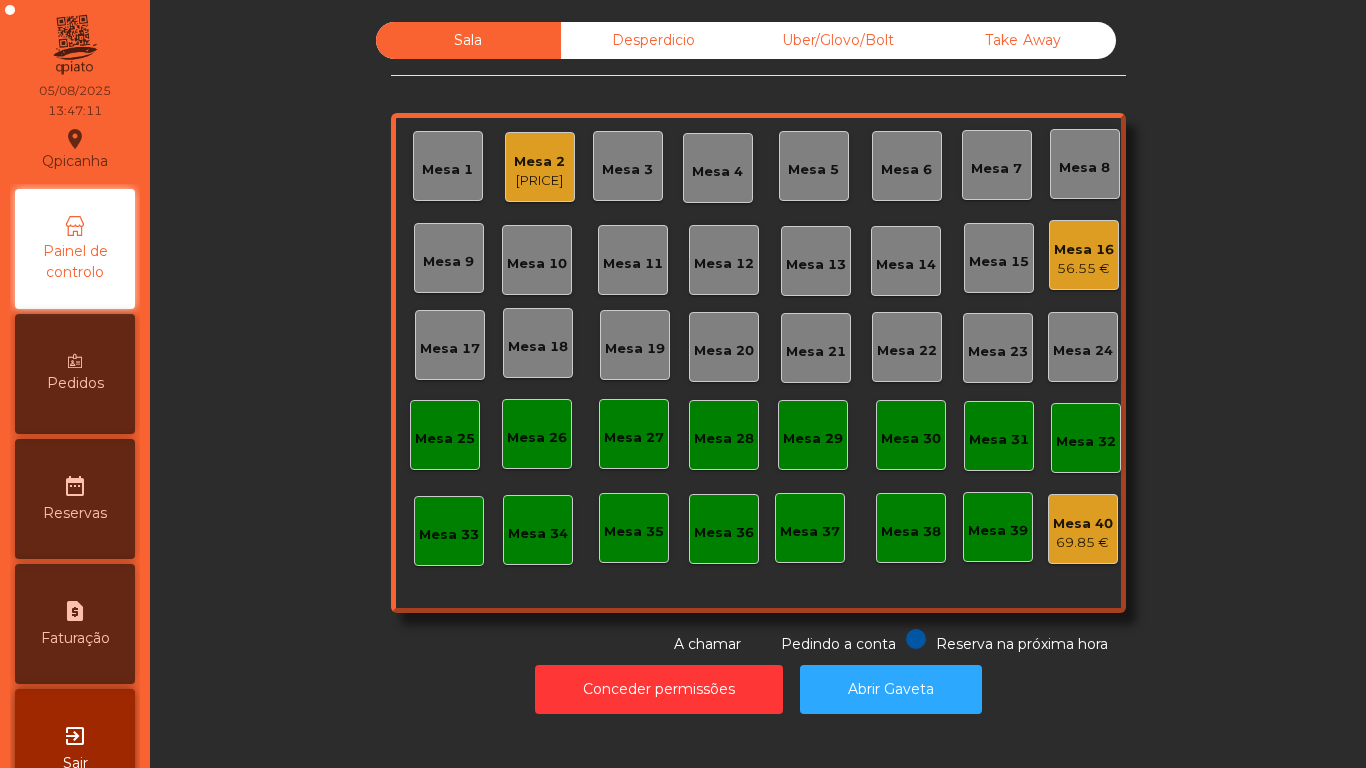 click on "Mesa [NUMBER]   [PRICE]  Reserva na próxima hora Pedindo a conta A chamar" 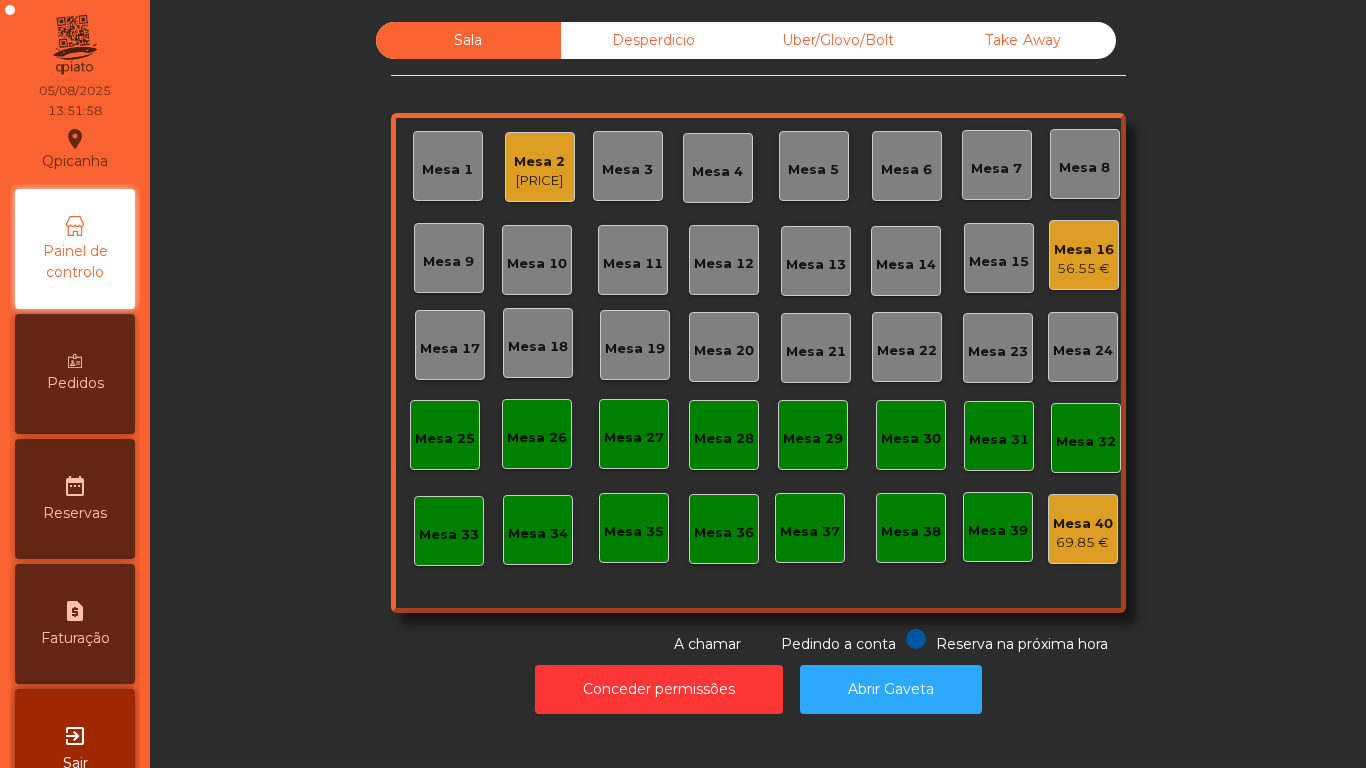 click on "Mesa [NUMBER]   [PRICE]" 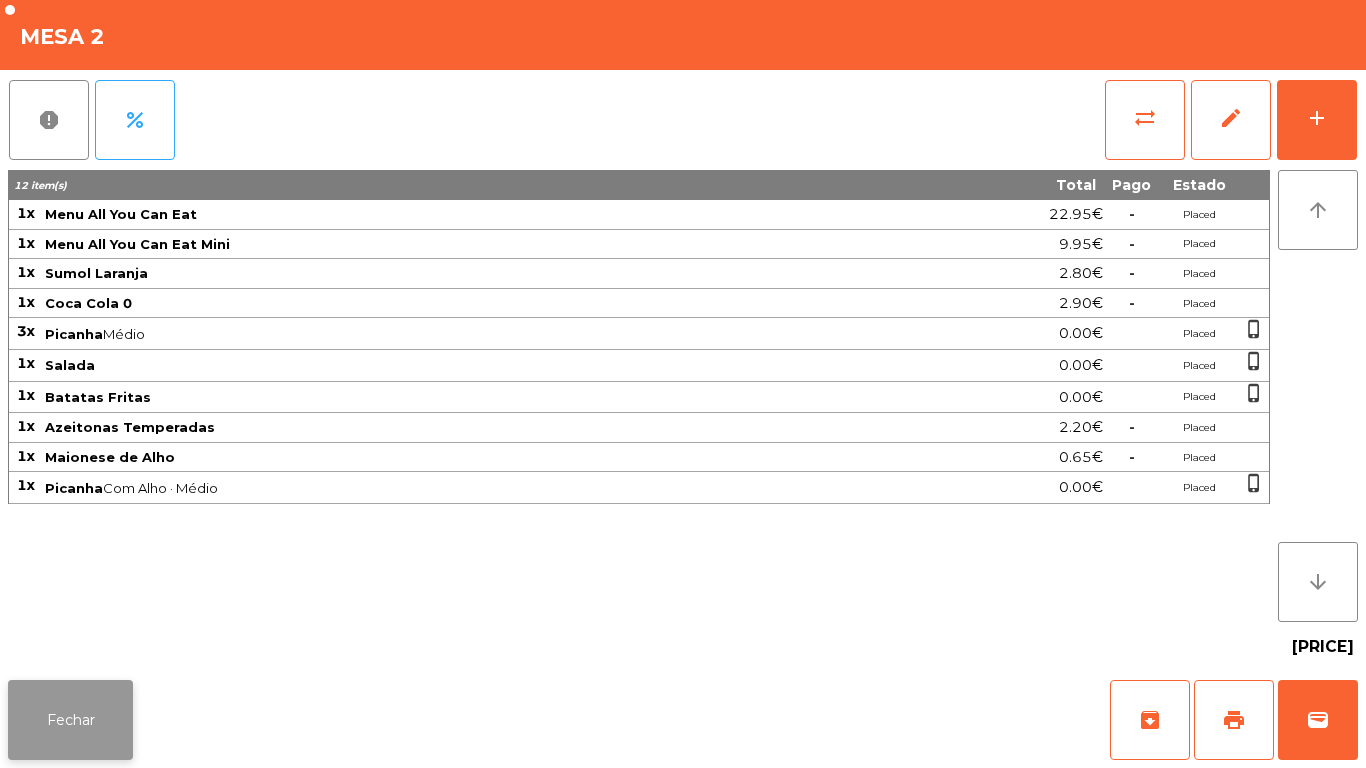 click on "Fechar" 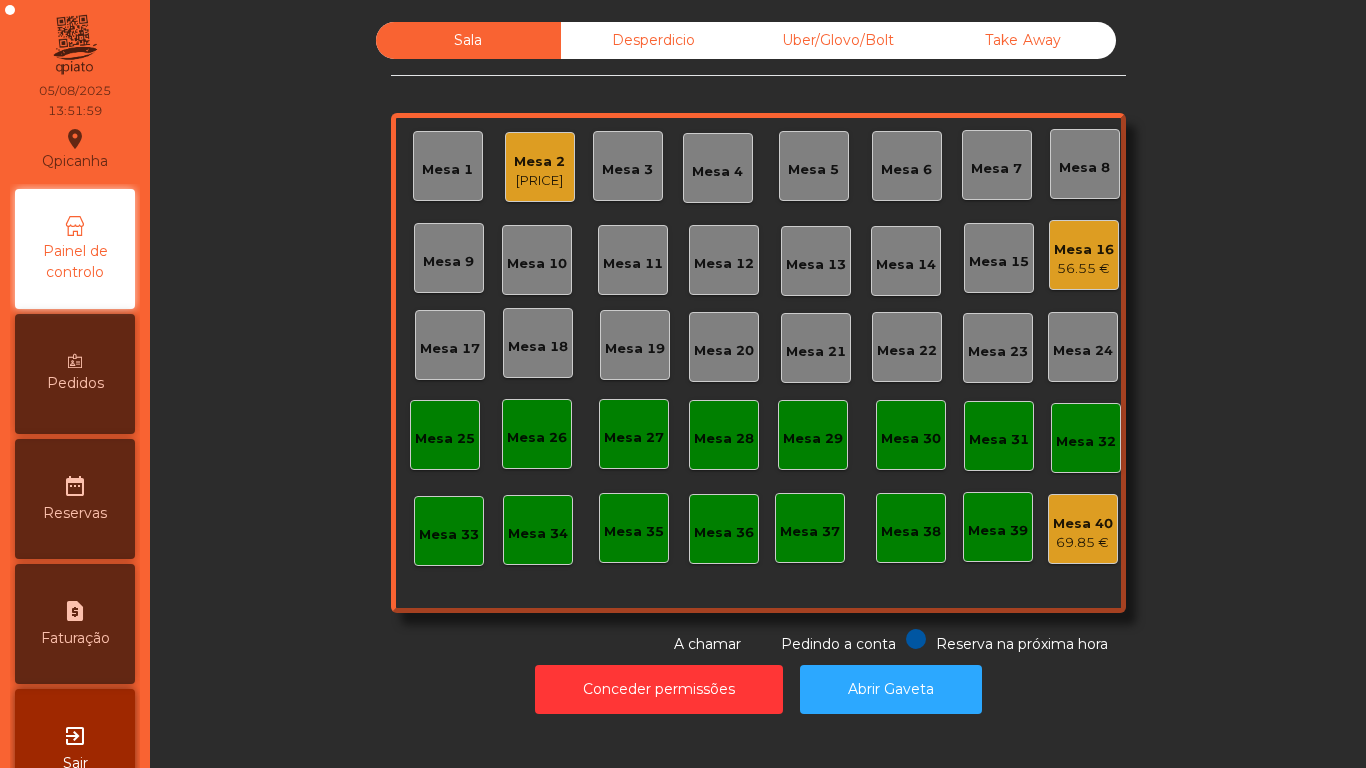 click on "Mesa [NUMBER]   [PRICE]  Reserva na próxima hora Pedindo a conta A chamar" 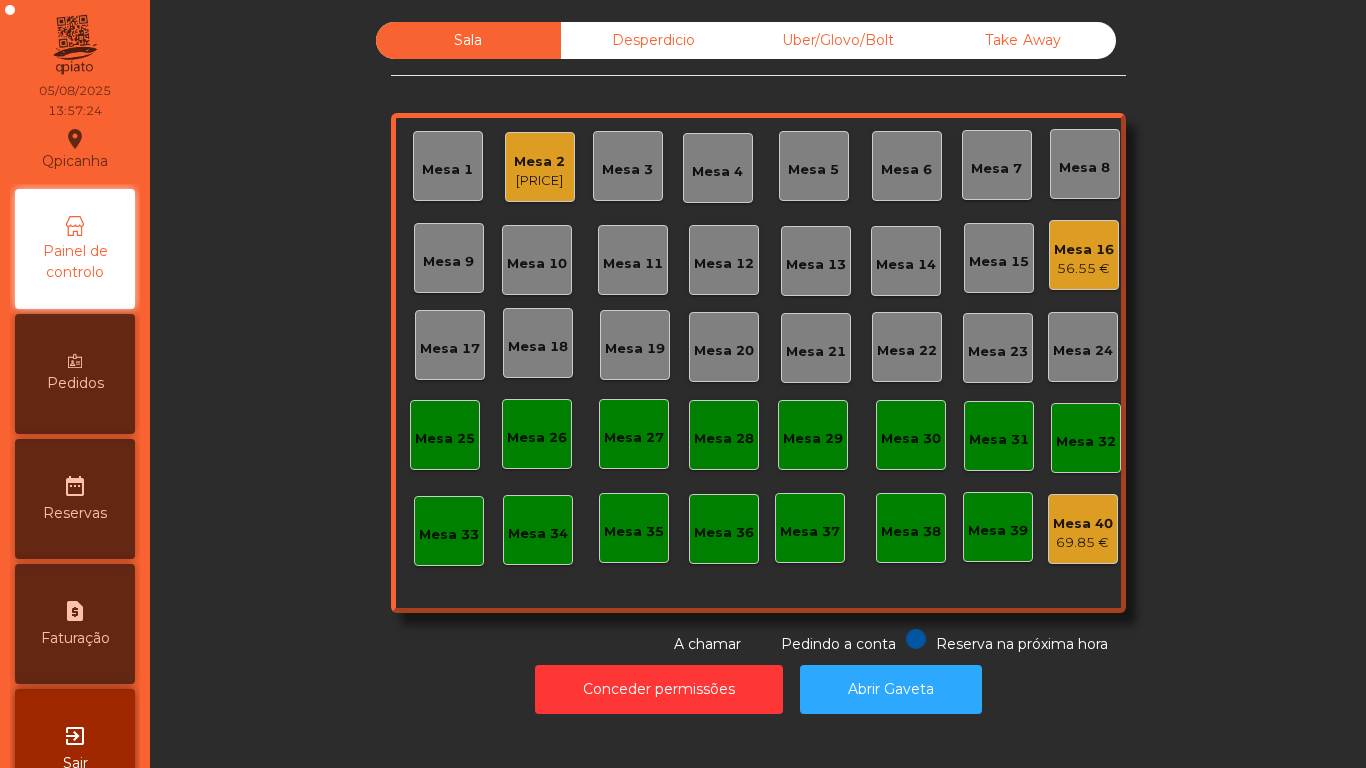 click on "Mesa [NUMBER]   [PRICE]" 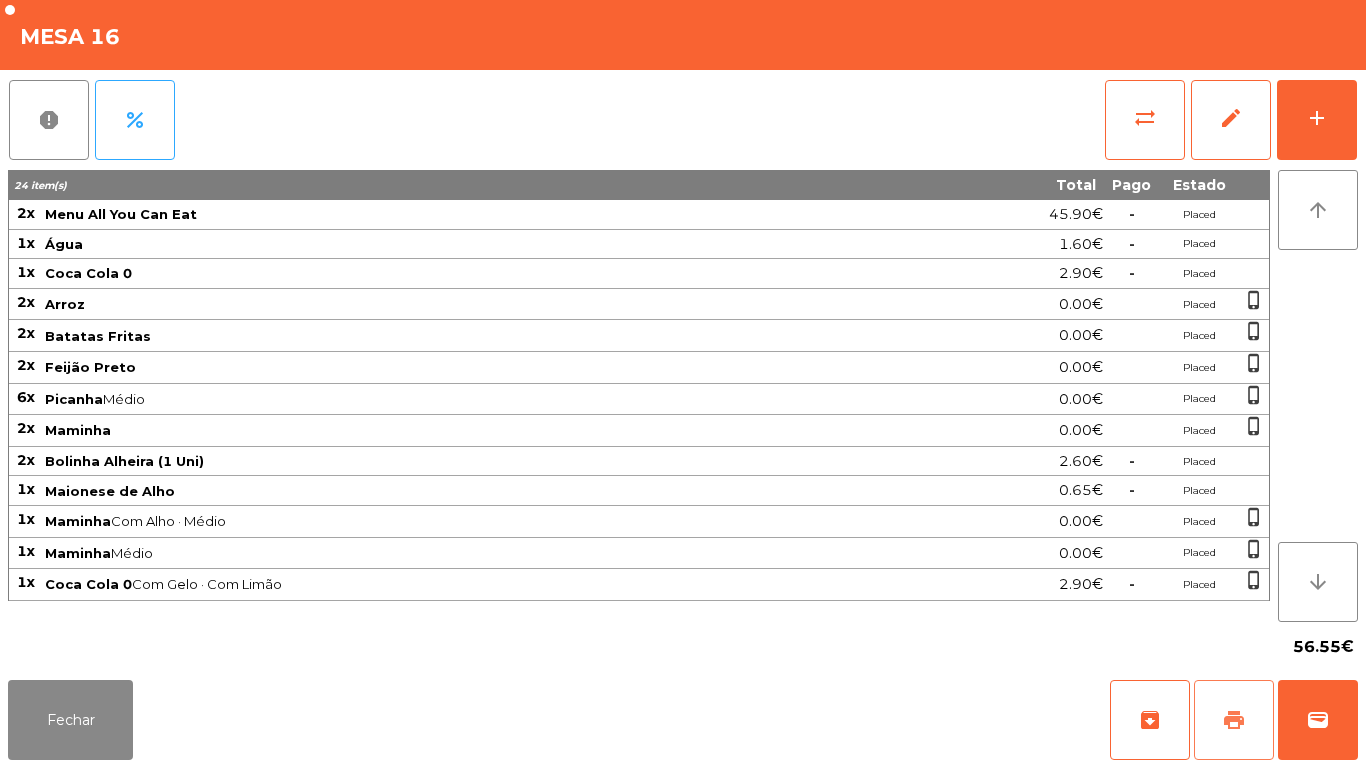 click on "print" 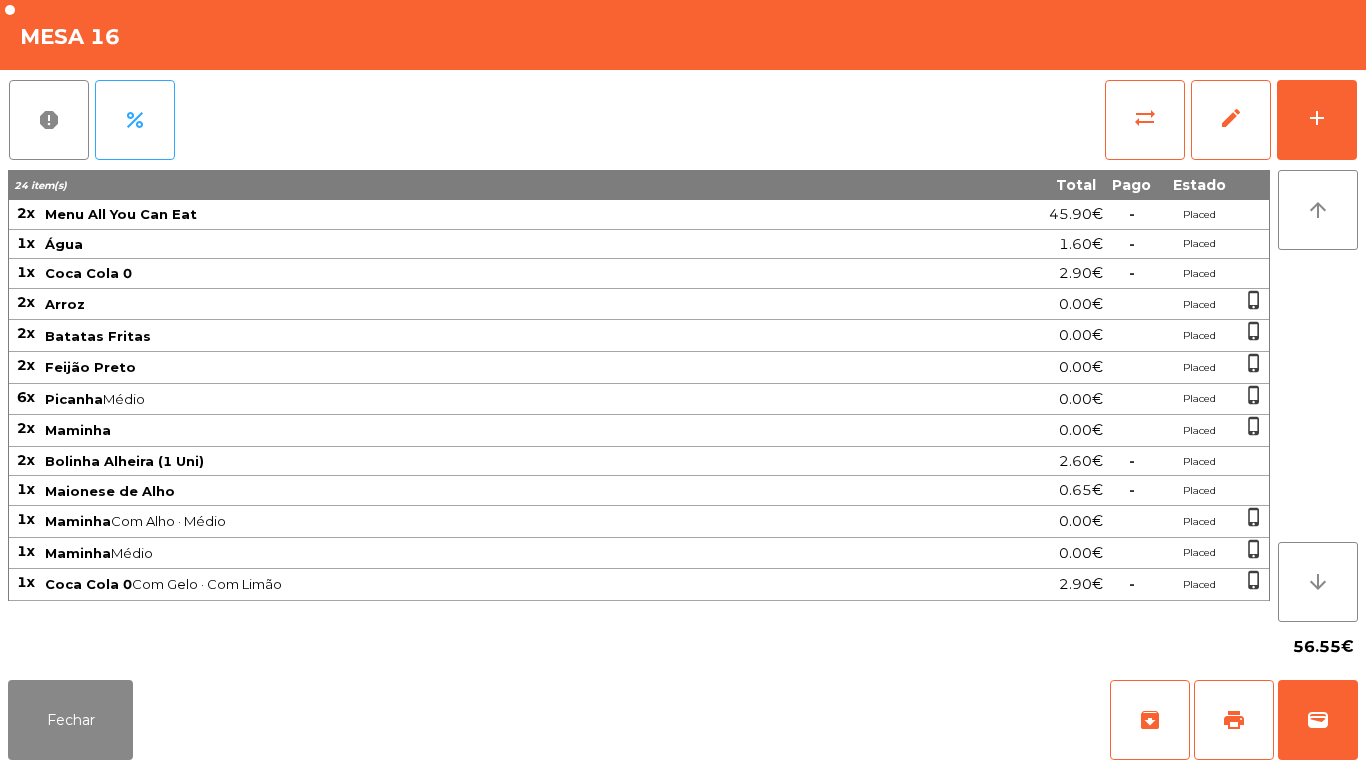 click on "Fechar   archive   print   wallet" 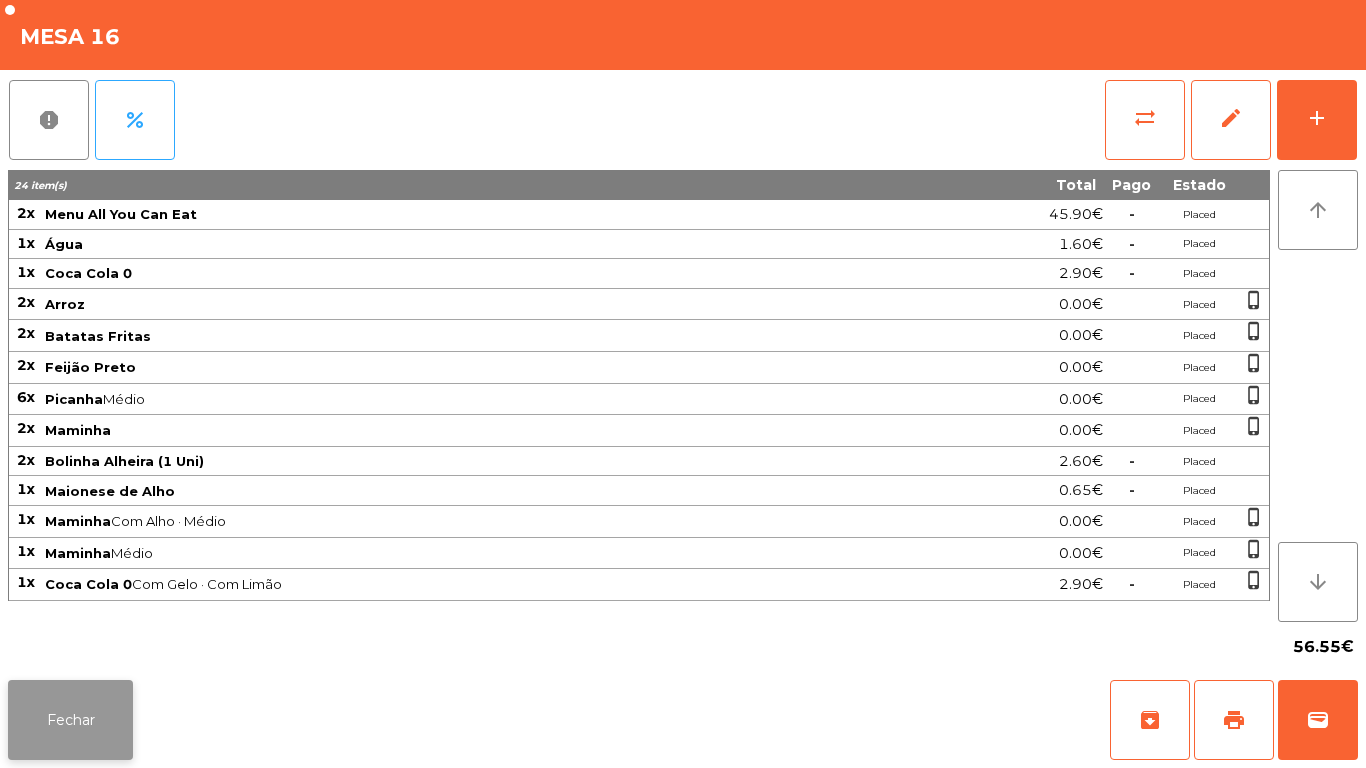 click on "Fechar" 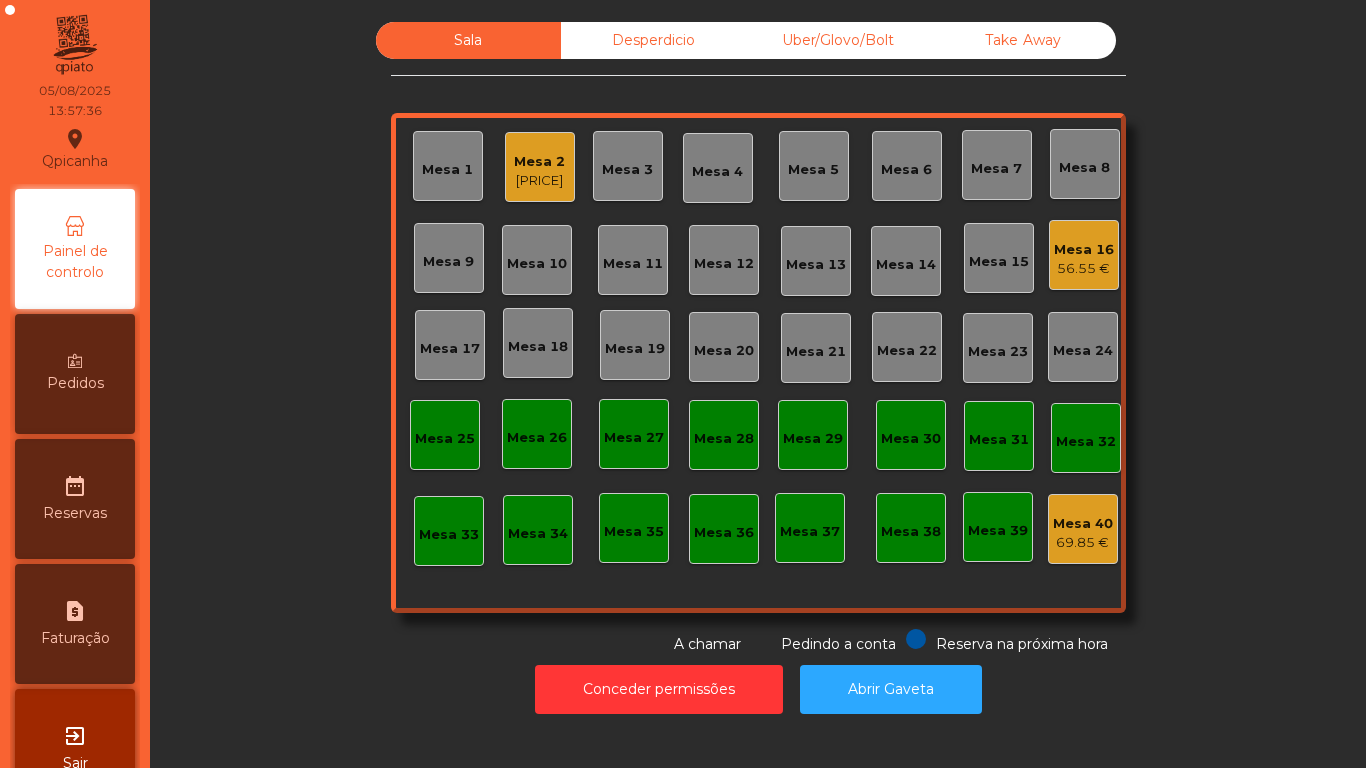 click on "Conceder permissões   Abrir Gaveta" 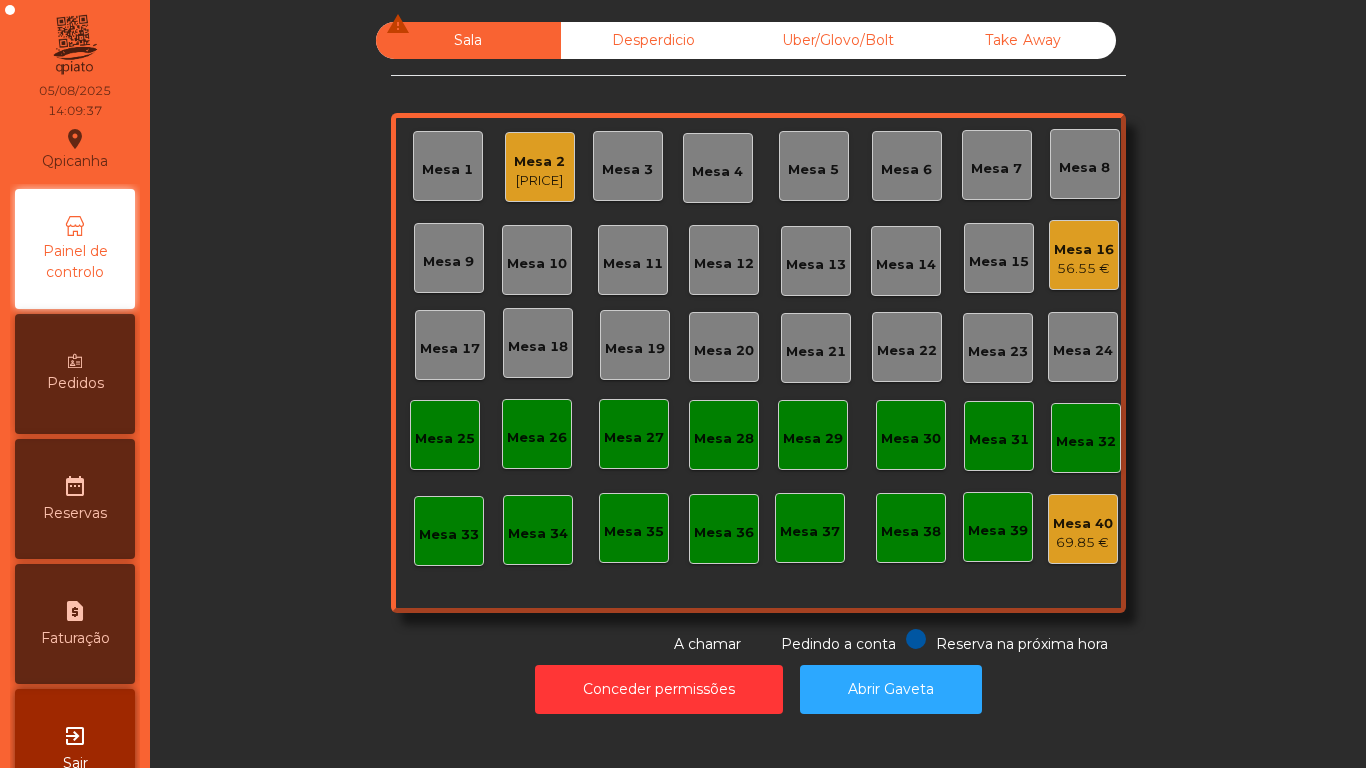 click on "[PRICE]" 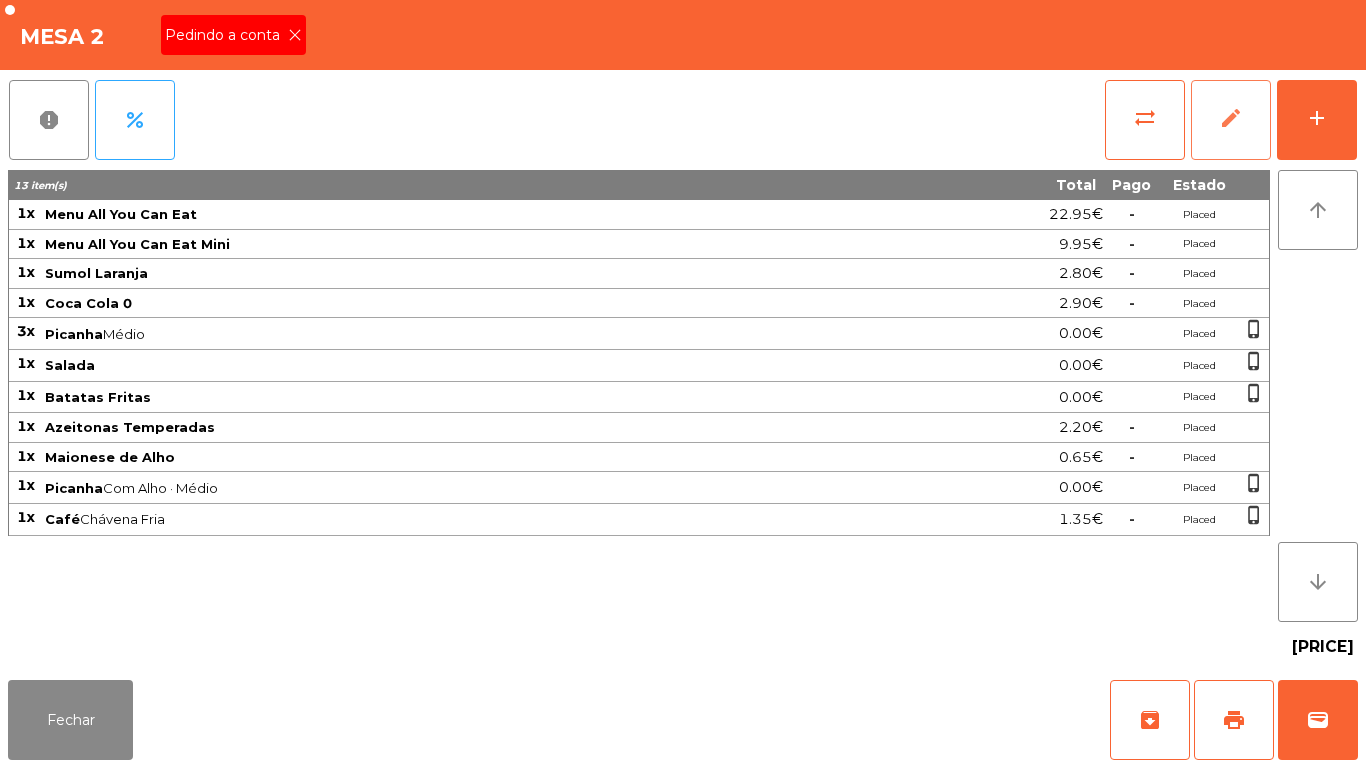 click on "edit" 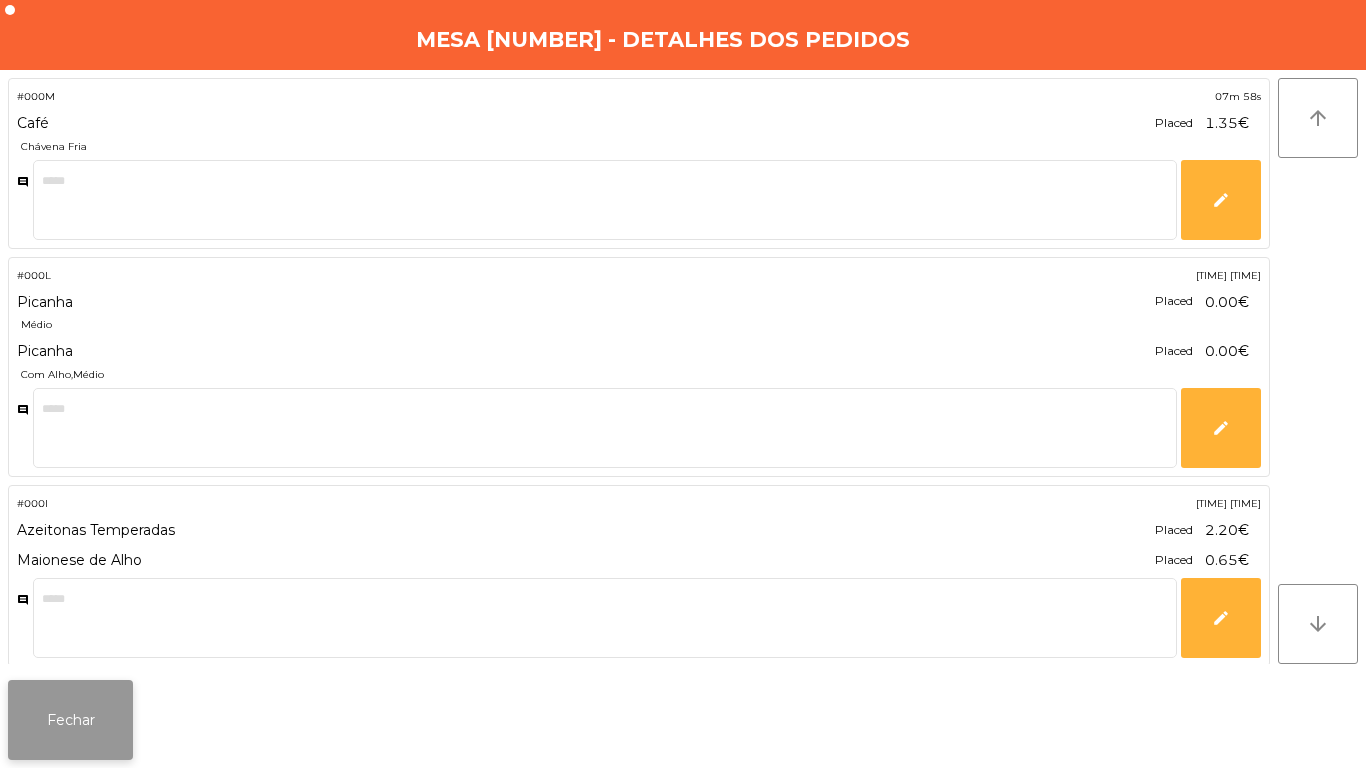 click on "Fechar" 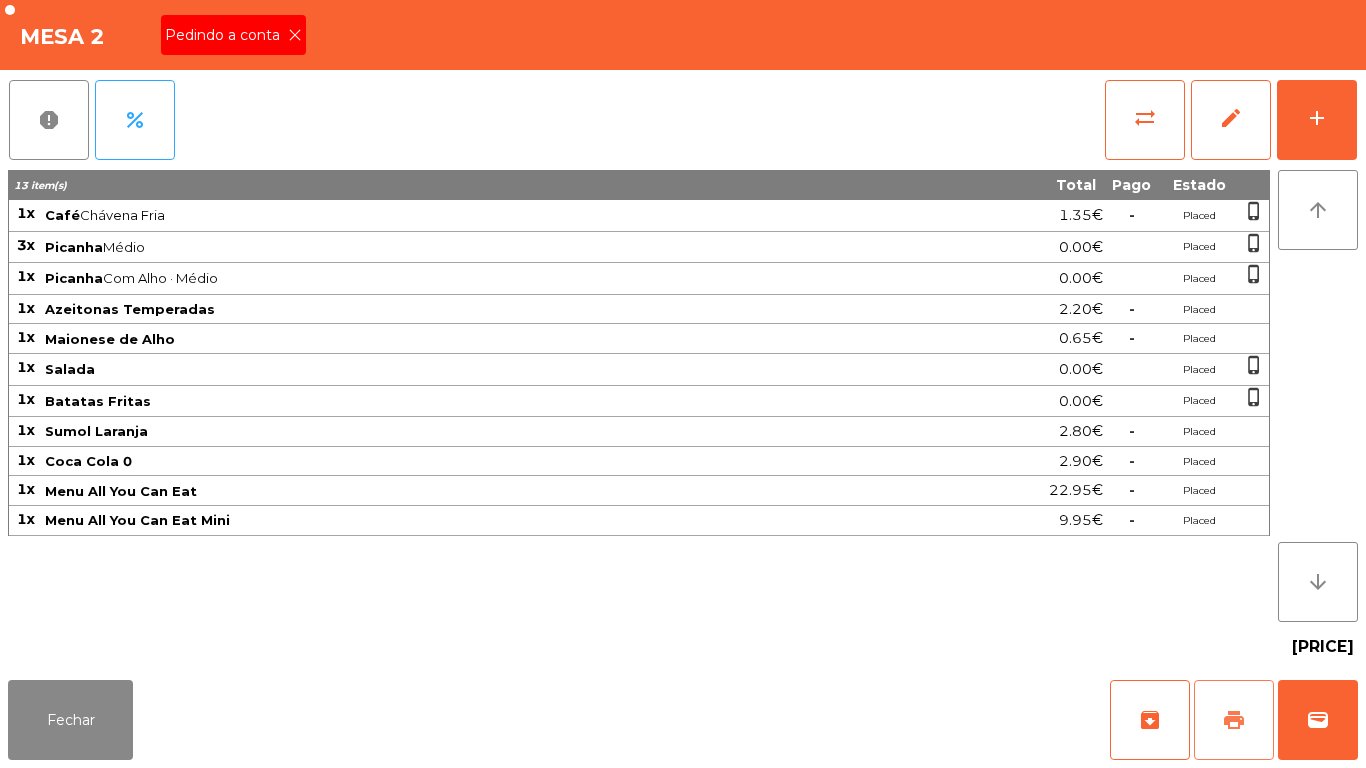 click on "print" 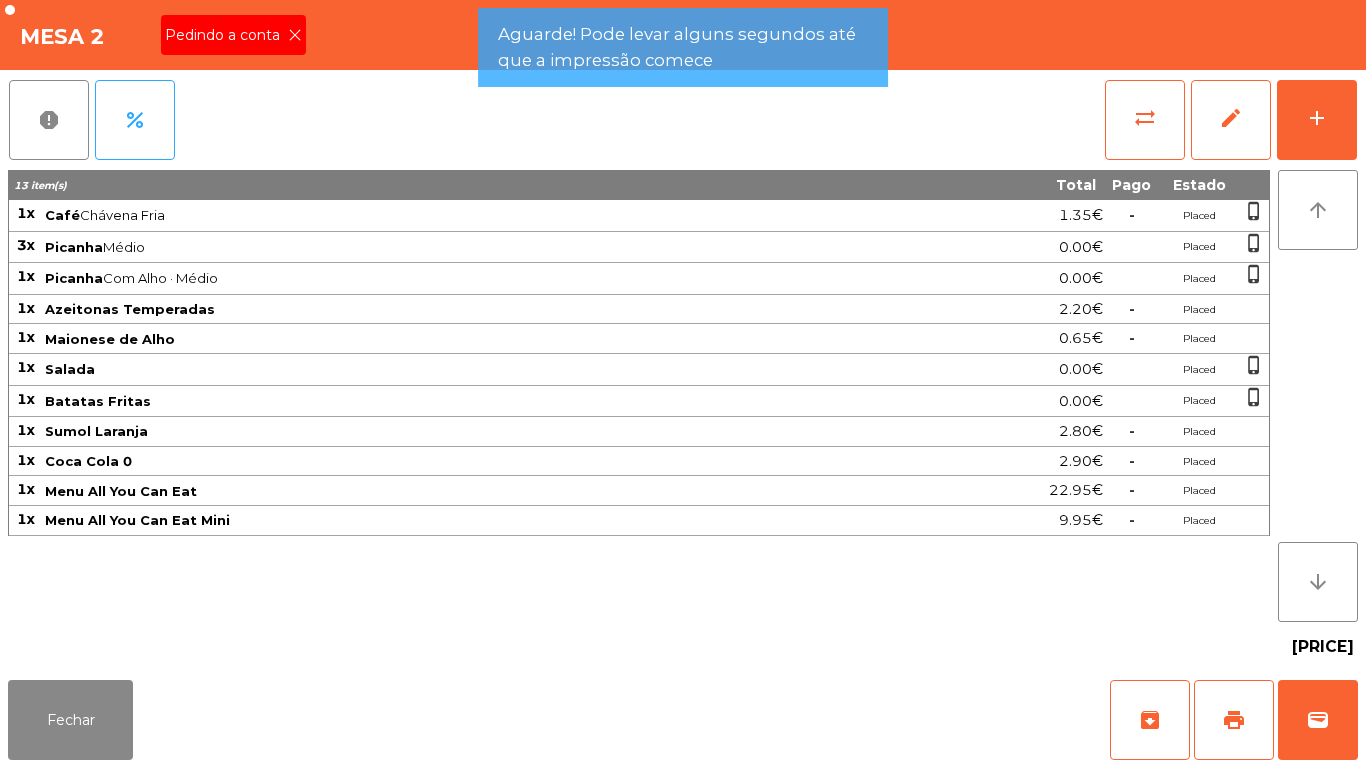 click on "Pedindo a conta" 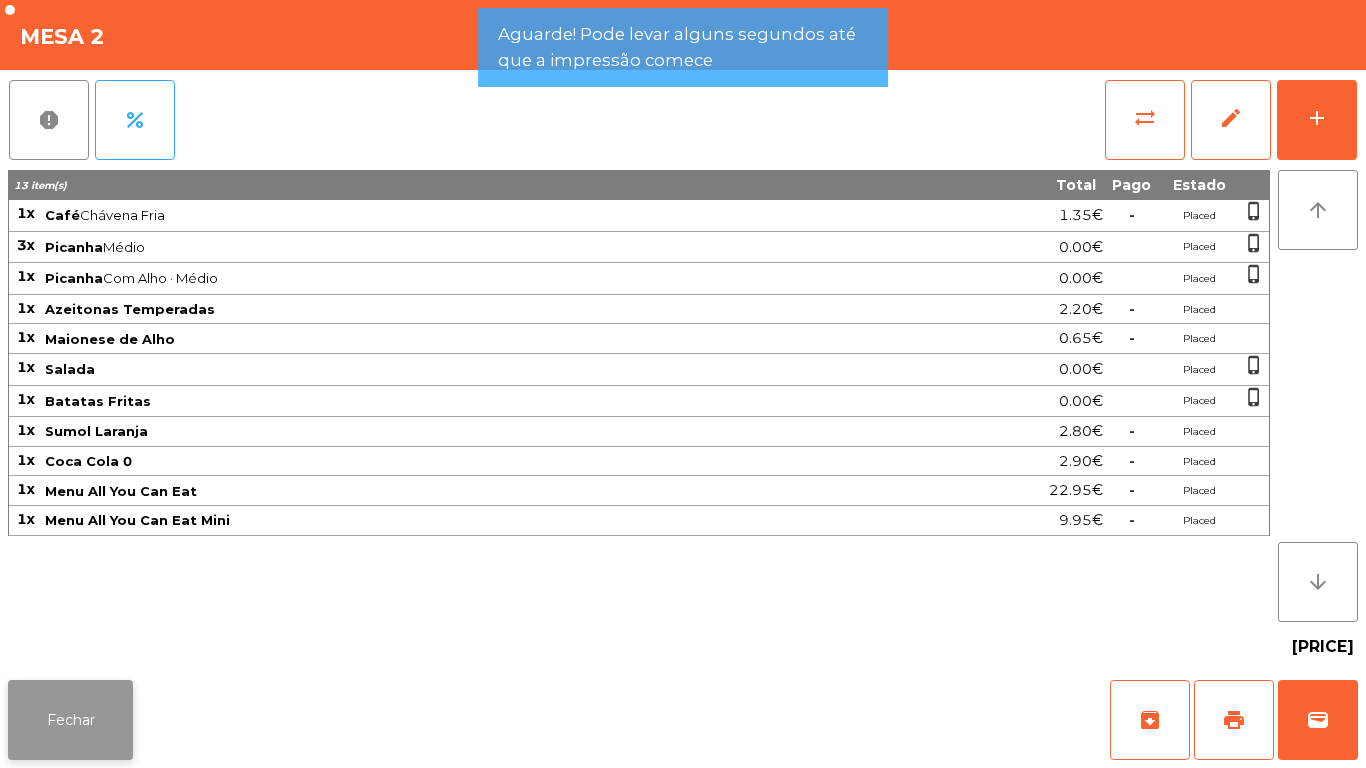 click on "Fechar" 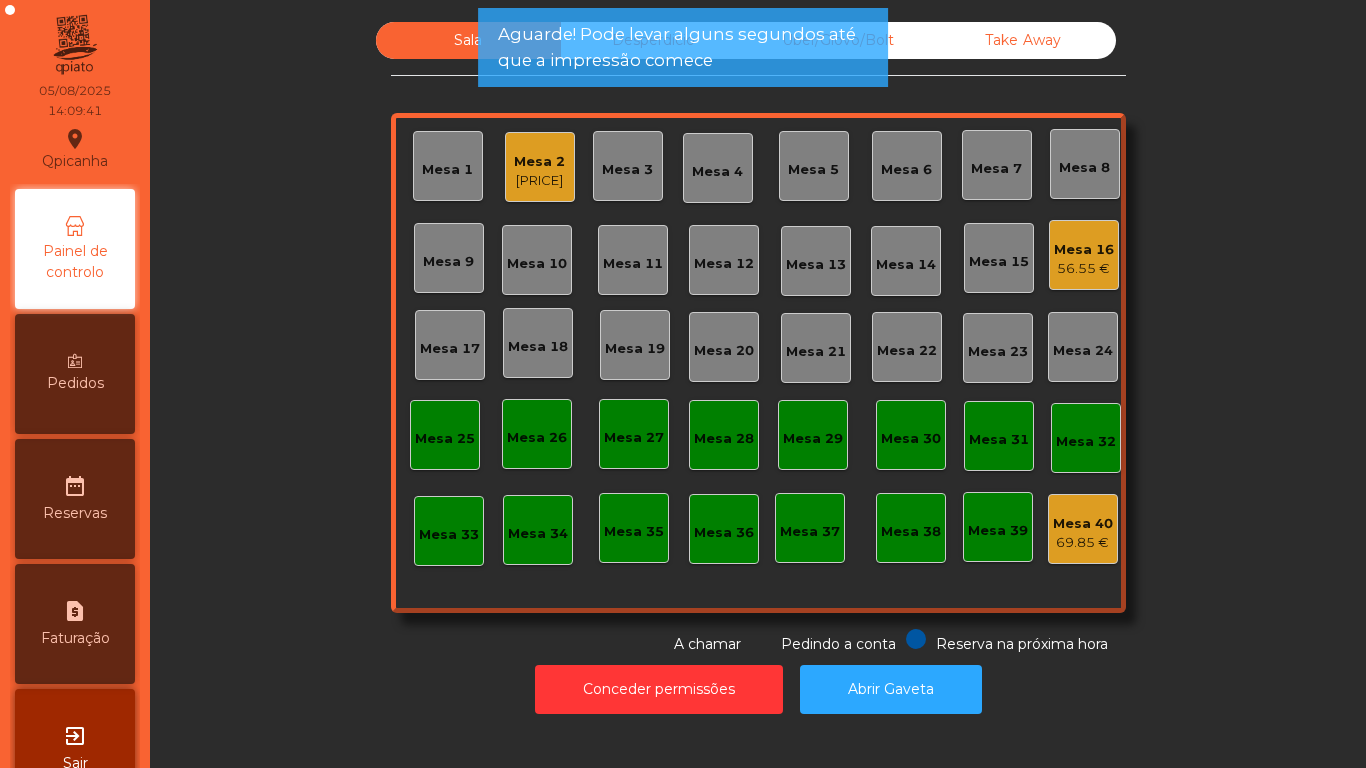 click on "56.55 €" 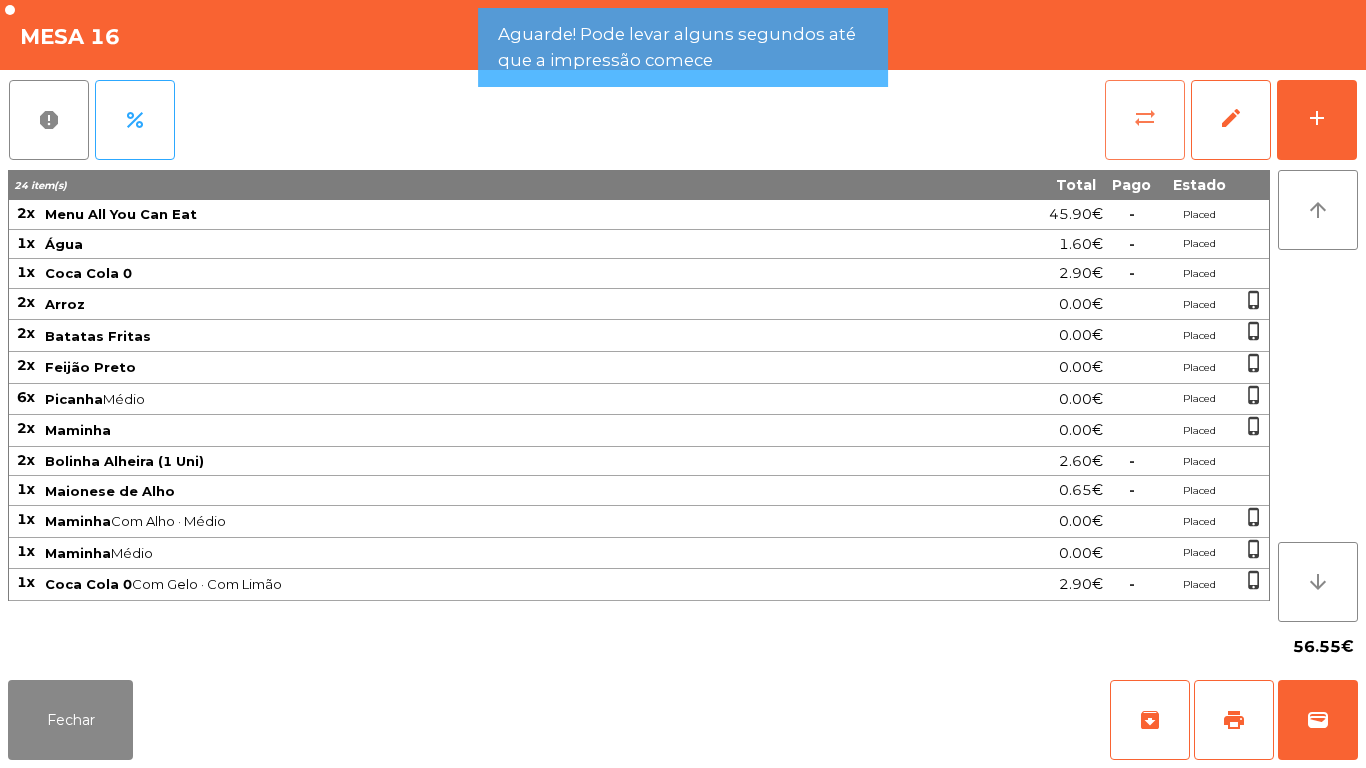 click on "sync_alt" 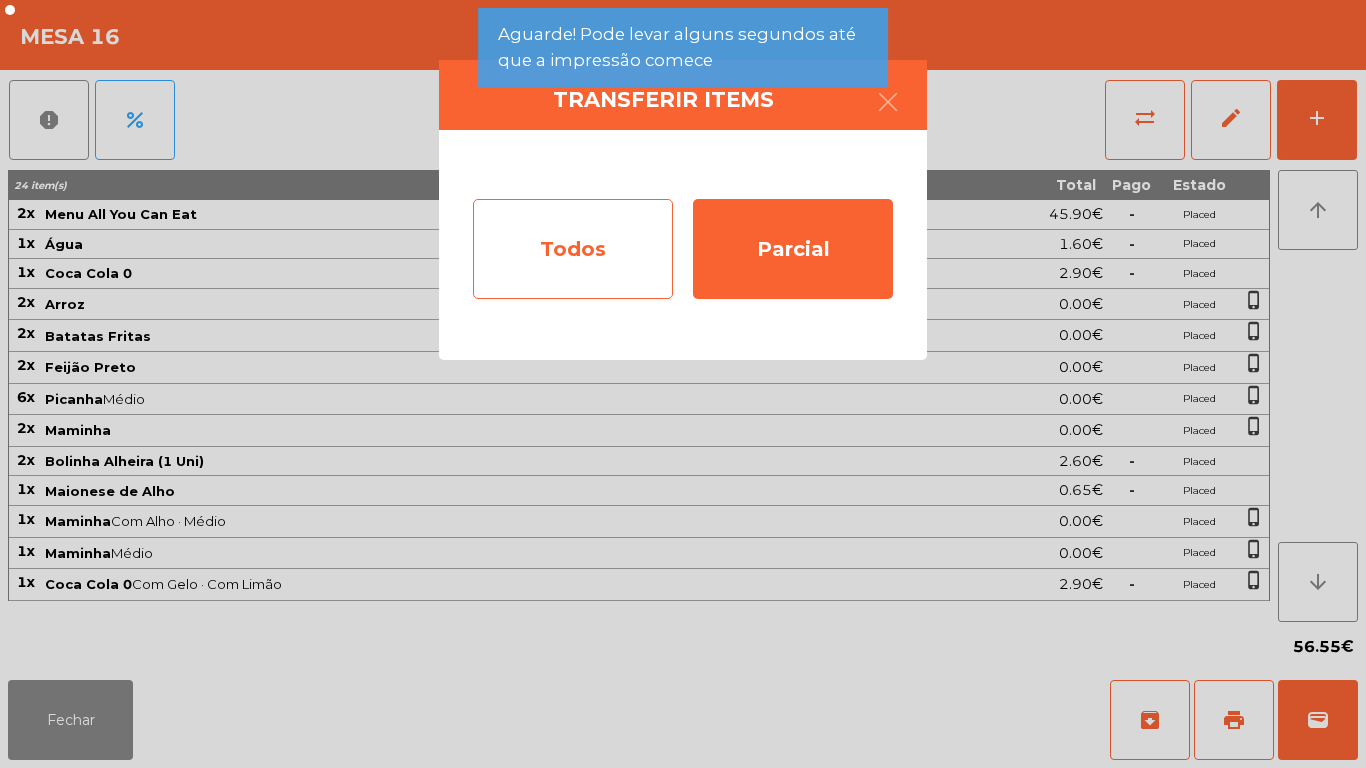 click on "Todos" 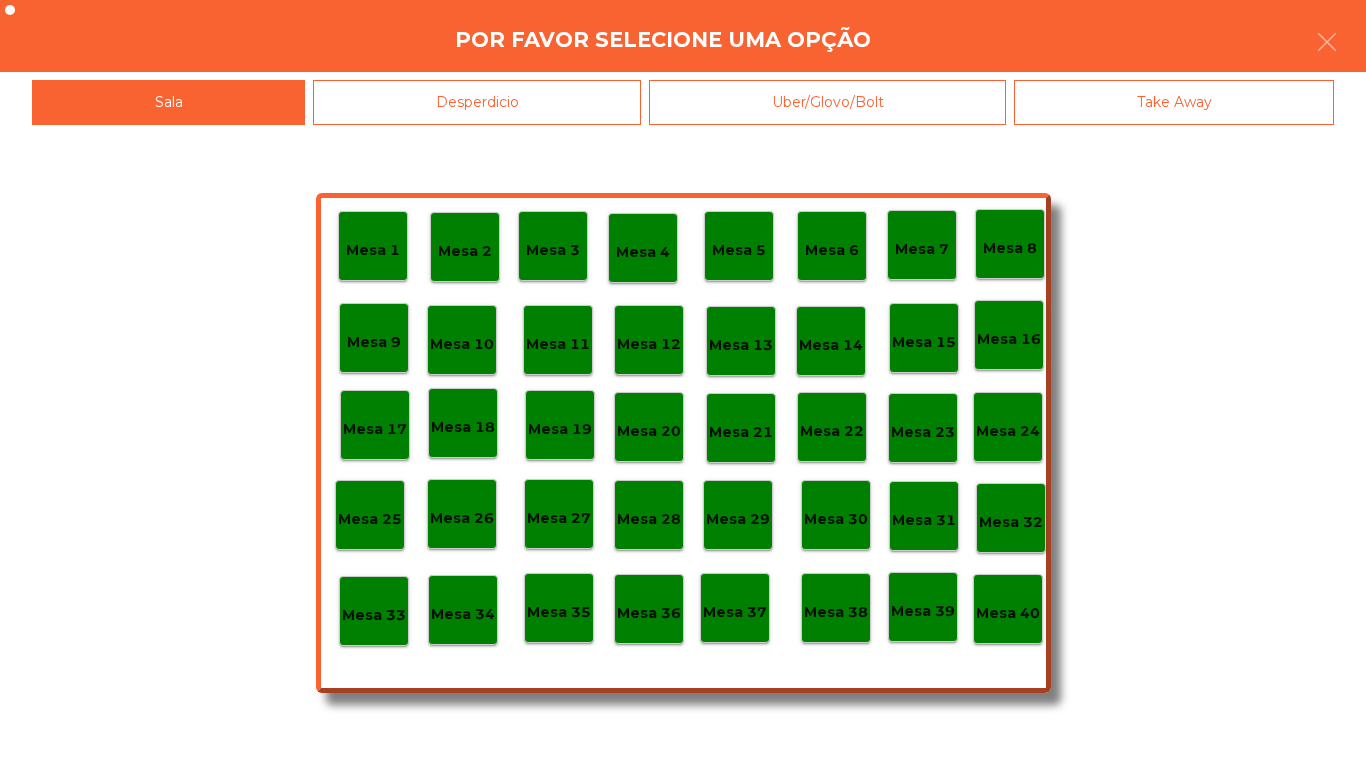 click on "Mesa 40" 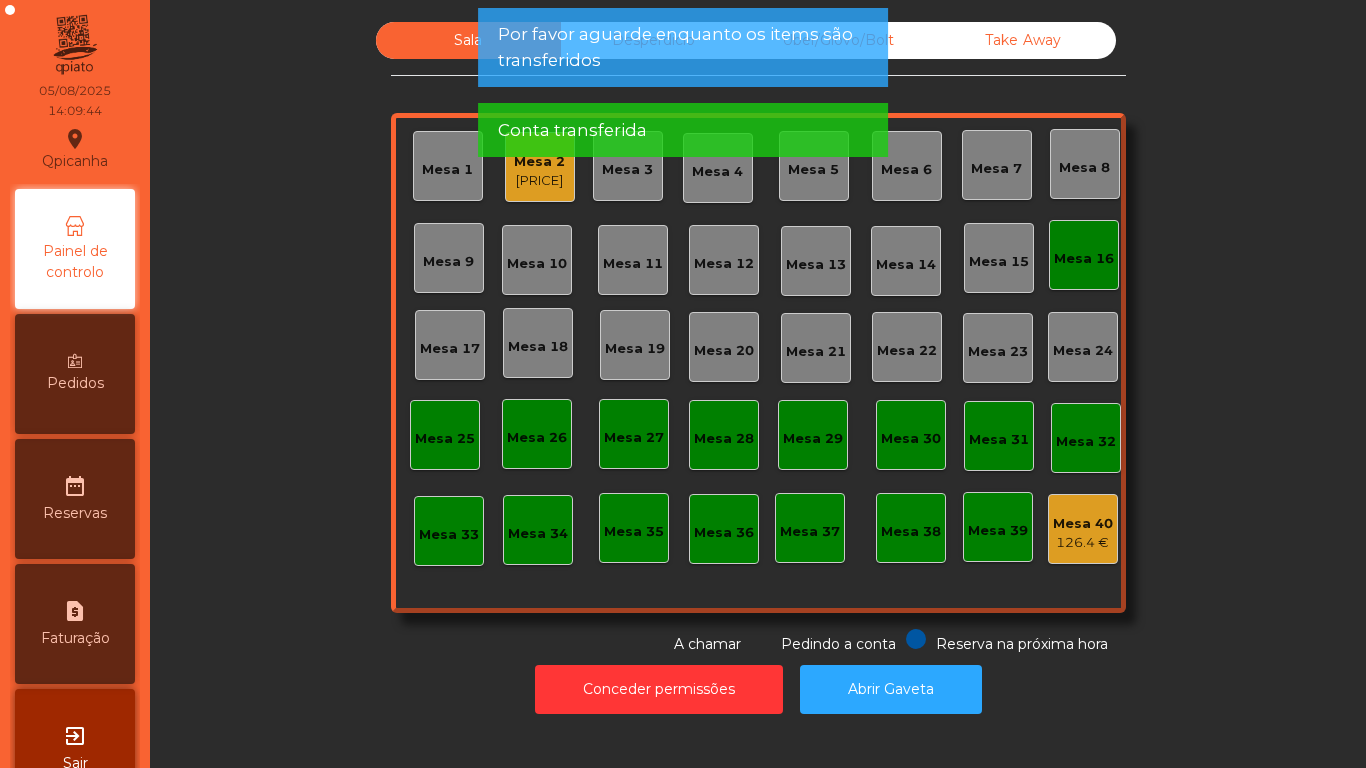click on "Mesa 16" 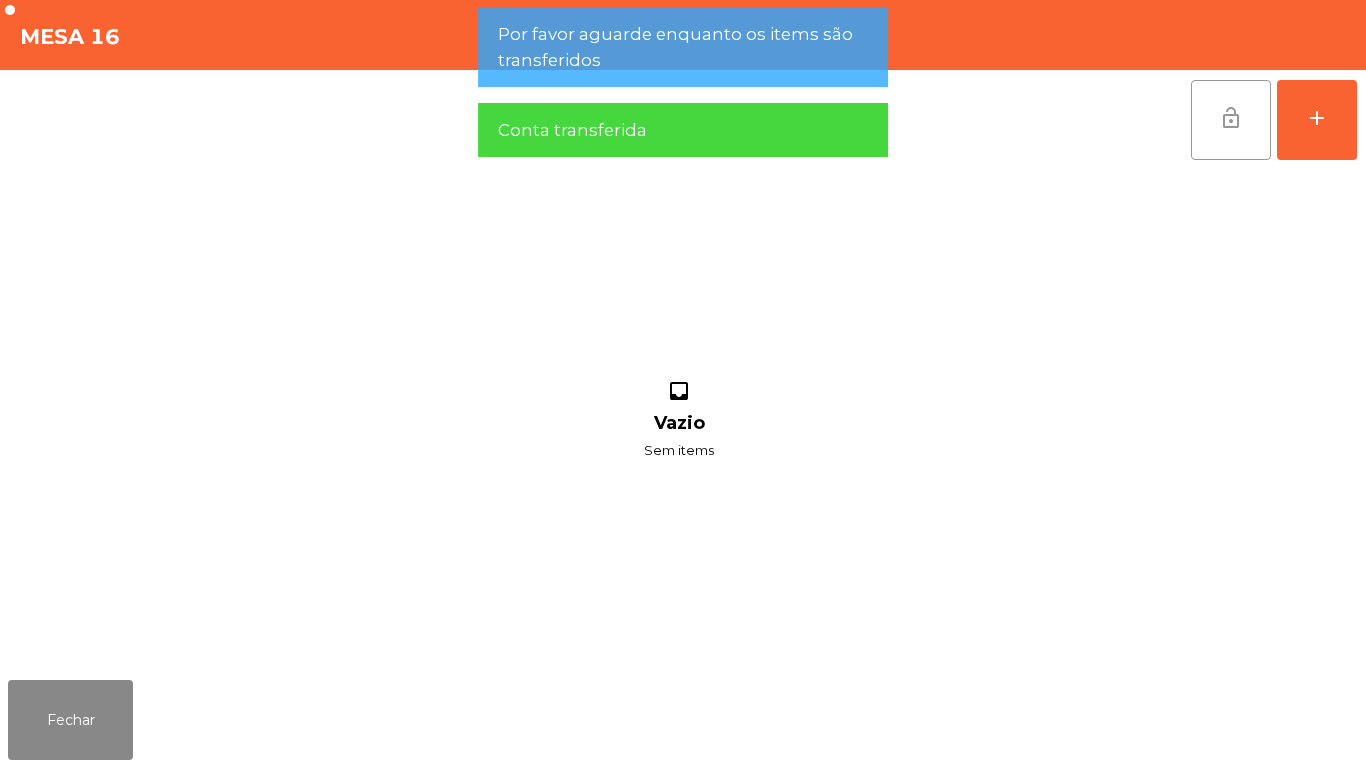 click on "lock_open" 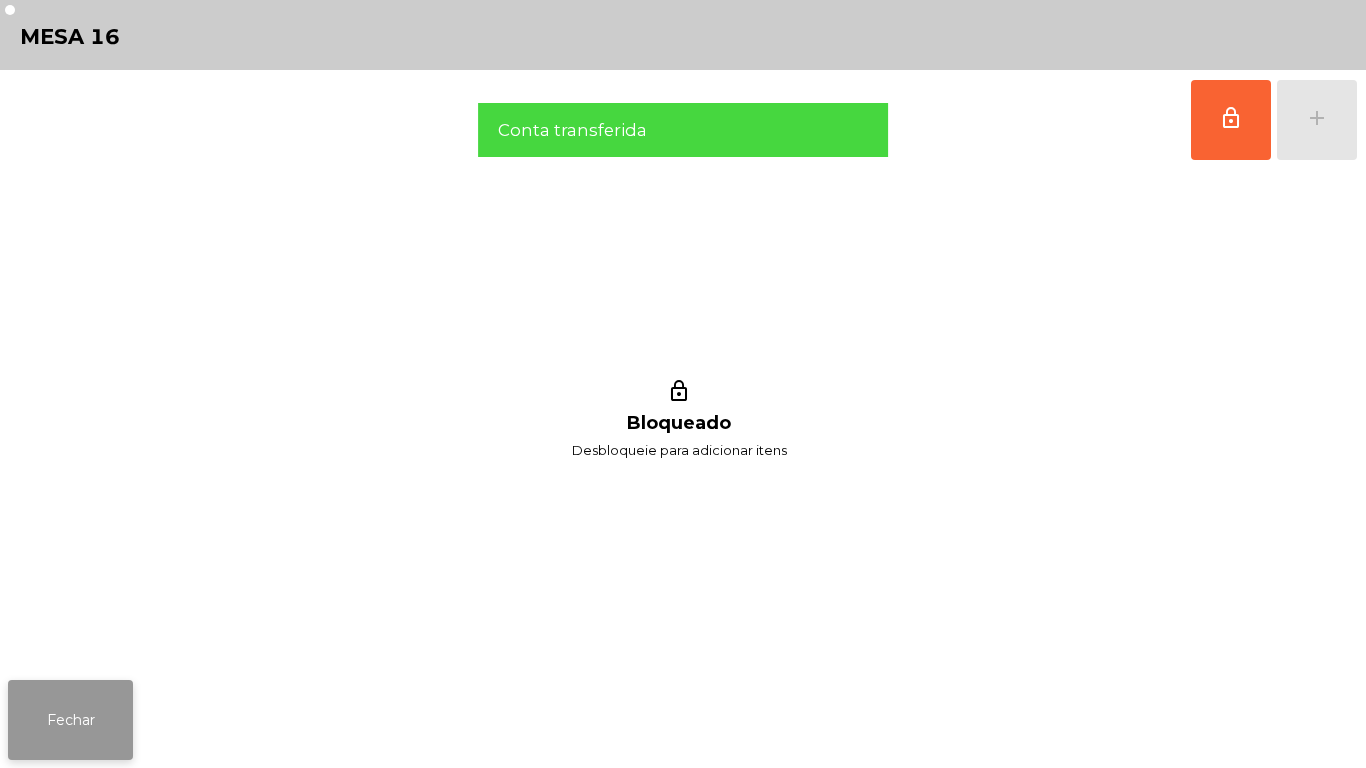 click on "Fechar" 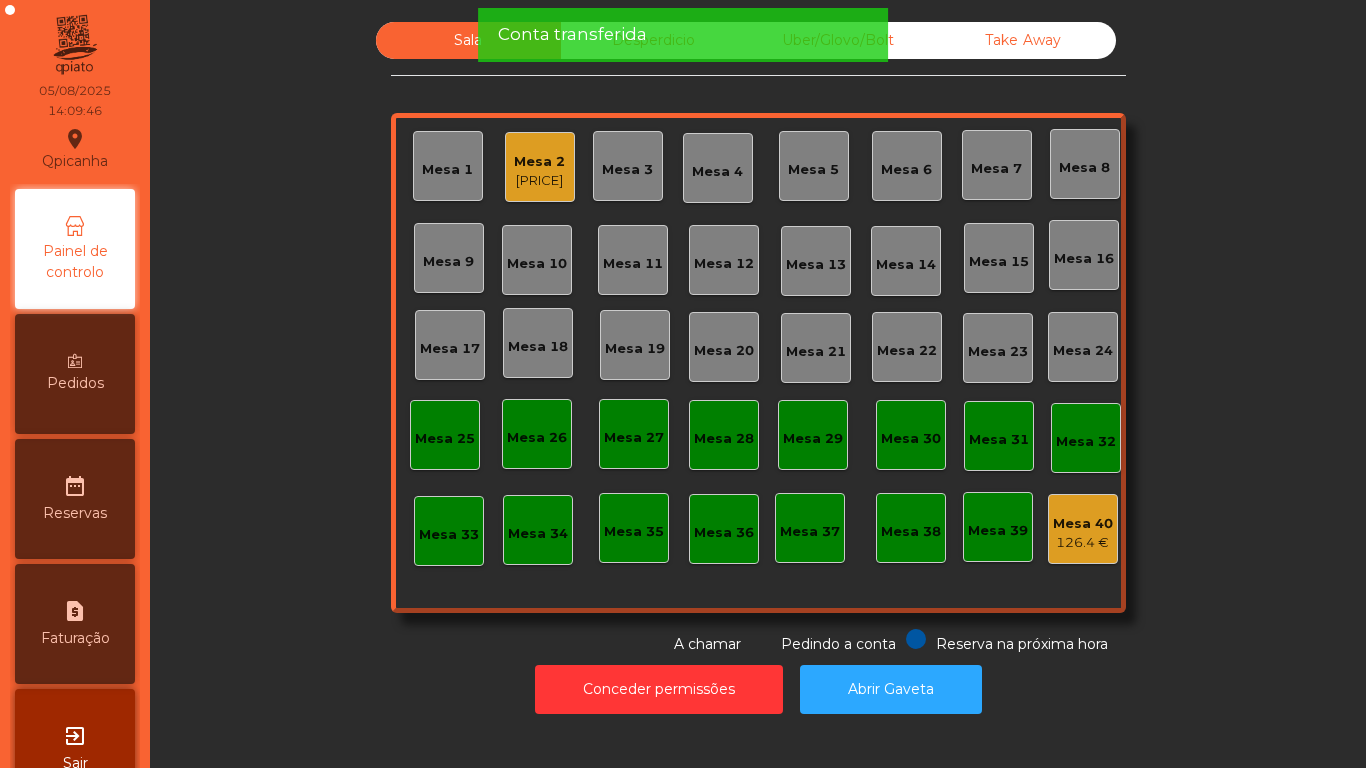 click on "Conceder permissões   Abrir Gaveta" 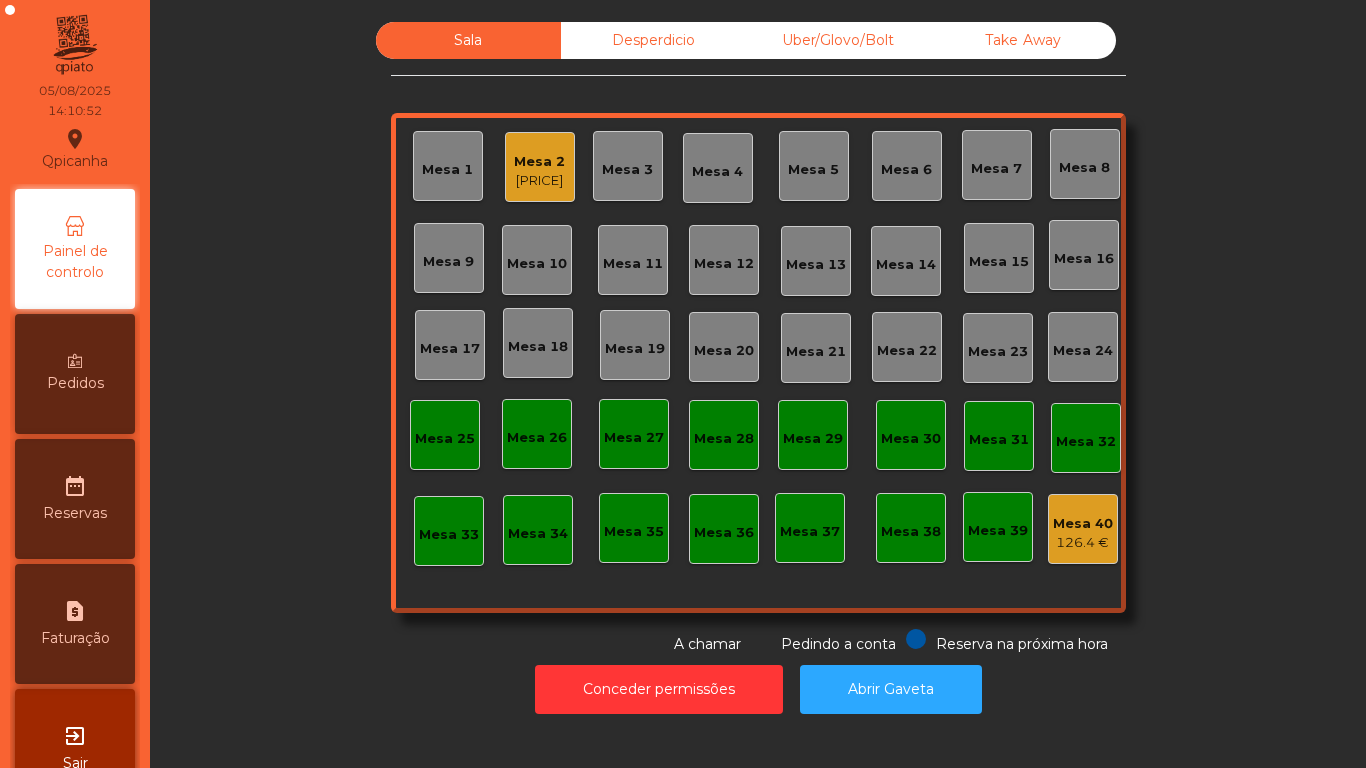 click on "[PRICE]" 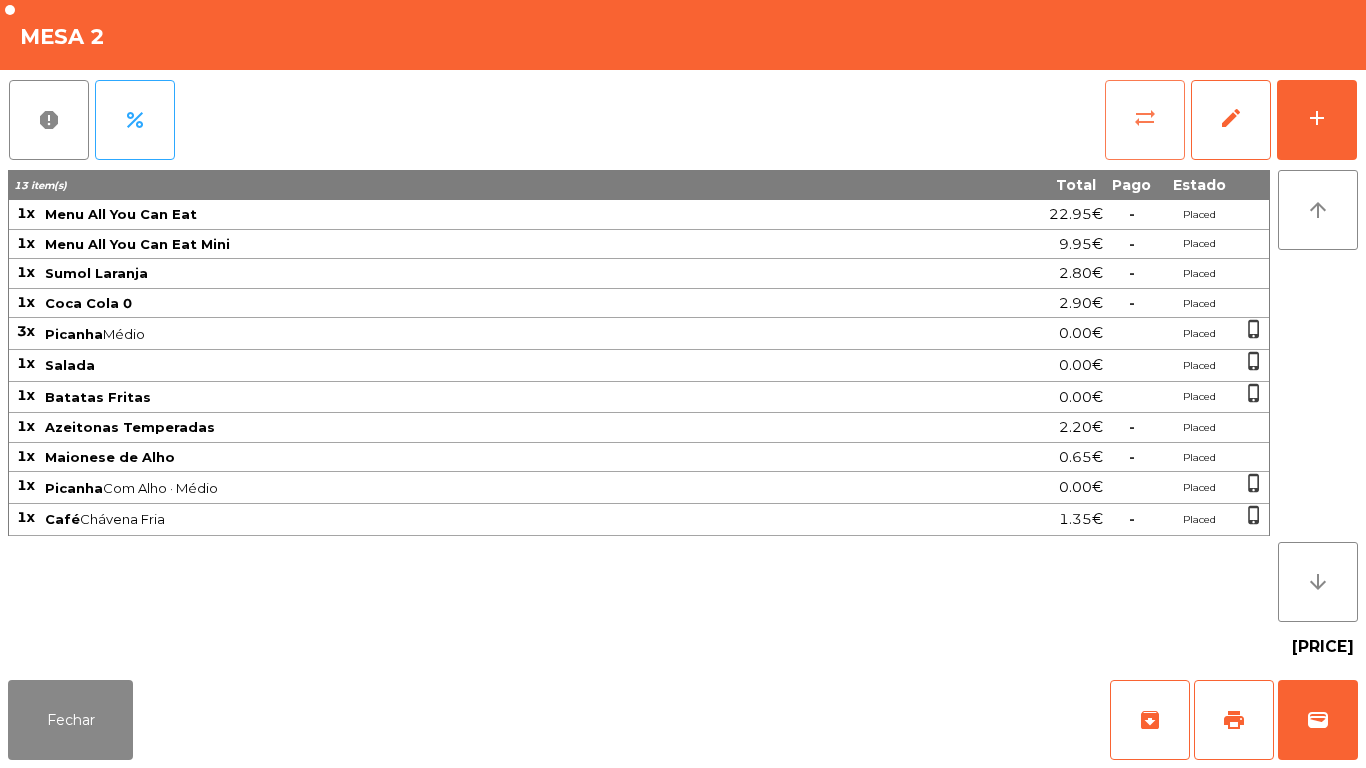 click on "sync_alt" 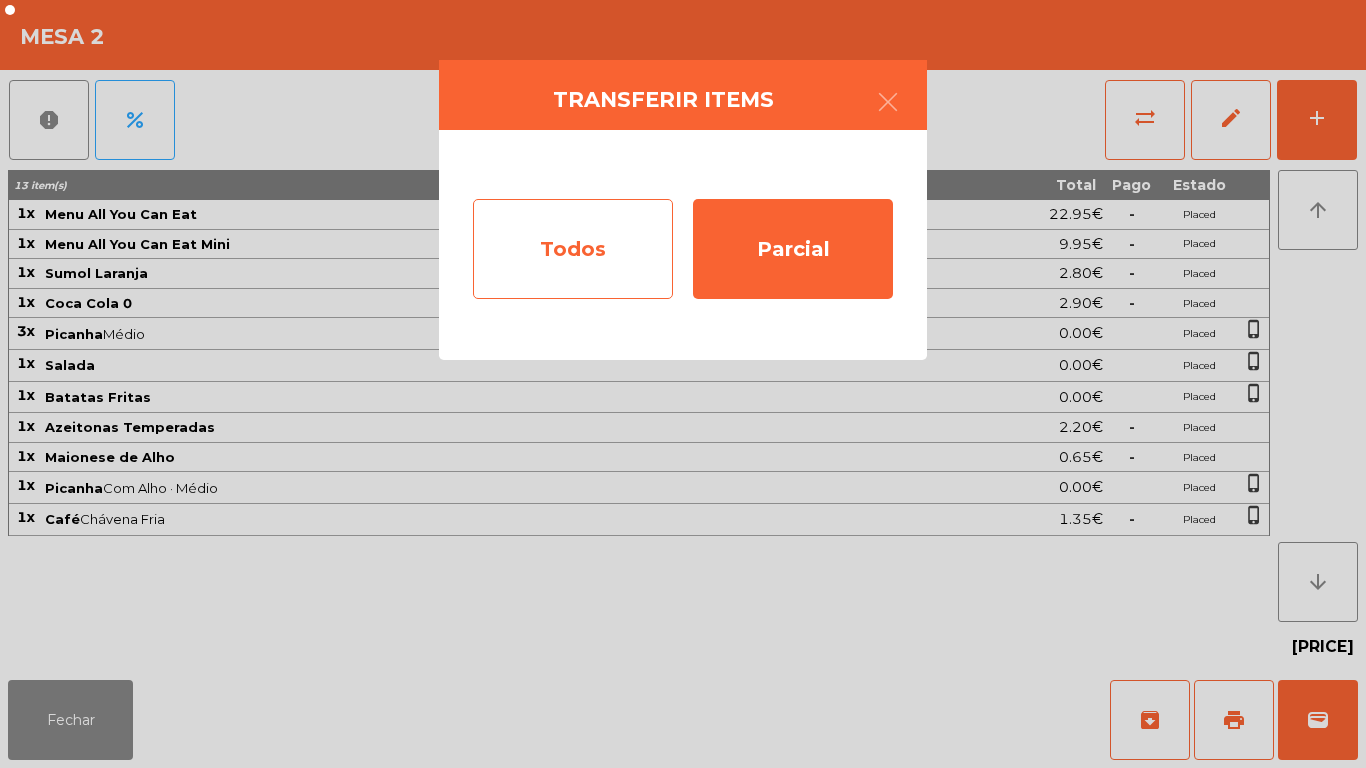click on "Todos" 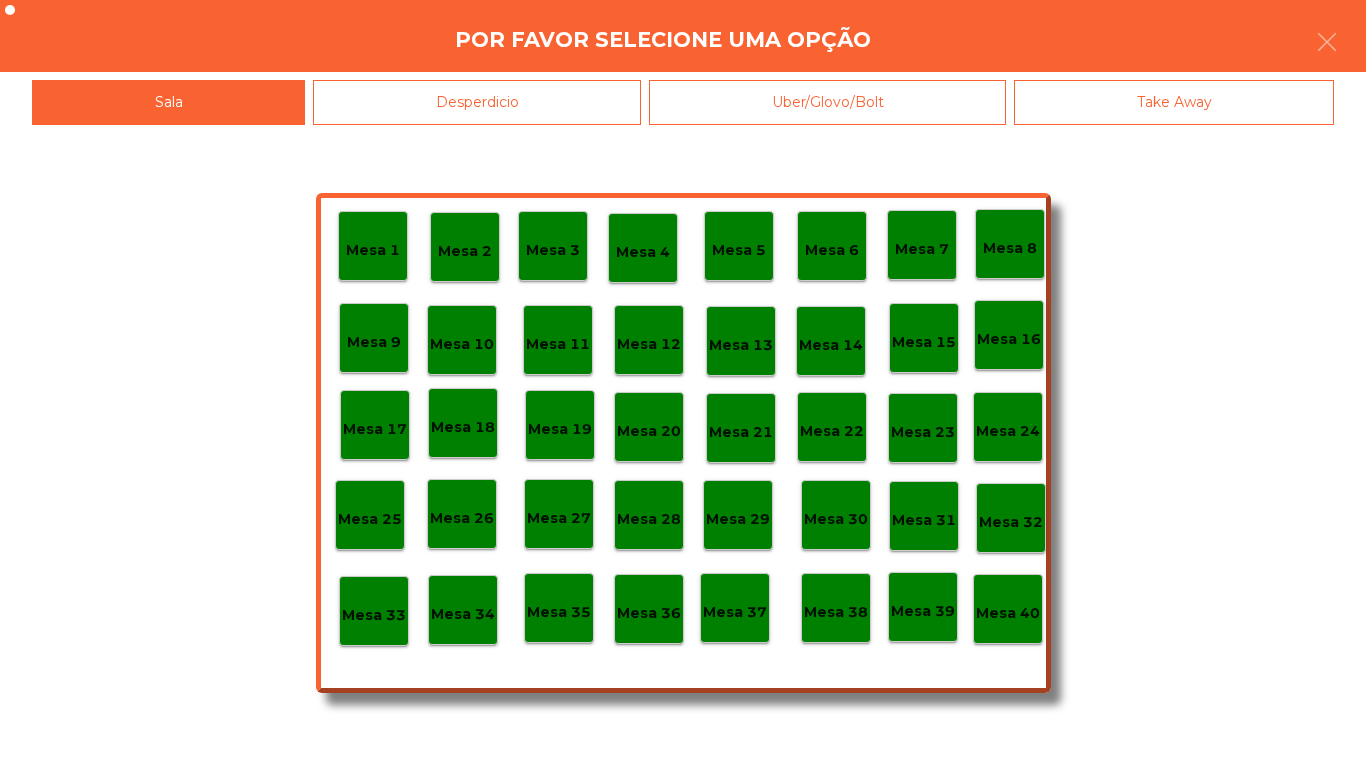 click on "Mesa 39" 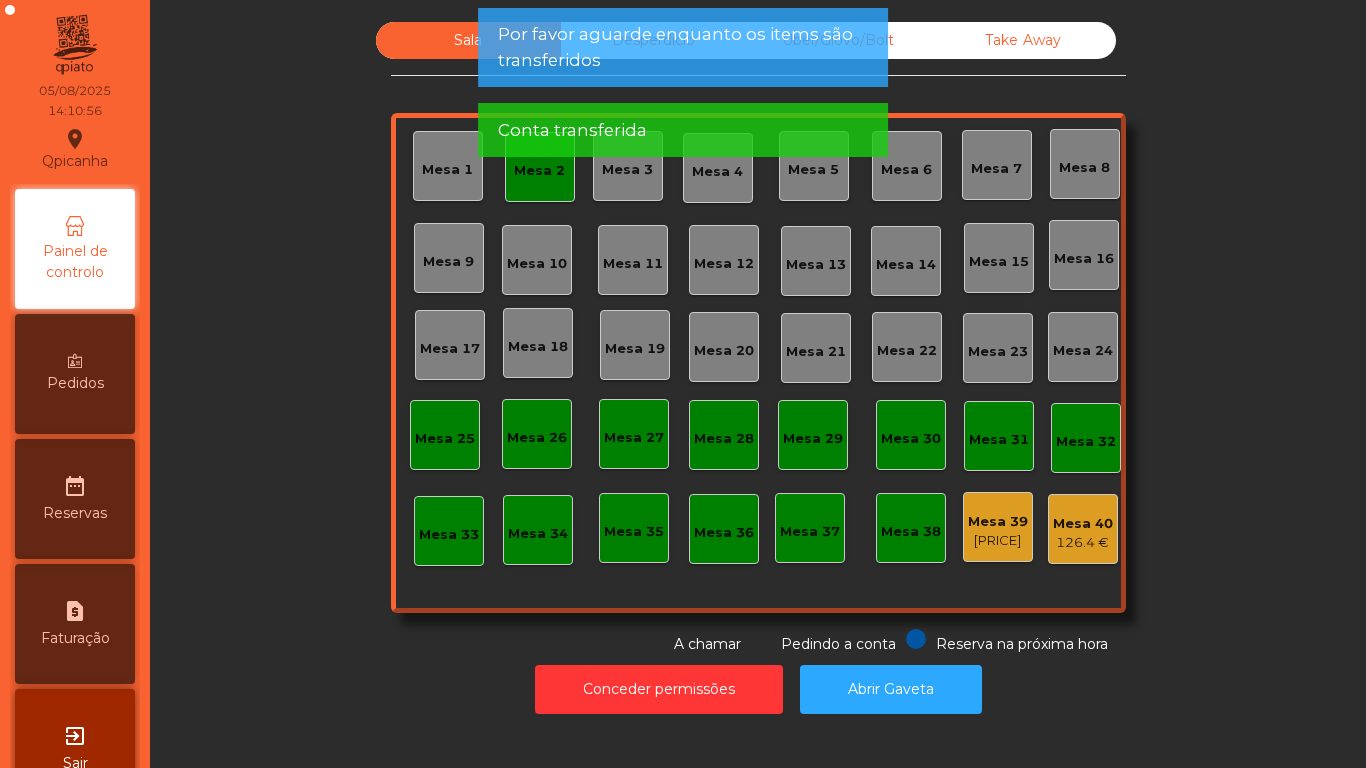 click on "Mesa 2" 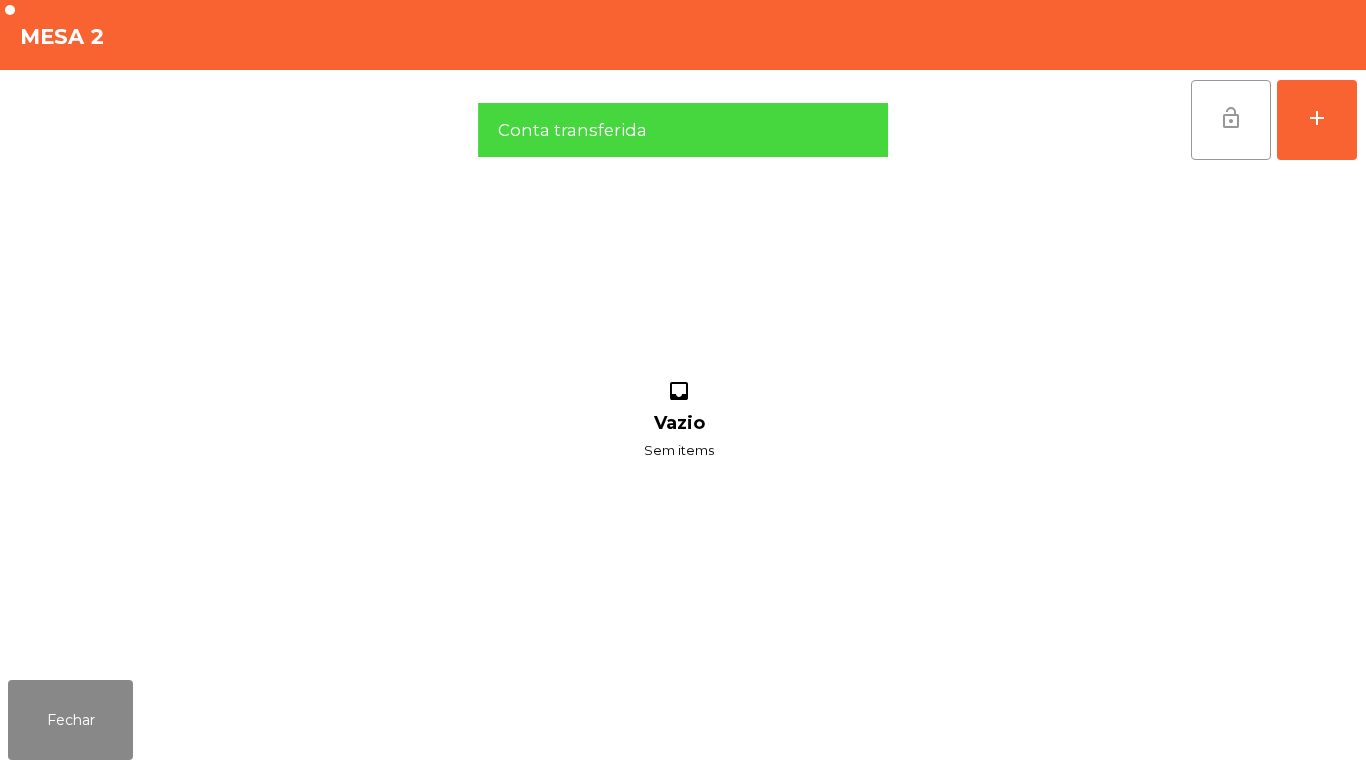 click on "lock_open" 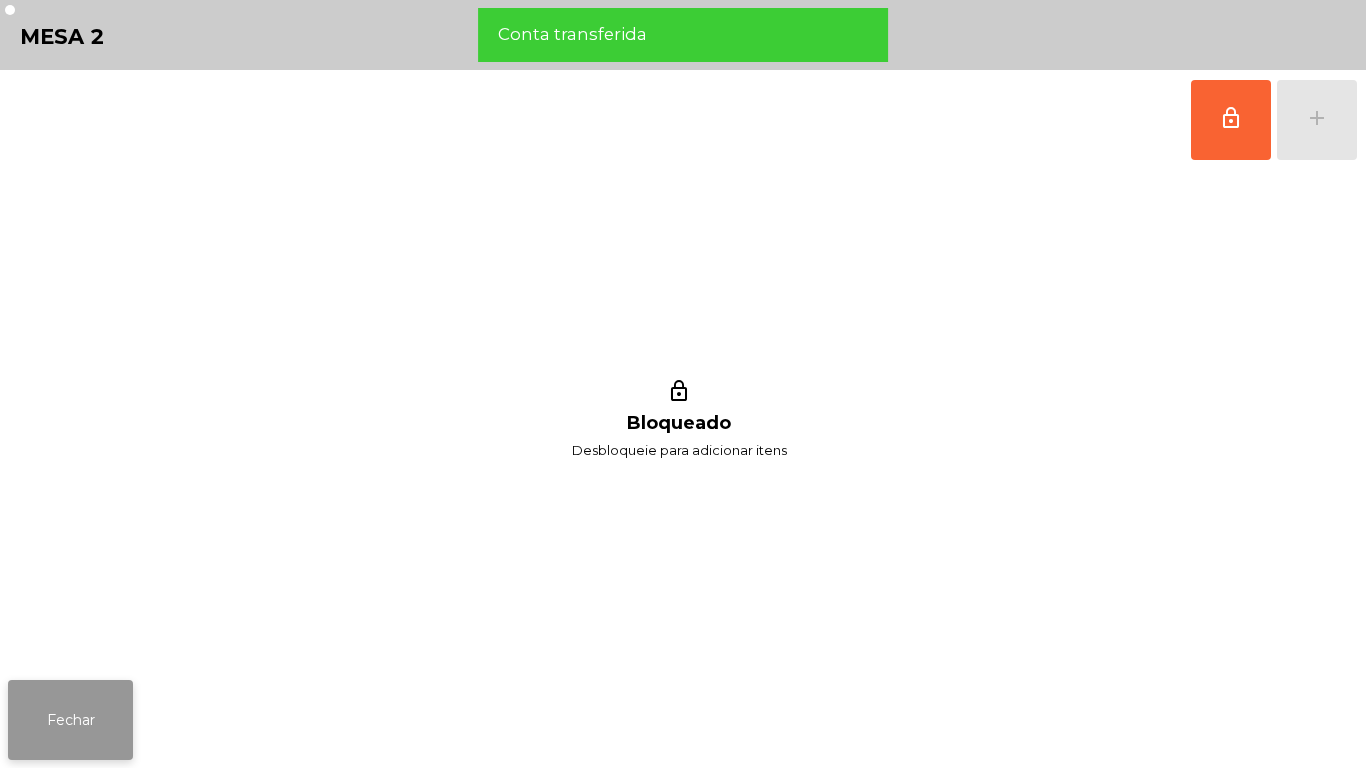 click on "Fechar" 